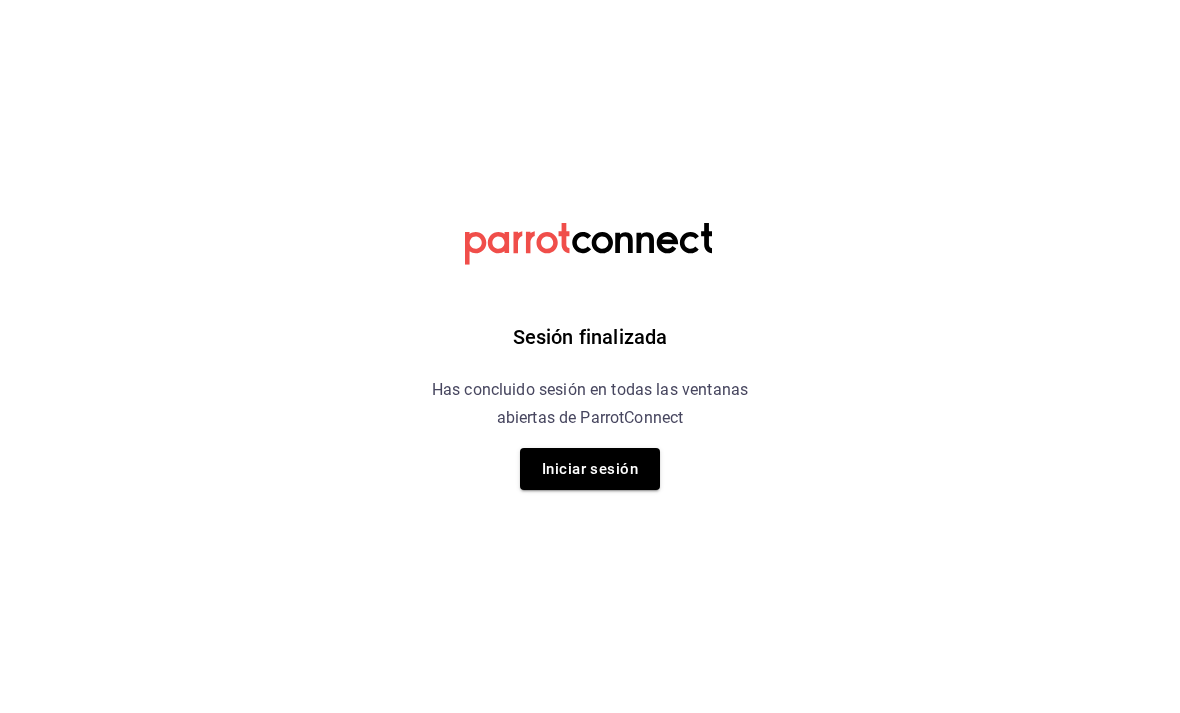 scroll, scrollTop: 0, scrollLeft: 0, axis: both 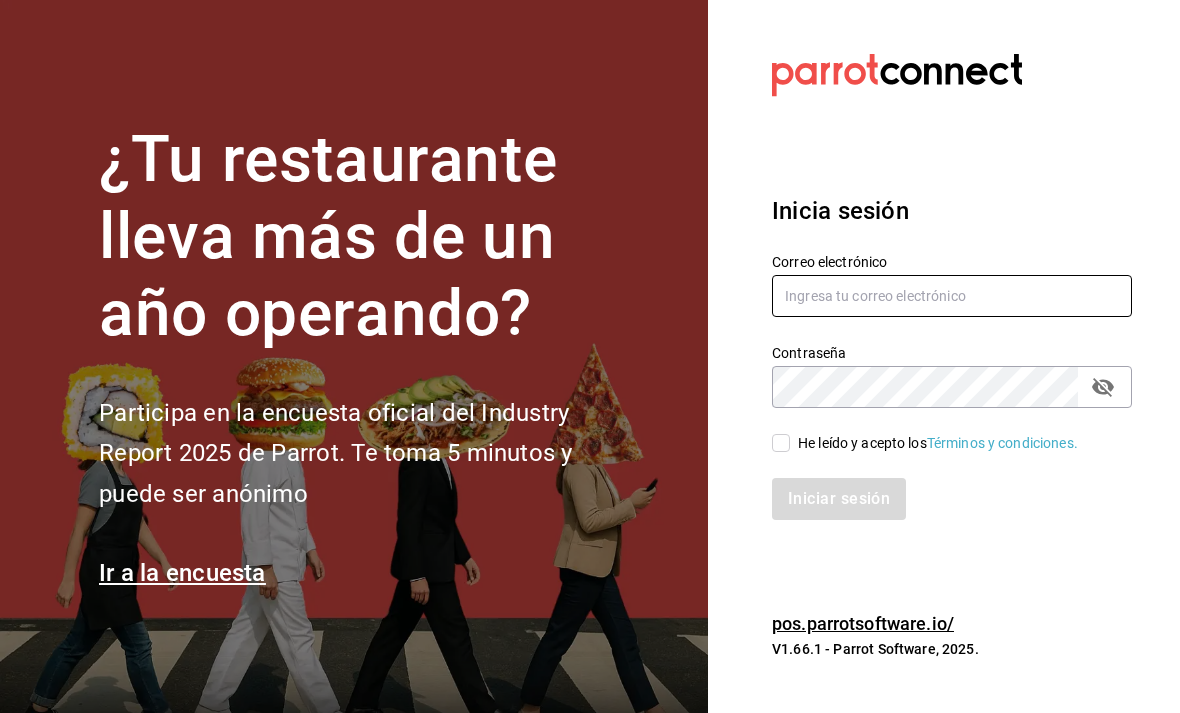 click at bounding box center (952, 296) 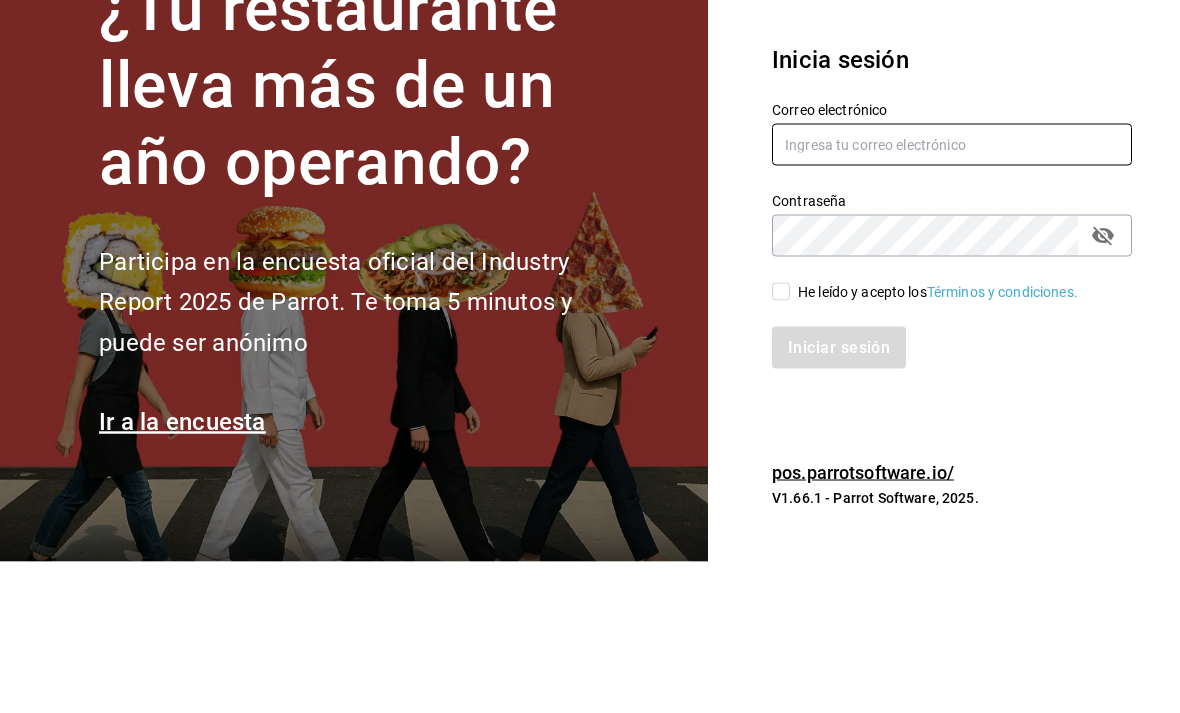 type on "helio.perez.1107@gmail.com" 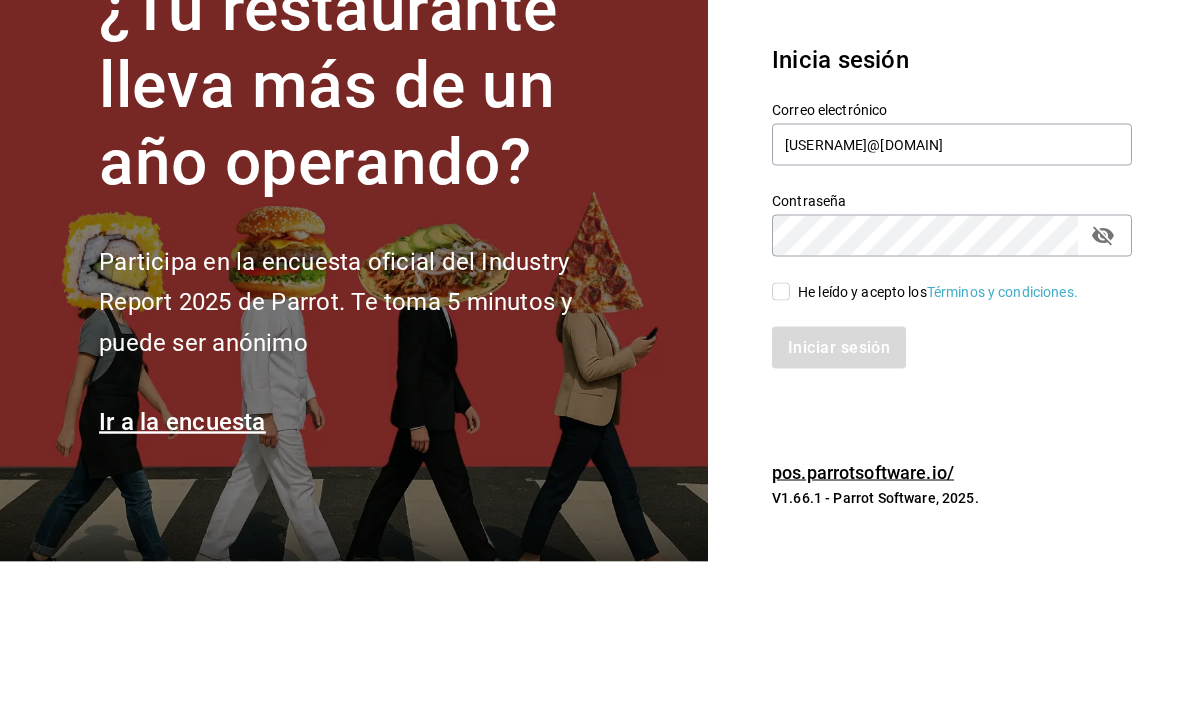 scroll, scrollTop: 64, scrollLeft: 0, axis: vertical 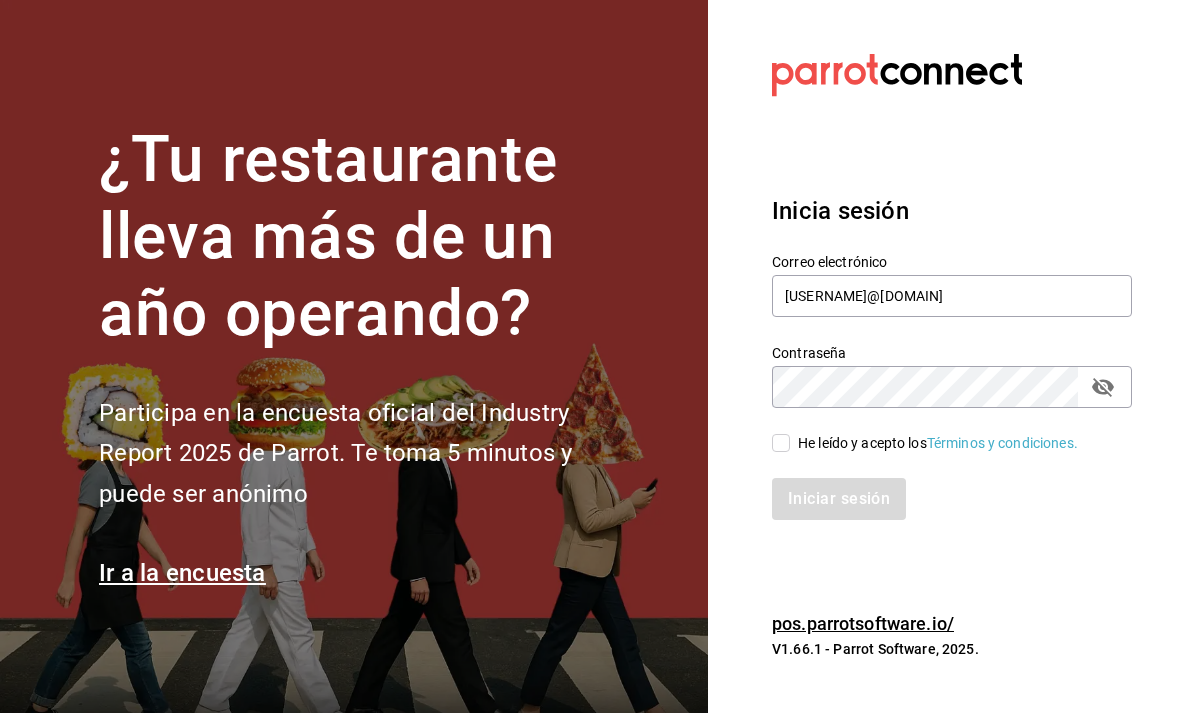 click on "He leído y acepto los  Términos y condiciones." at bounding box center [781, 443] 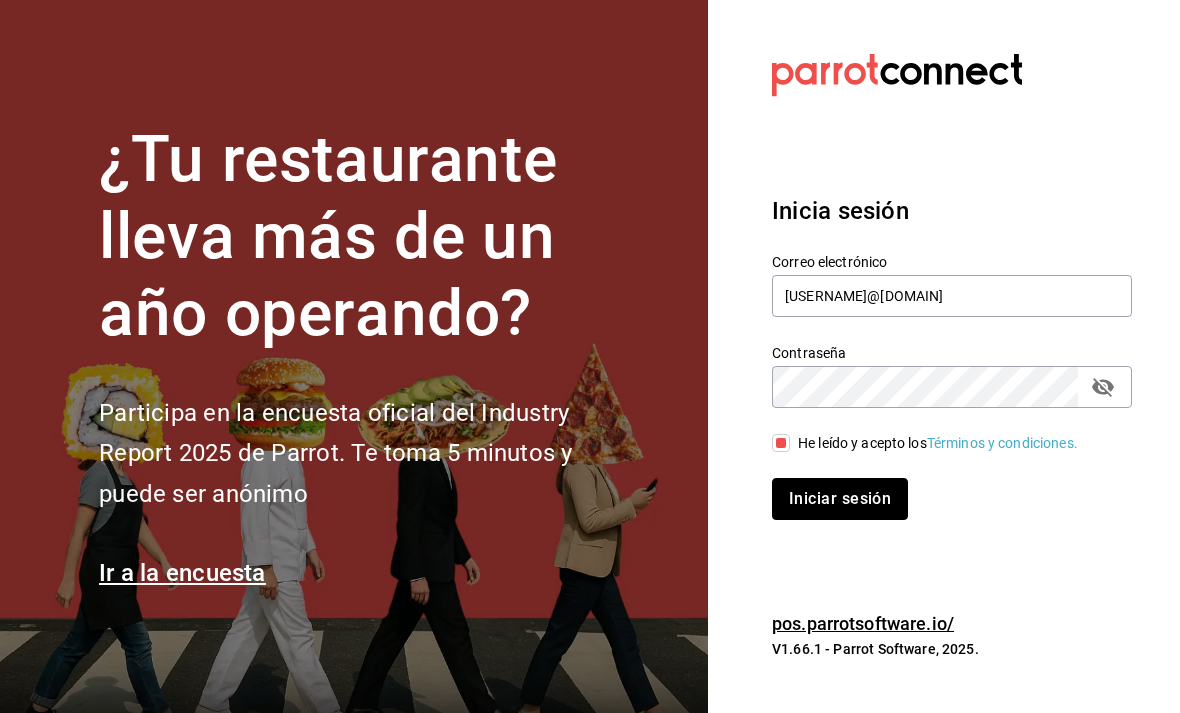click on "Iniciar sesión" at bounding box center [840, 499] 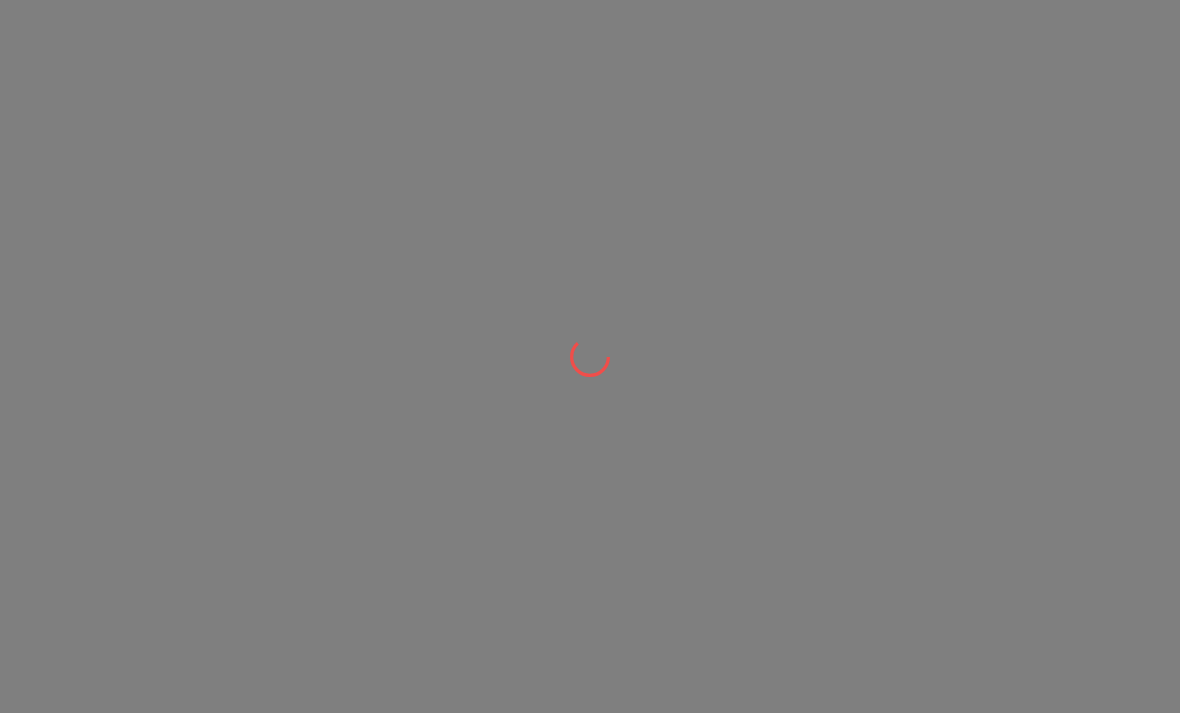 scroll, scrollTop: 0, scrollLeft: 0, axis: both 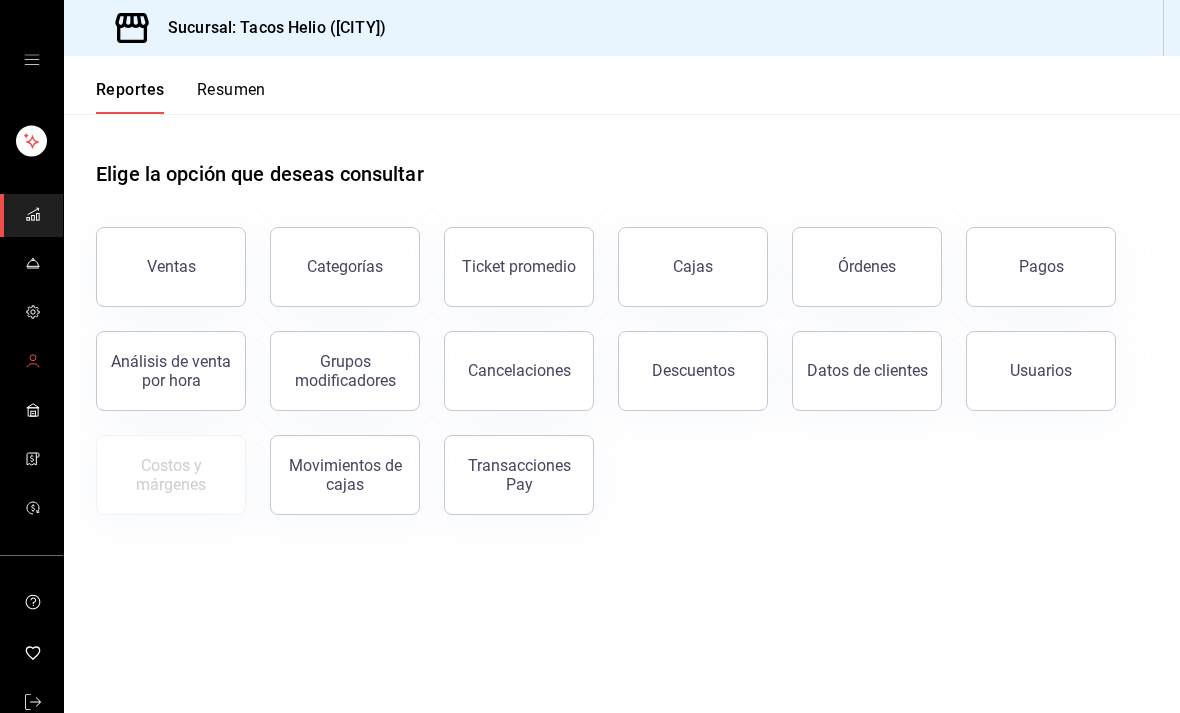 click 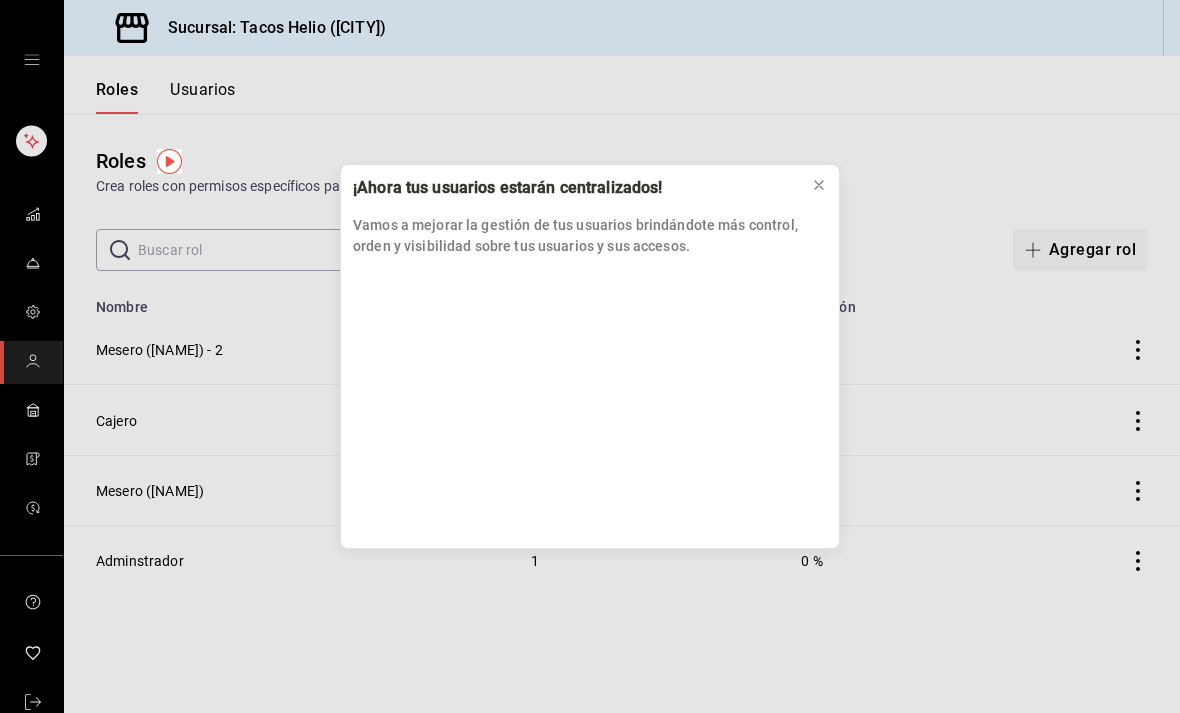 click at bounding box center [819, 185] 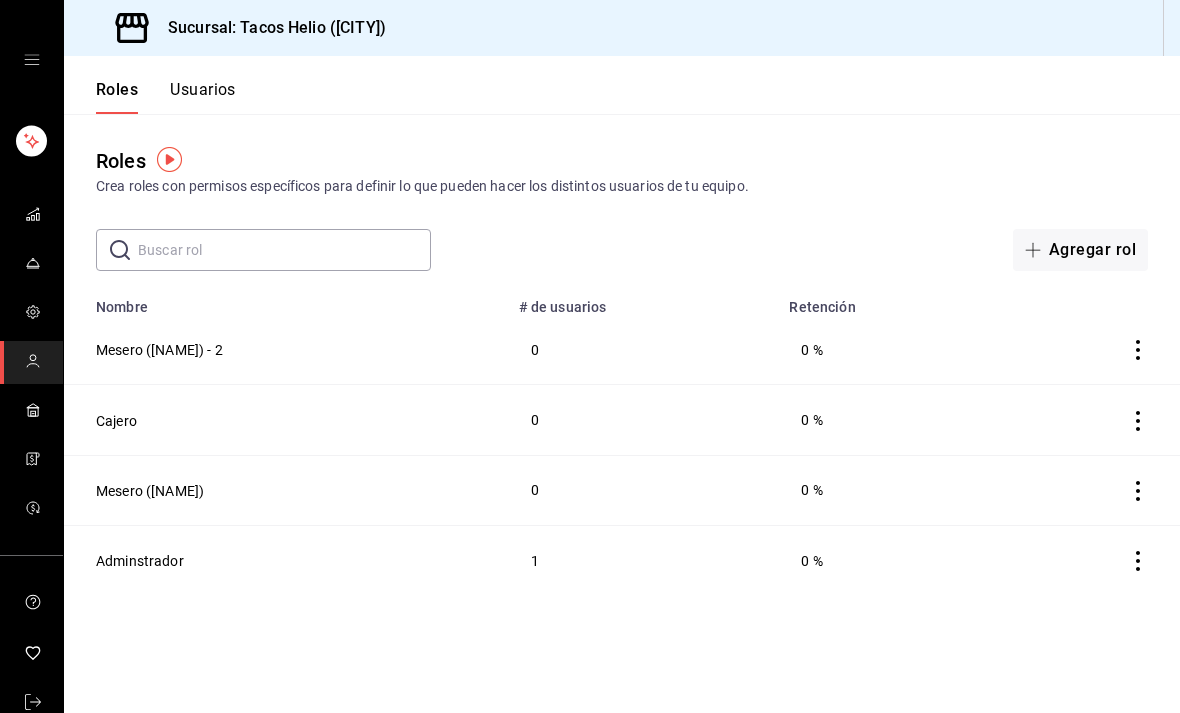 scroll, scrollTop: 0, scrollLeft: 0, axis: both 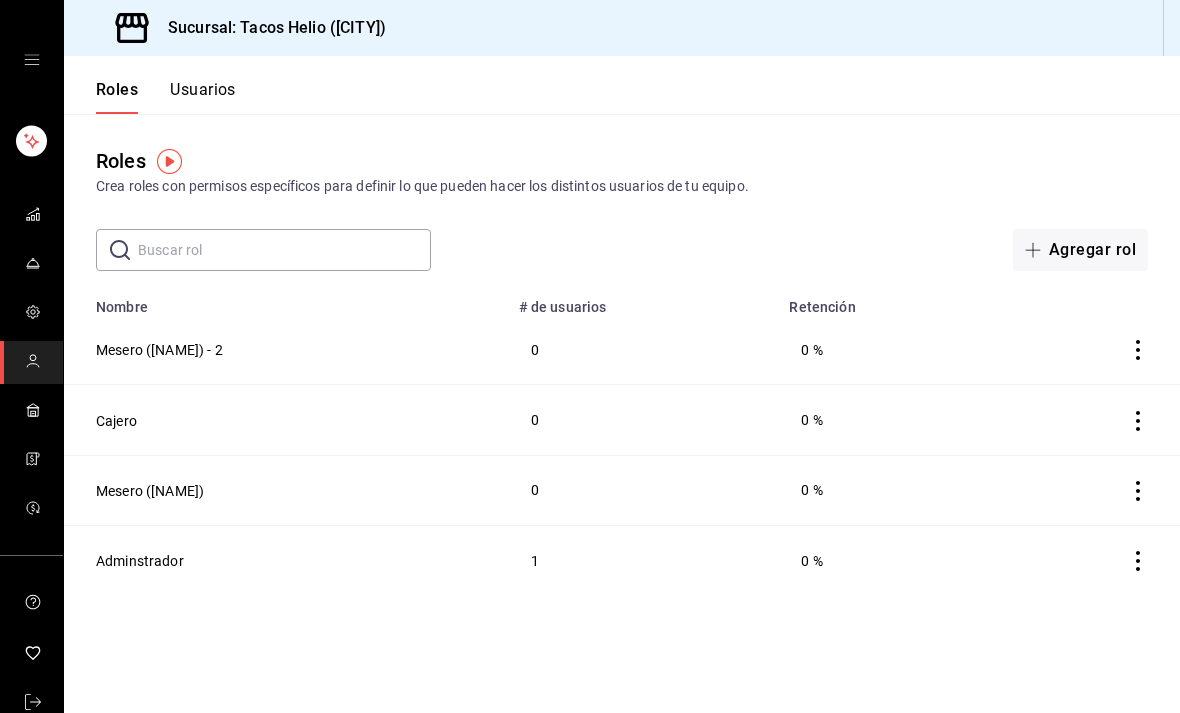 click on "Agregar rol" at bounding box center [1080, 250] 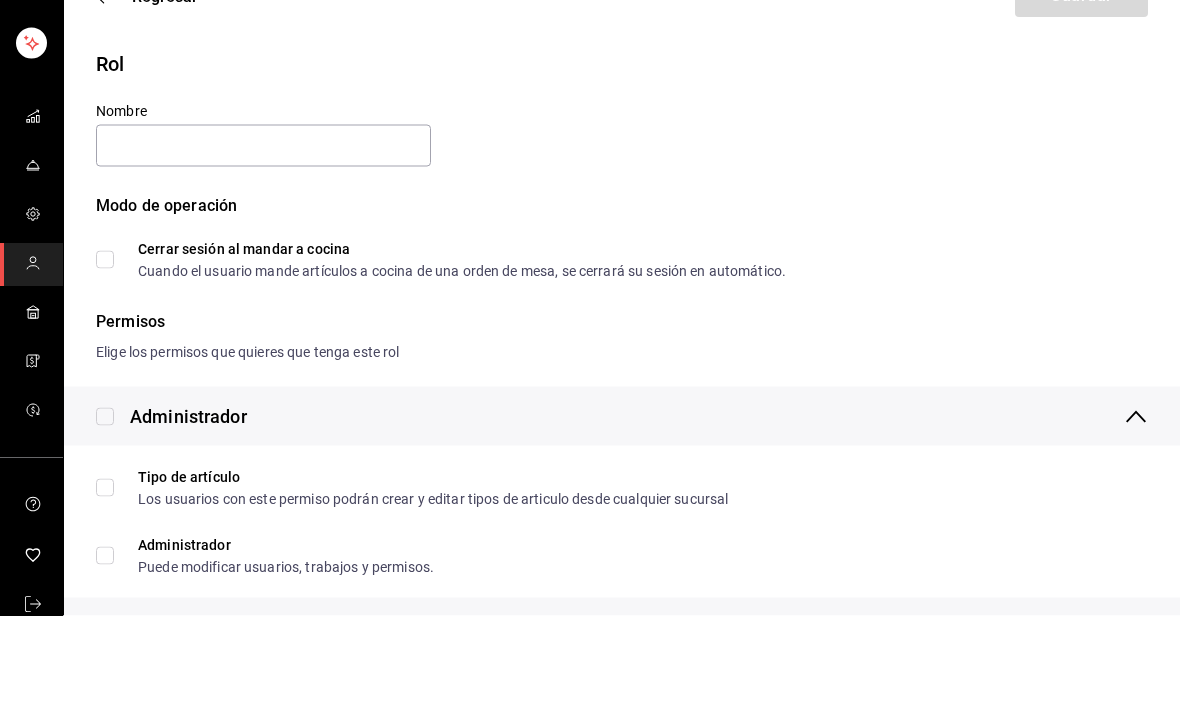 click on "Rol Nombre Modo de operación Cerrar sesión al mandar a cocina Cuando el usuario mande artículos a cocina de una orden de mesa, se cerrará su sesión en automático." at bounding box center [610, 248] 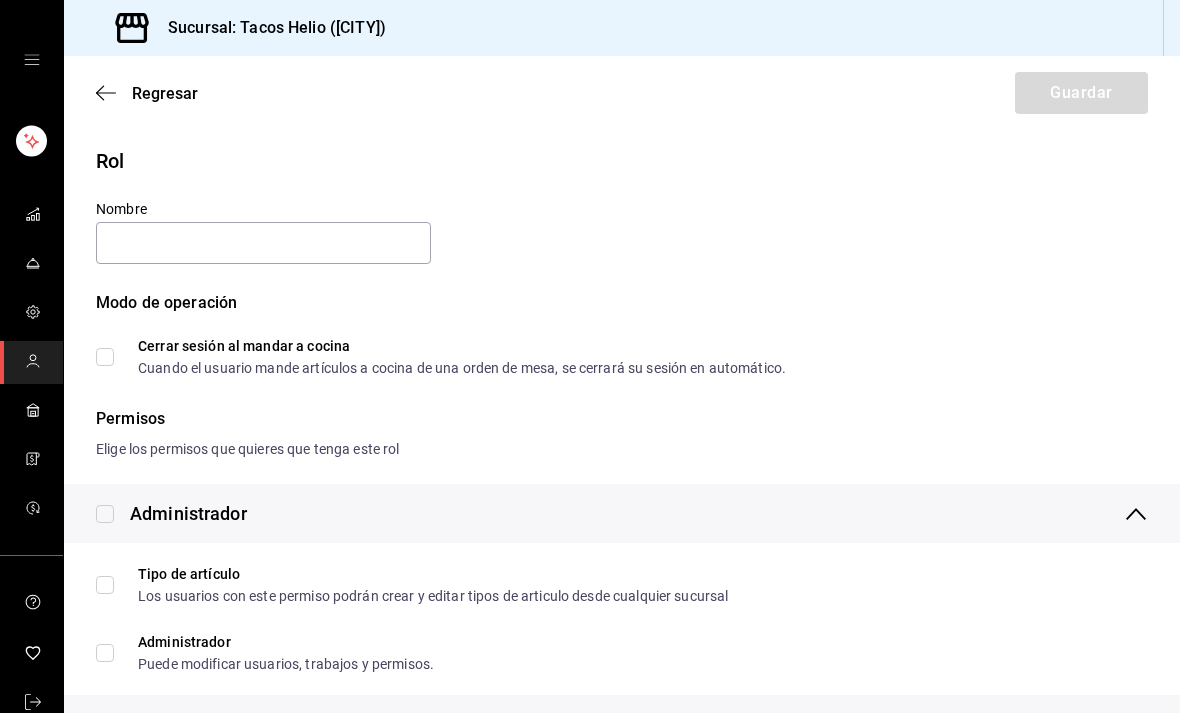 scroll, scrollTop: 0, scrollLeft: 0, axis: both 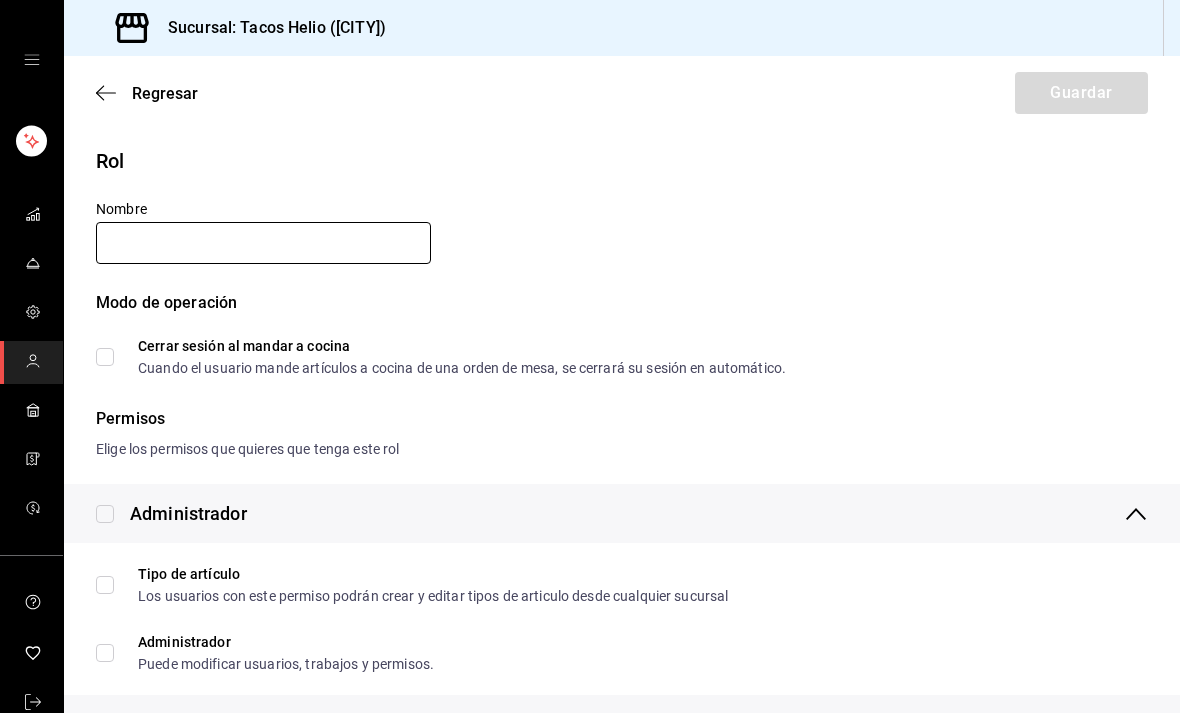 click at bounding box center (263, 243) 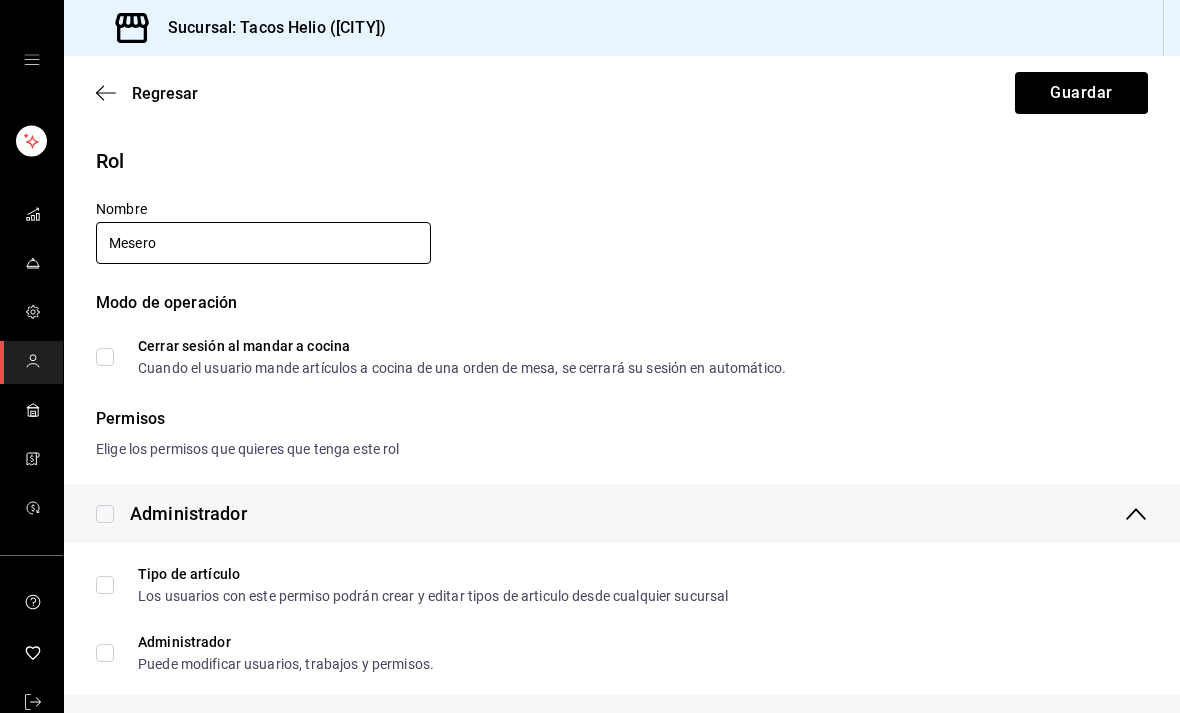 type on "Mesero" 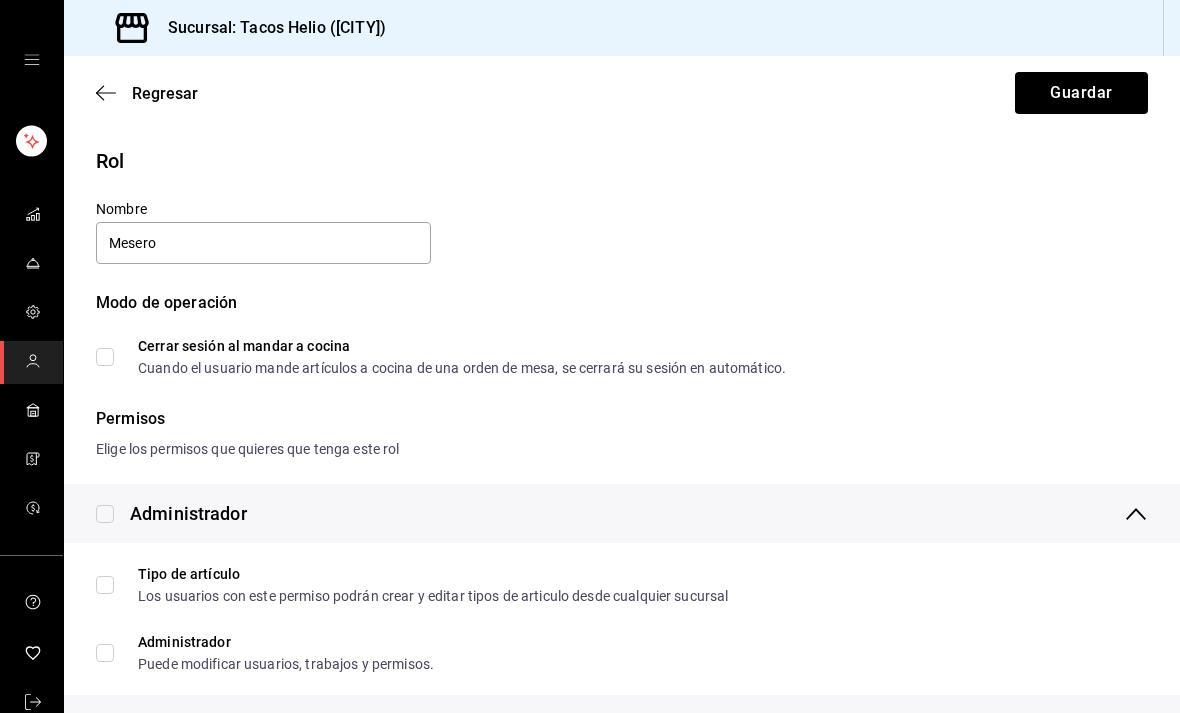 click on "Rol Nombre Mesero Modo de operación Cerrar sesión al mandar a cocina Cuando el usuario mande artículos a cocina de una orden de mesa, se cerrará su sesión en automático." at bounding box center [610, 248] 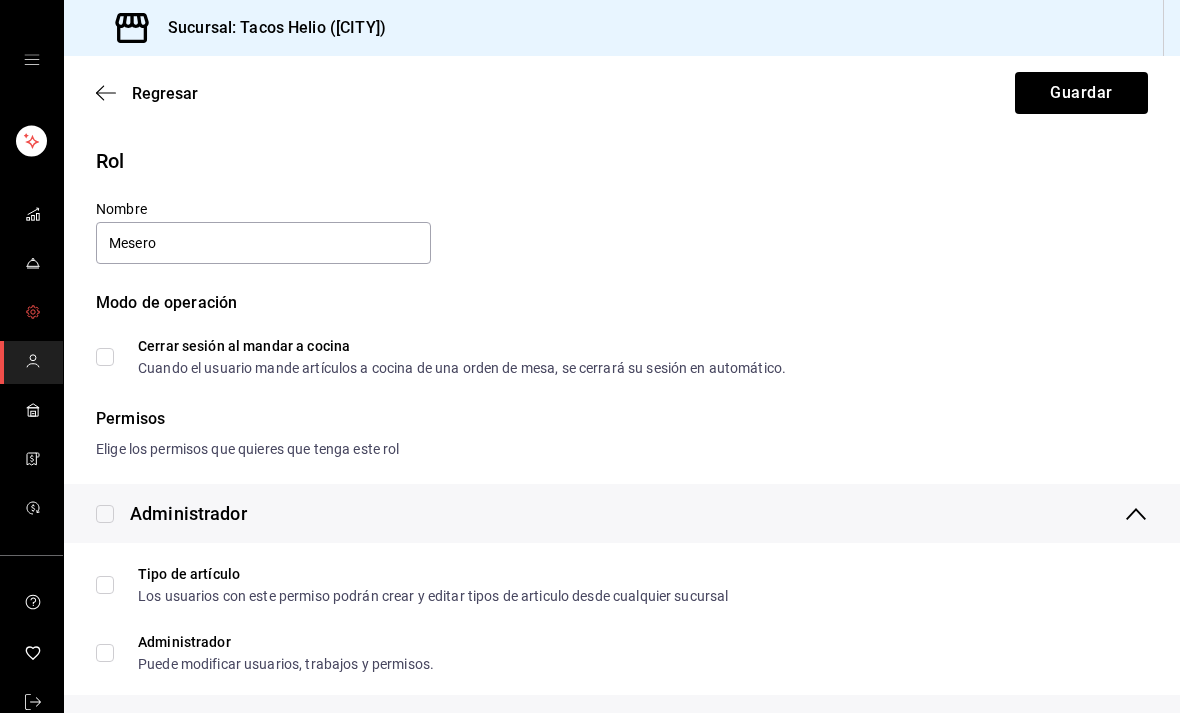 click at bounding box center (31, 313) 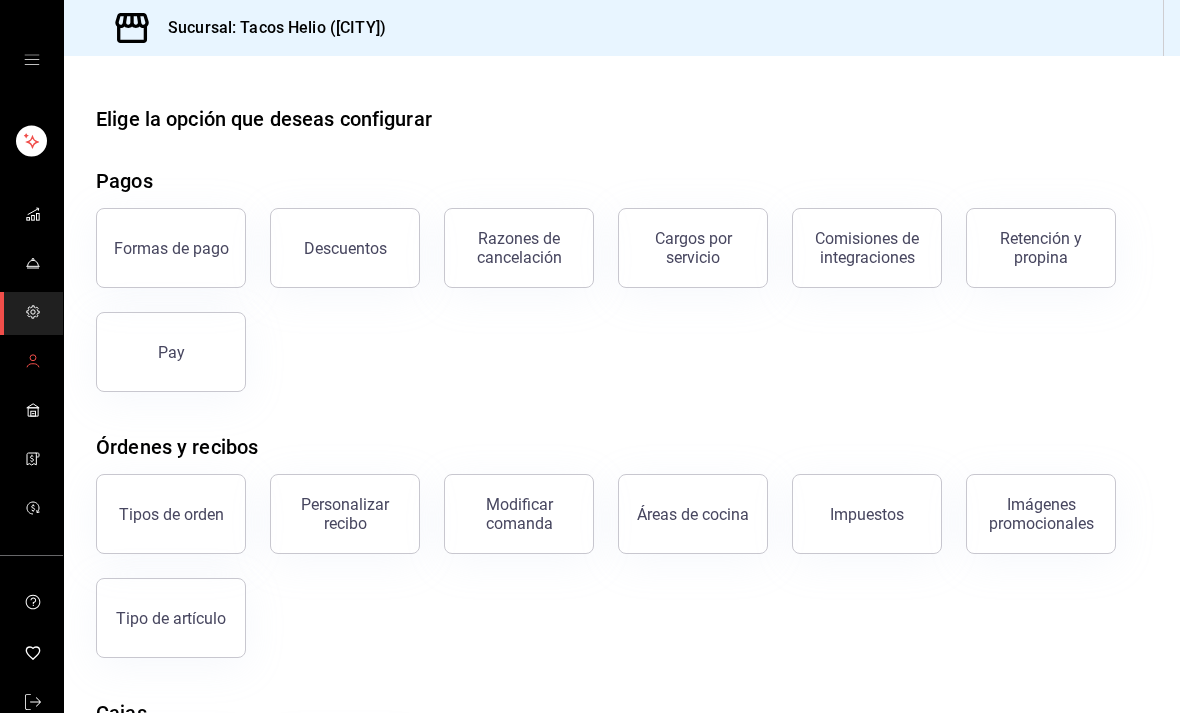 click at bounding box center [31, 362] 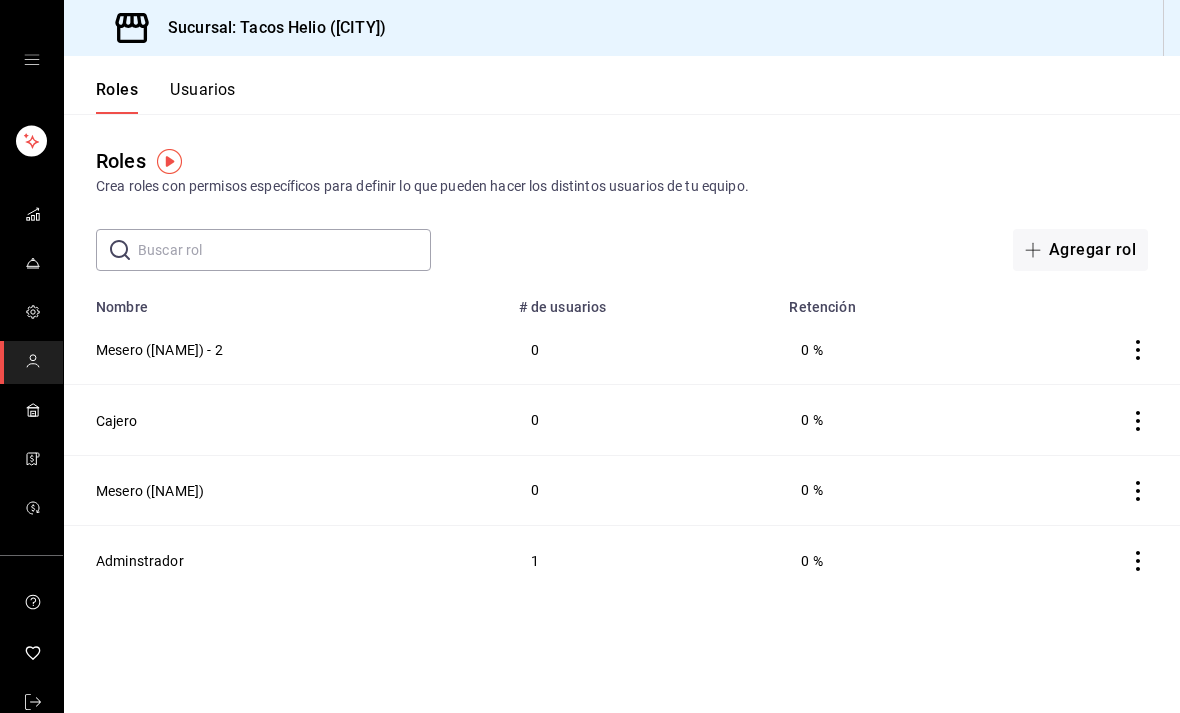 click 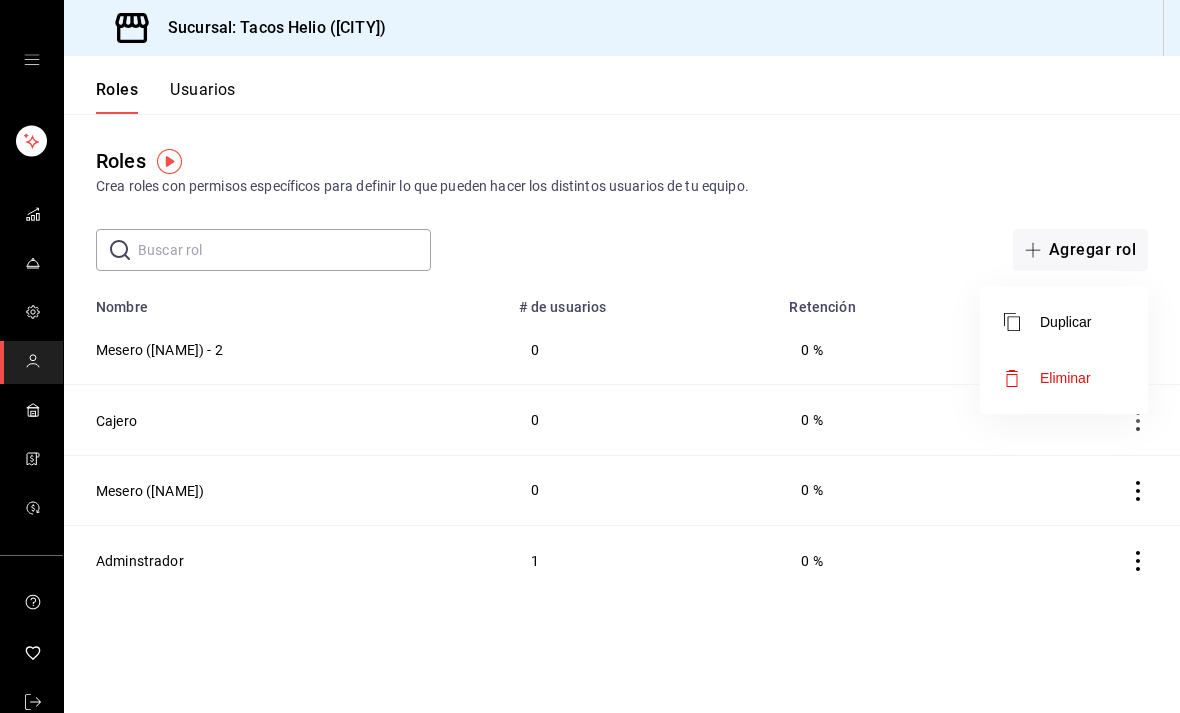 click on "Duplicar" at bounding box center [1047, 322] 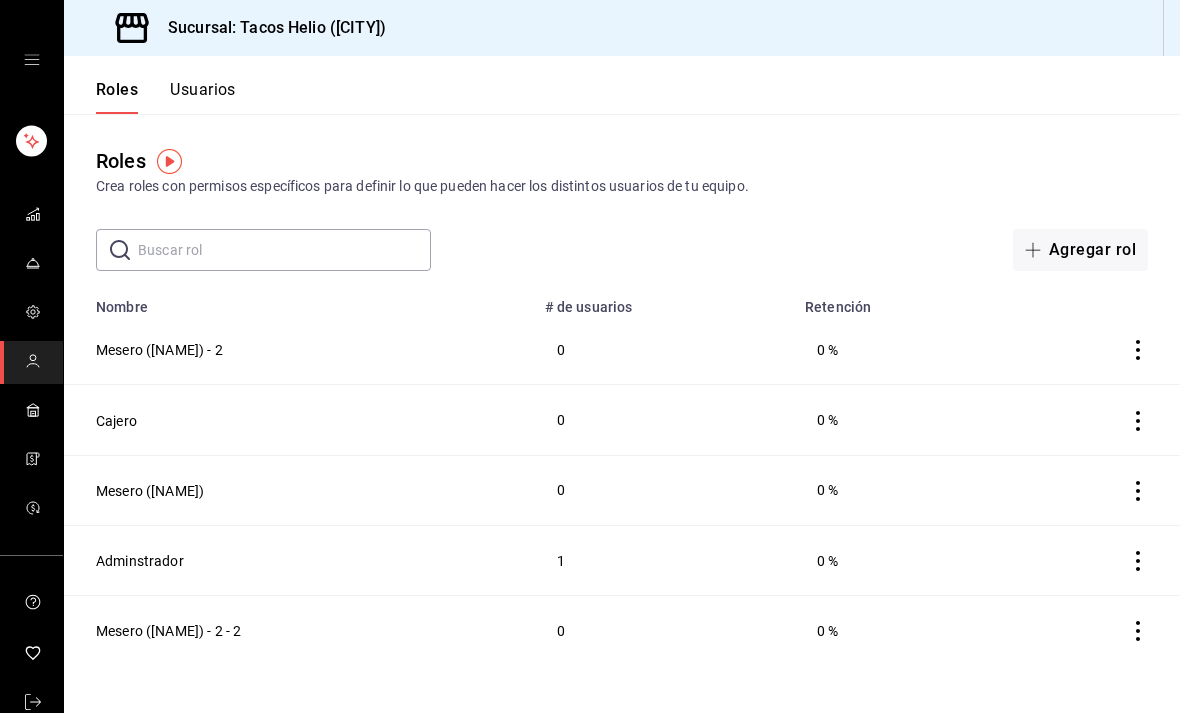 click on "Mesero (Jessi) - 2 - 2" at bounding box center (298, 631) 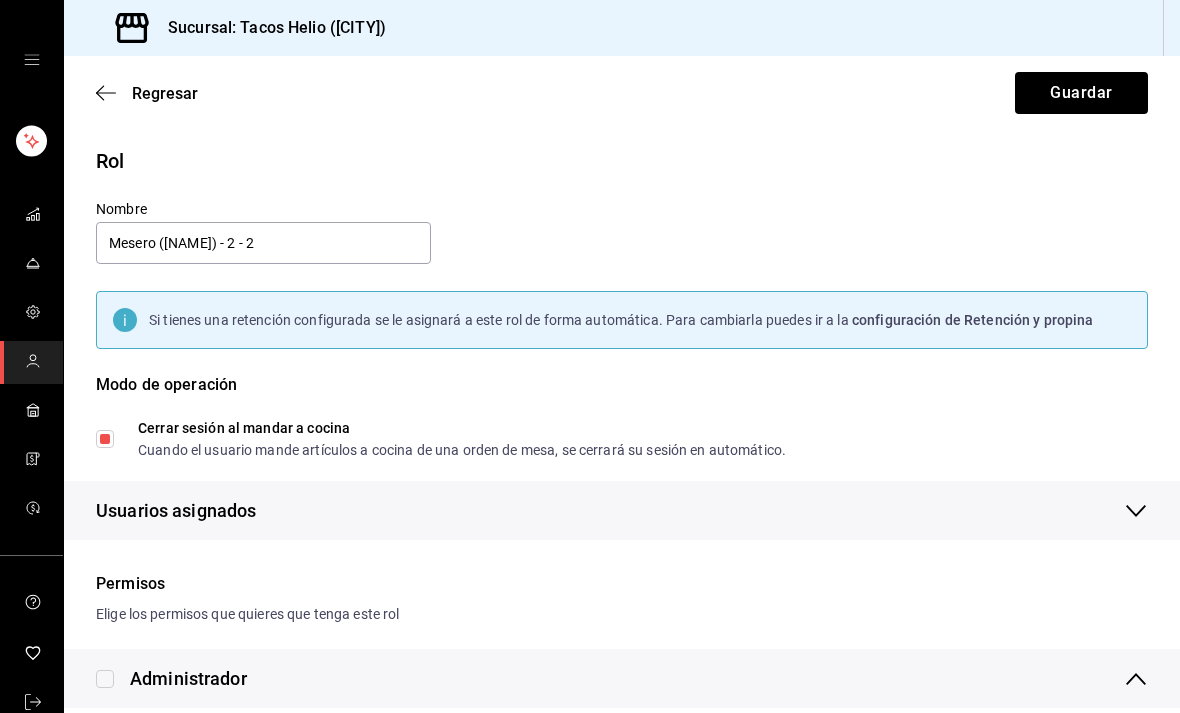 click on "Mesero (Jessi) - 2 - 2" at bounding box center [263, 243] 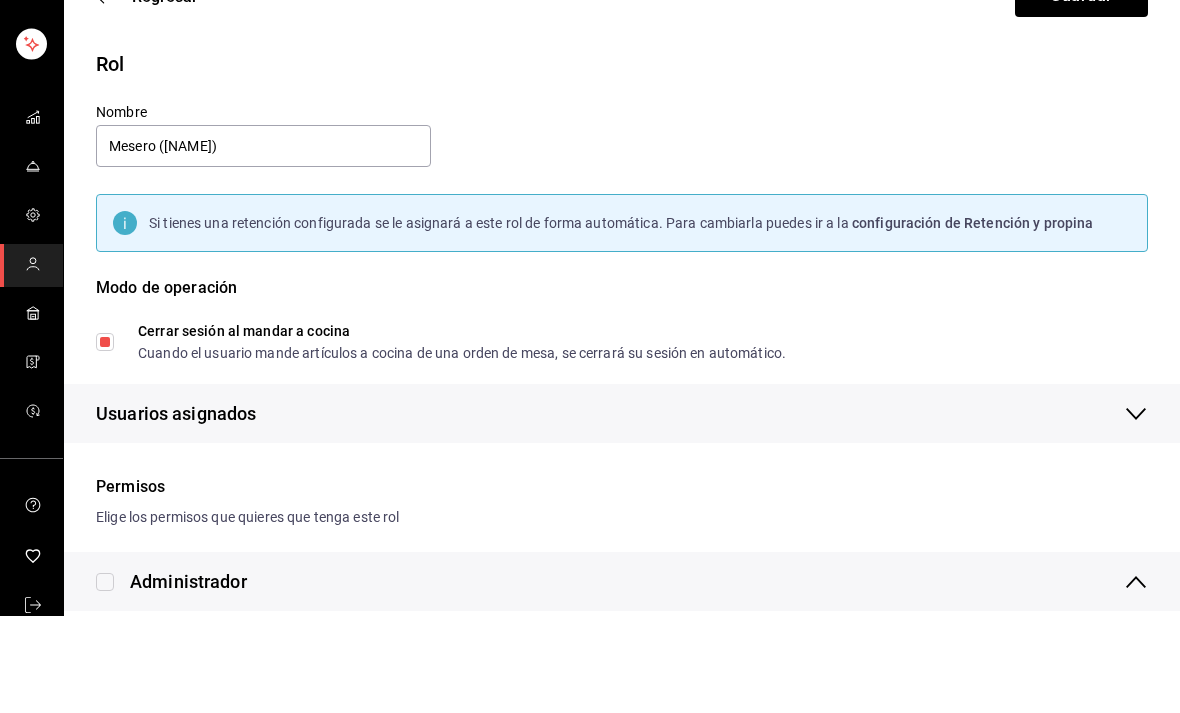 type on "Mesero (Kelly)" 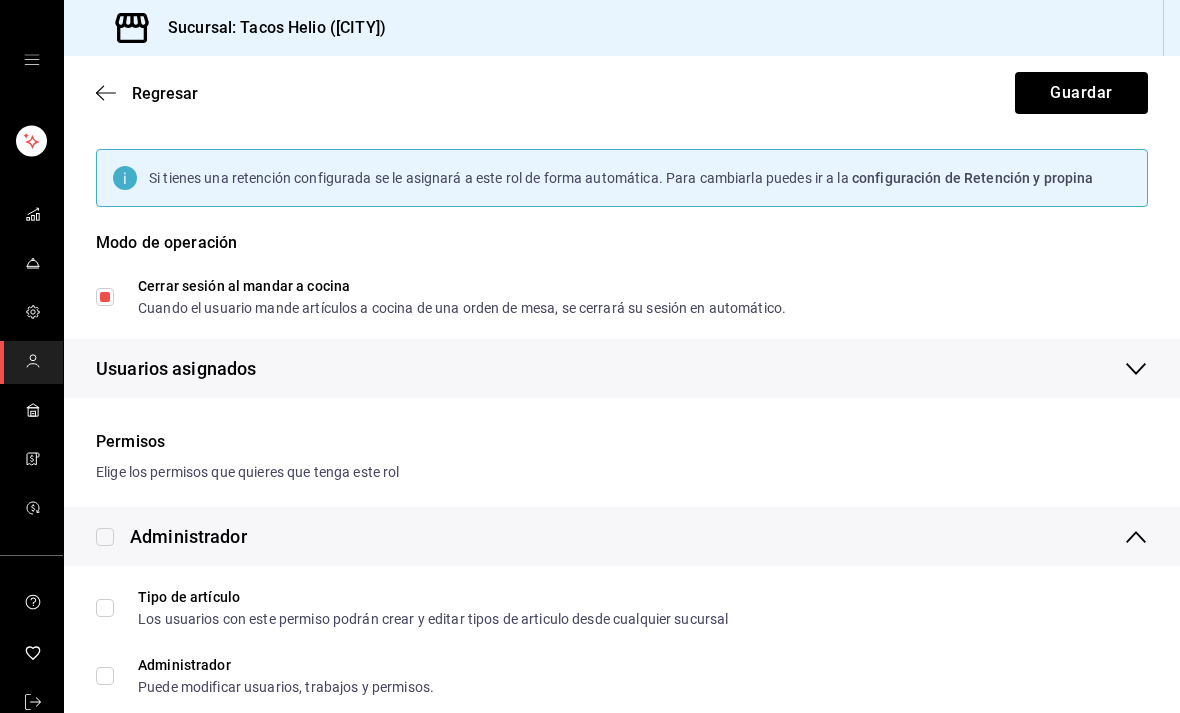 scroll, scrollTop: 144, scrollLeft: 0, axis: vertical 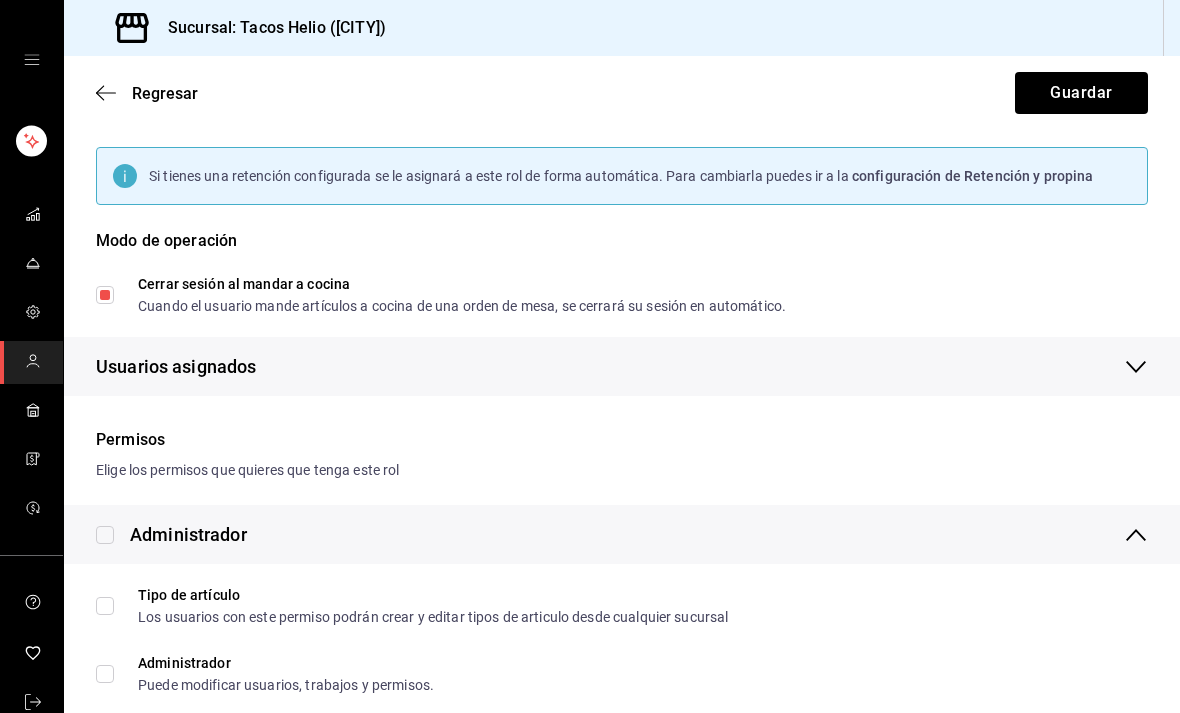 click on "Cerrar sesión al mandar a cocina Cuando el usuario mande artículos a cocina de una orden de mesa, se cerrará su sesión en automático." at bounding box center (105, 295) 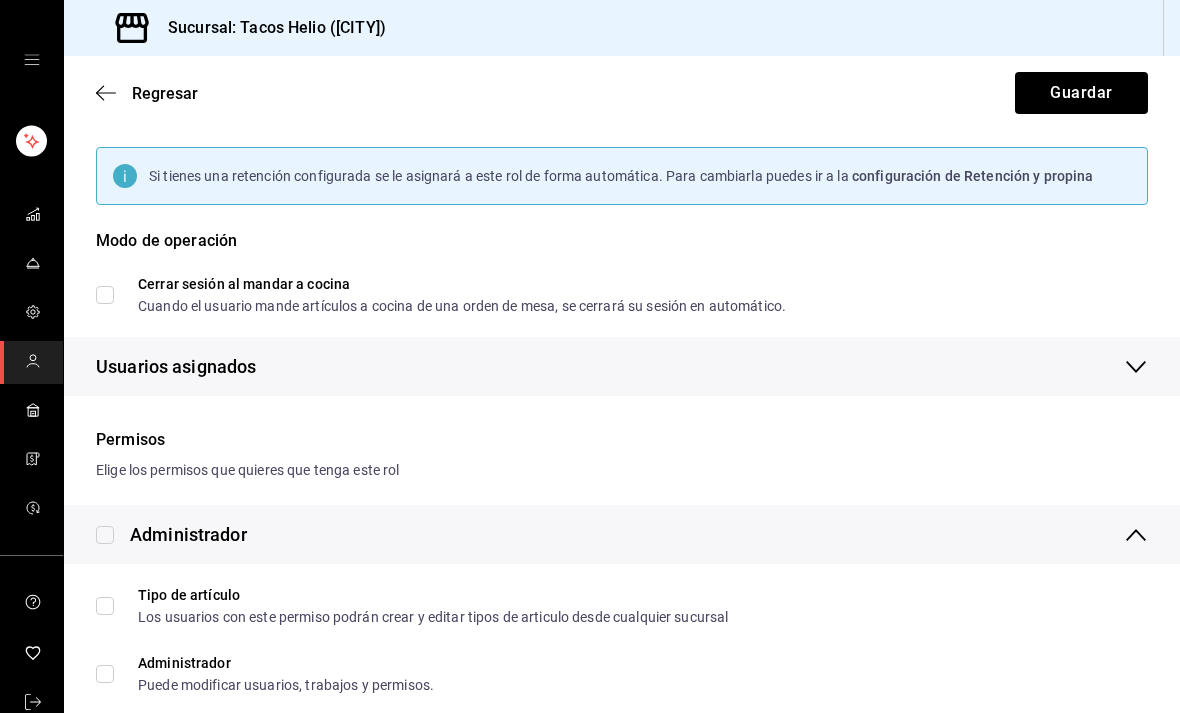 click on "Cerrar sesión al mandar a cocina Cuando el usuario mande artículos a cocina de una orden de mesa, se cerrará su sesión en automático." at bounding box center [450, 295] 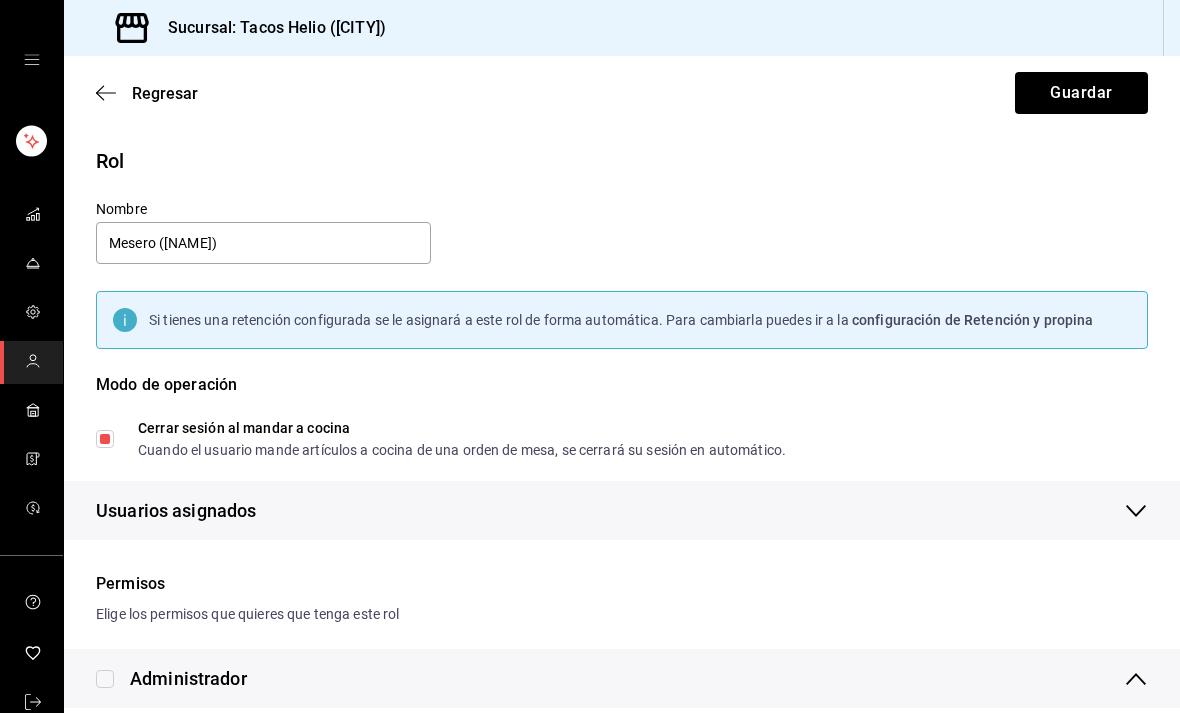 scroll, scrollTop: 0, scrollLeft: 0, axis: both 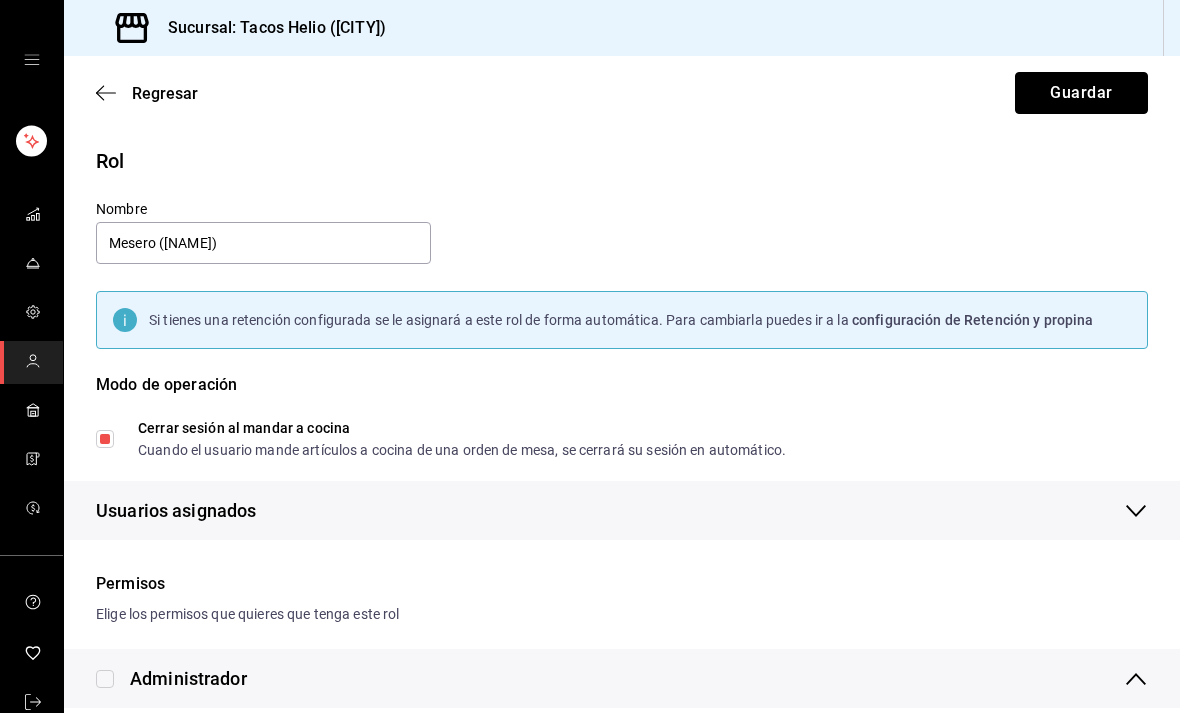 click on "Guardar" at bounding box center (1081, 93) 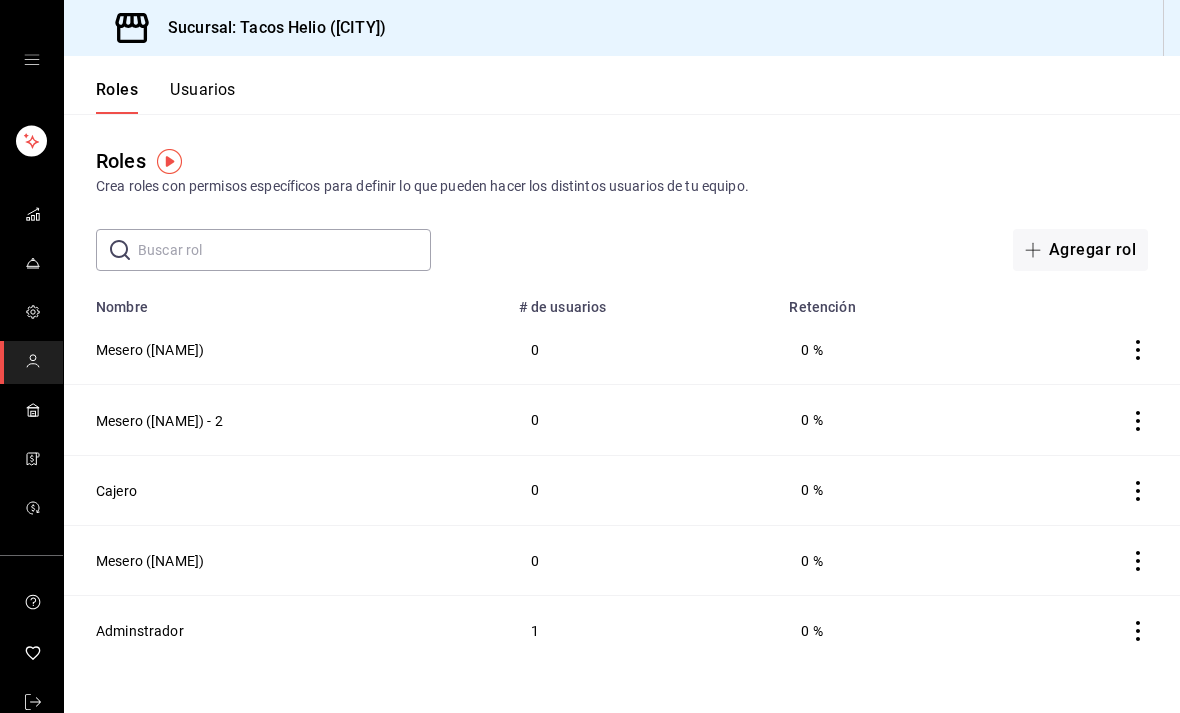 click on "Agregar rol" at bounding box center [1080, 250] 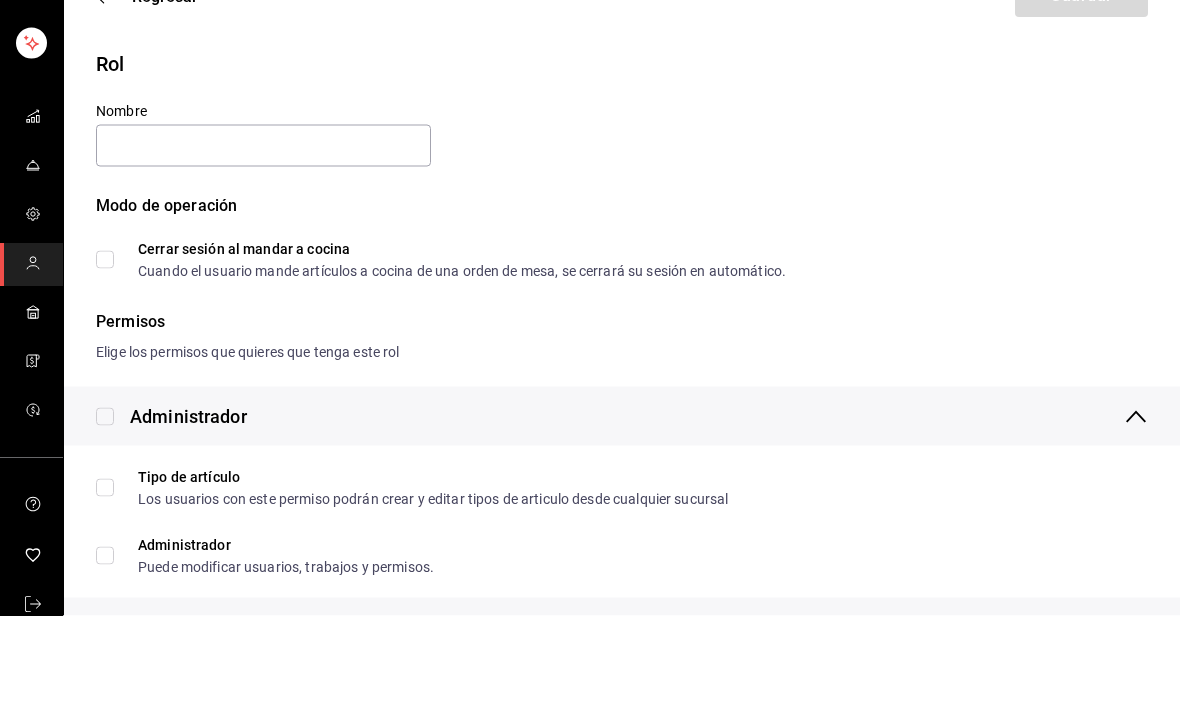 click on "Modo de operación Cerrar sesión al mandar a cocina Cuando el usuario mande artículos a cocina de una orden de mesa, se cerrará su sesión en automático." at bounding box center (610, 321) 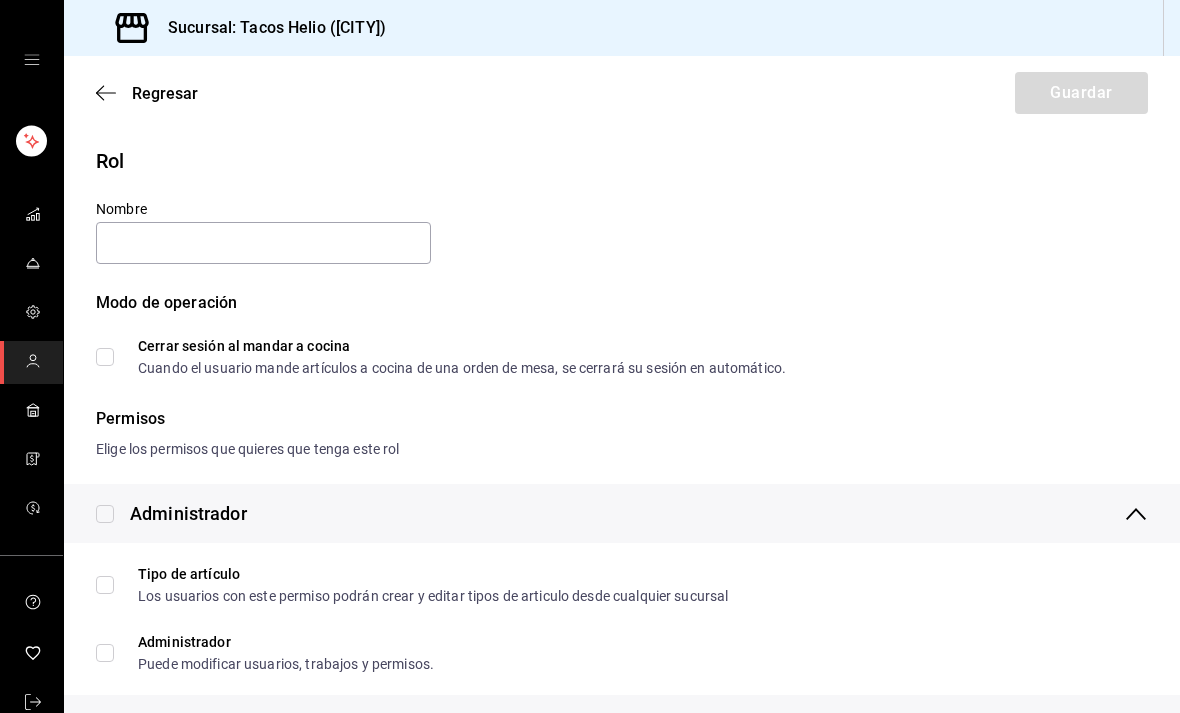 scroll, scrollTop: 0, scrollLeft: 0, axis: both 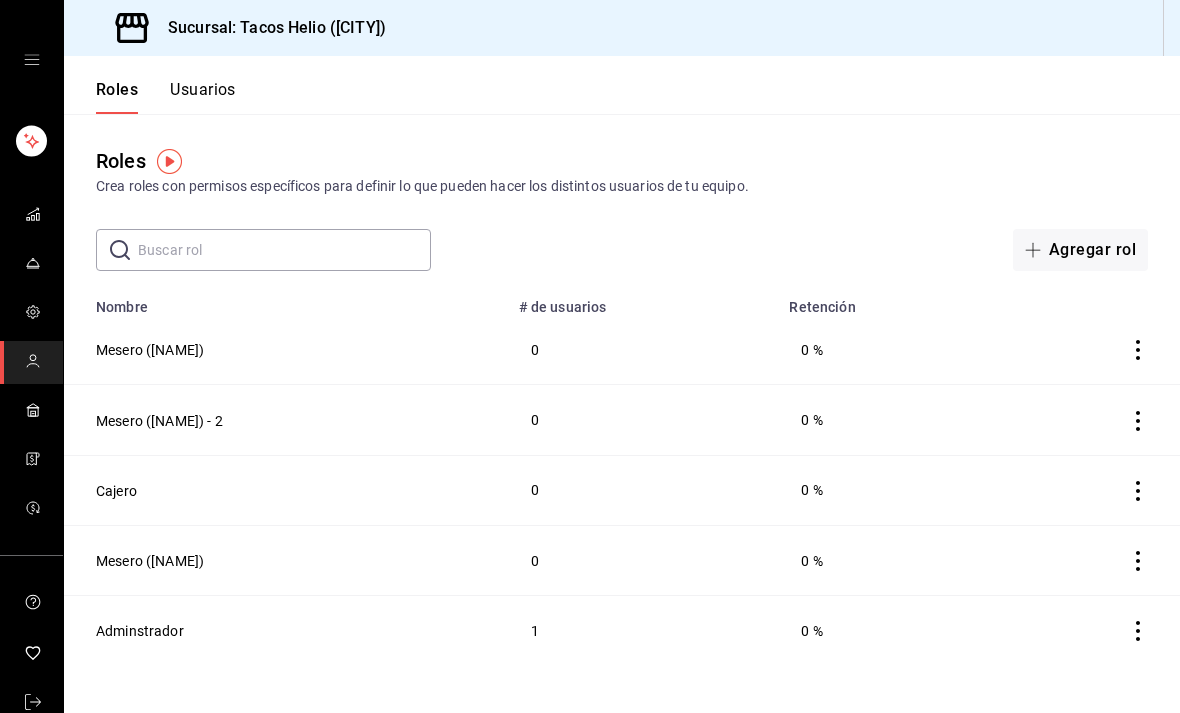 click 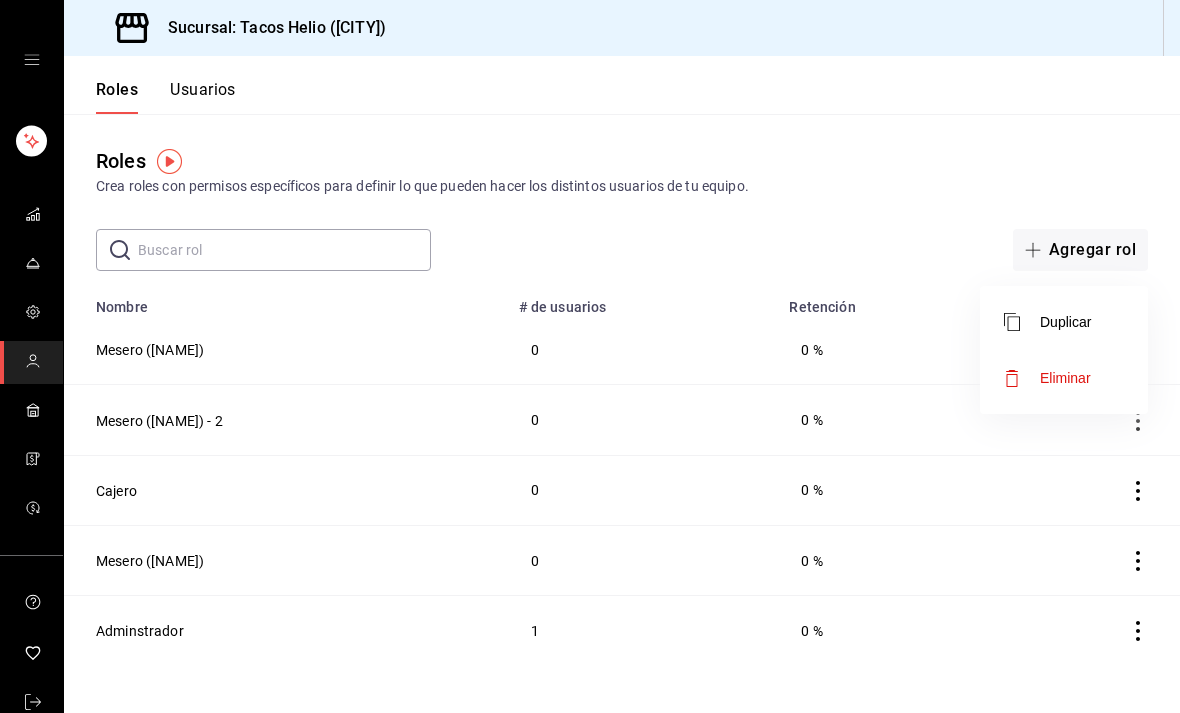 click on "Duplicar" at bounding box center [1047, 322] 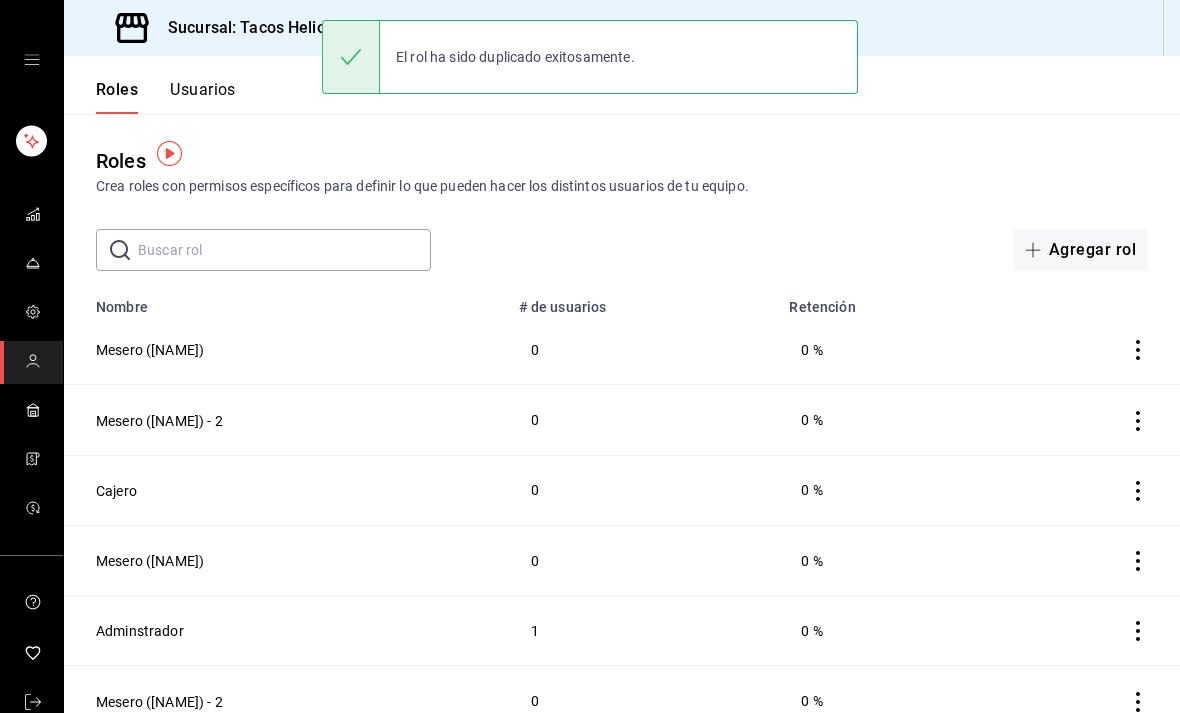 scroll, scrollTop: 64, scrollLeft: 0, axis: vertical 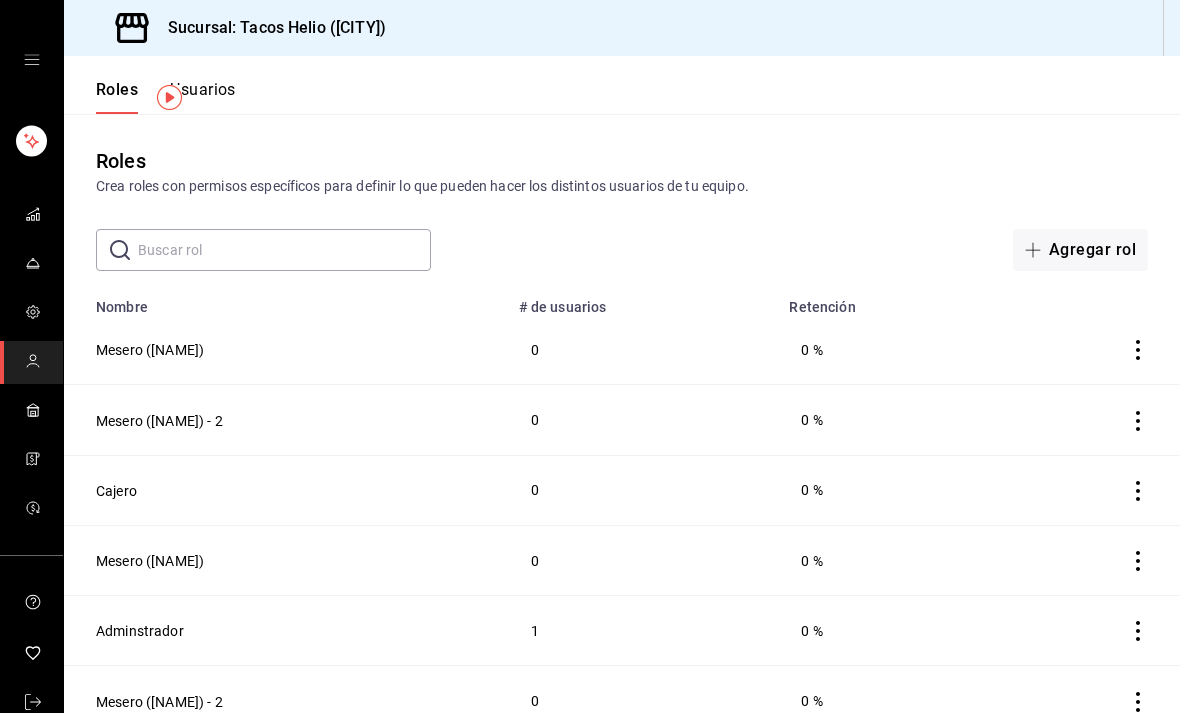click on "Mesero (Kelly) - 2" at bounding box center (285, 701) 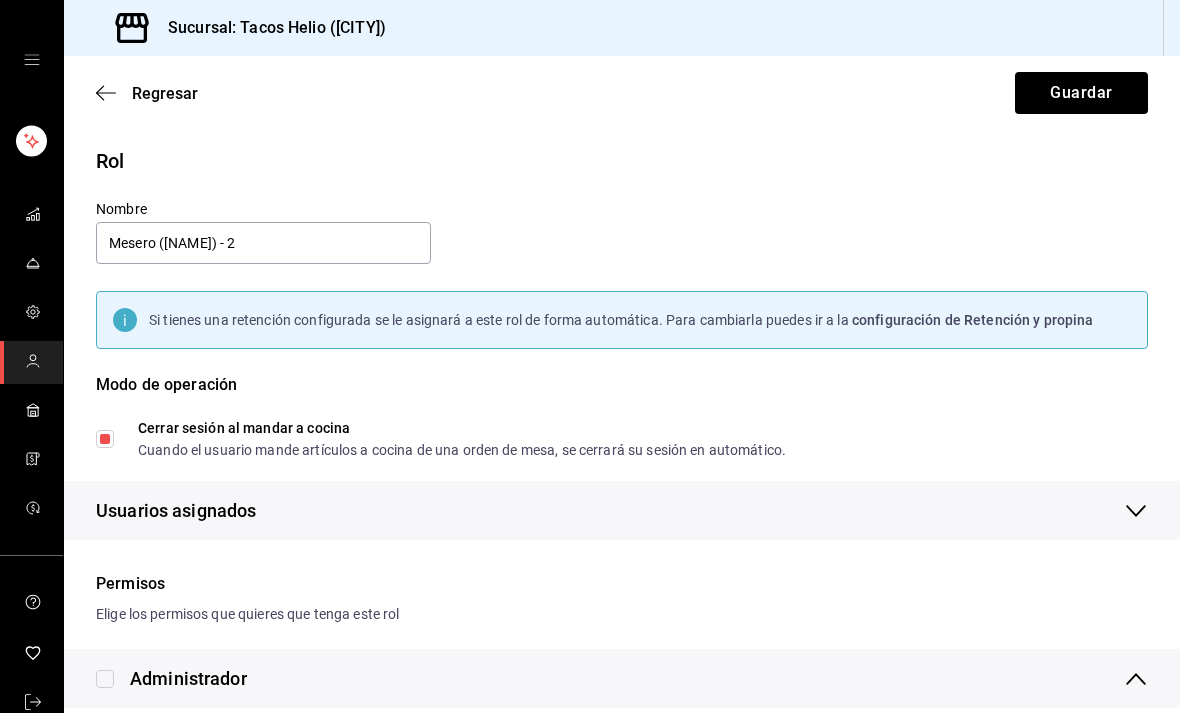 click on "Mesero (Kelly) - 2" at bounding box center (263, 243) 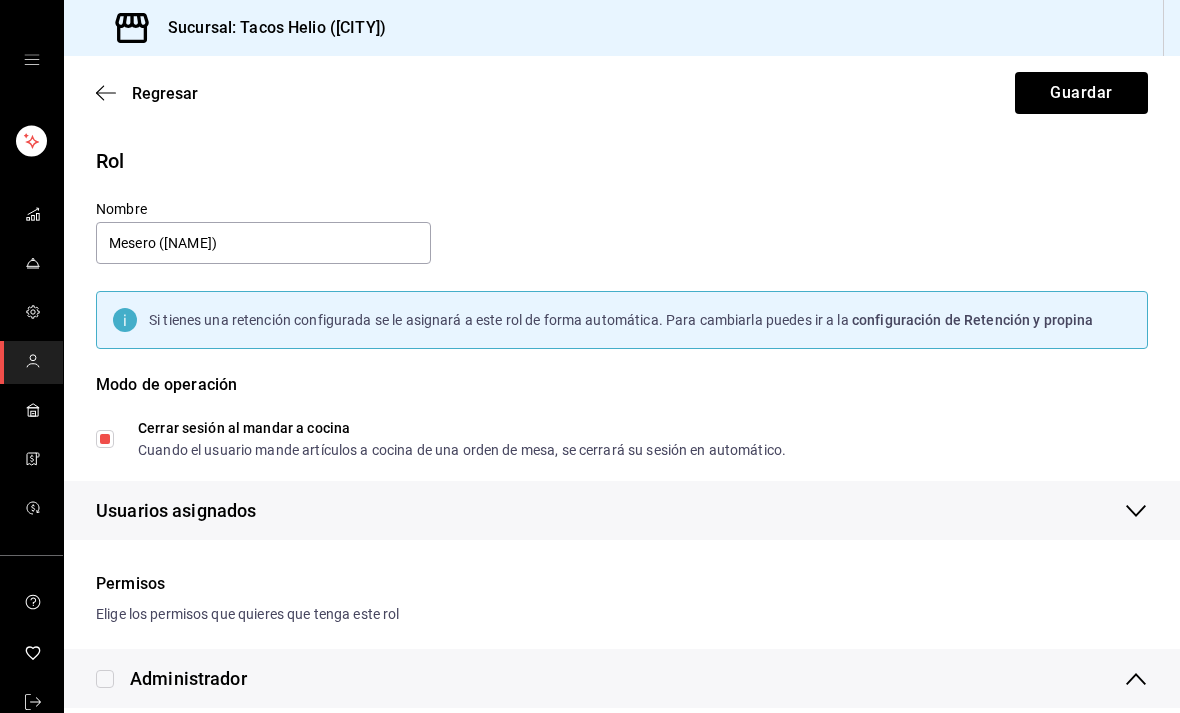 type on "Mesero (johan)" 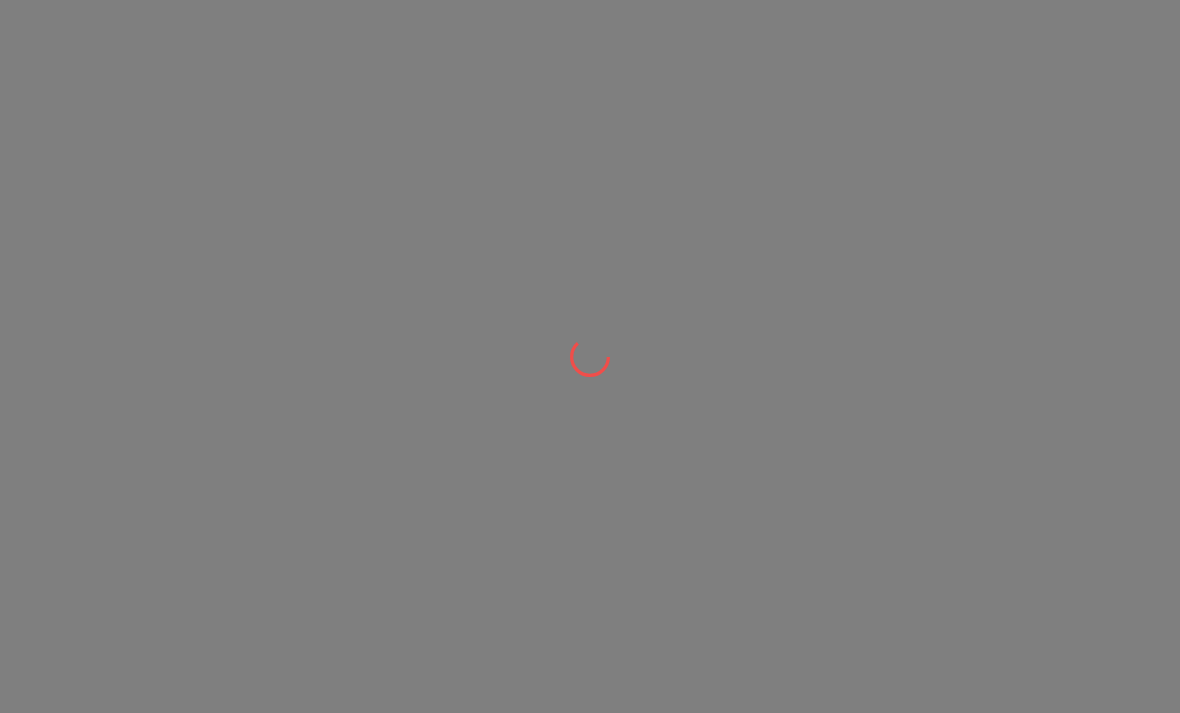 scroll, scrollTop: 0, scrollLeft: 0, axis: both 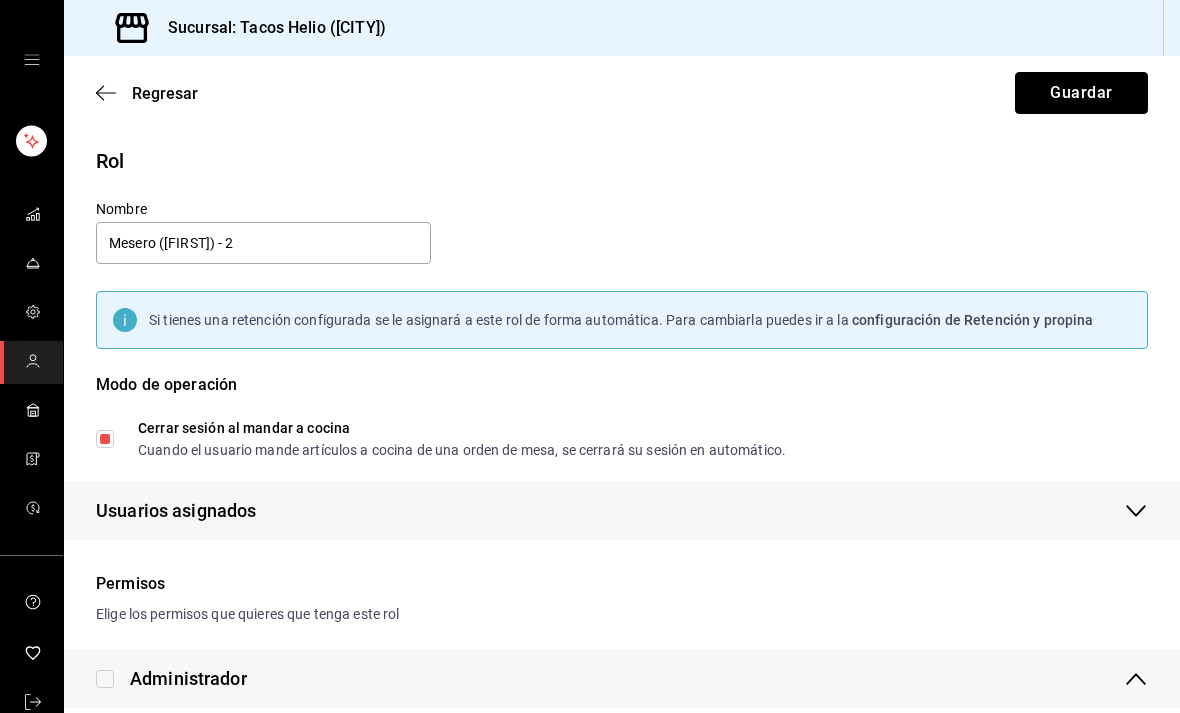 click on "Guardar" at bounding box center [1081, 93] 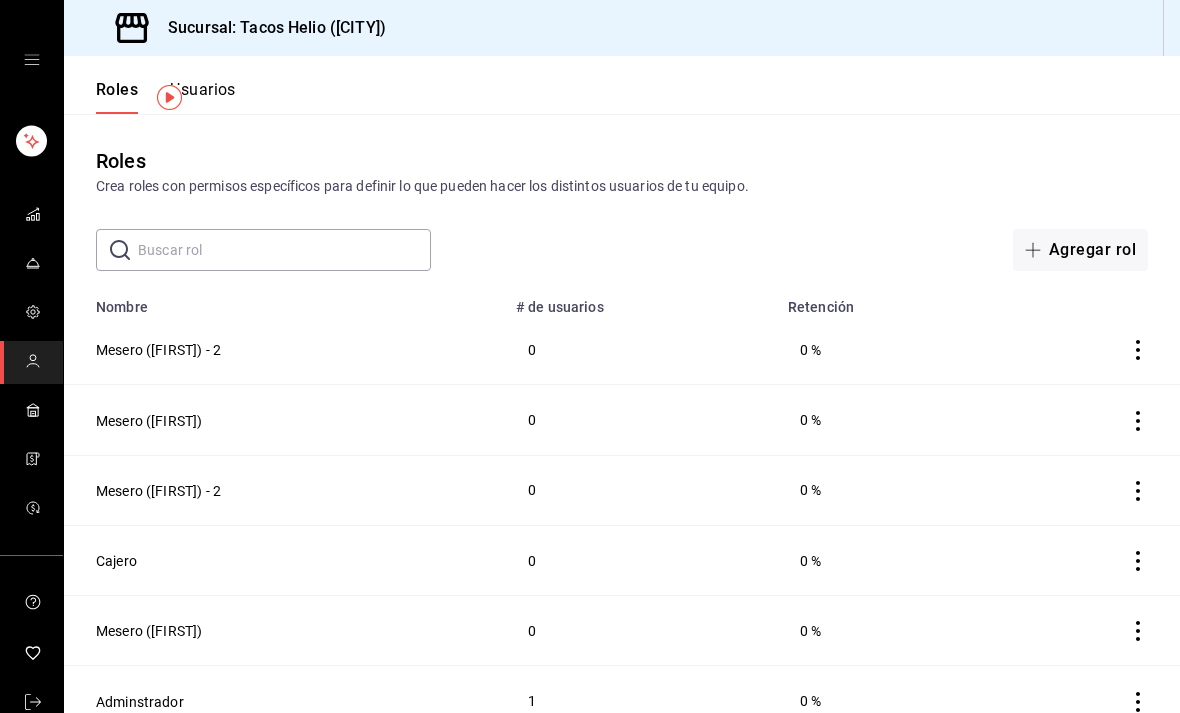 scroll, scrollTop: 64, scrollLeft: 0, axis: vertical 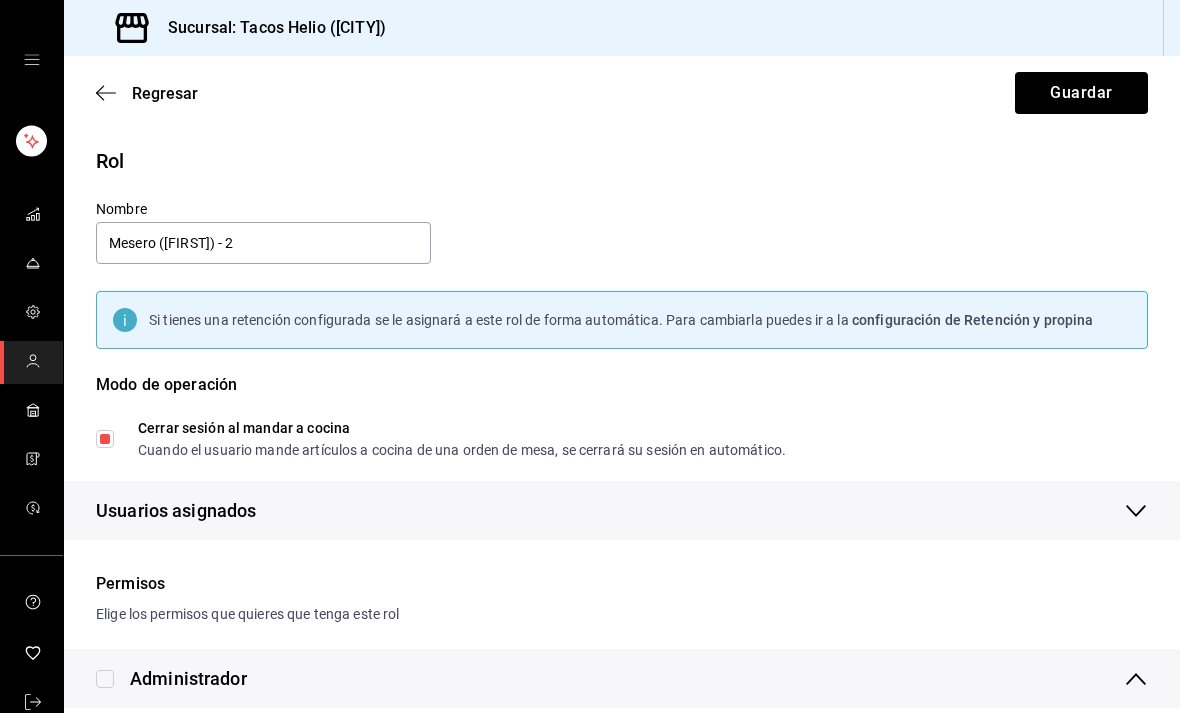 click on "Mesero ([NAME]) - 2" at bounding box center (263, 243) 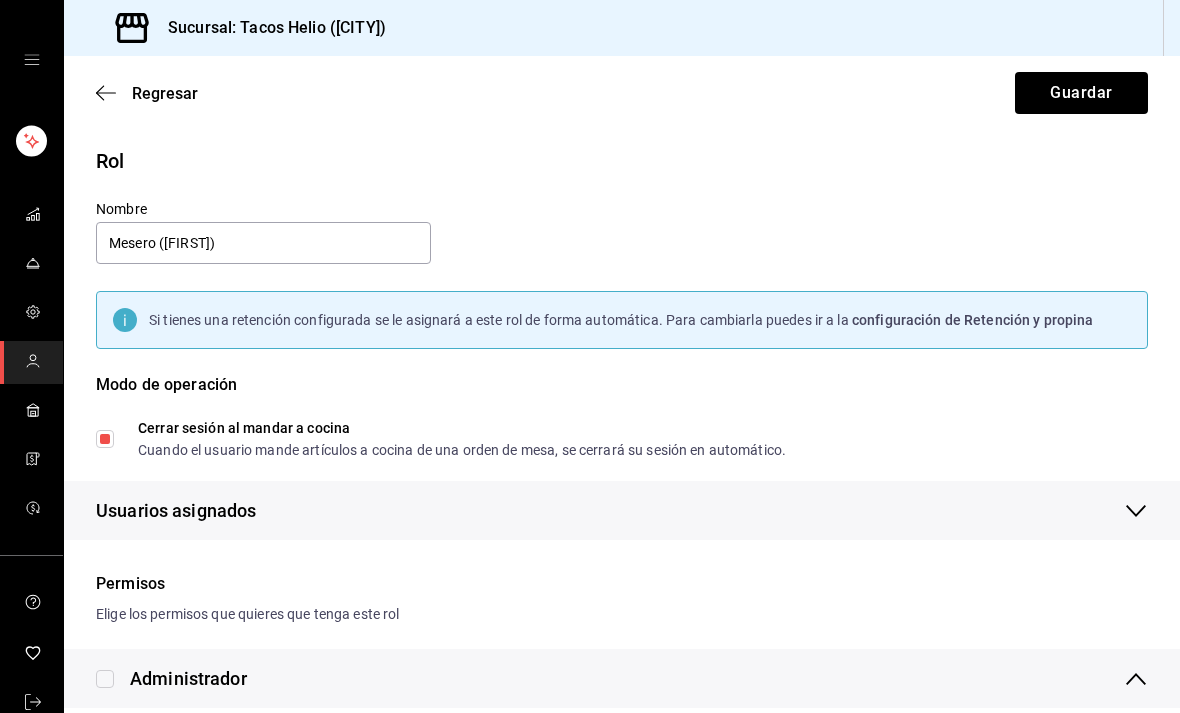 type on "Mesero ([NAME])" 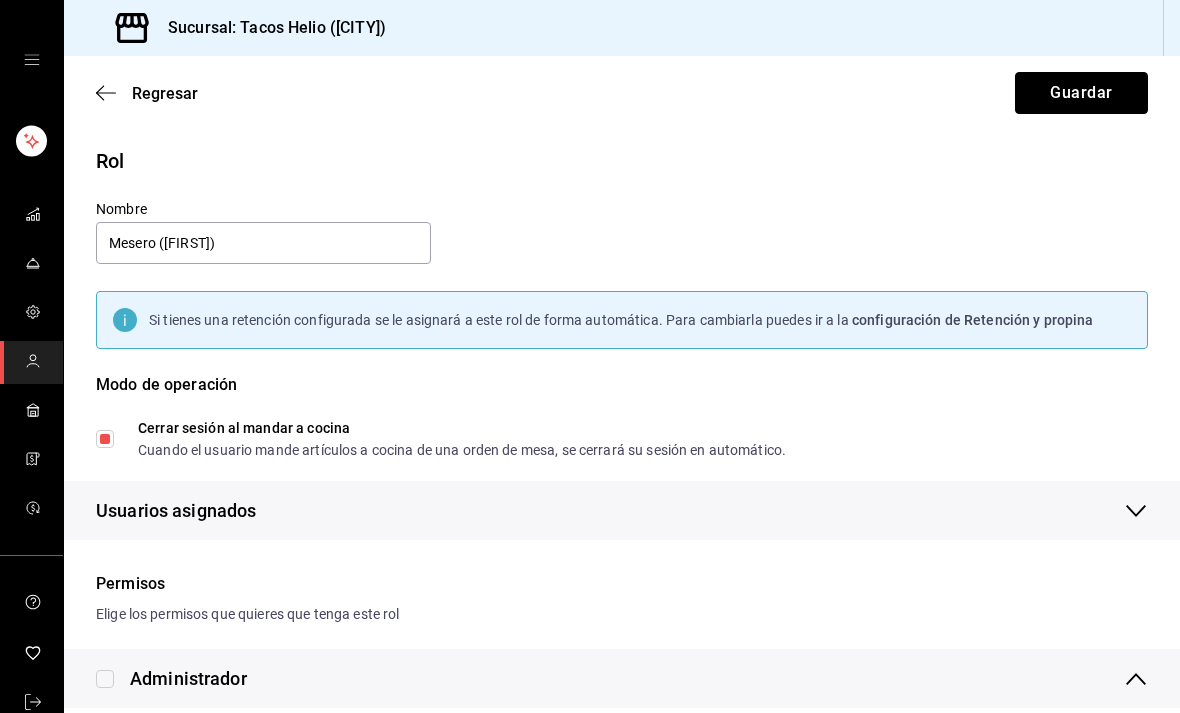 click on "Guardar" at bounding box center [1081, 93] 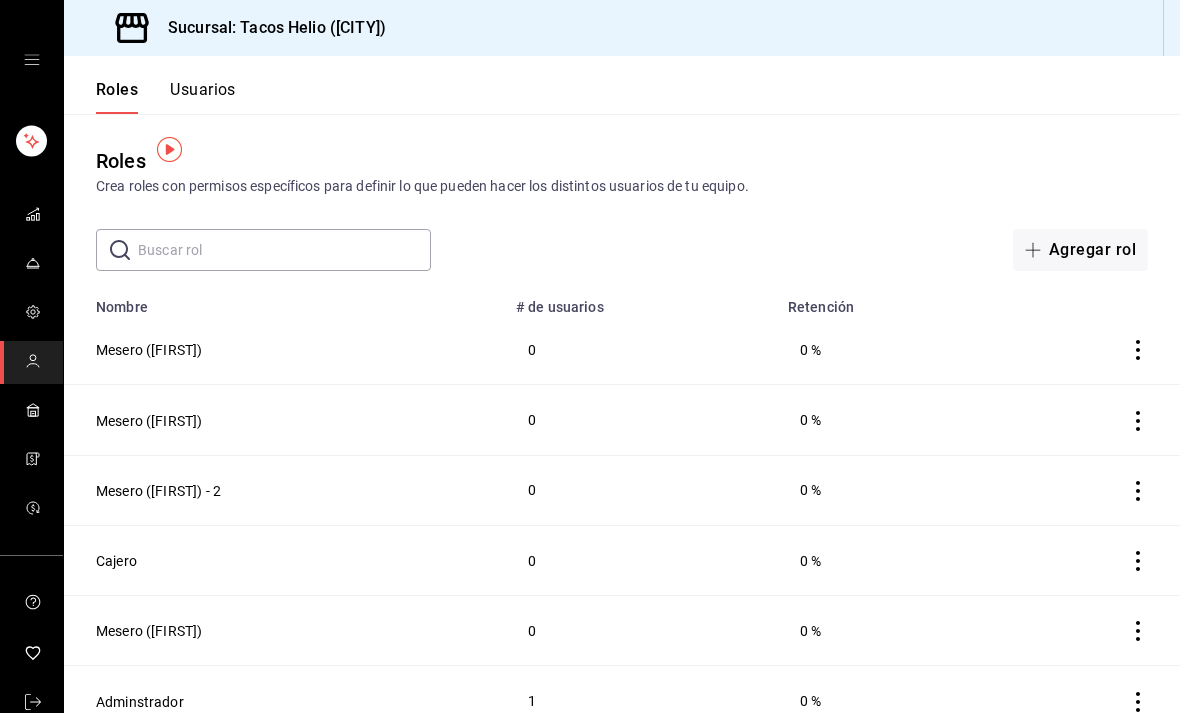 scroll, scrollTop: 0, scrollLeft: 0, axis: both 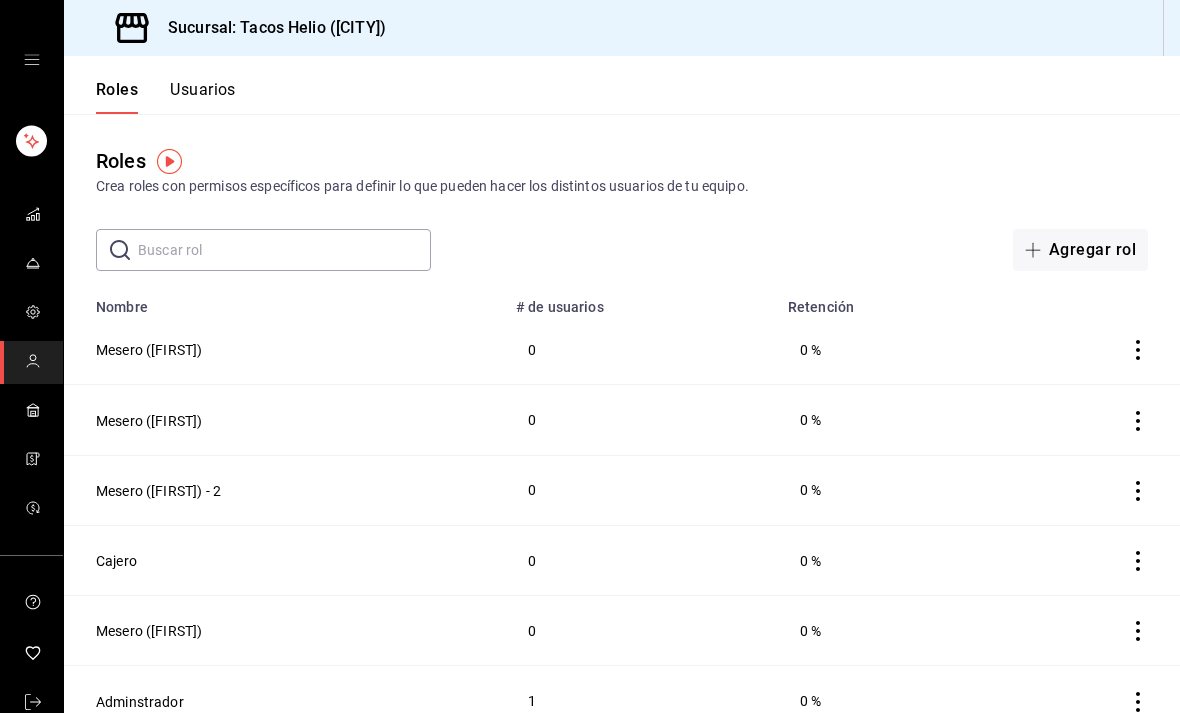 click on "Sucursal: Tacos Helio ([CITY])" at bounding box center (237, 28) 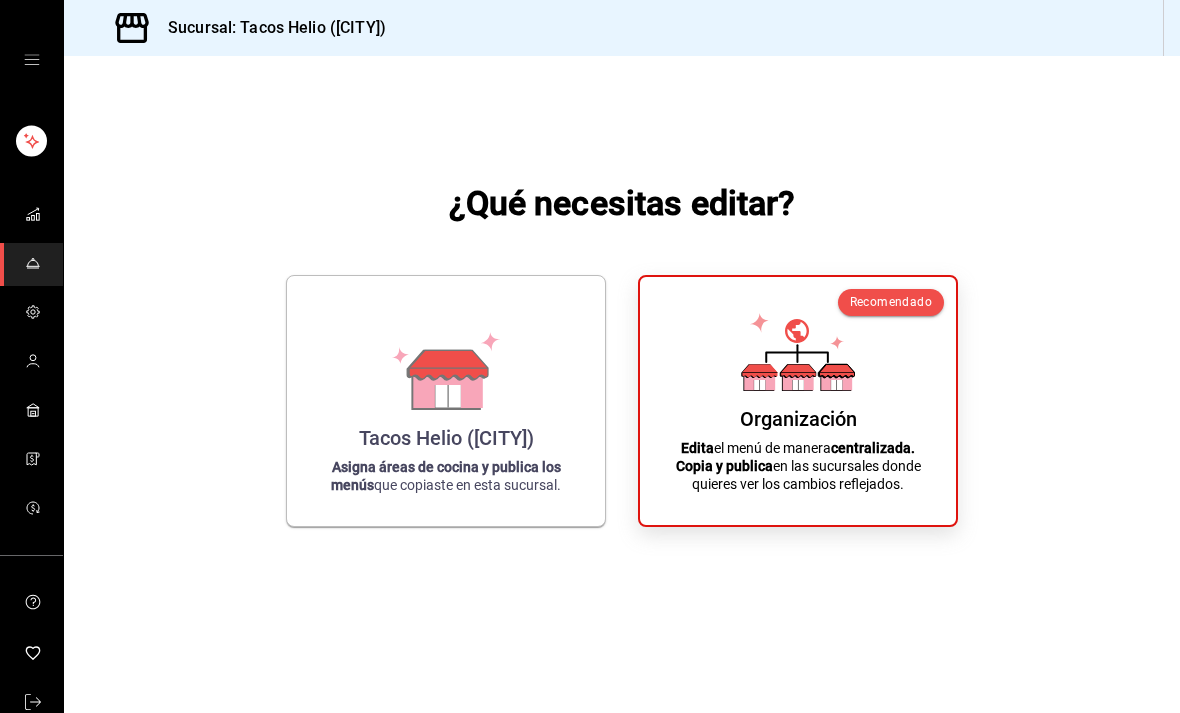 click on "Asigna áreas de cocina y publica los menús  que copiaste en esta sucursal." at bounding box center (446, 476) 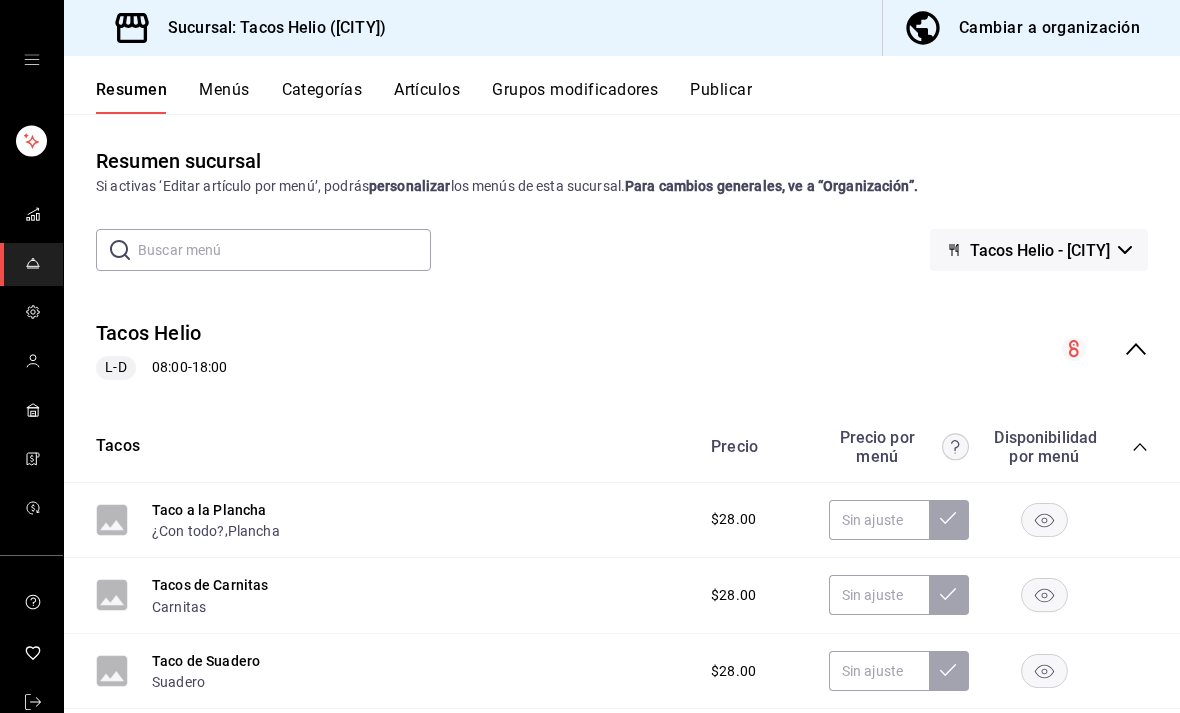 click on "Cambiar a organización" at bounding box center (1049, 28) 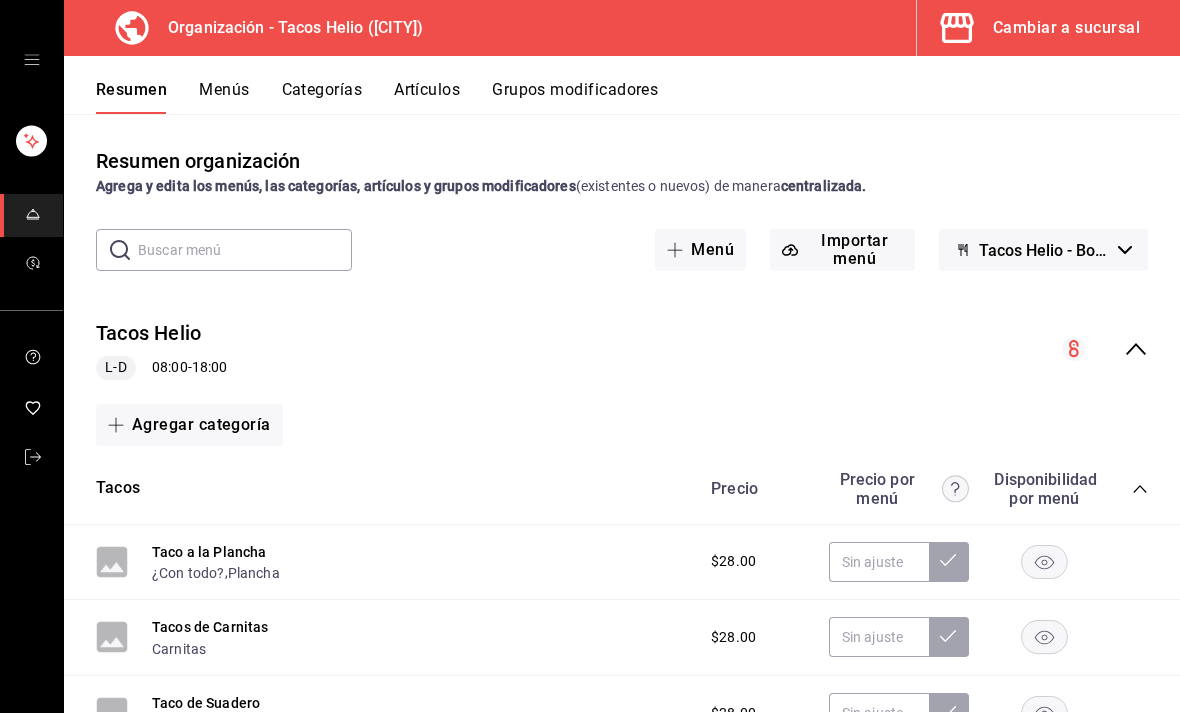 click on "Organización - Tacos Helio ([CITY])" at bounding box center [288, 28] 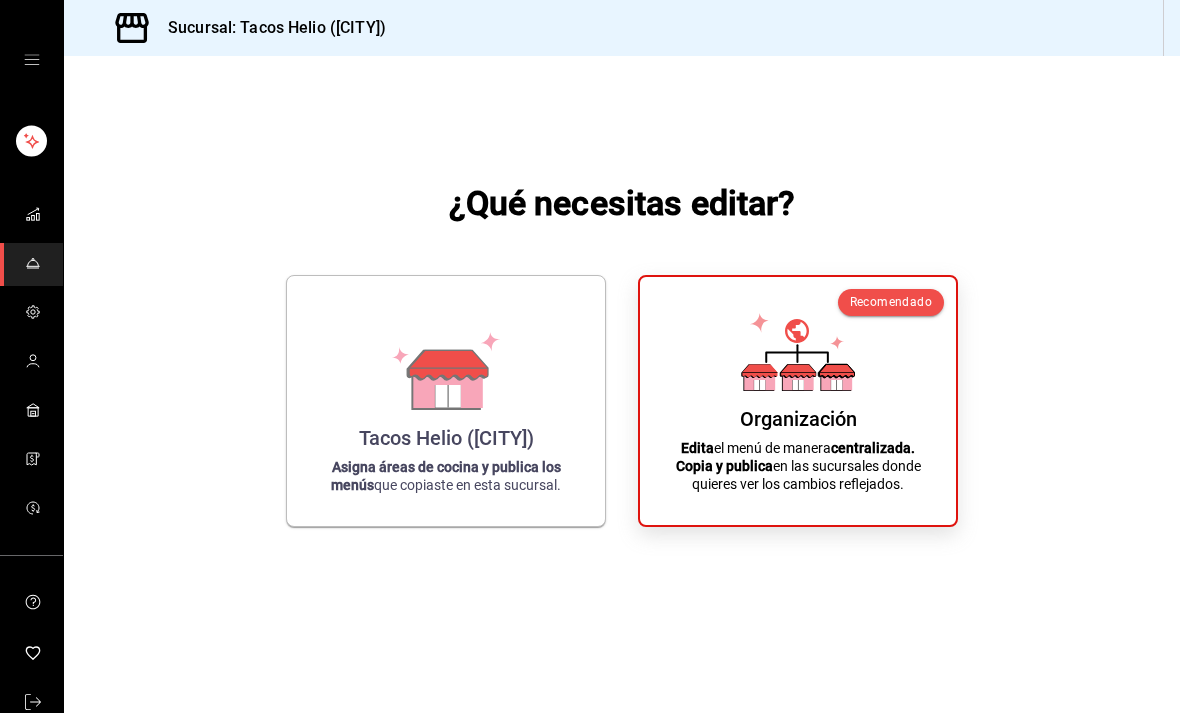 click on "Organización Edita  el menú de manera  centralizada.     Copia y publica  en las sucursales donde quieres ver los cambios reflejados." at bounding box center [798, 401] 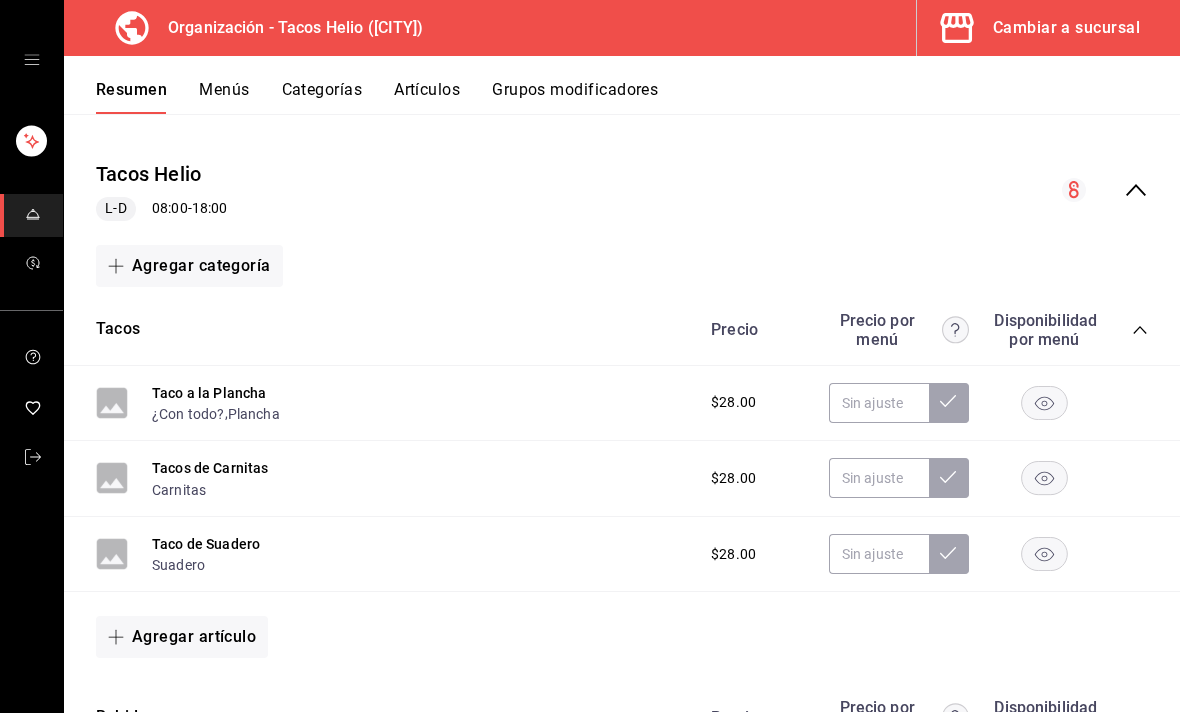 scroll, scrollTop: 155, scrollLeft: 0, axis: vertical 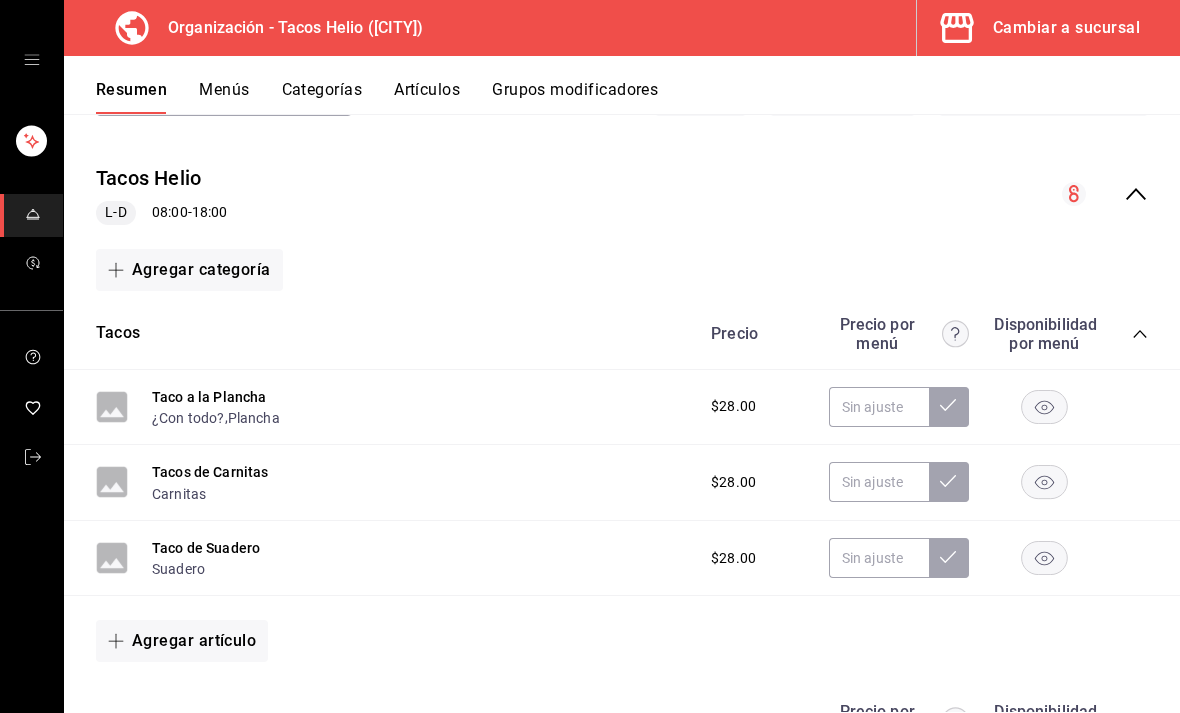 click on "Tacos de Carnitas" at bounding box center (210, 472) 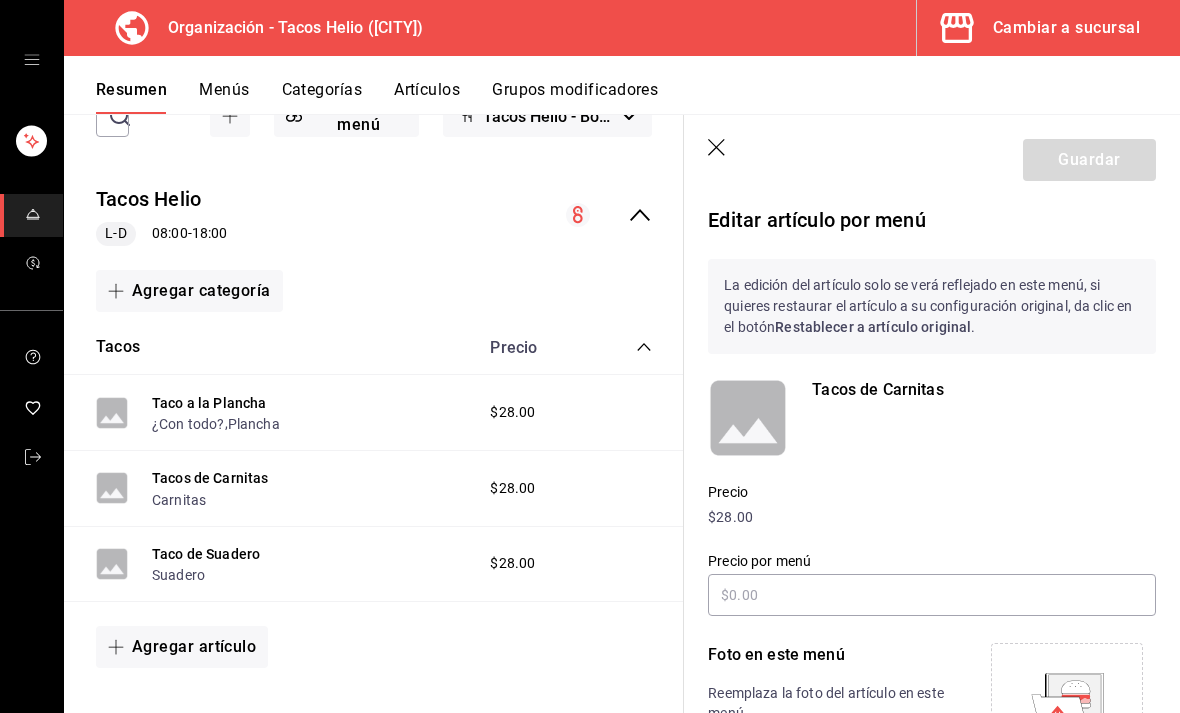scroll, scrollTop: 0, scrollLeft: 0, axis: both 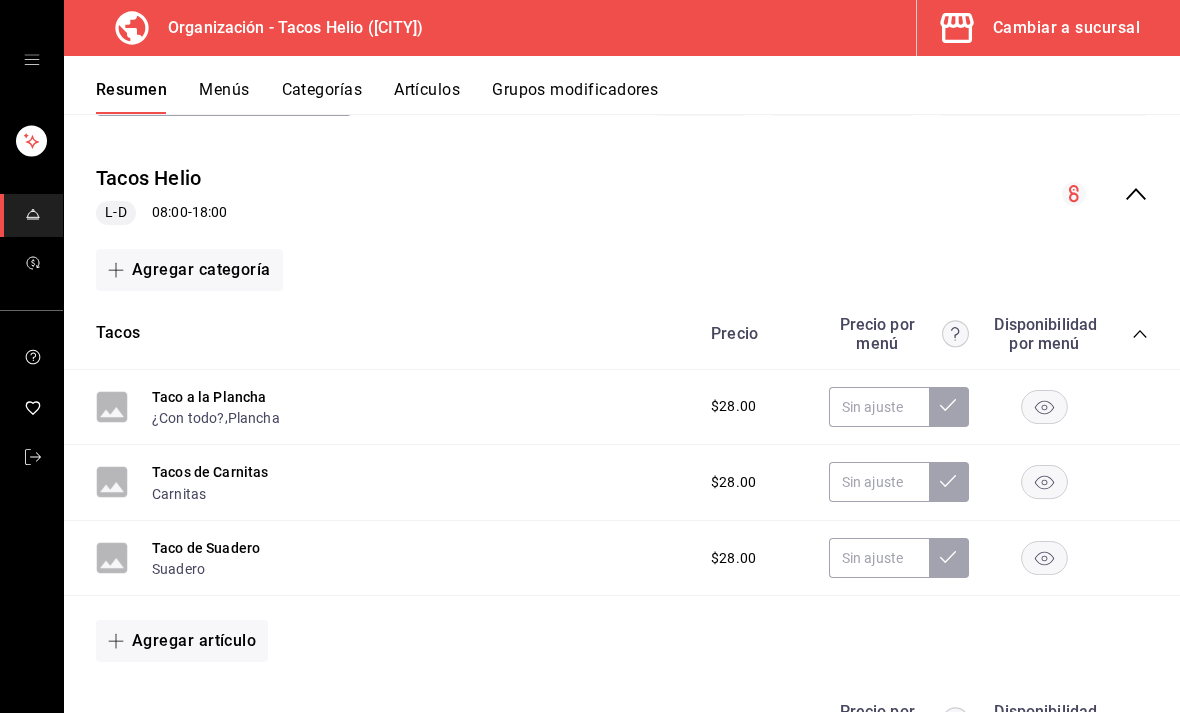 click on "Grupos modificadores" at bounding box center [575, 97] 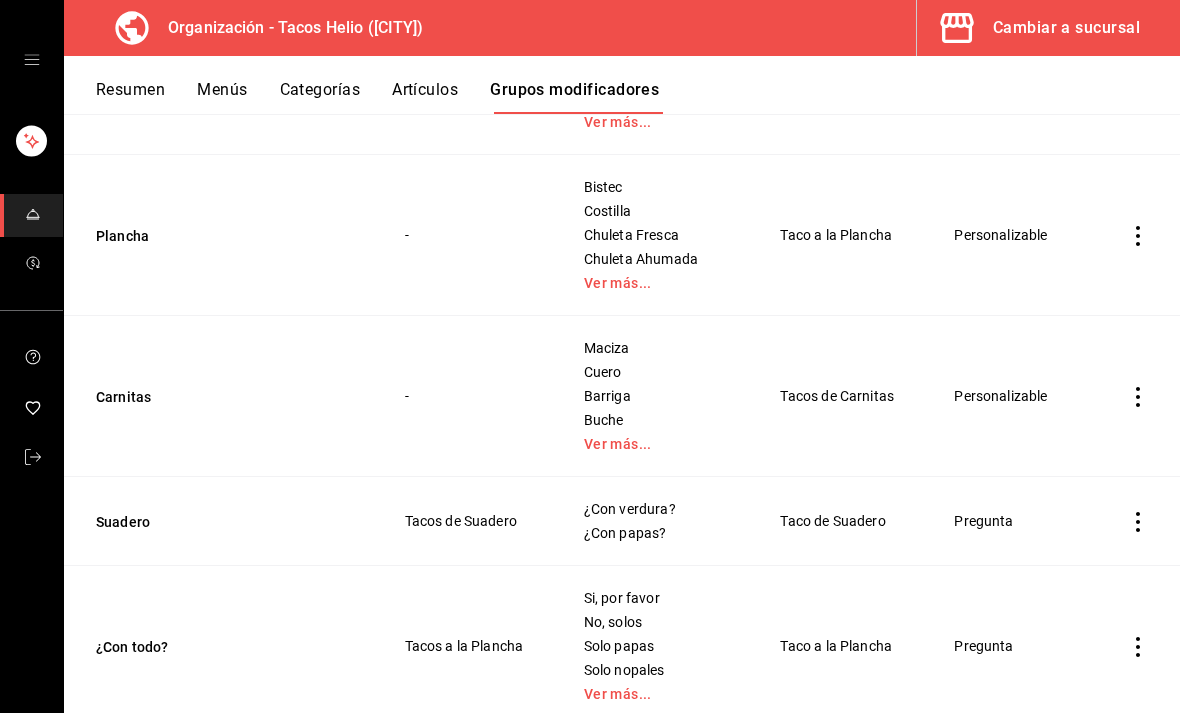 scroll, scrollTop: 408, scrollLeft: 0, axis: vertical 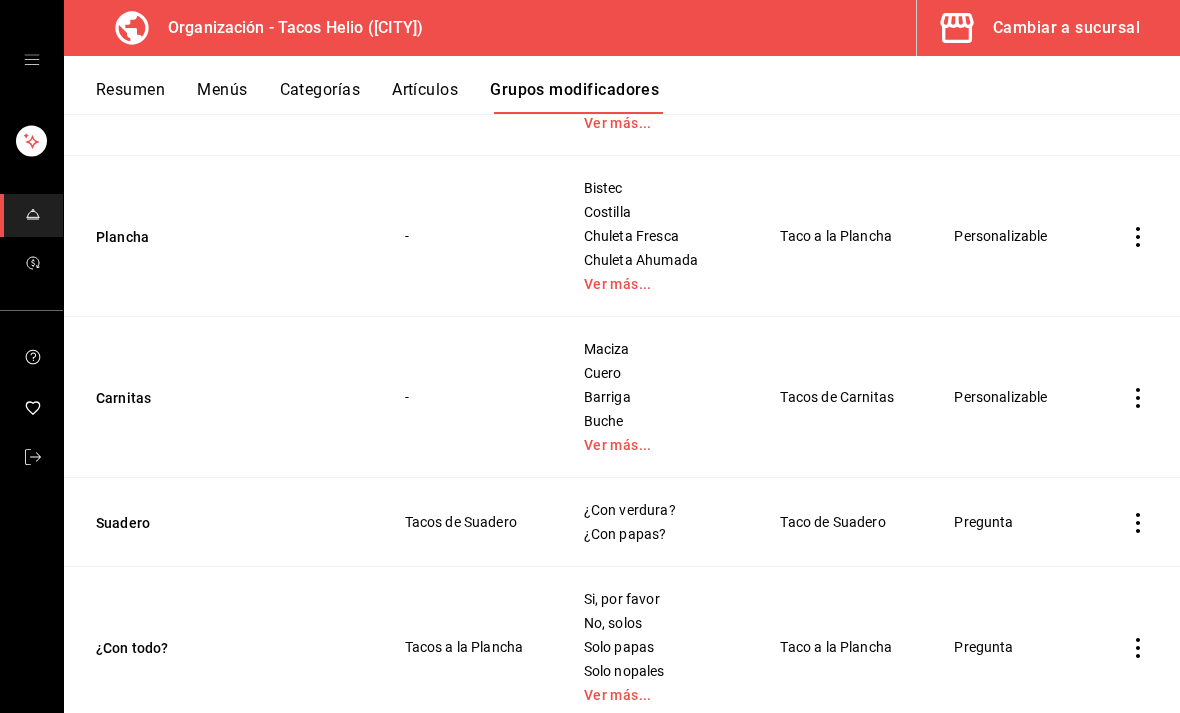 click on "Ver más..." at bounding box center (657, 445) 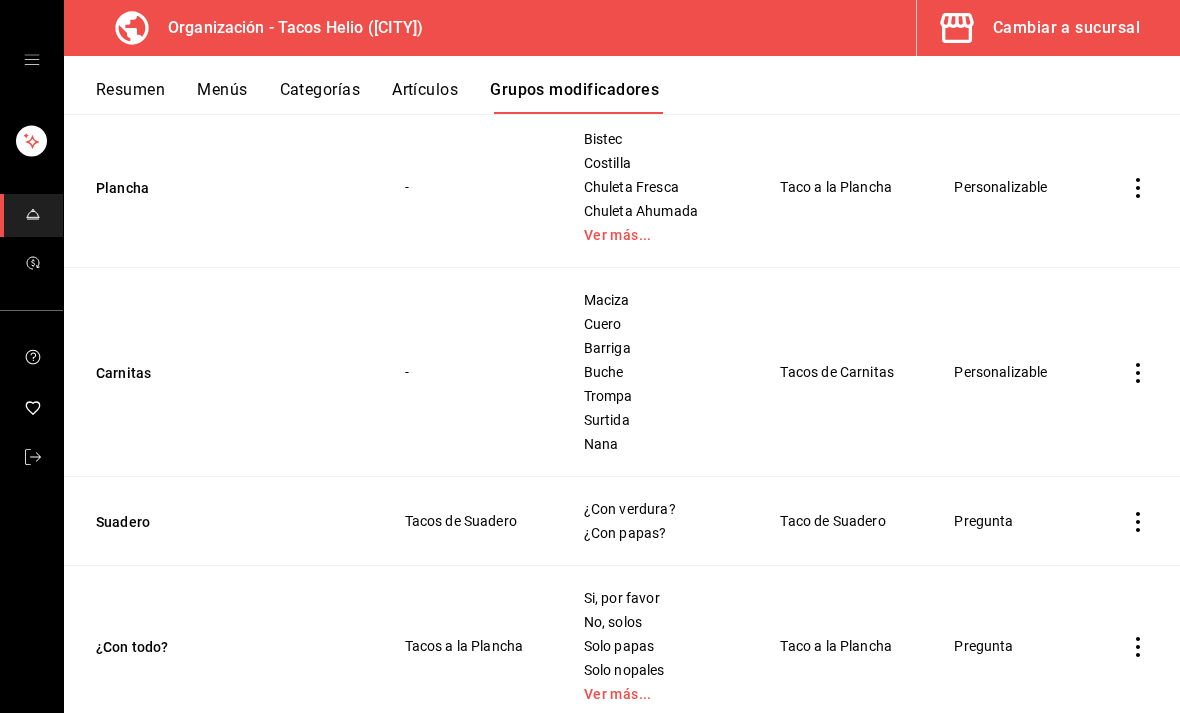 scroll, scrollTop: 456, scrollLeft: 0, axis: vertical 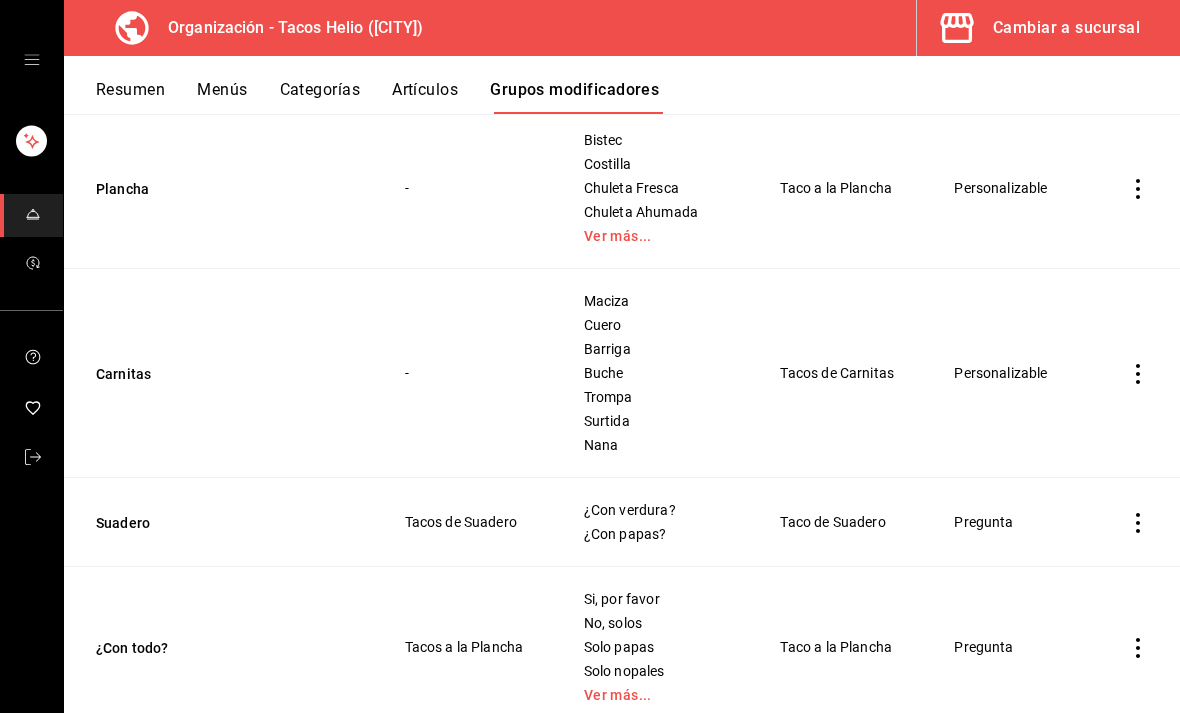 click at bounding box center (1138, 373) 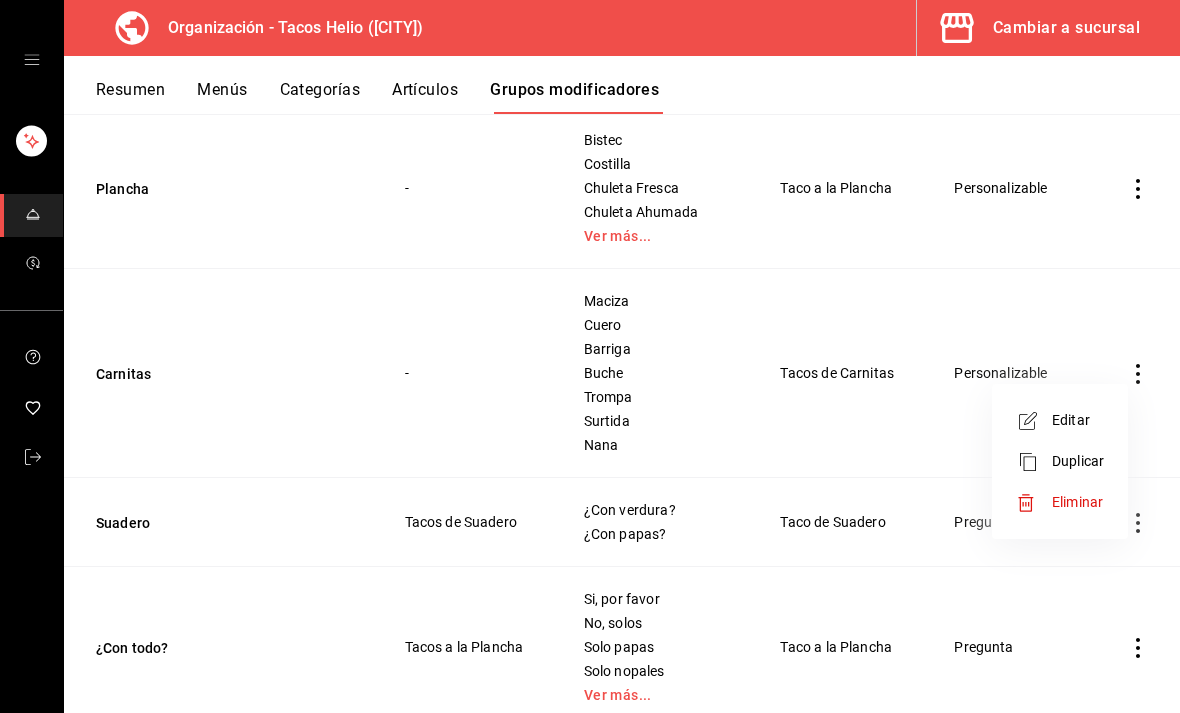 click on "Editar" at bounding box center (1078, 420) 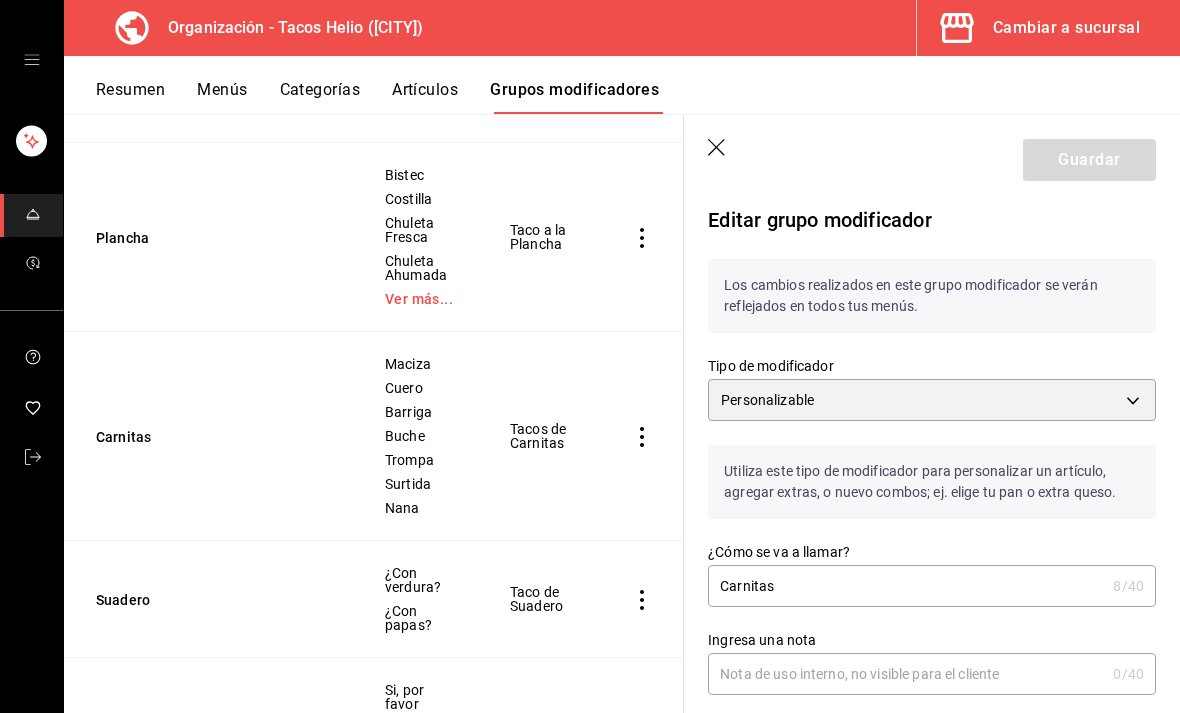scroll, scrollTop: 0, scrollLeft: 0, axis: both 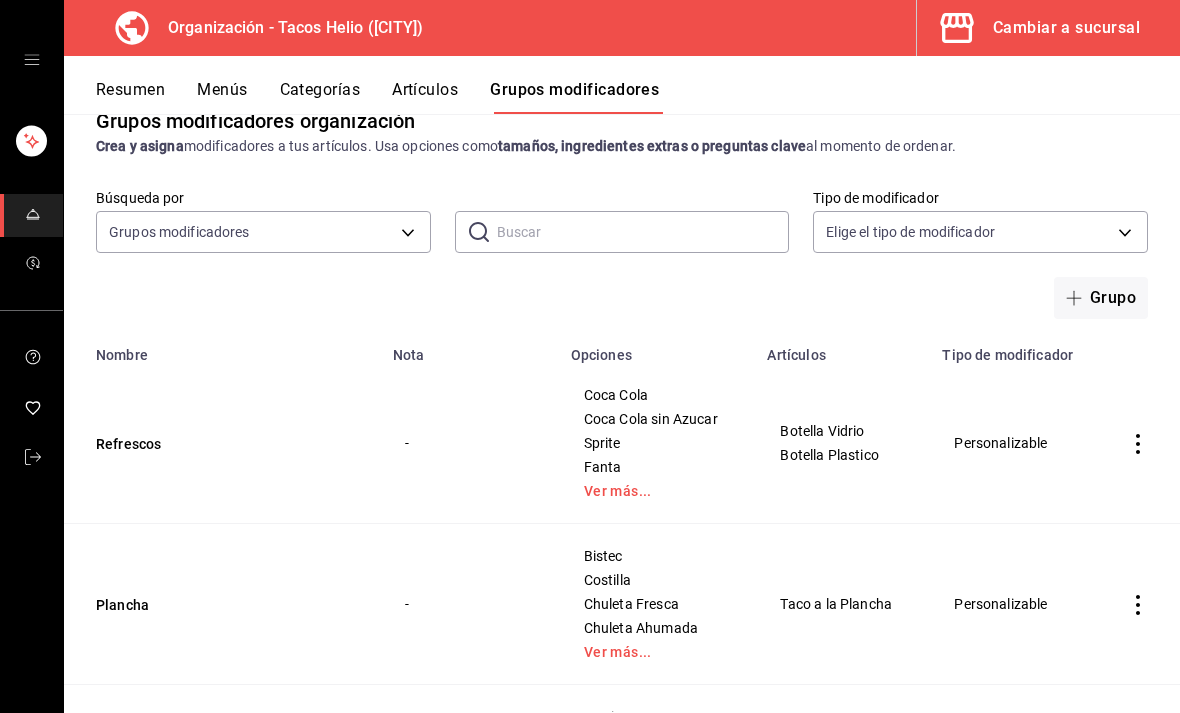 click on "Organización - Tacos Helio (CDMX) Cambiar a sucursal Resumen Menús Categorías Artículos Grupos modificadores Grupos modificadores organización Crea y asigna  modificadores a tus artículos. Usa opciones como  tamaños, ingredientes extras o preguntas clave  al momento de ordenar. Búsqueda por Grupos modificadores GROUP ​ ​ Tipo de modificador Elige el tipo de modificador Grupo Nombre Nota Opciones Artículos Tipo de modificador Refrescos - Coca Cola Coca Cola sin Azucar Sprite Fanta Ver más... Botella Vidrio Botella Plastico Personalizable Plancha - Bistec Costilla Chuleta Fresca Chuleta Ahumada Ver más... Taco a la Plancha Personalizable Carnitas - Maciza Cuero Barriga Buche Trompa Surtida Nana Tacos de Carnitas Personalizable Suadero Tacos de Suadero ¿Con verdura? ¿Con papas? Taco de Suadero Pregunta ¿Con todo? Tacos a la Plancha Si, por favor No, solos Solo papas Solo nopales Ver más... Taco a la Plancha Pregunta Guardar Nuevo grupo modificador Tipo de modificador Ver video tutorial Editar" at bounding box center [590, 356] 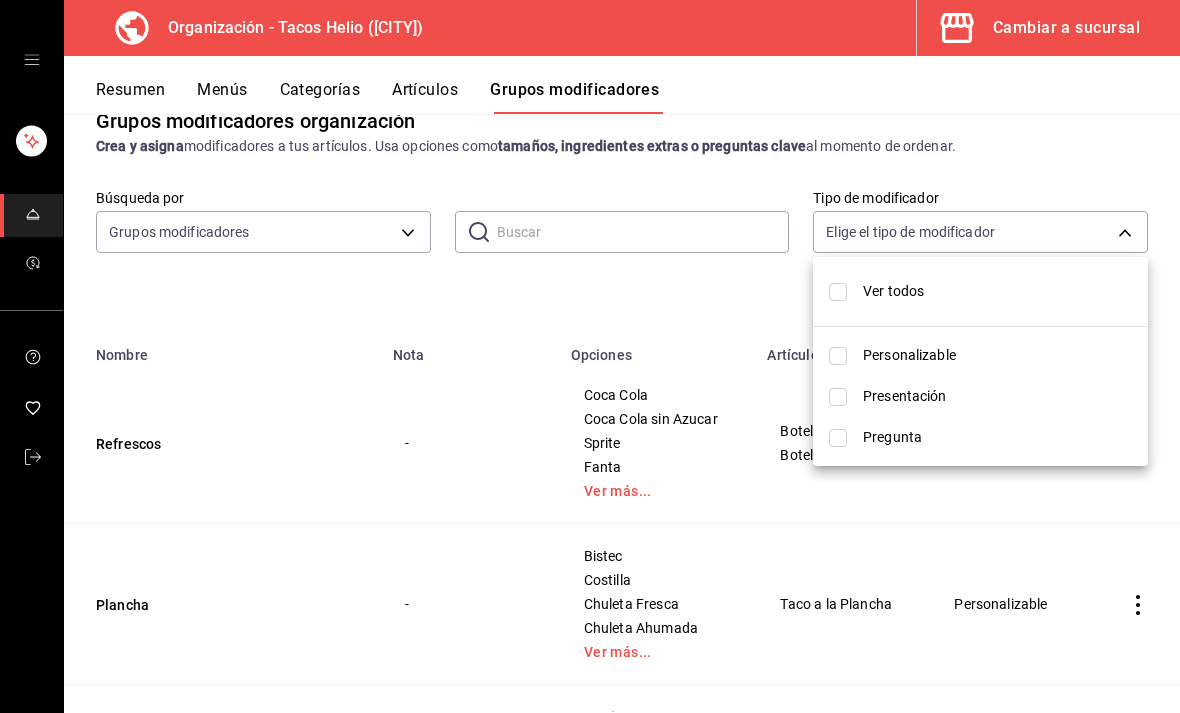 click at bounding box center [590, 356] 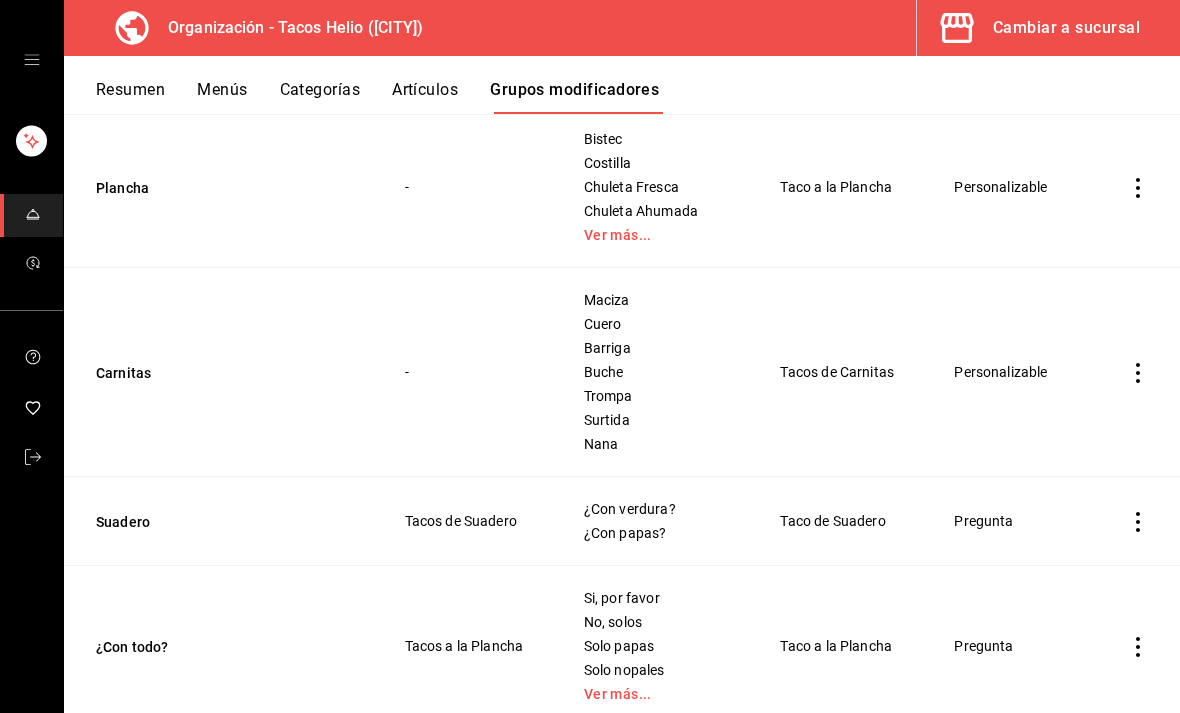 scroll, scrollTop: 456, scrollLeft: 0, axis: vertical 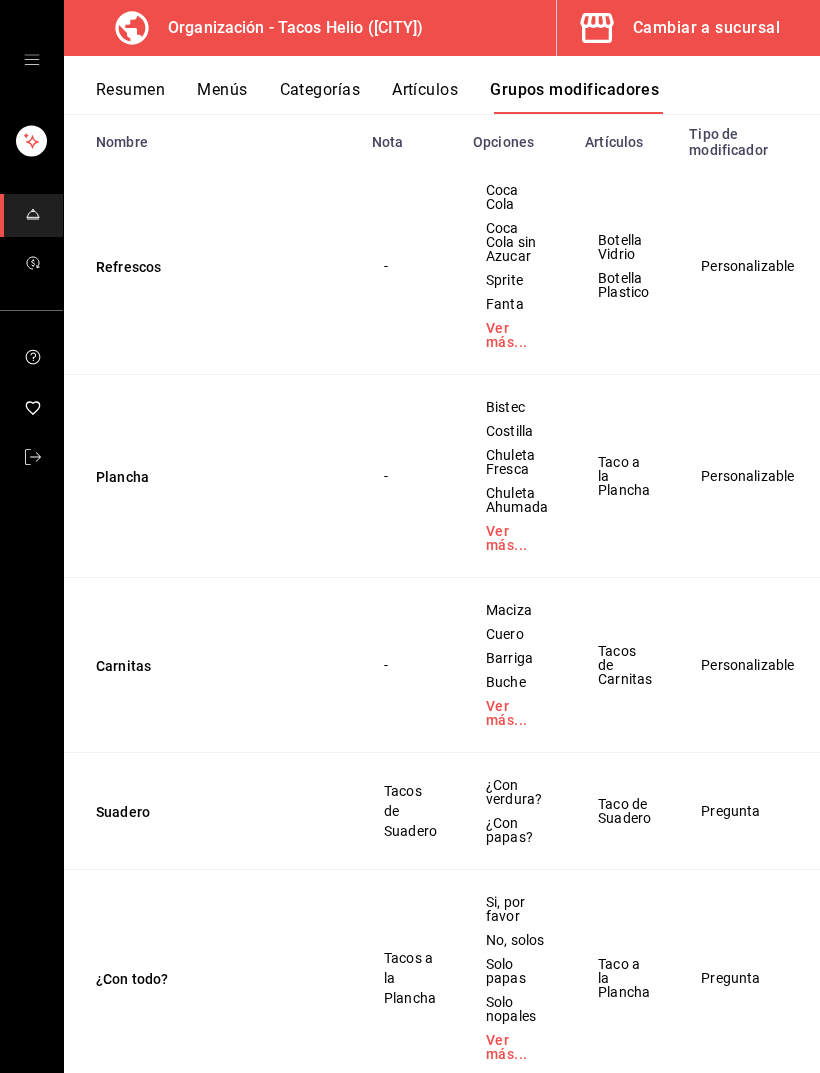 click on "Ver más..." at bounding box center (517, 713) 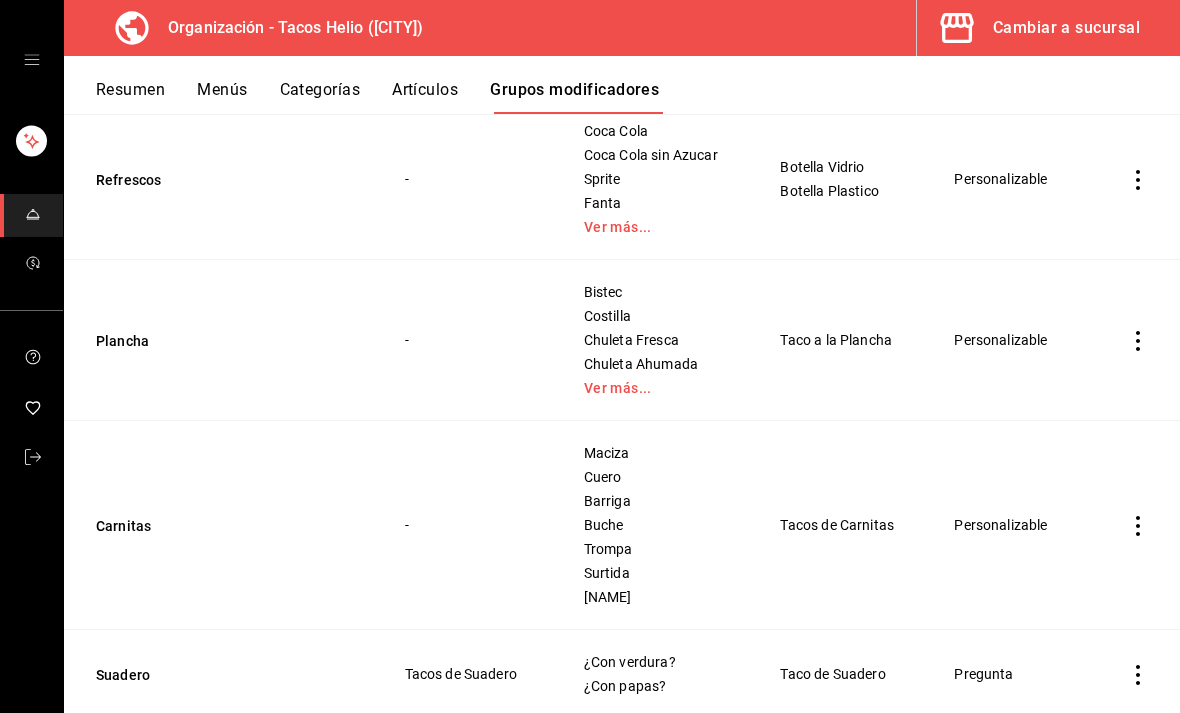 click on "Carnitas" at bounding box center [216, 526] 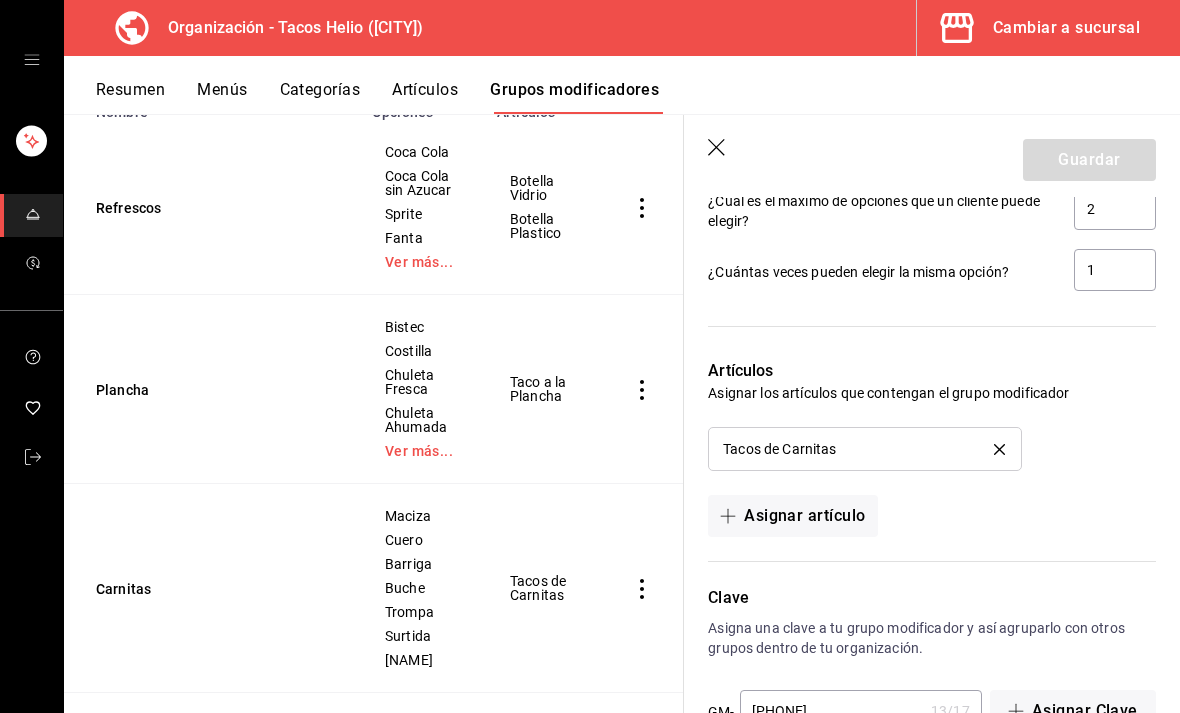 scroll, scrollTop: 1555, scrollLeft: 0, axis: vertical 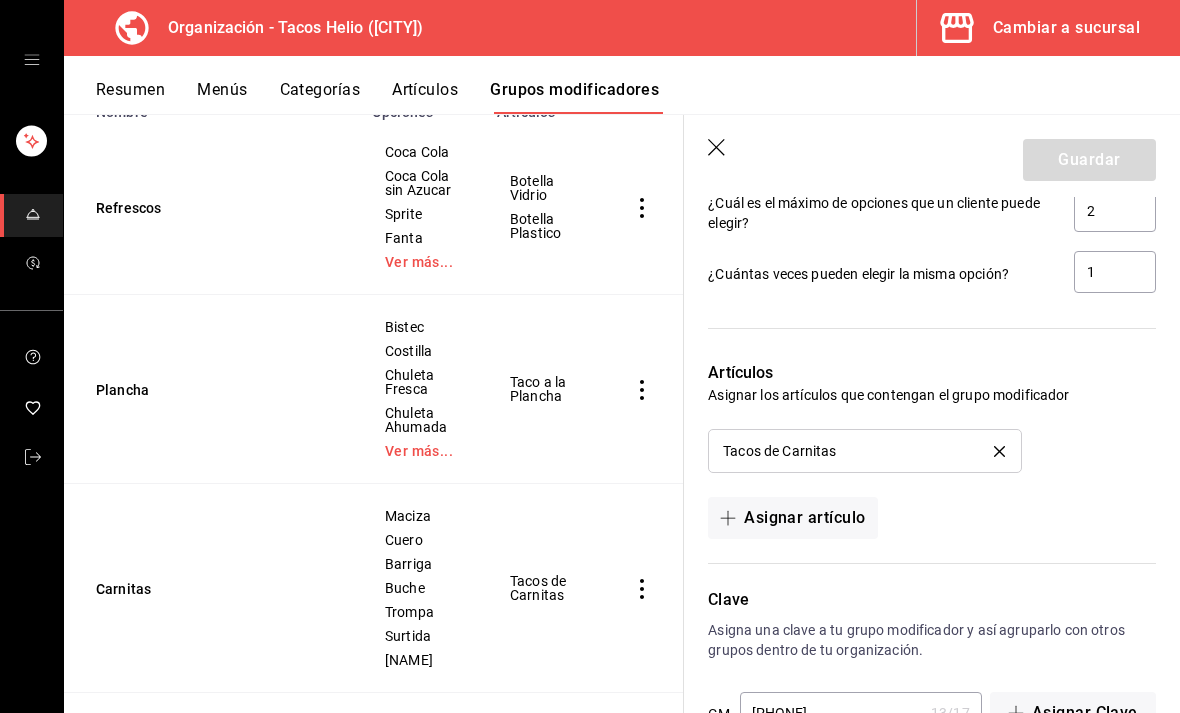 click on "Tacos de Carnitas" at bounding box center [542, 588] 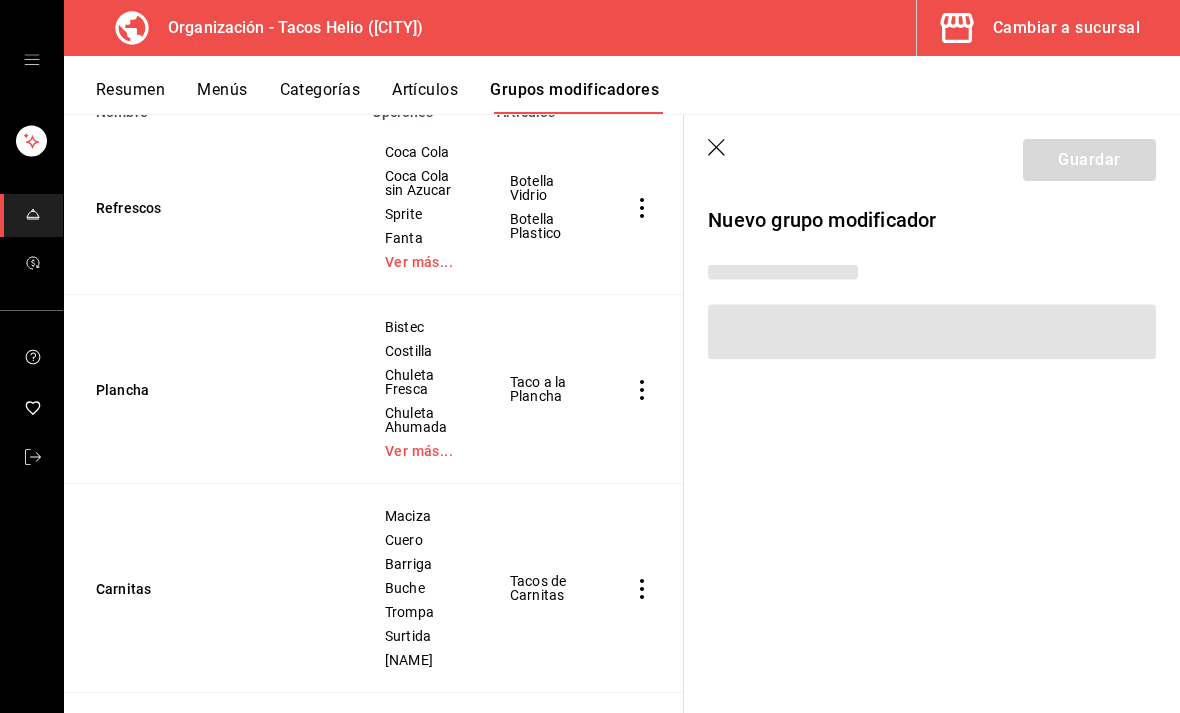 scroll, scrollTop: 0, scrollLeft: 0, axis: both 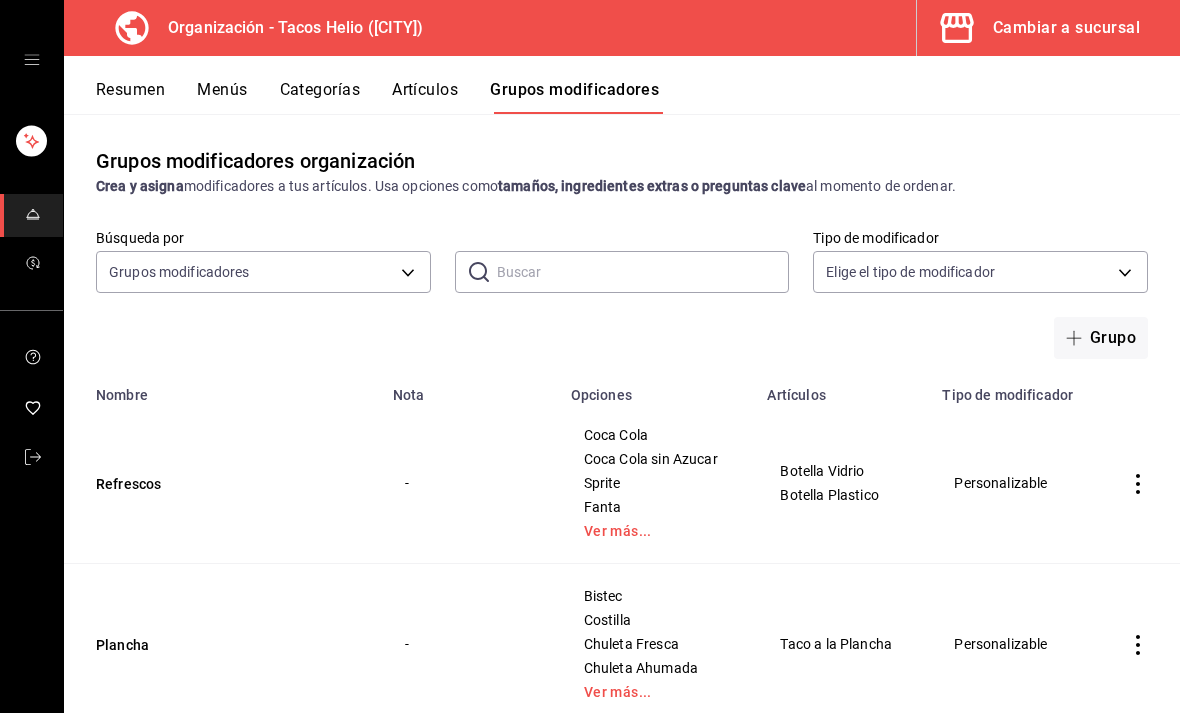 click on "Organización - Tacos Helio (CDMX)" at bounding box center [288, 28] 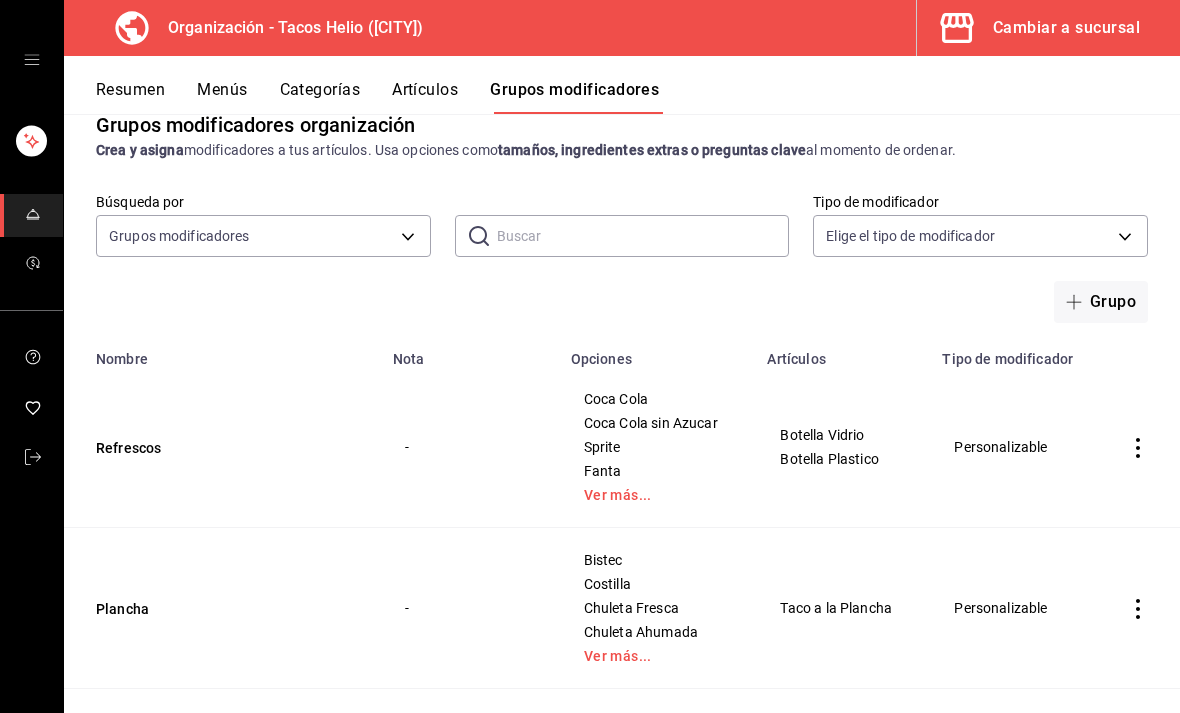 scroll, scrollTop: 51, scrollLeft: 0, axis: vertical 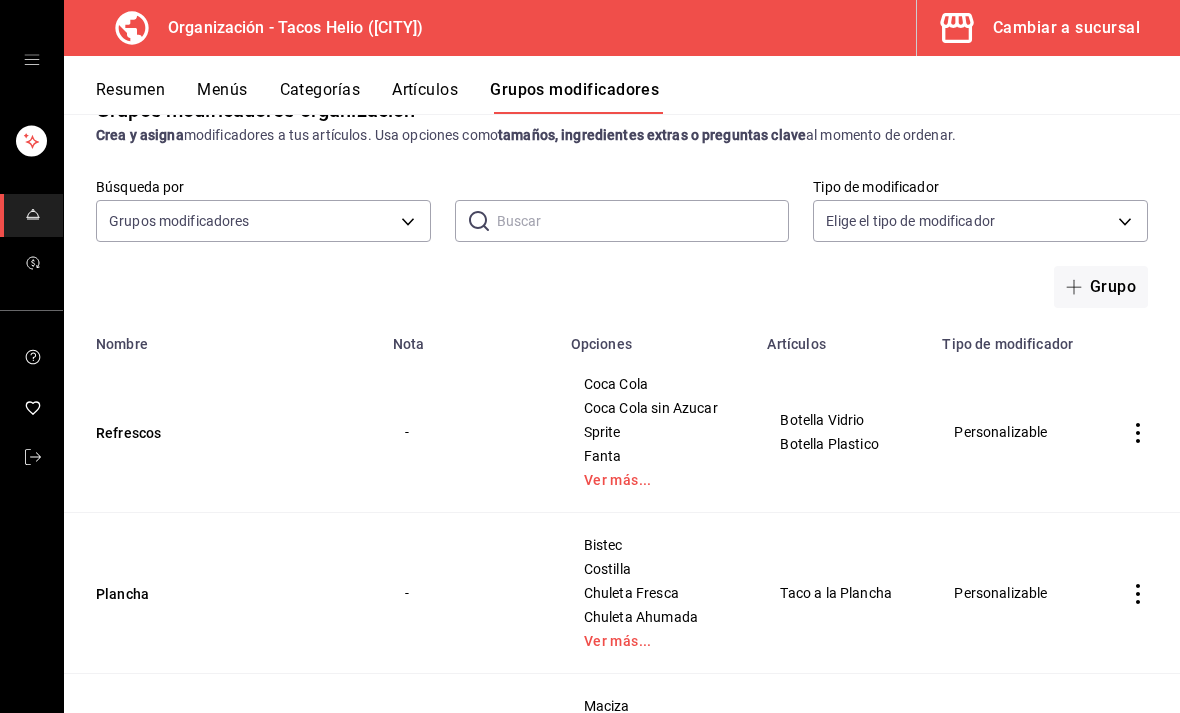 click on "Ver más..." at bounding box center [657, 480] 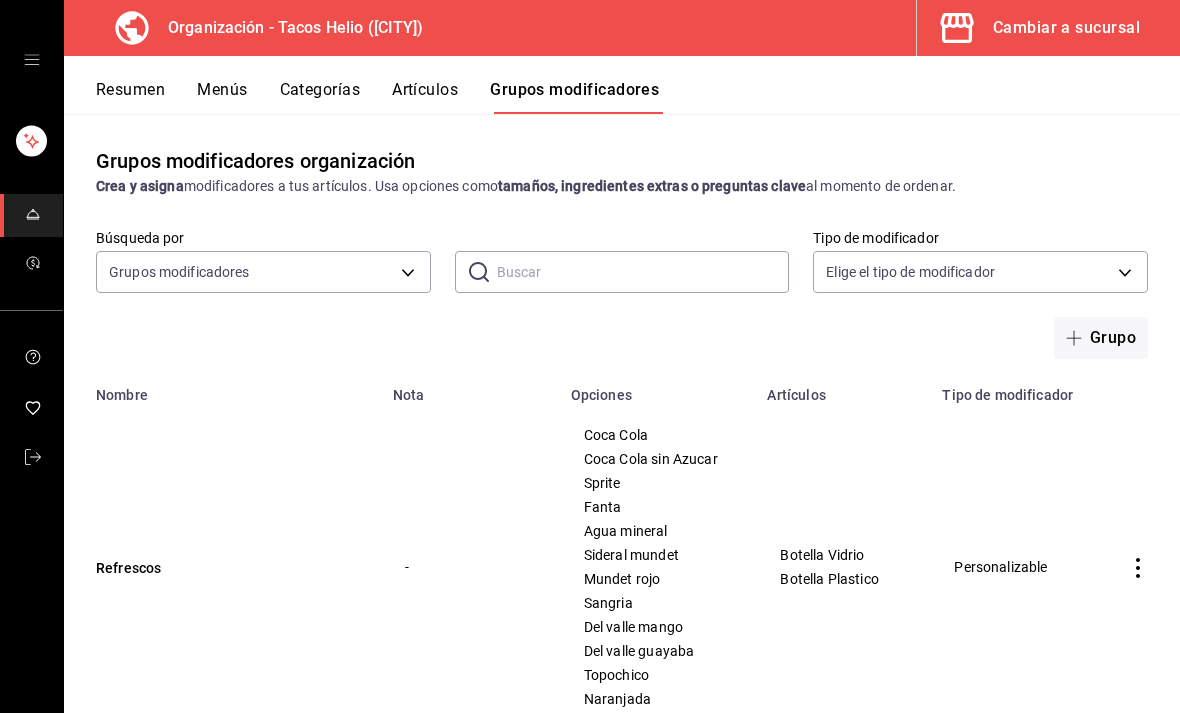 scroll, scrollTop: 0, scrollLeft: 0, axis: both 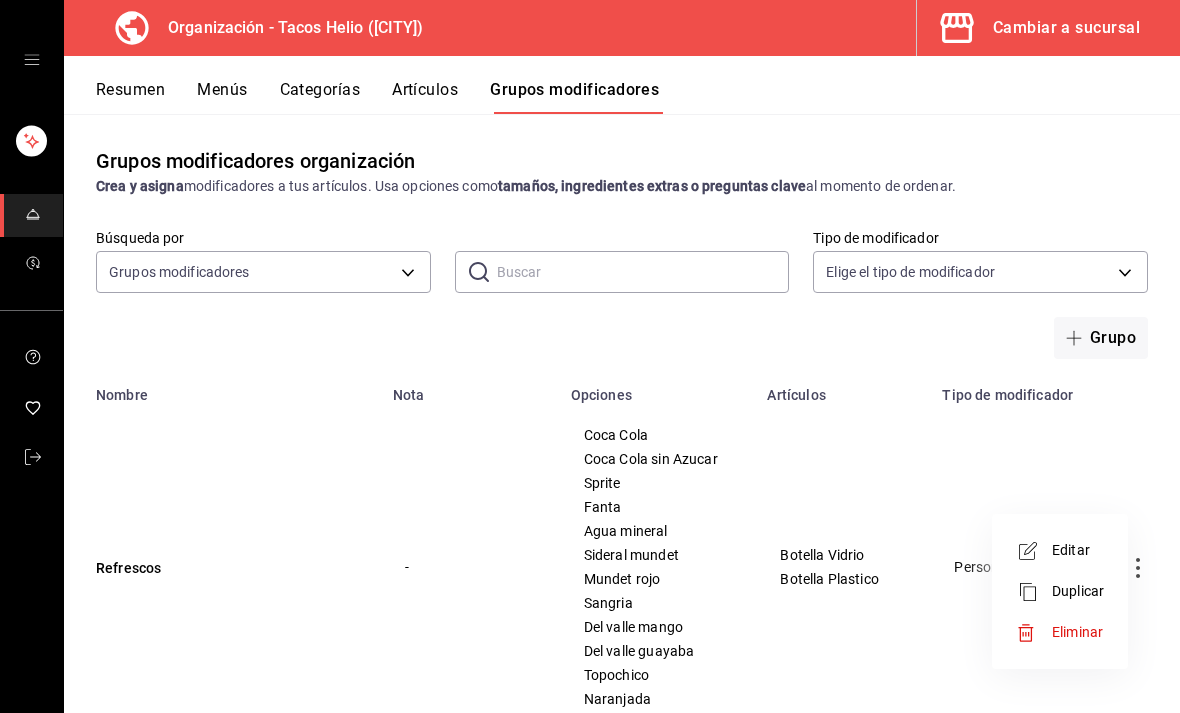 click at bounding box center [590, 356] 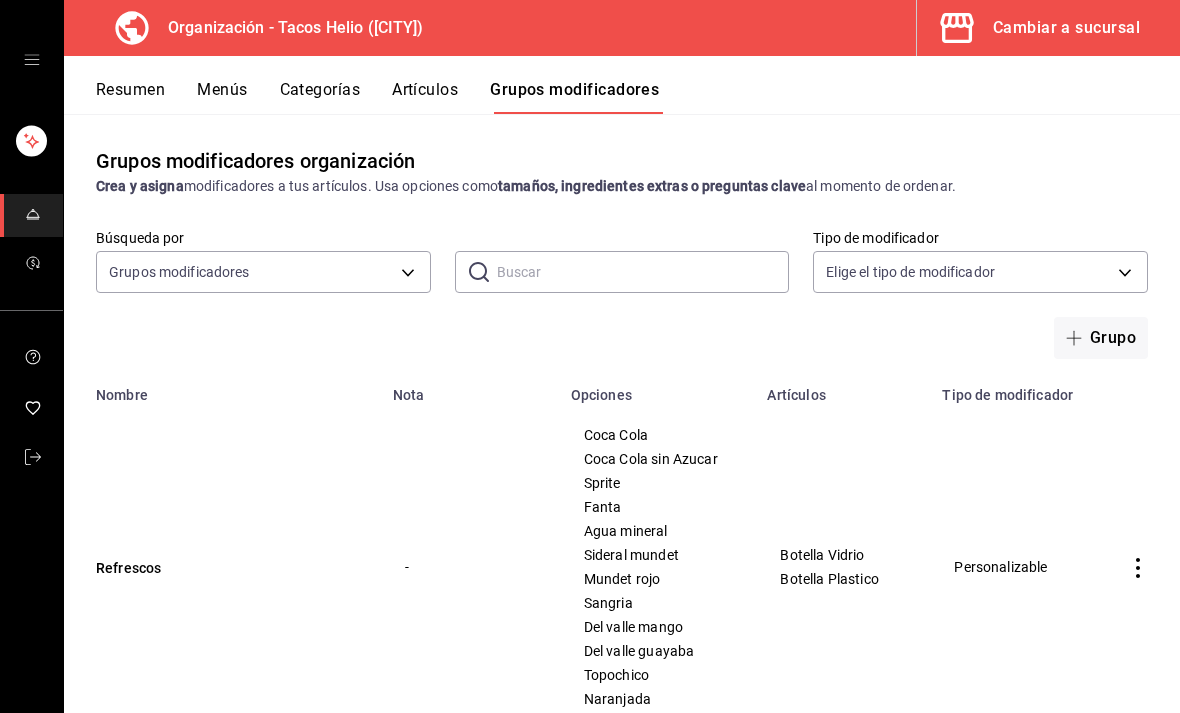 click 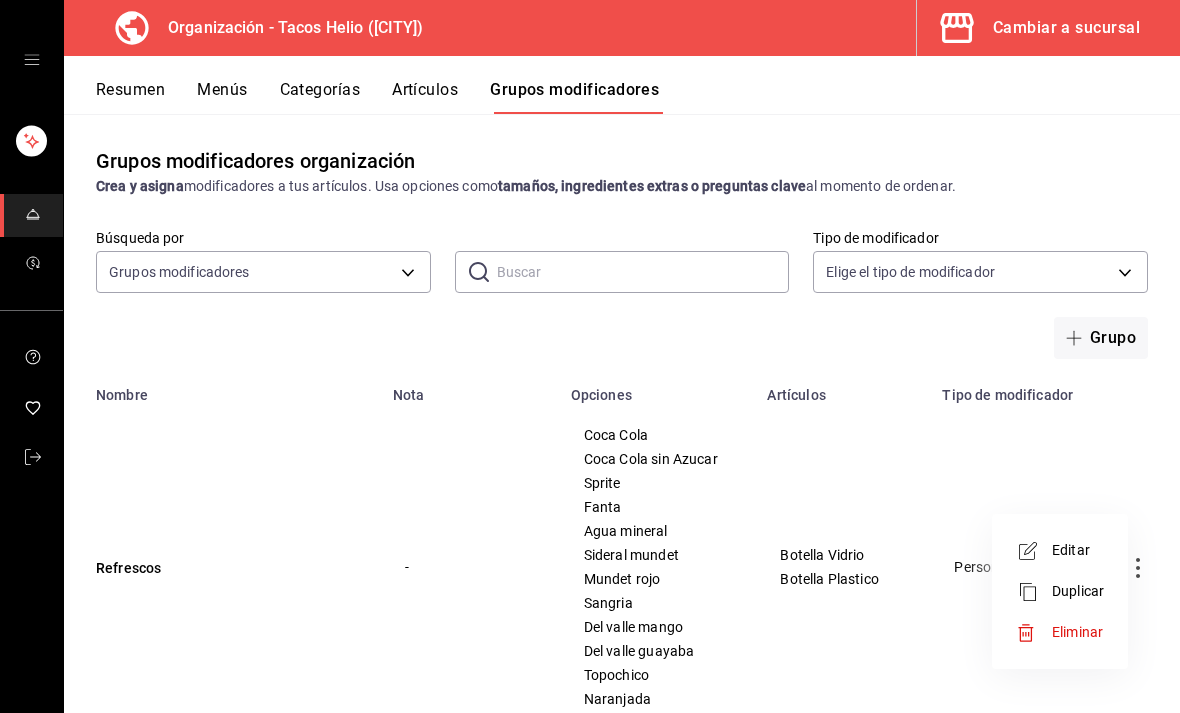 click on "Editar" at bounding box center (1078, 550) 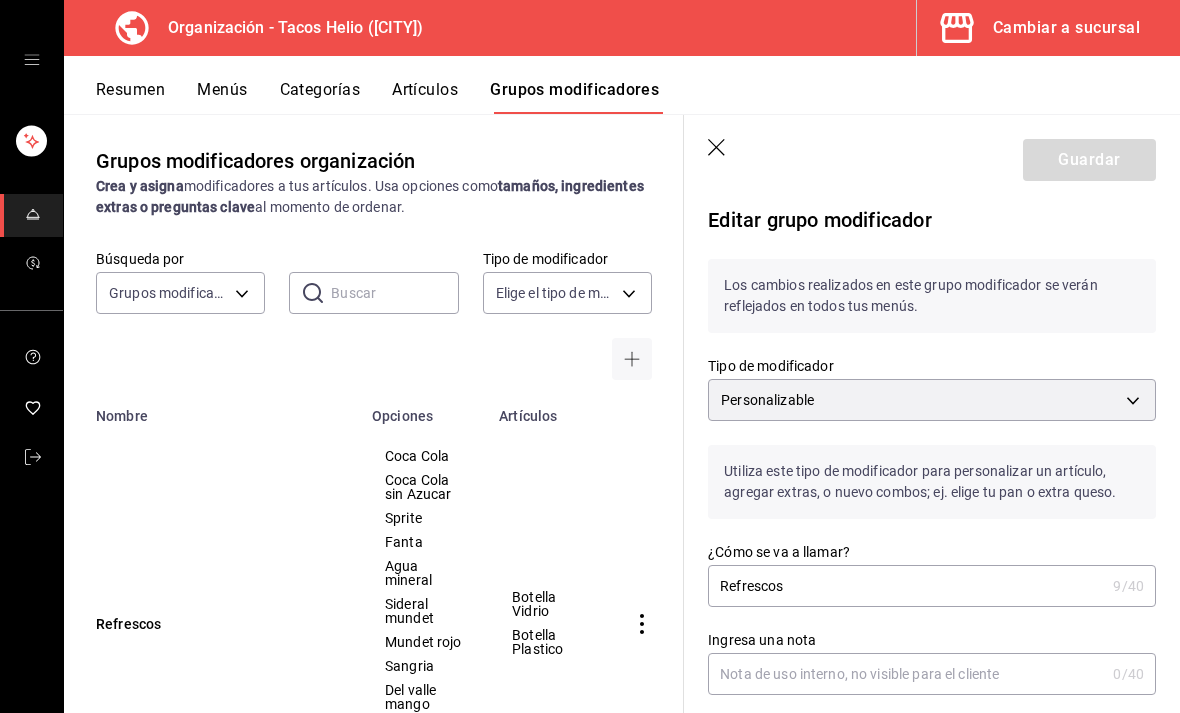 scroll, scrollTop: 0, scrollLeft: 0, axis: both 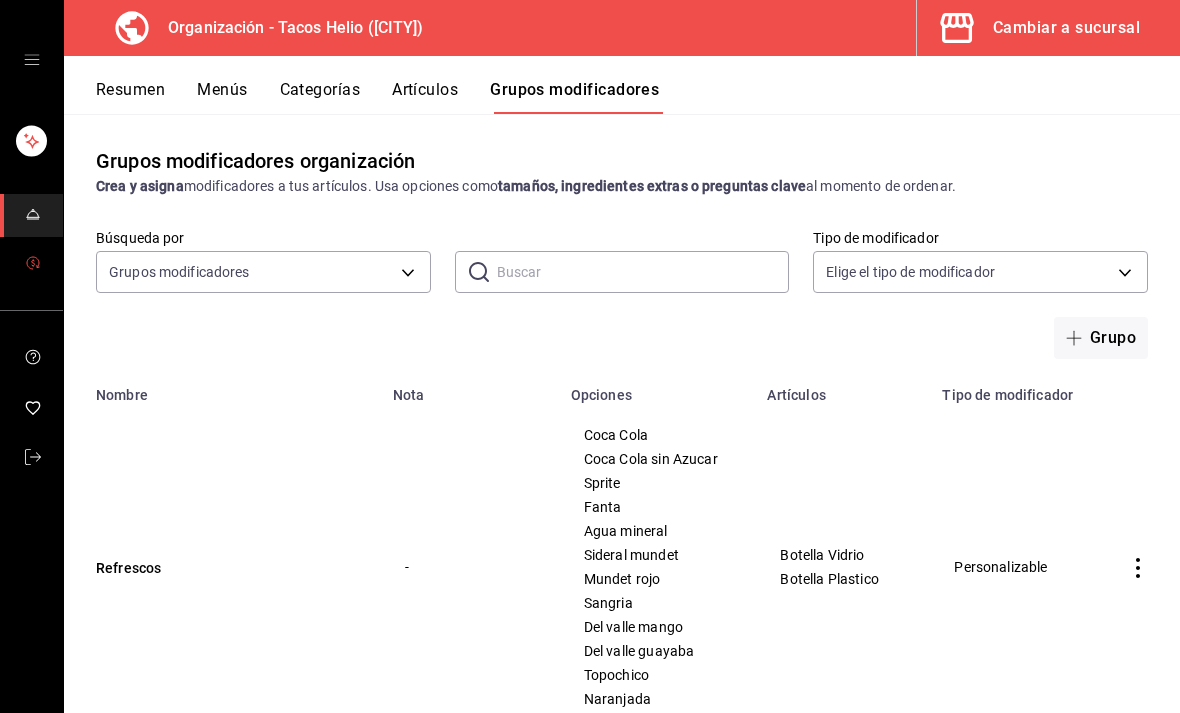 click at bounding box center (31, 264) 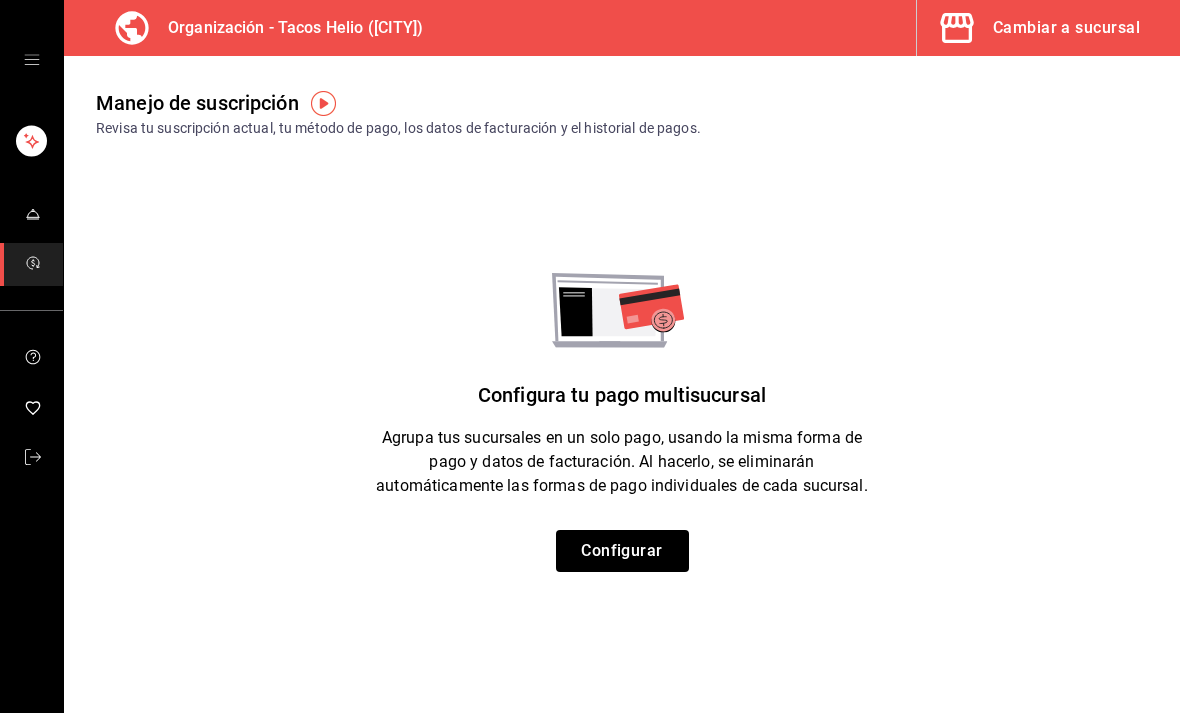 click 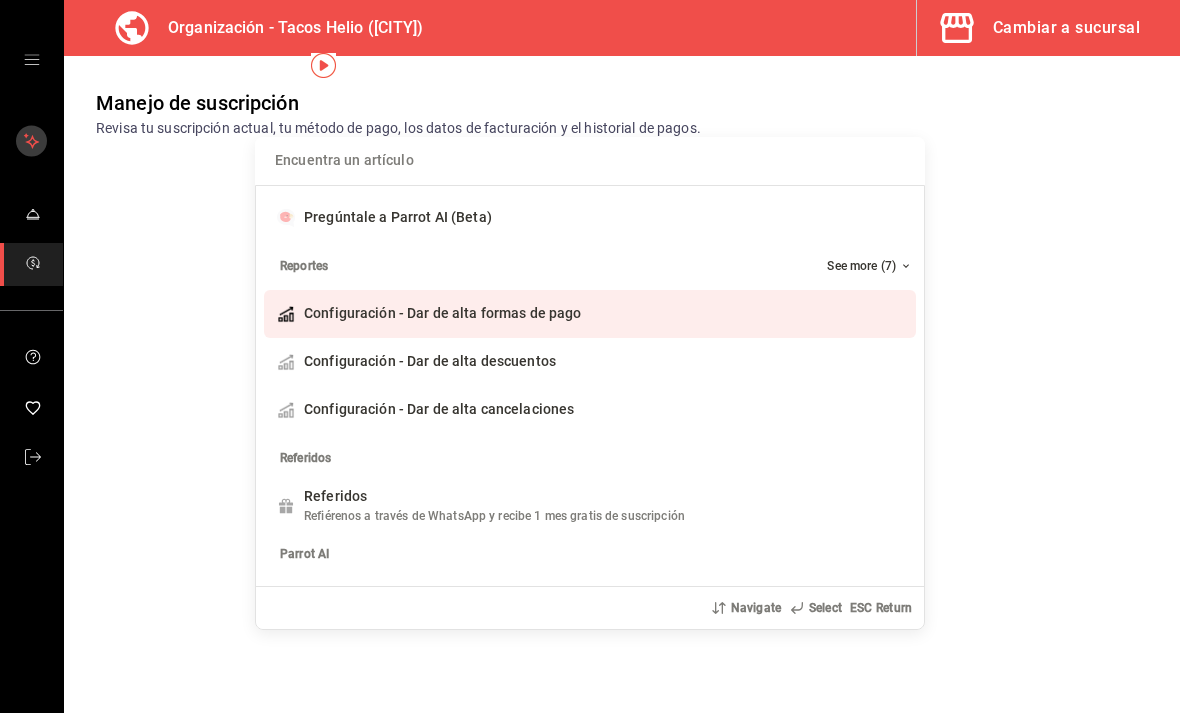 scroll, scrollTop: 40, scrollLeft: 0, axis: vertical 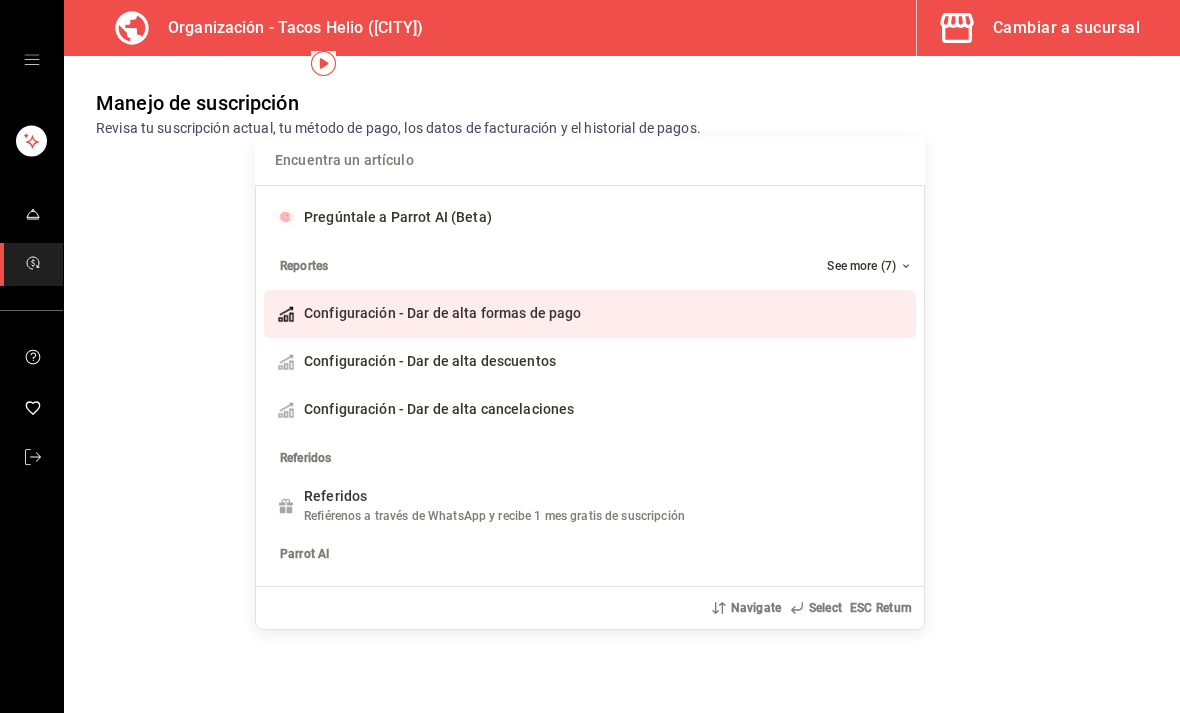 click on "Encuentra un artículo Pregúntale a Parrot AI (Beta) Reportes See more (7) Configuración - Dar de alta formas de pago Add shortcut Configuración - Dar de alta descuentos Add shortcut Configuración - Dar de alta cancelaciones Add shortcut Referidos Referidos Refiérenos a través de WhatsApp y recibe 1 mes gratis de suscripción Add shortcut Parrot AI Cancela órdenes Add shortcut Navigate Select ESC Return" at bounding box center (590, 356) 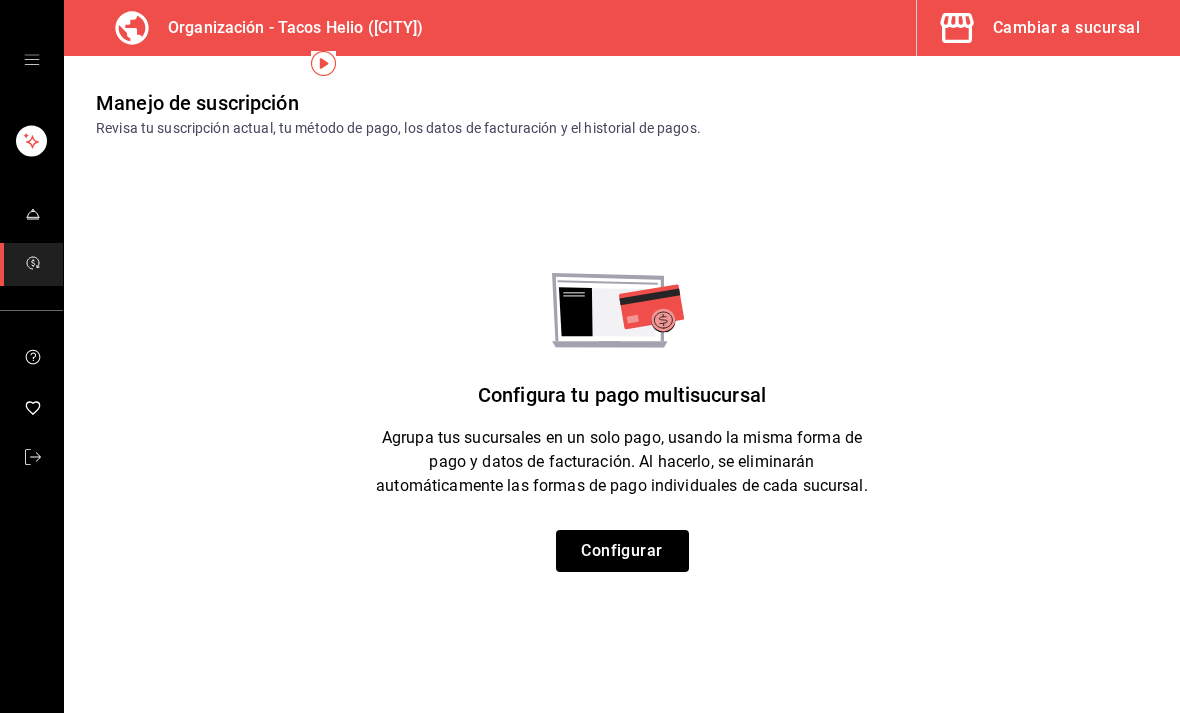 click 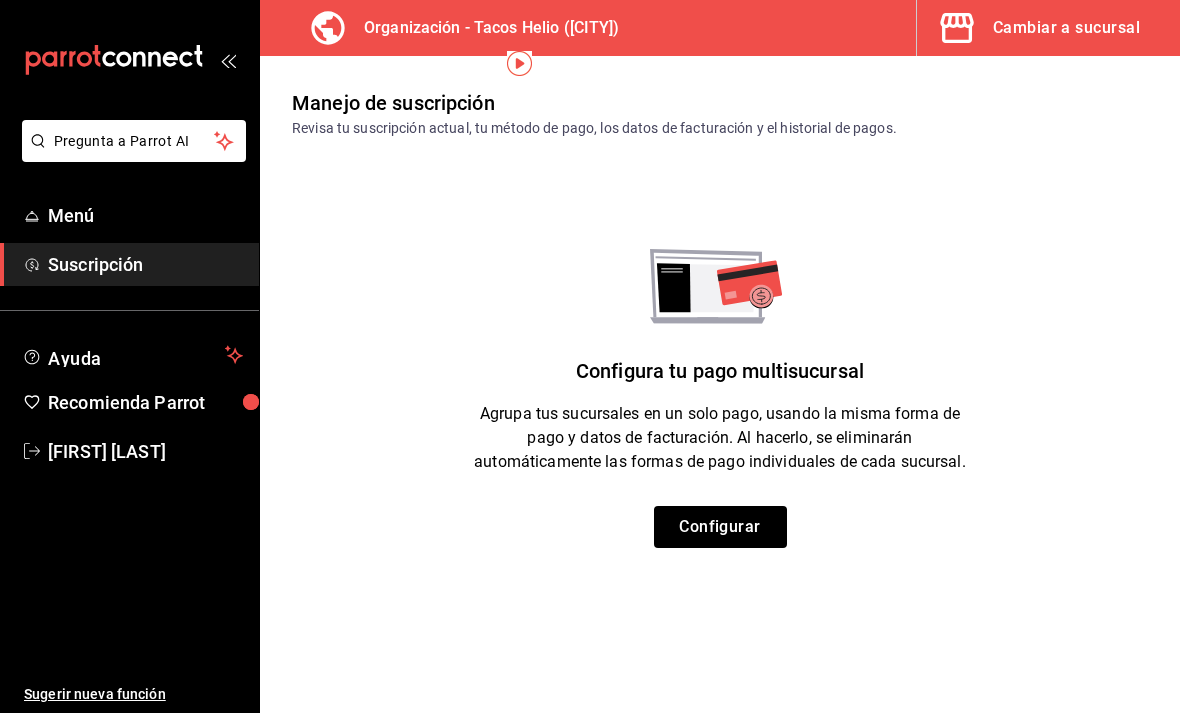 click on "Menú" at bounding box center [145, 215] 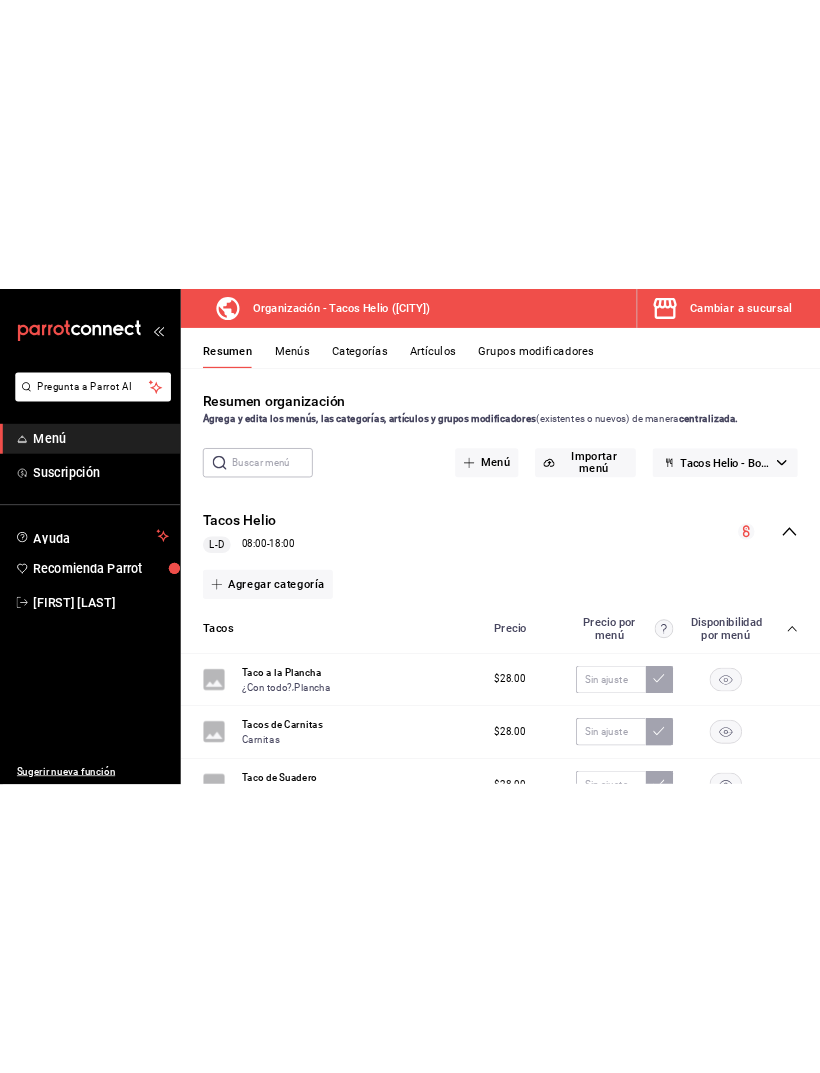 scroll, scrollTop: 0, scrollLeft: 0, axis: both 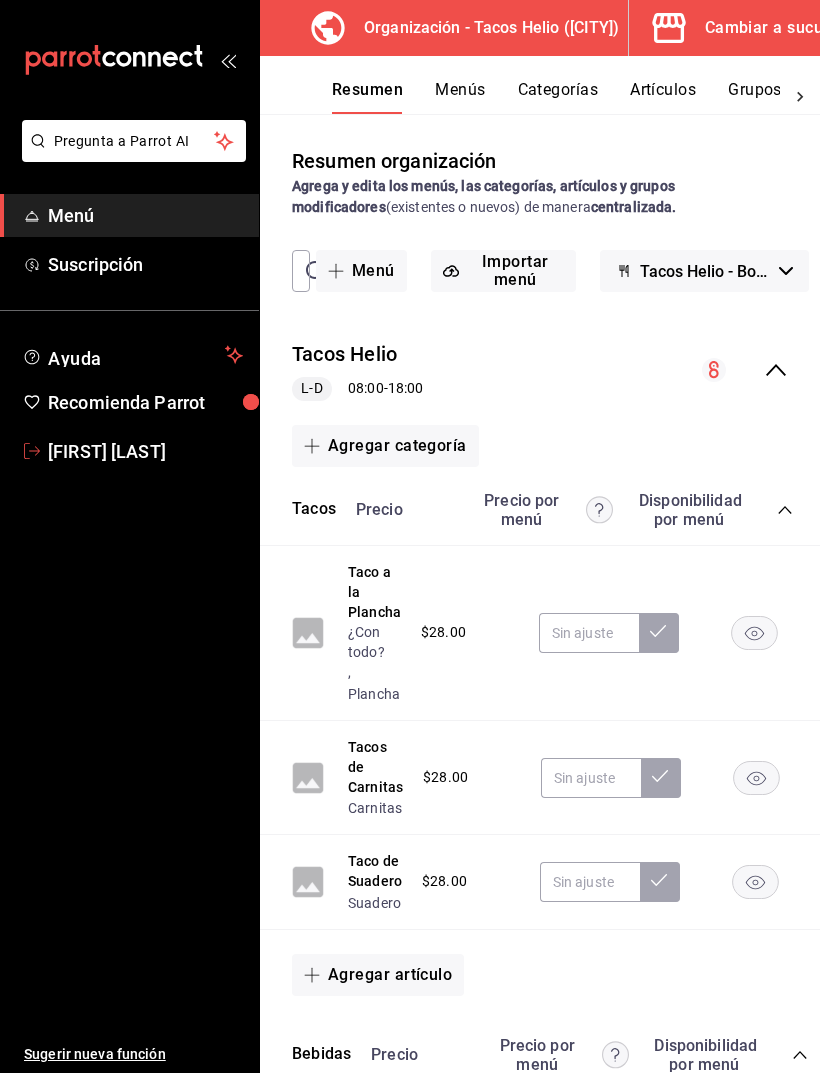 click on "[FIRST] [LAST]" at bounding box center [145, 451] 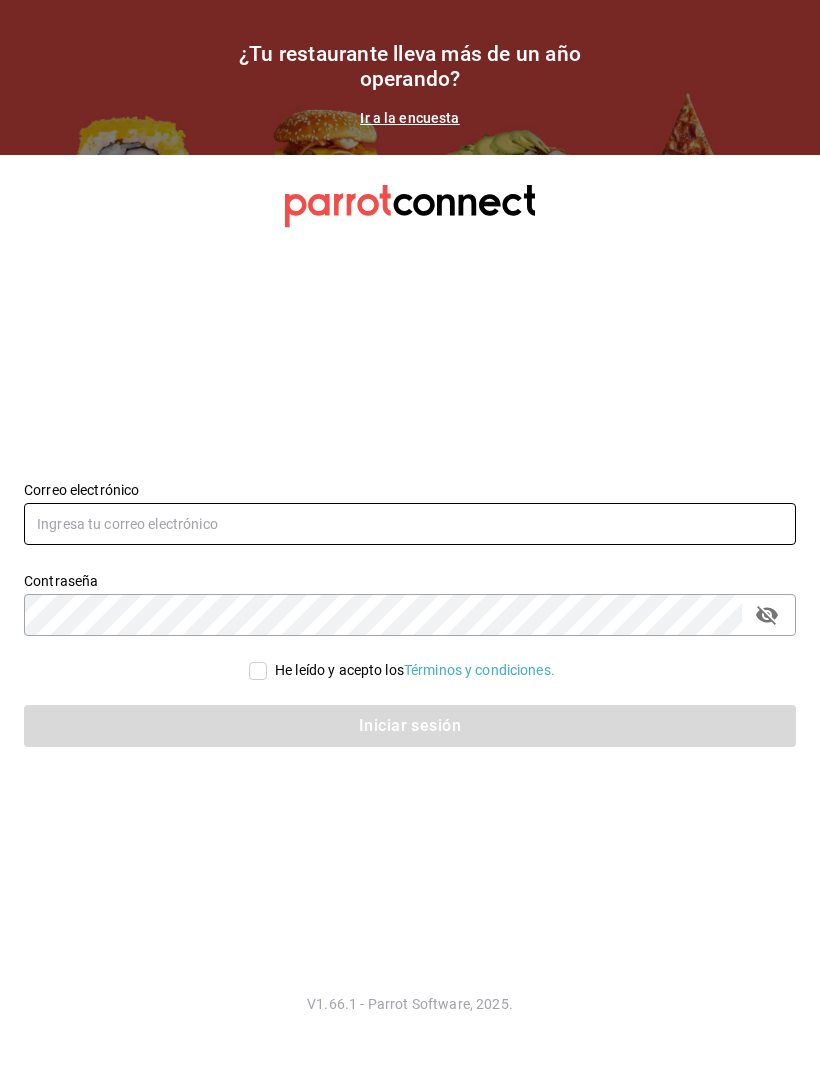 click at bounding box center [410, 524] 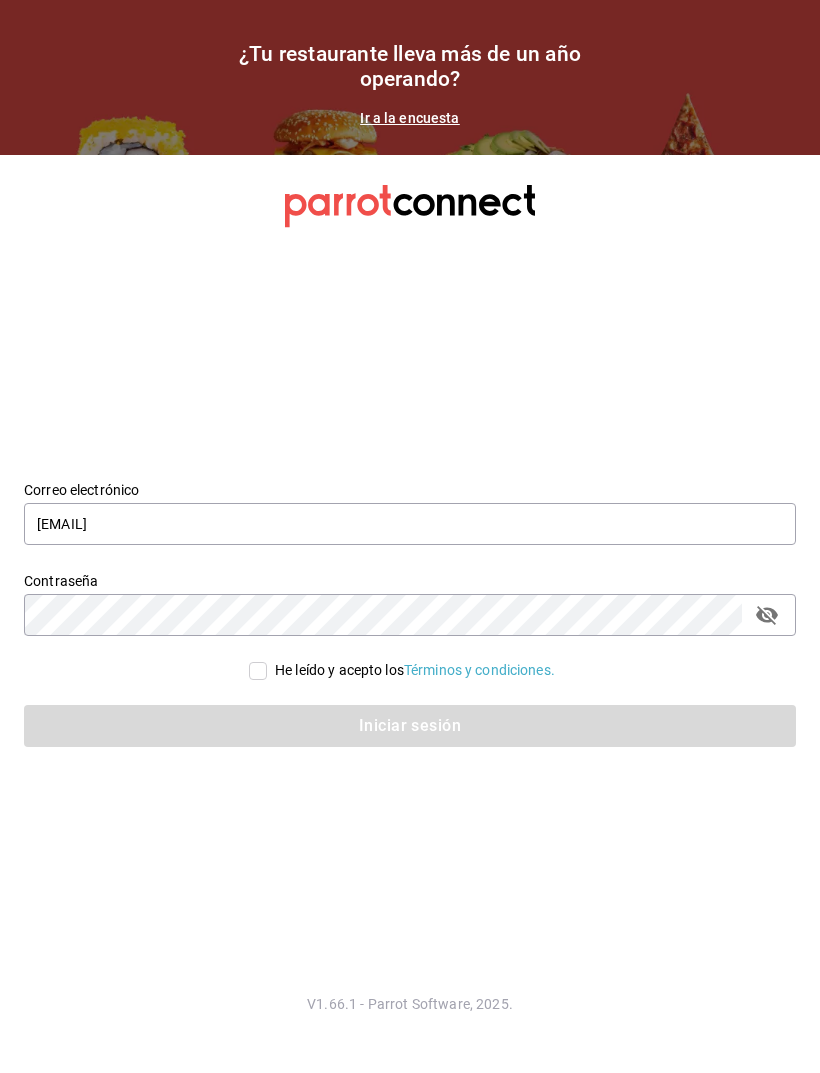 click on "He leído y acepto los  Términos y condiciones." at bounding box center [258, 671] 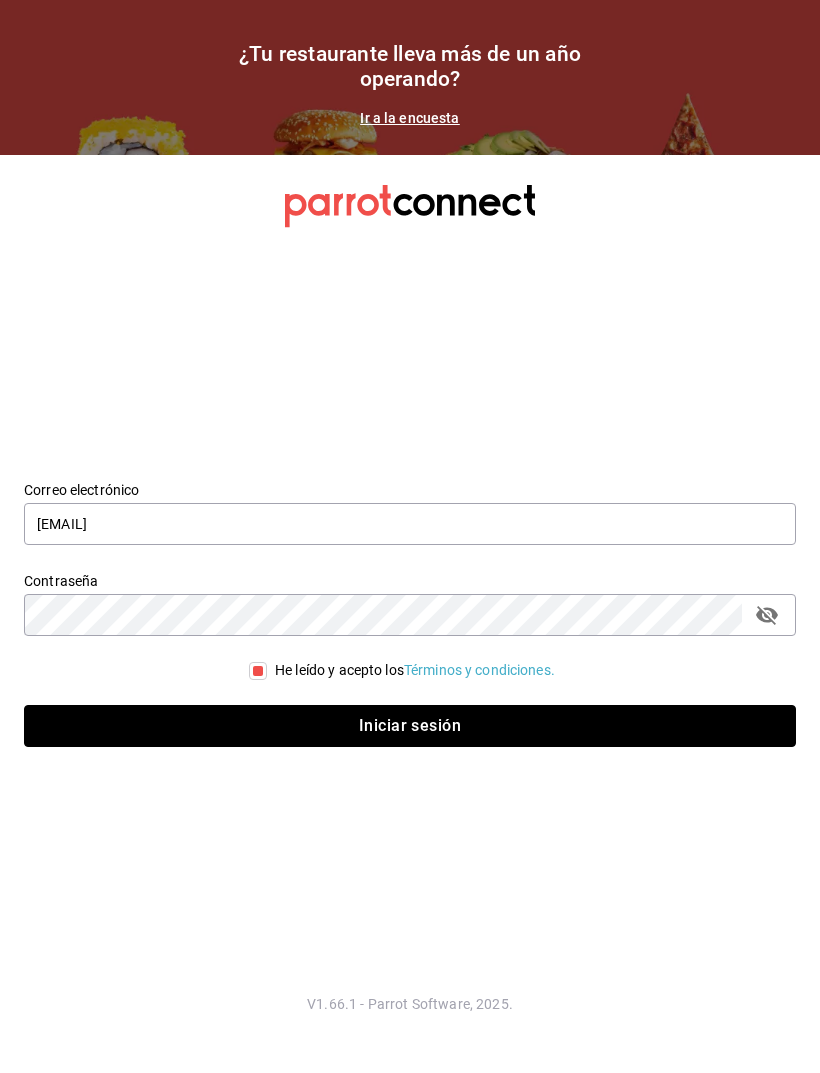 click on "Iniciar sesión" at bounding box center (410, 726) 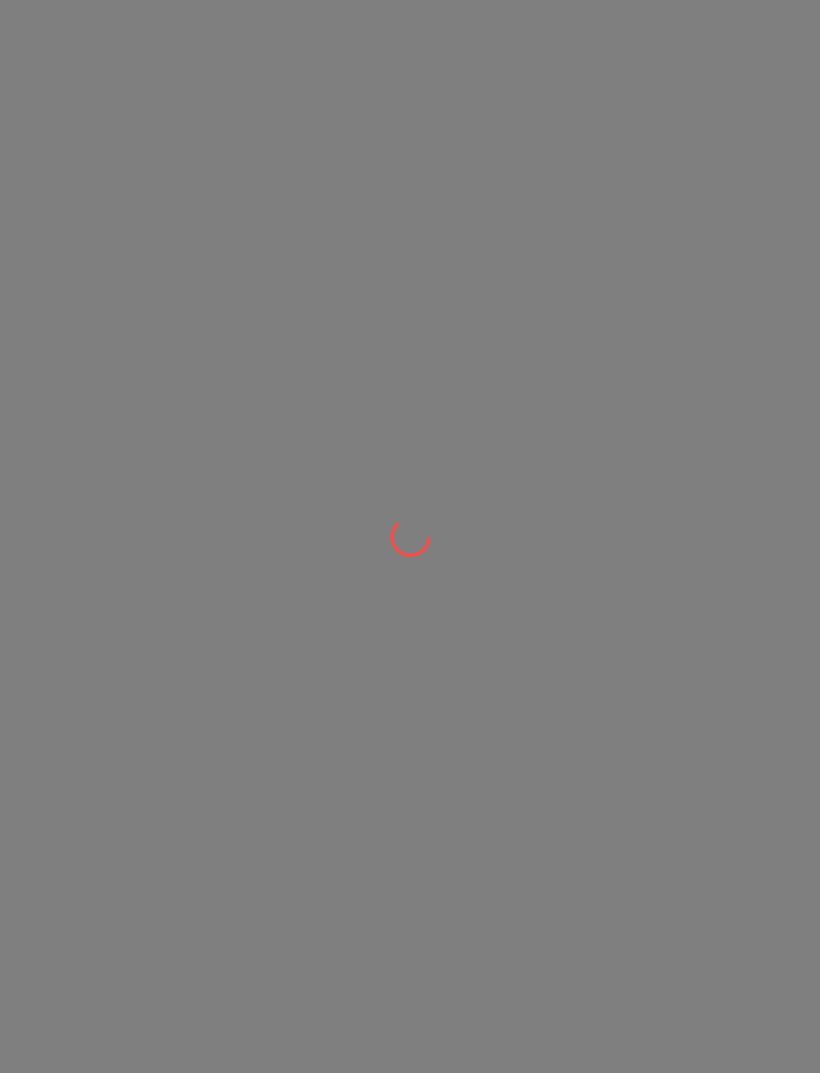 scroll, scrollTop: 0, scrollLeft: 0, axis: both 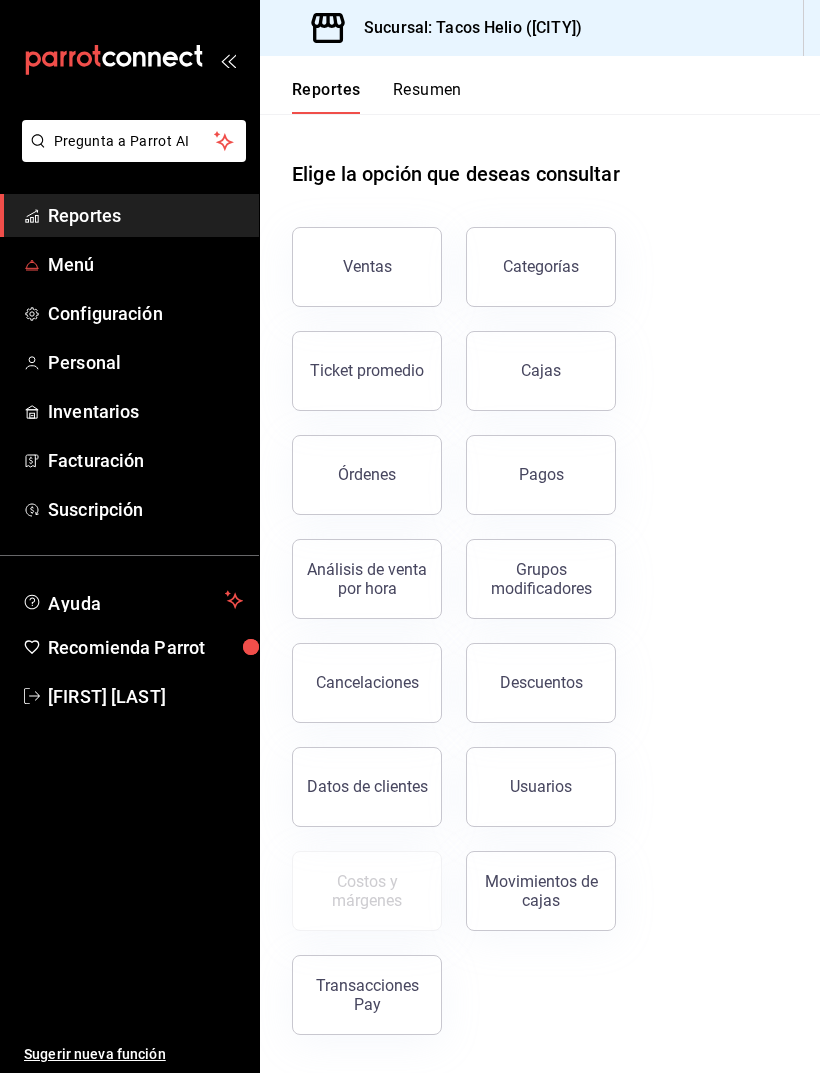 click on "Menú" at bounding box center (145, 264) 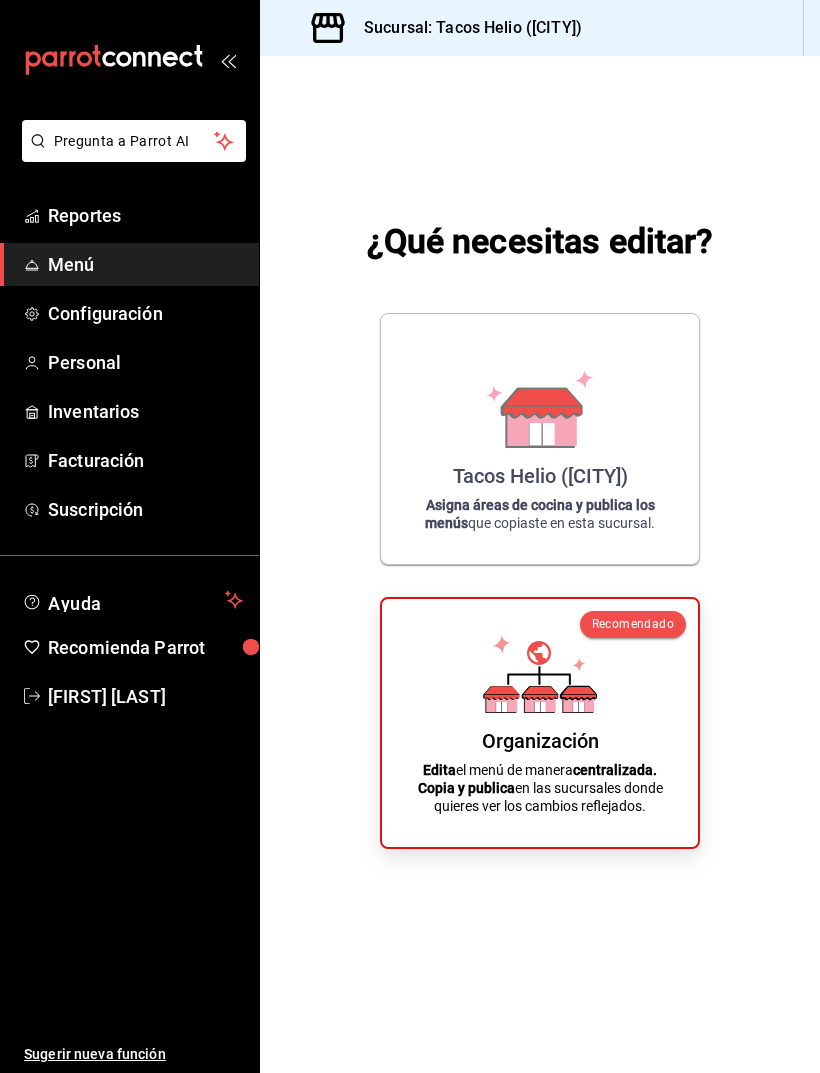 click on "Reportes" at bounding box center [129, 215] 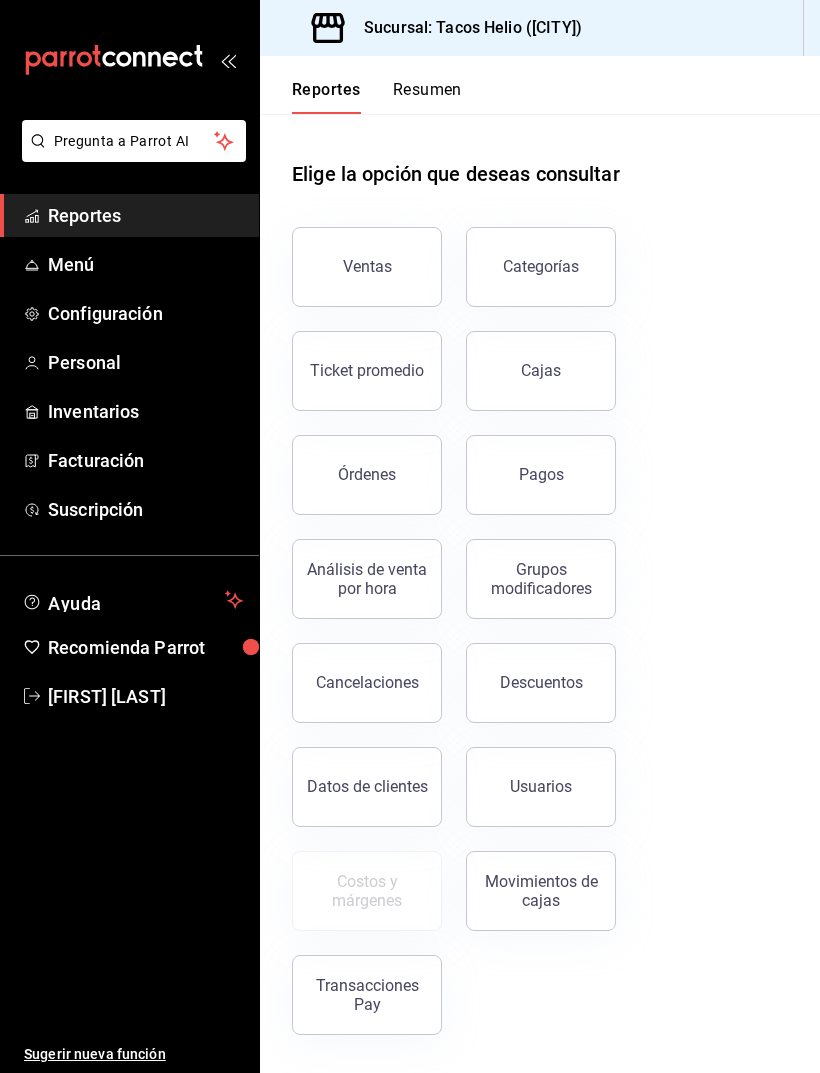 click on "Menú" at bounding box center [145, 264] 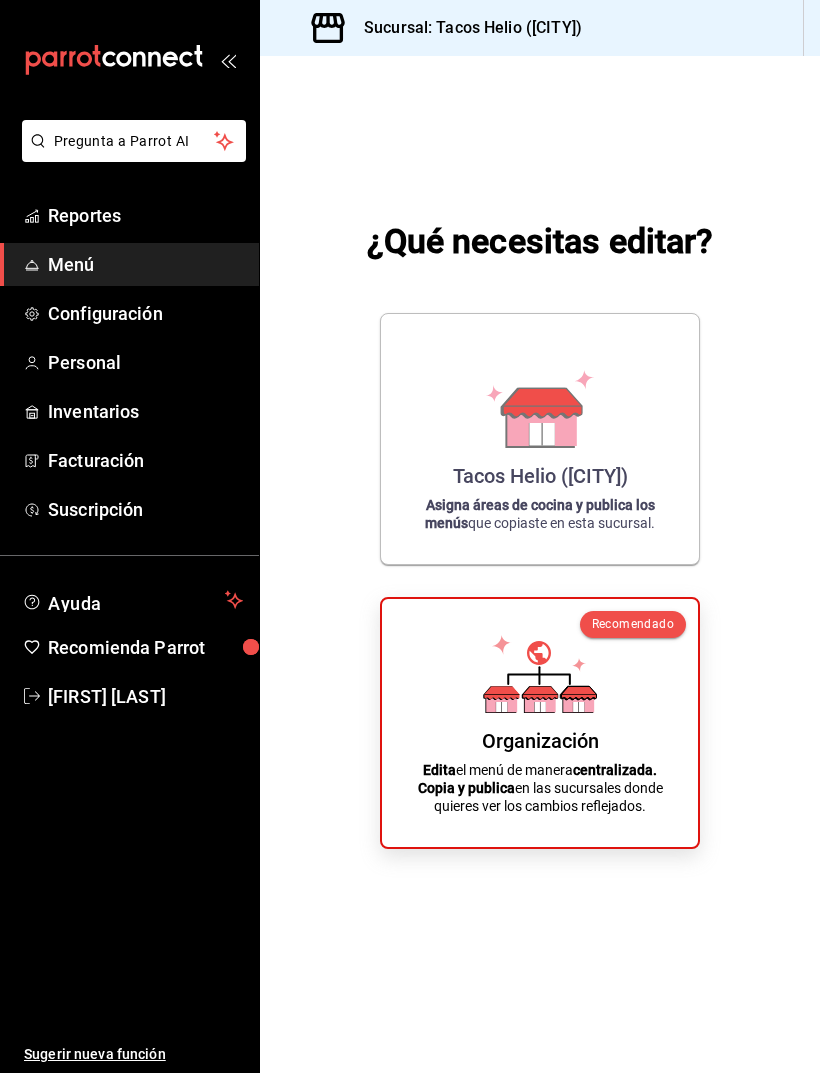 click on "Organización" at bounding box center [540, 741] 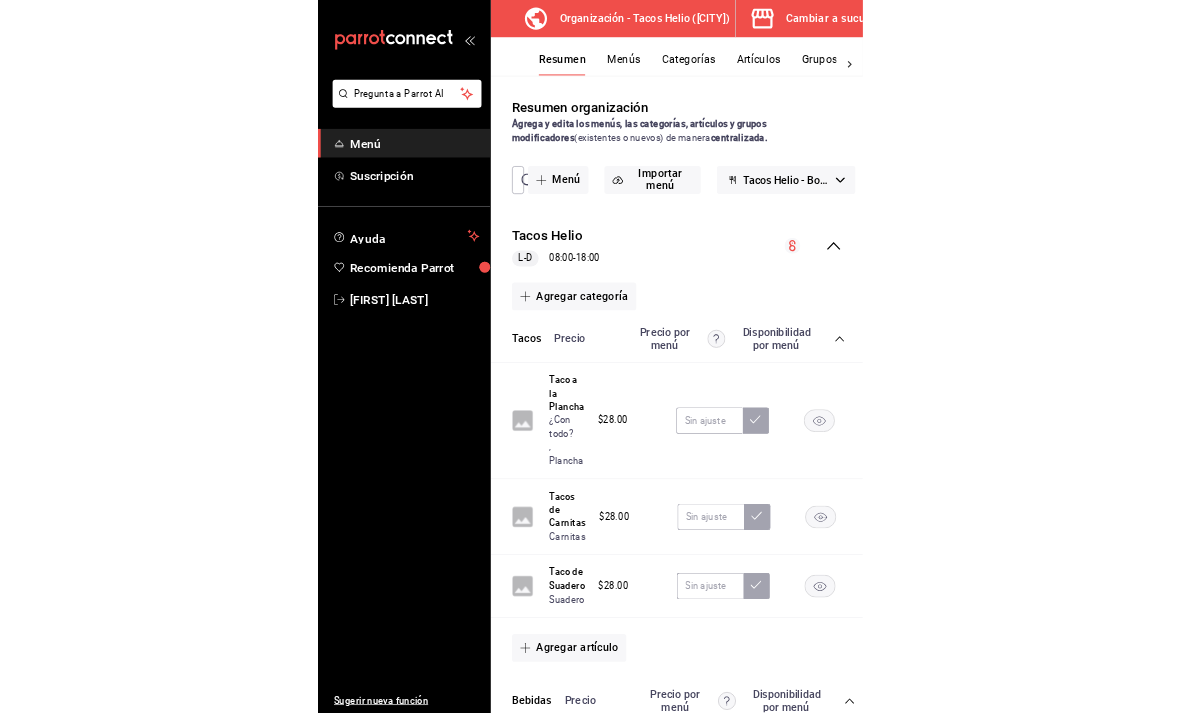 scroll, scrollTop: 40, scrollLeft: 0, axis: vertical 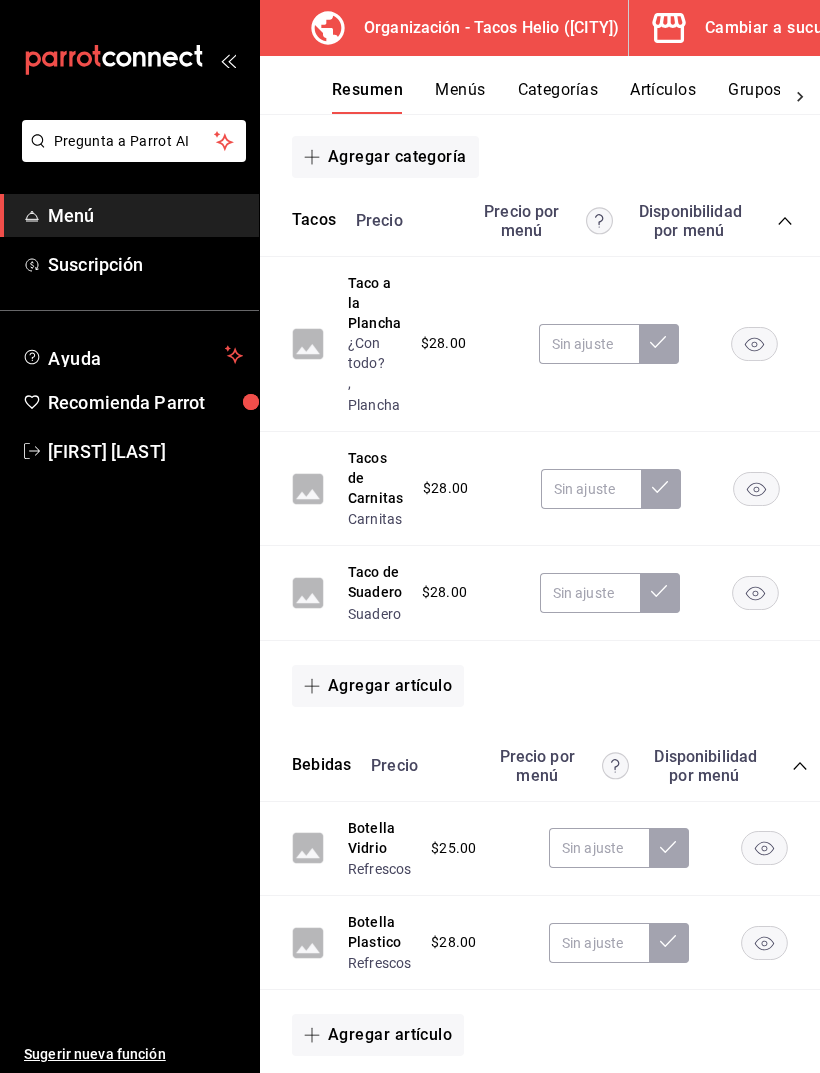 click on "$25.00" at bounding box center (639, 848) 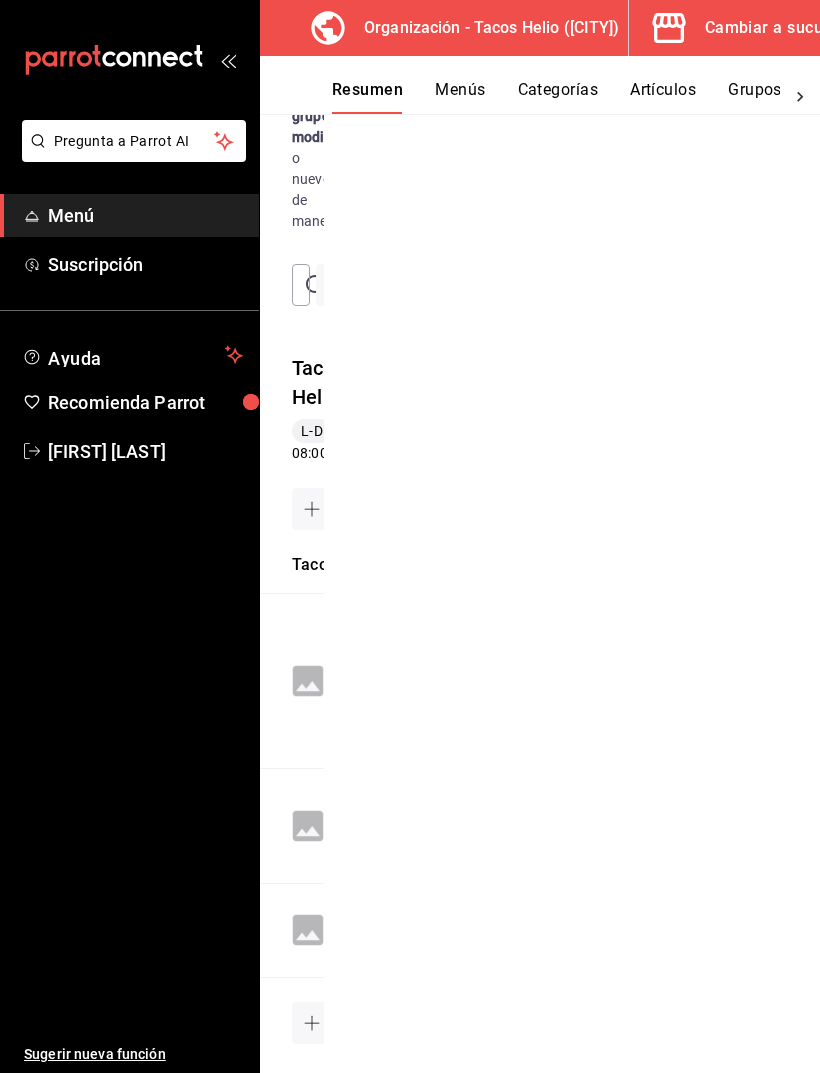 scroll, scrollTop: 63, scrollLeft: 0, axis: vertical 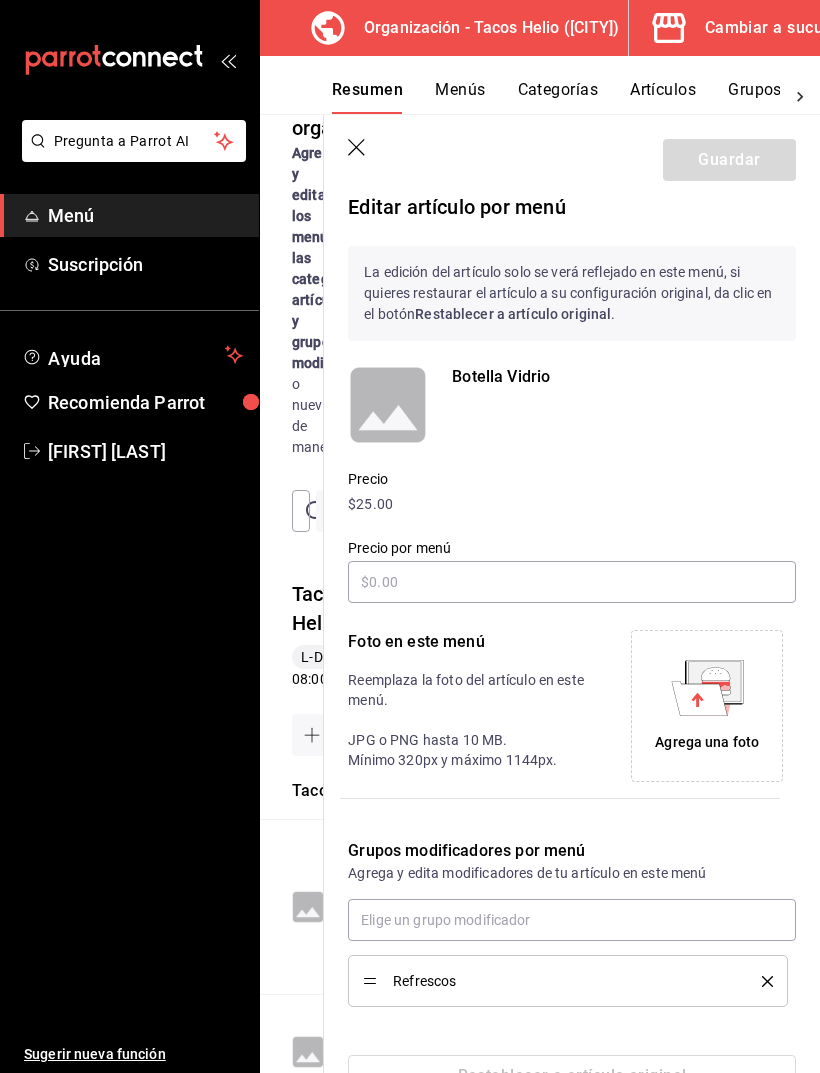 click on "$25.00" at bounding box center (572, 504) 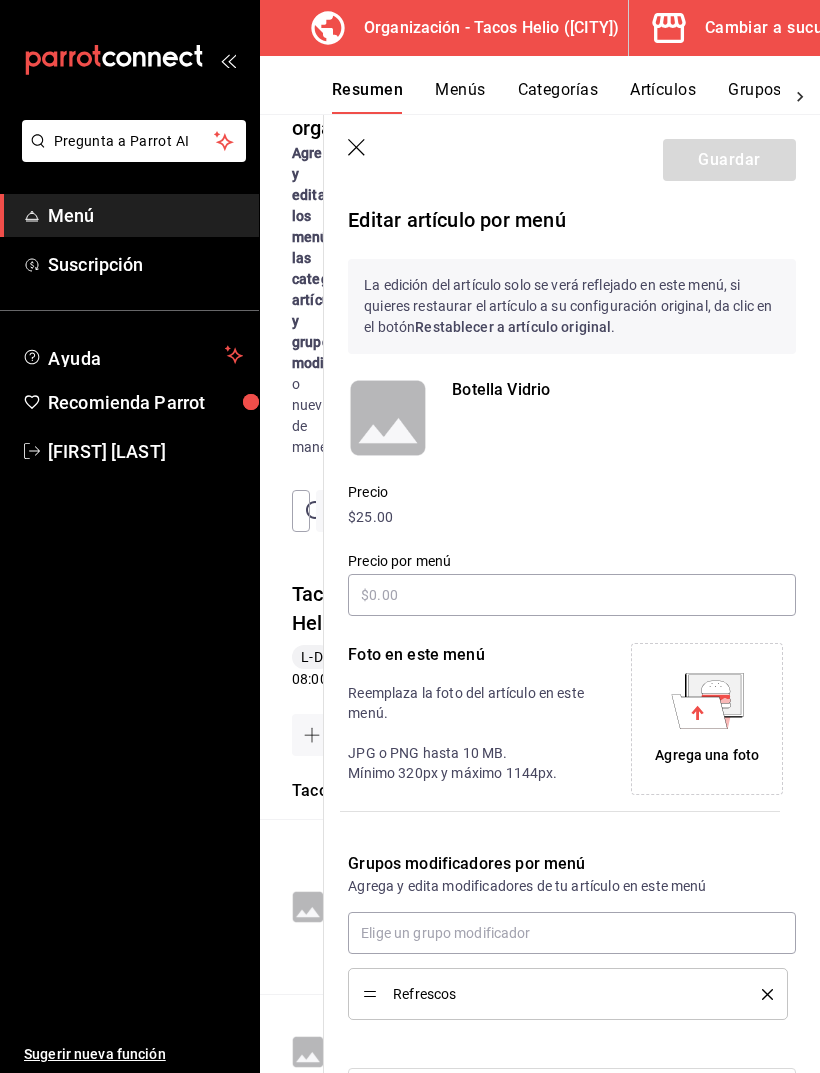 scroll, scrollTop: 0, scrollLeft: 0, axis: both 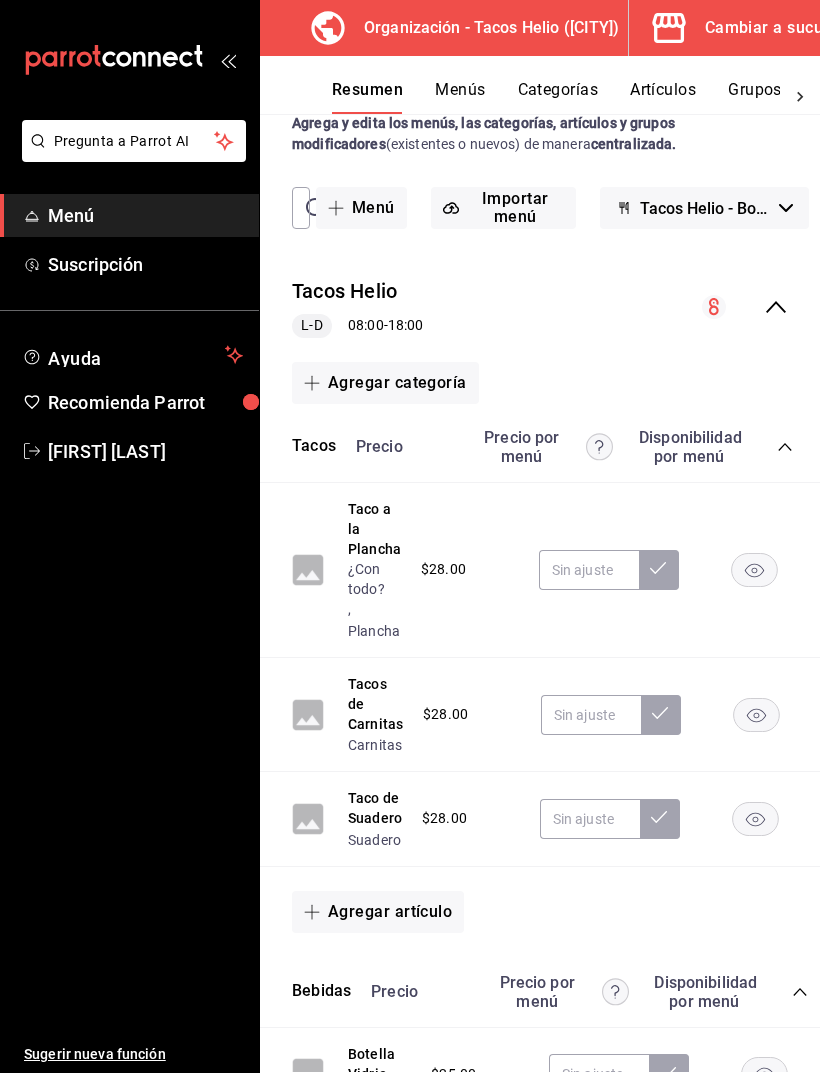 click on "Organización - [BUSINESS_NAME] ([CITY])" at bounding box center [484, 28] 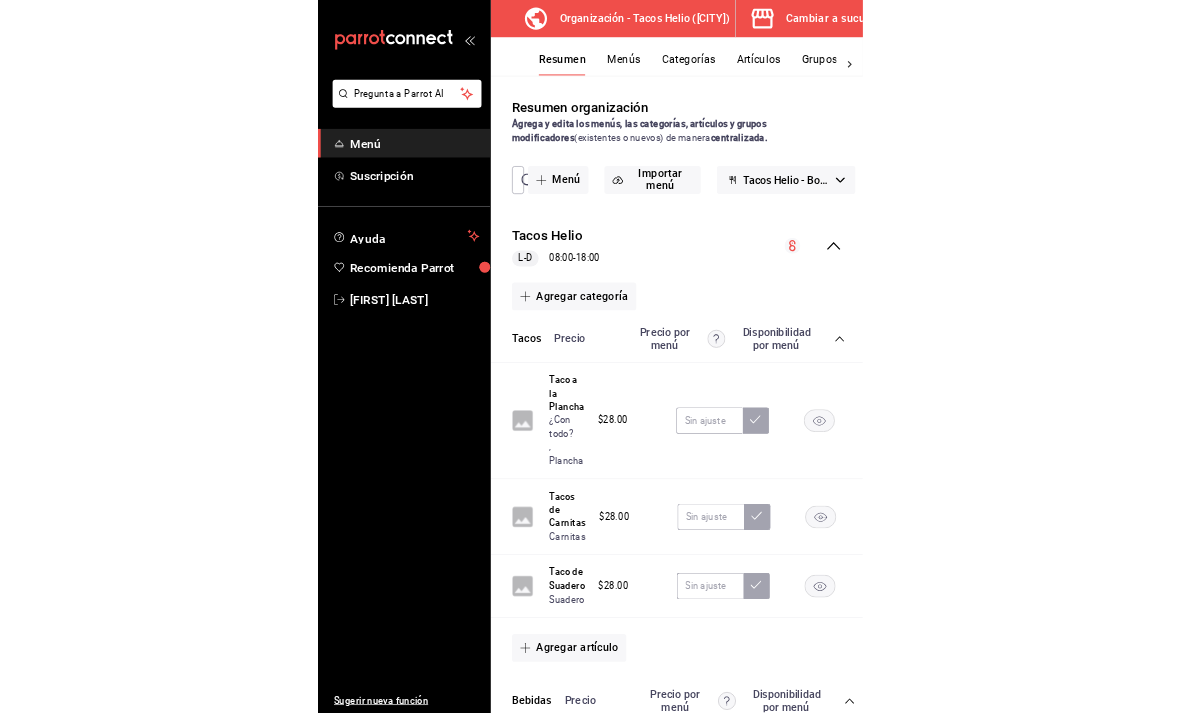 scroll, scrollTop: 0, scrollLeft: 0, axis: both 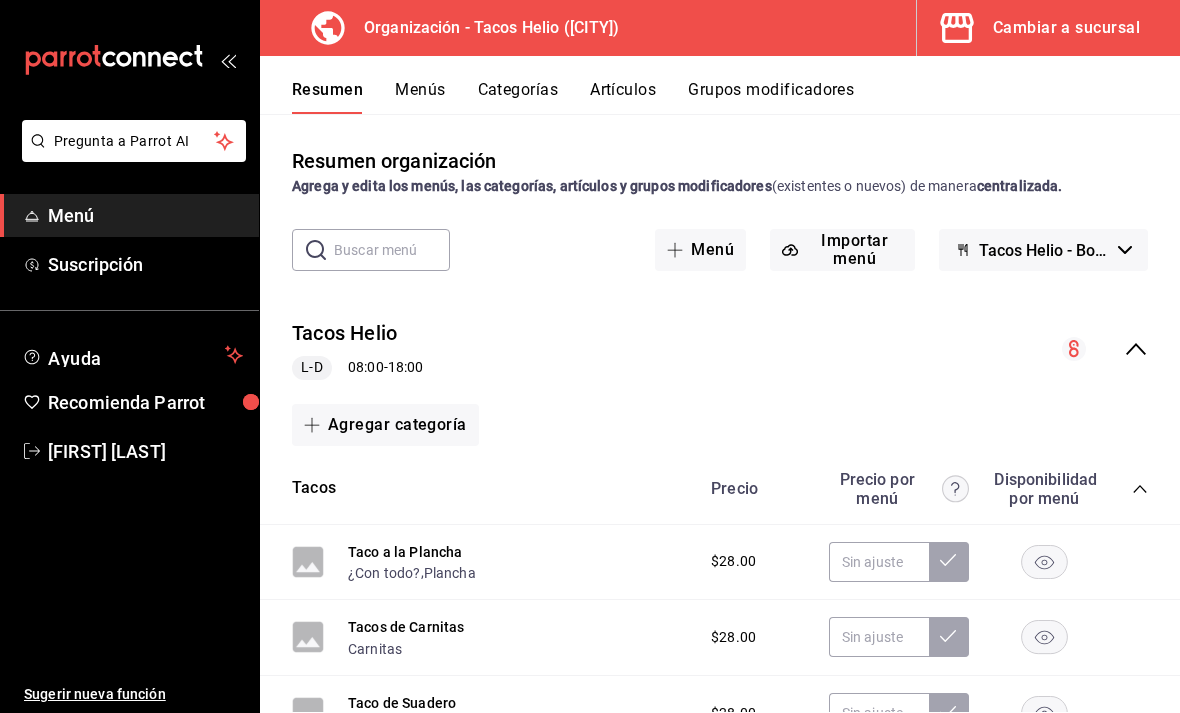click on "Artículos" at bounding box center [623, 97] 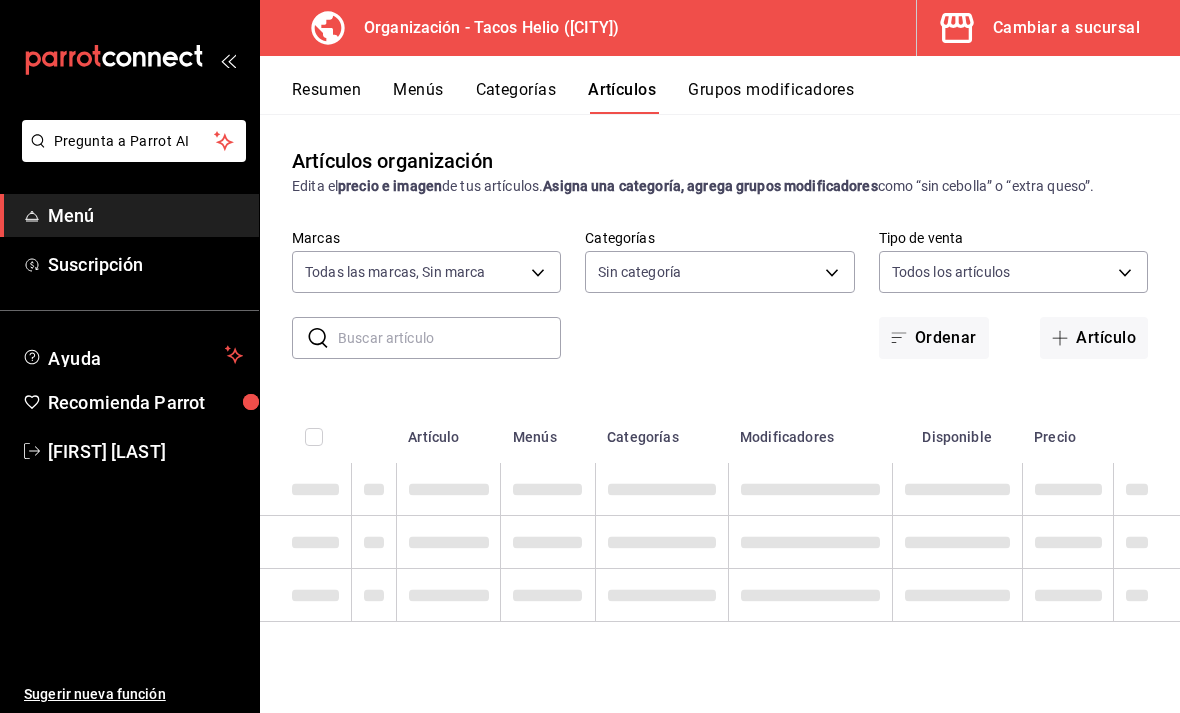 type on "[UUID]" 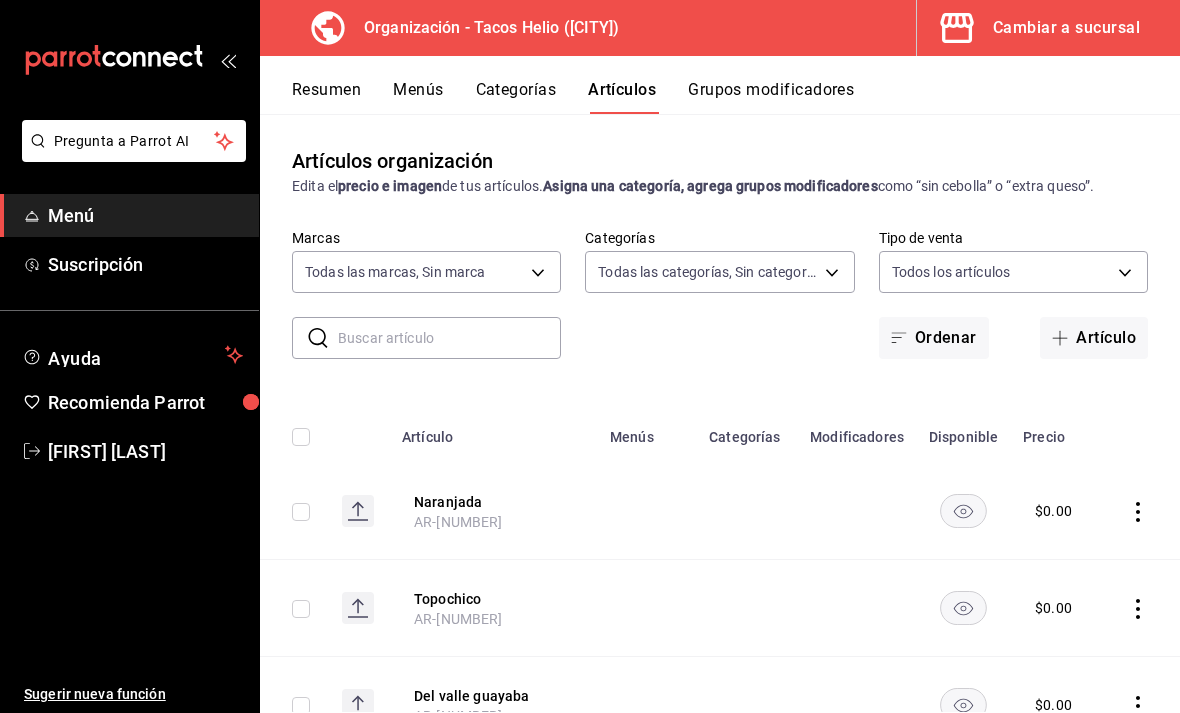 scroll, scrollTop: 0, scrollLeft: 0, axis: both 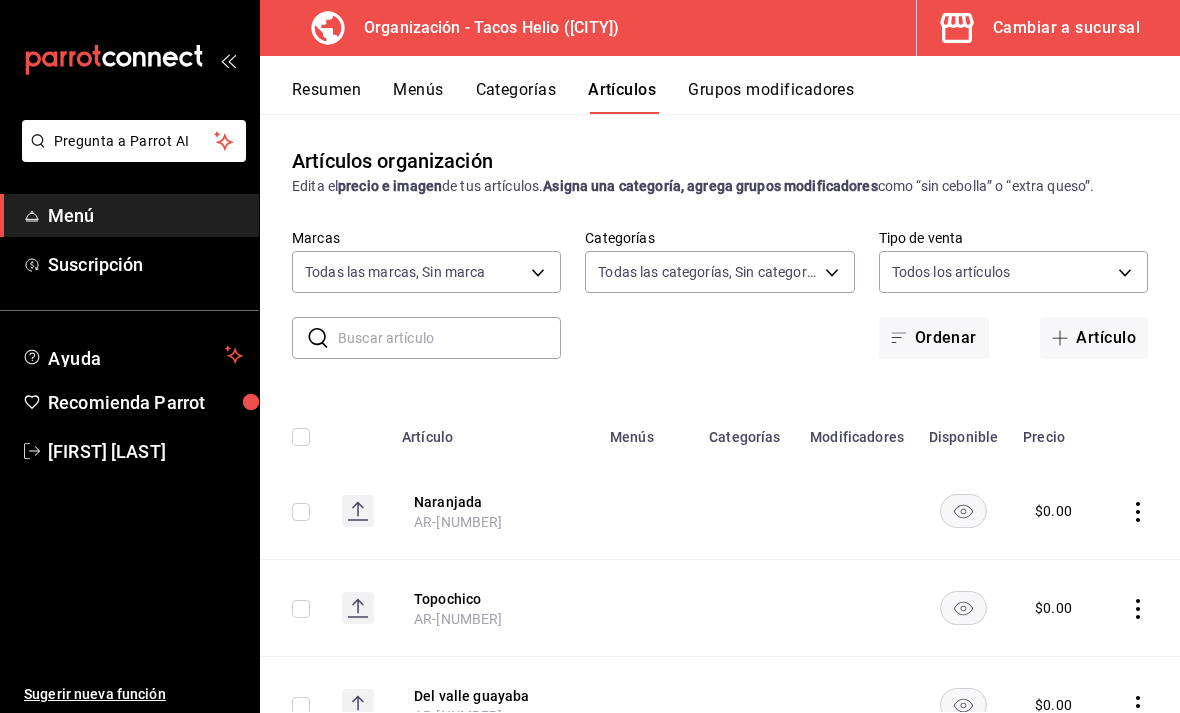 click on "Categorías" at bounding box center (516, 97) 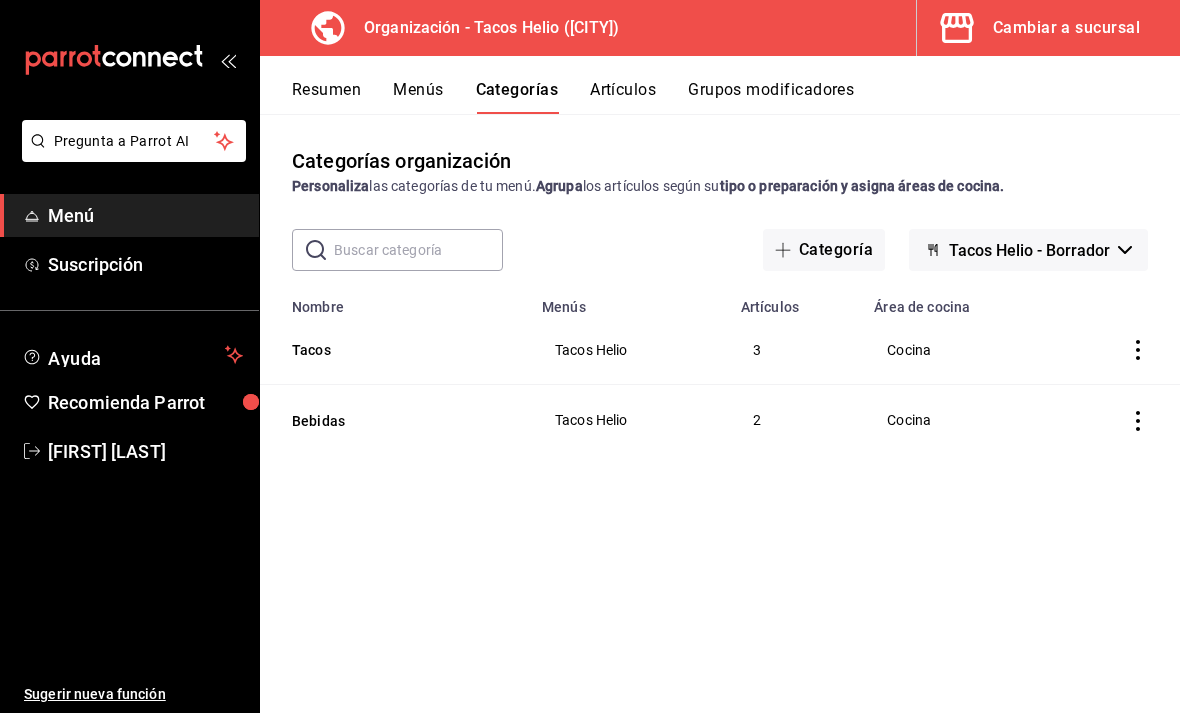 click 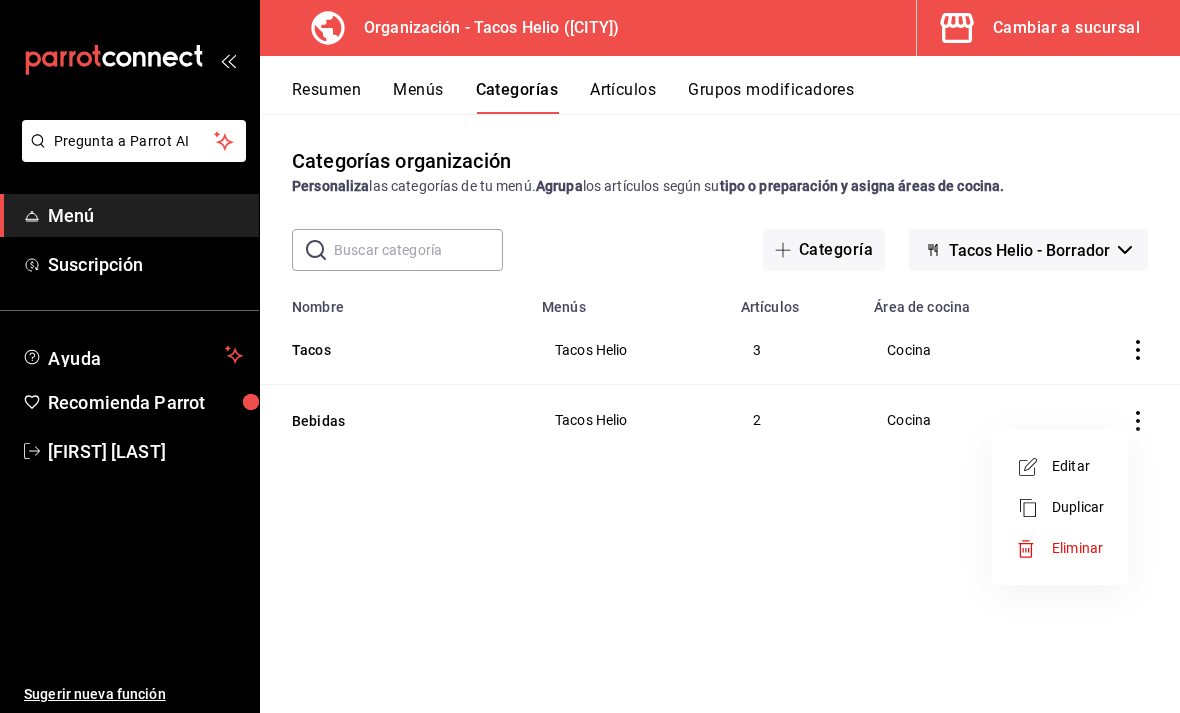 click at bounding box center (590, 356) 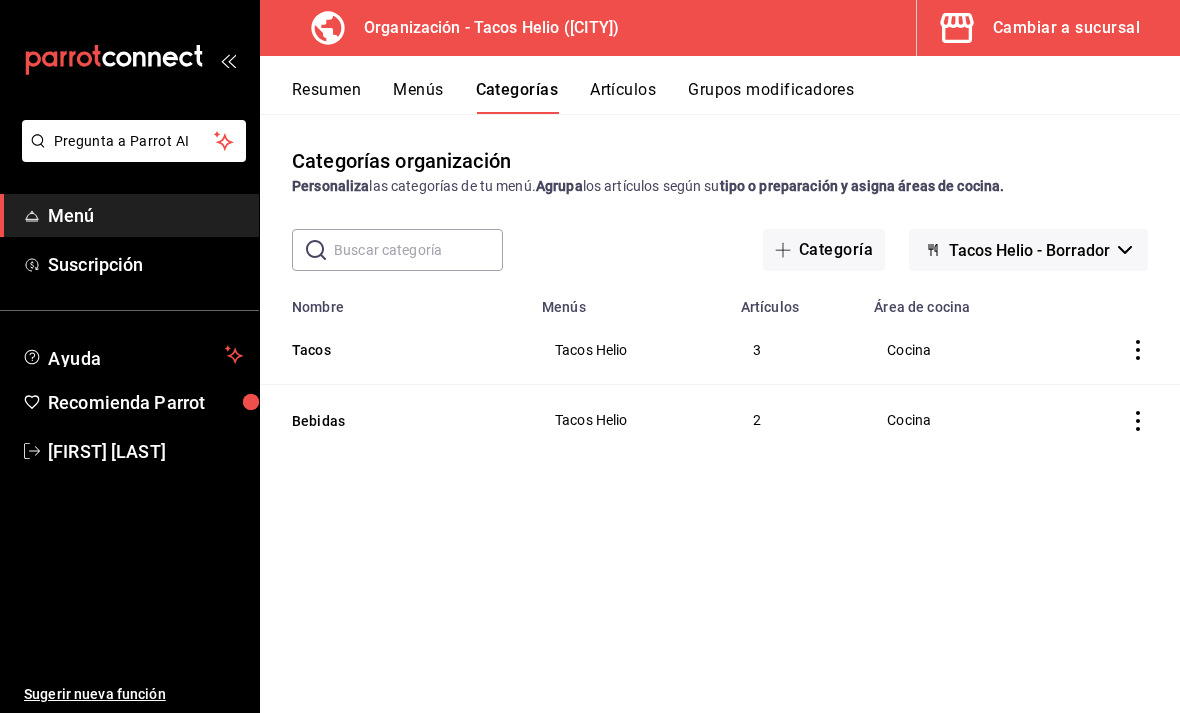 click on "Bebidas" at bounding box center (395, 420) 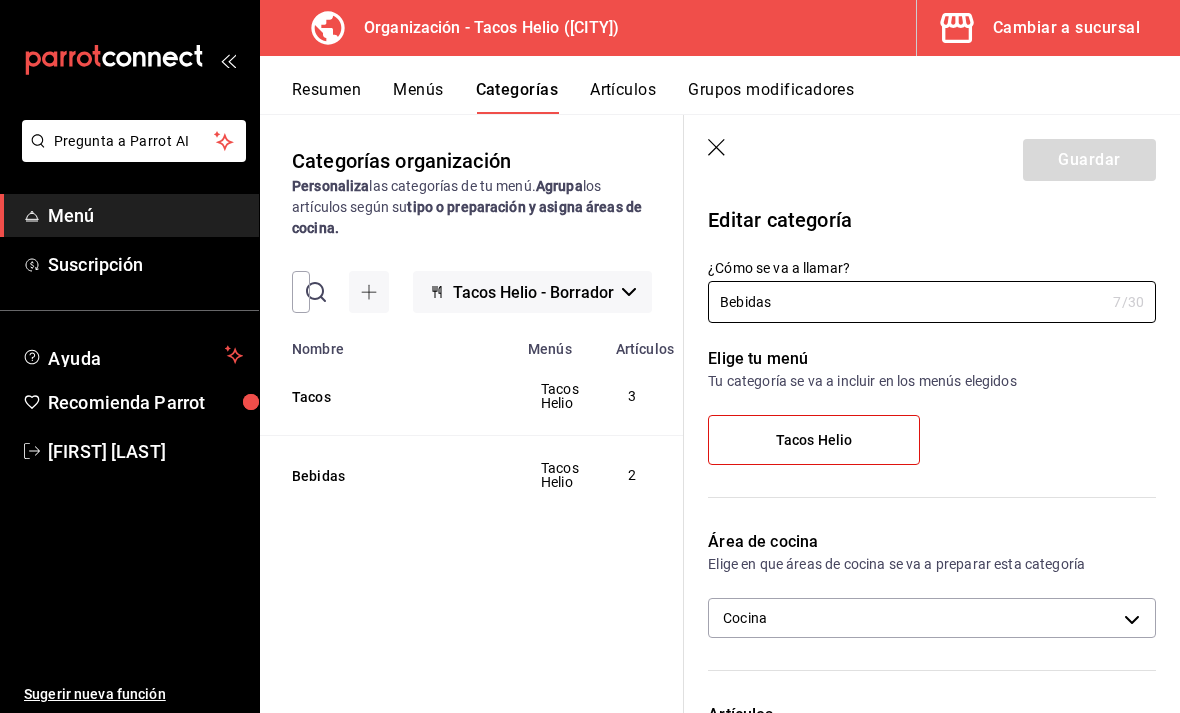 scroll, scrollTop: 0, scrollLeft: 0, axis: both 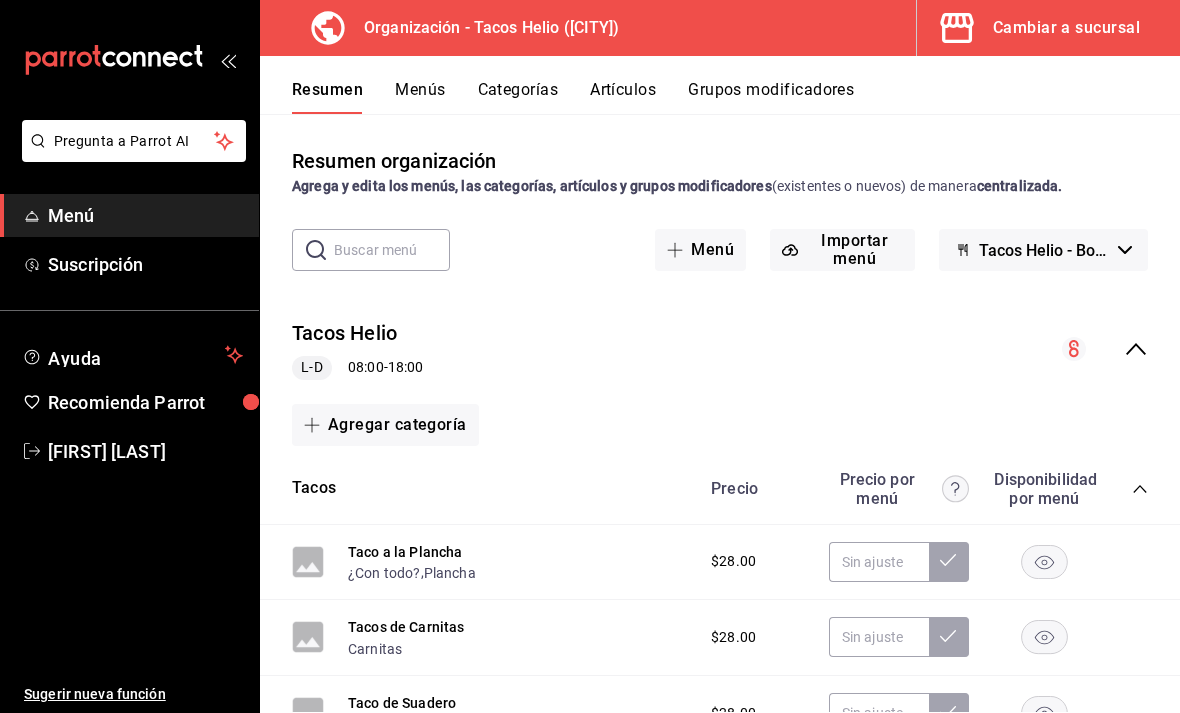 click on "Menús" at bounding box center [420, 97] 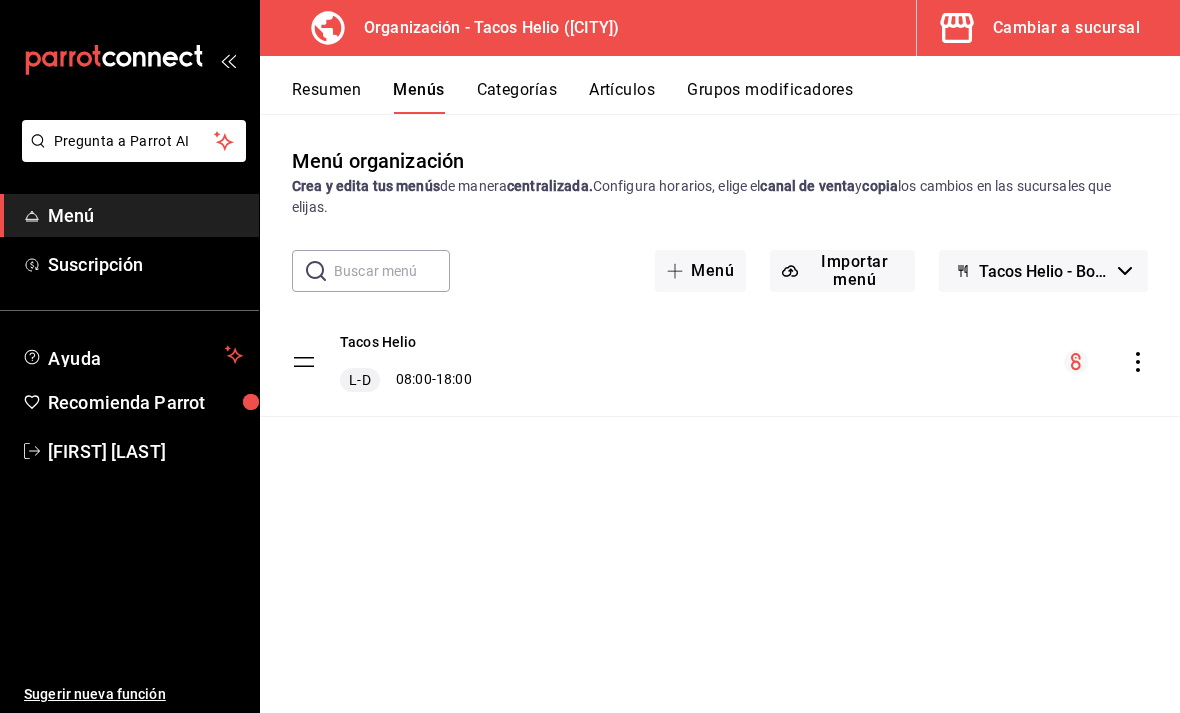 click on "Tacos Helio L-D 08:00  -  18:00" at bounding box center [720, 362] 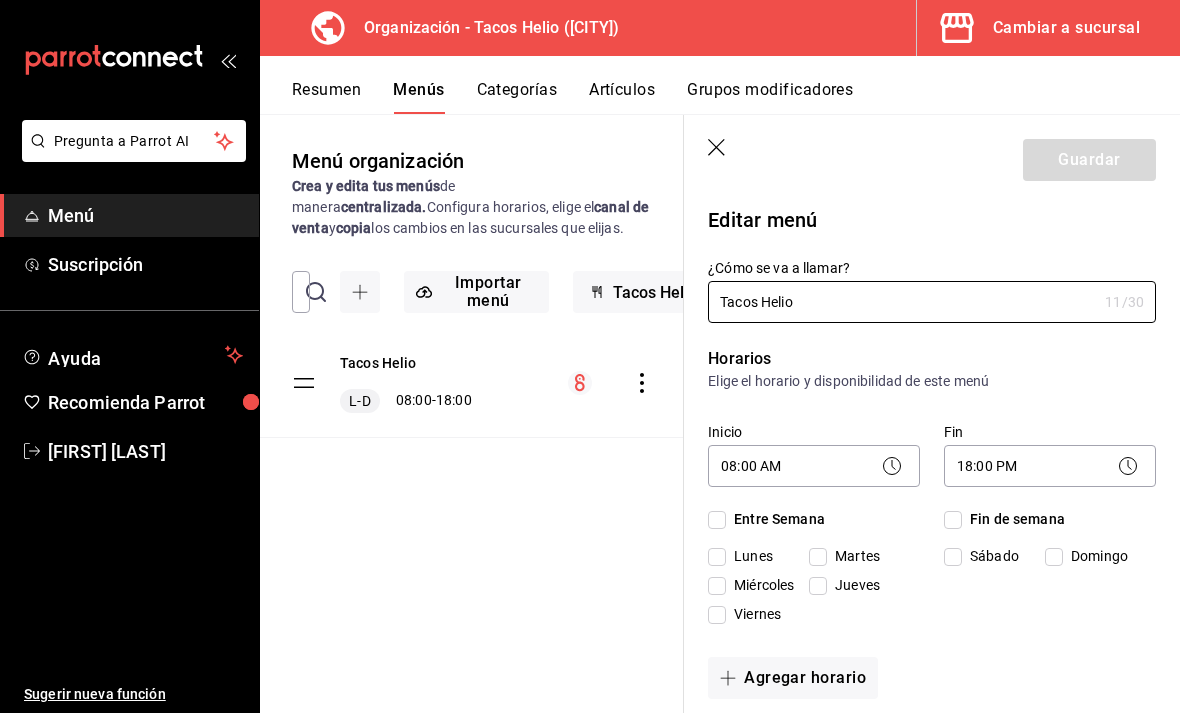 checkbox on "true" 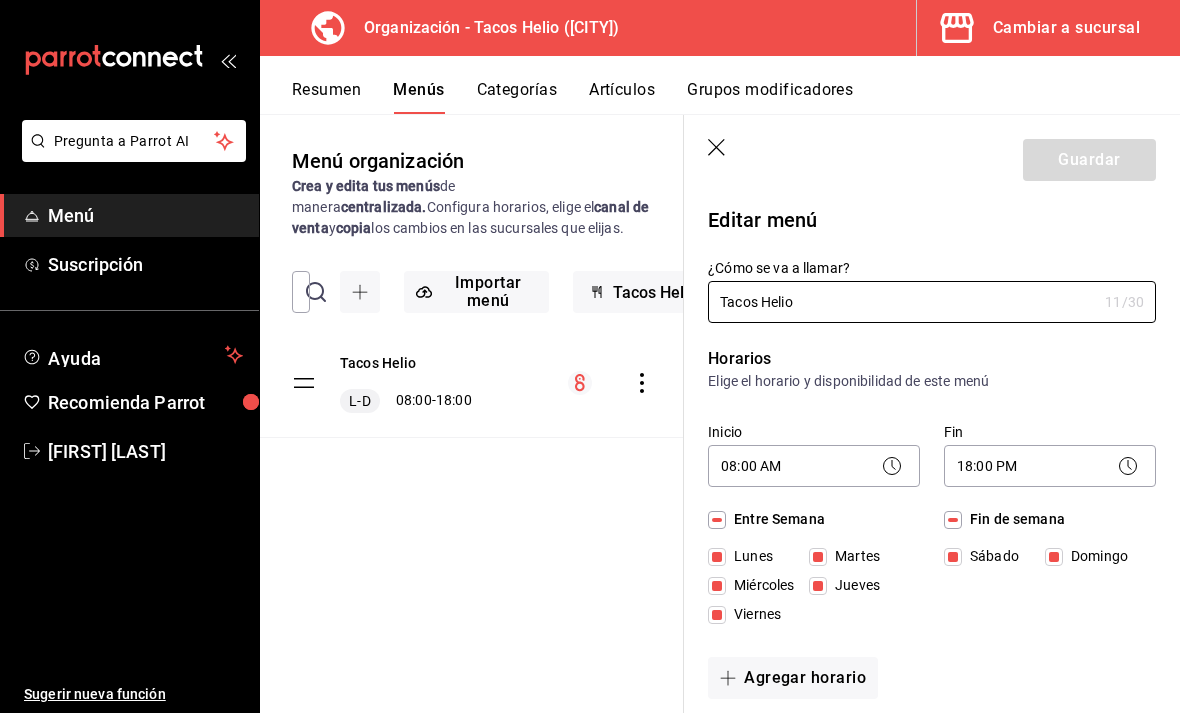 scroll, scrollTop: 0, scrollLeft: 0, axis: both 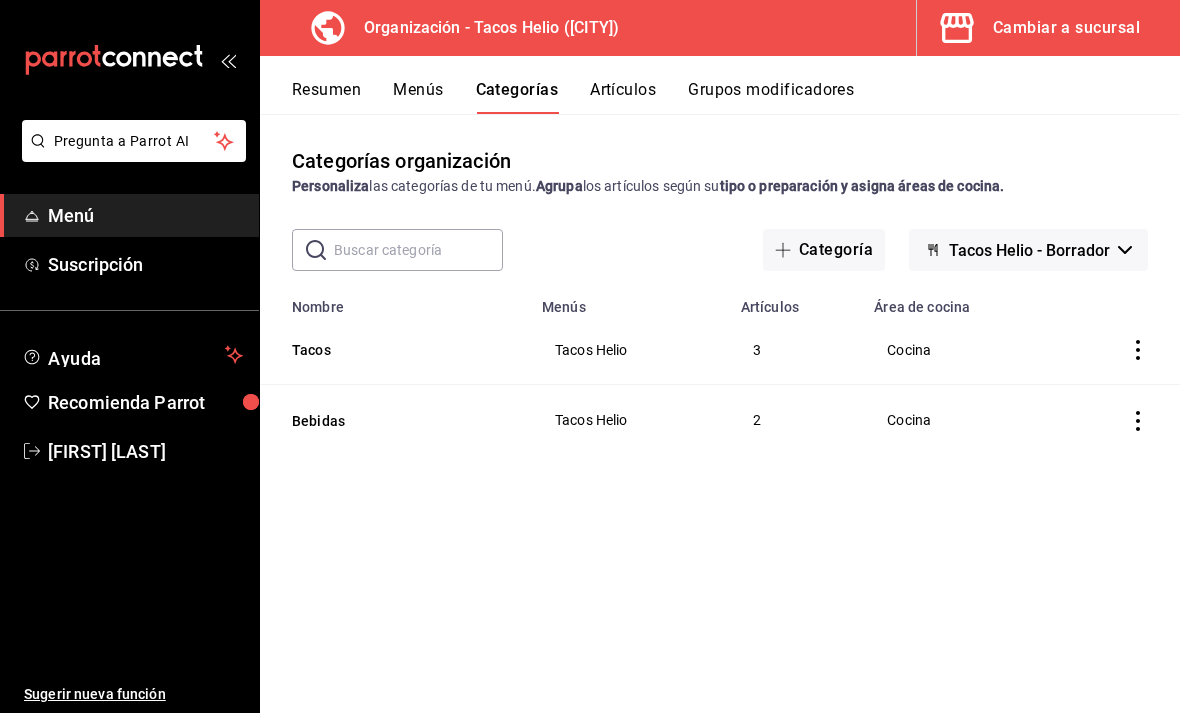 click on "Bebidas" at bounding box center [392, 421] 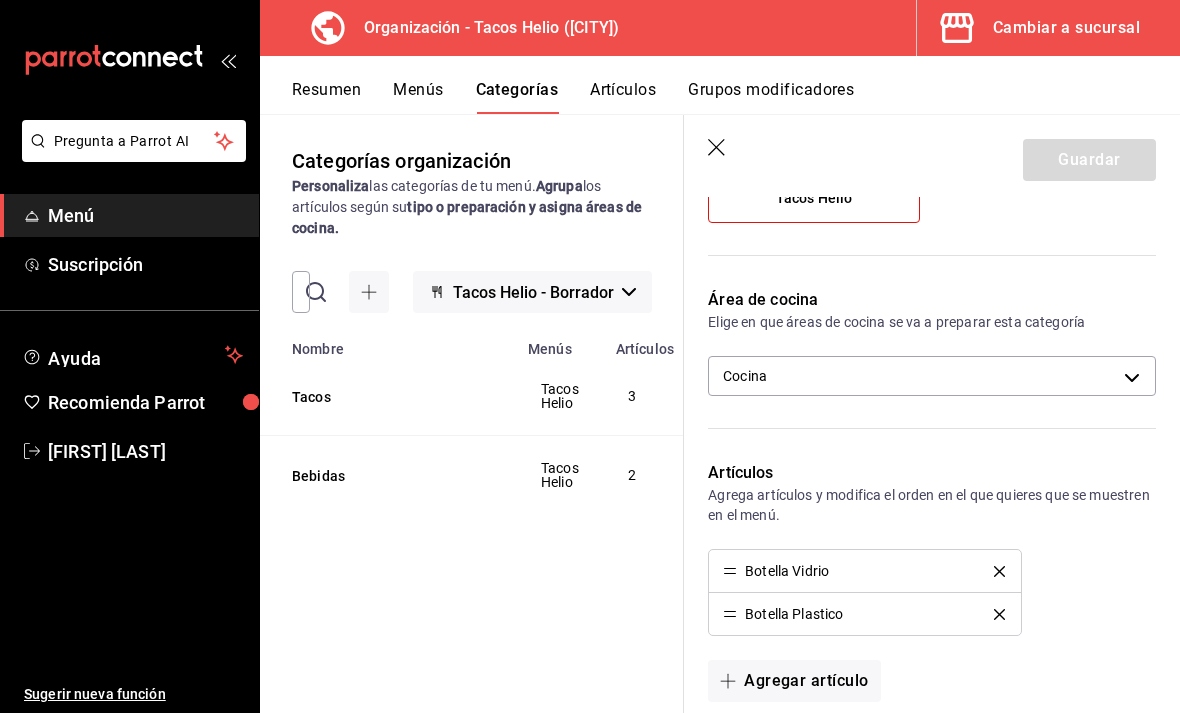 scroll, scrollTop: 245, scrollLeft: 0, axis: vertical 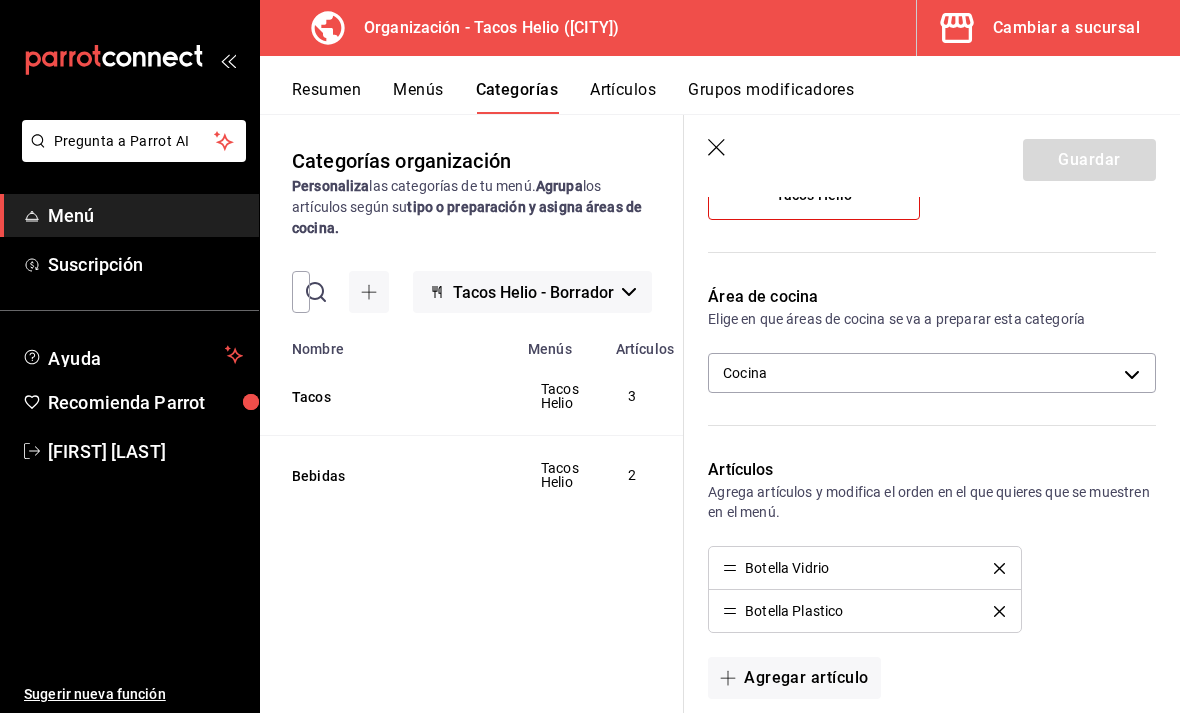 click on "Botella Vidrio" at bounding box center [864, 568] 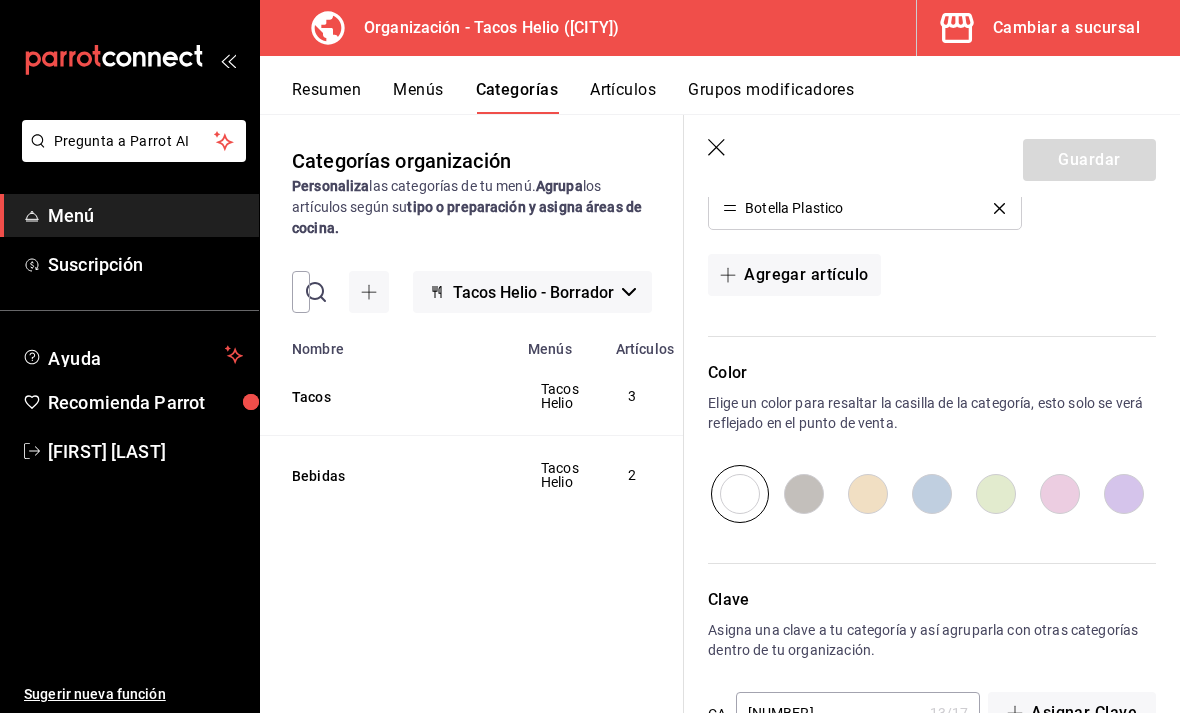 scroll, scrollTop: 647, scrollLeft: 0, axis: vertical 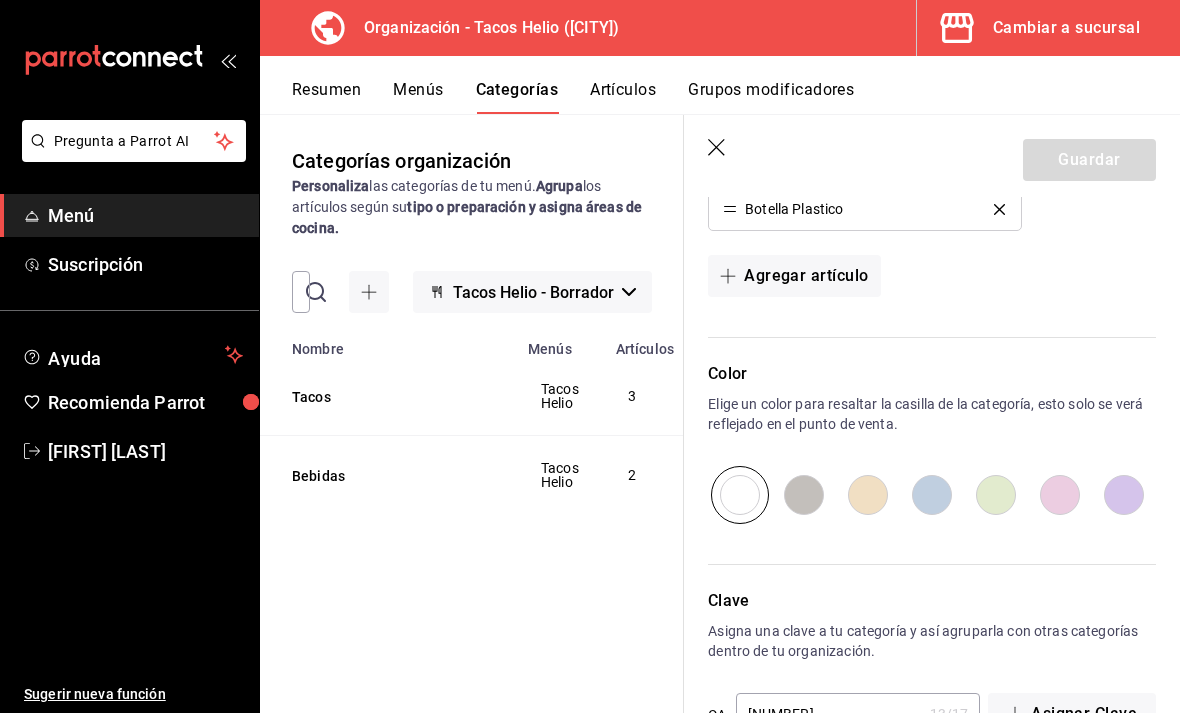 click on "Artículos" at bounding box center (623, 97) 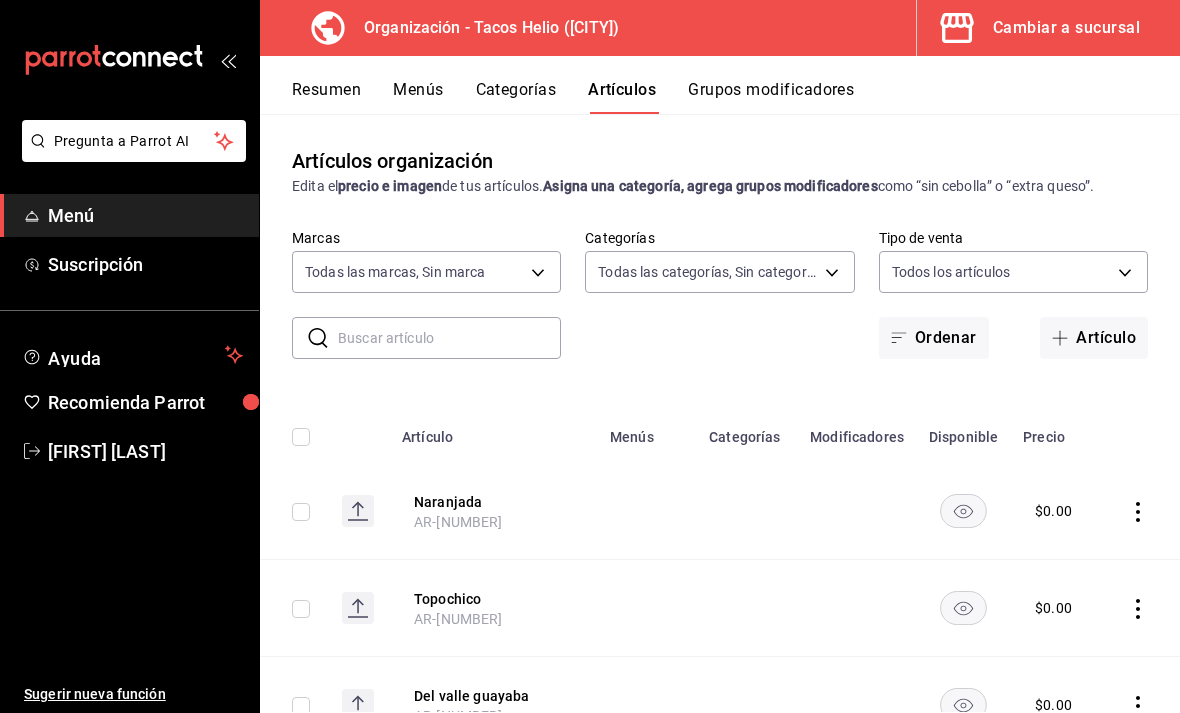 type on "c08c2281-c625-4f38-a2fe-92219e8a615f" 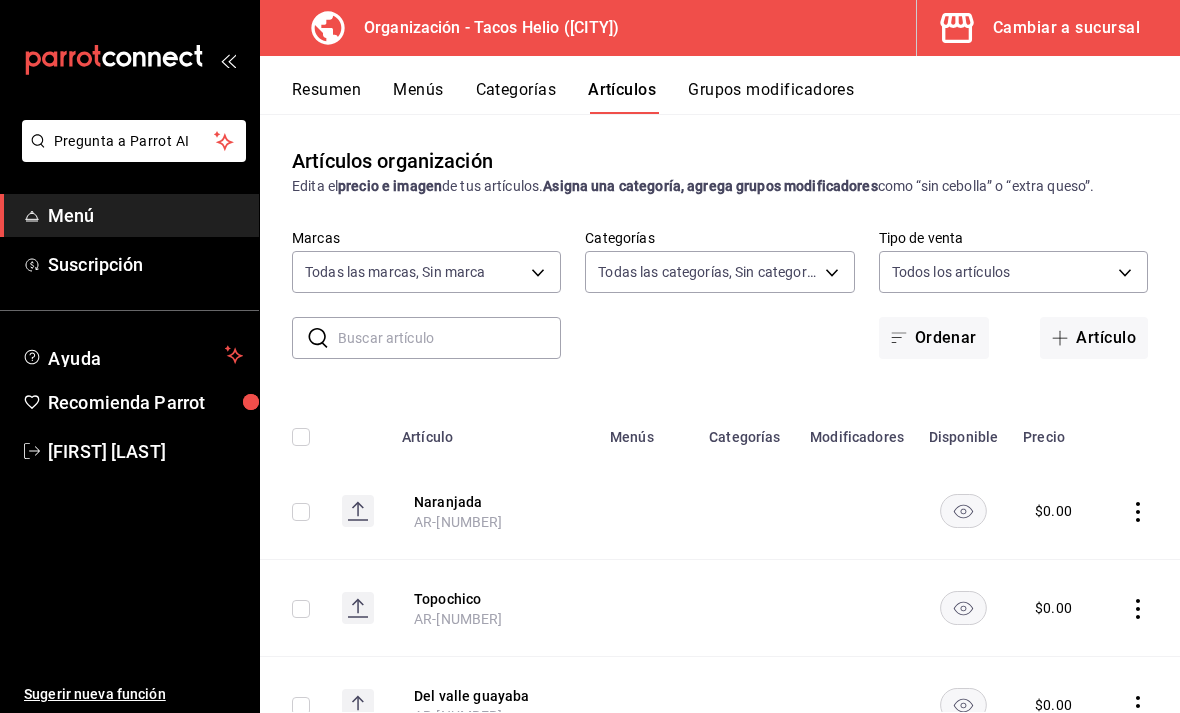 type on "bb46fcce-9a4d-4725-aa37-14cde744cffa,a58c6882-8a41-4290-9d0c-c58d1fd69db6,8019a988-75be-4b81-8e9a-ebf734056406" 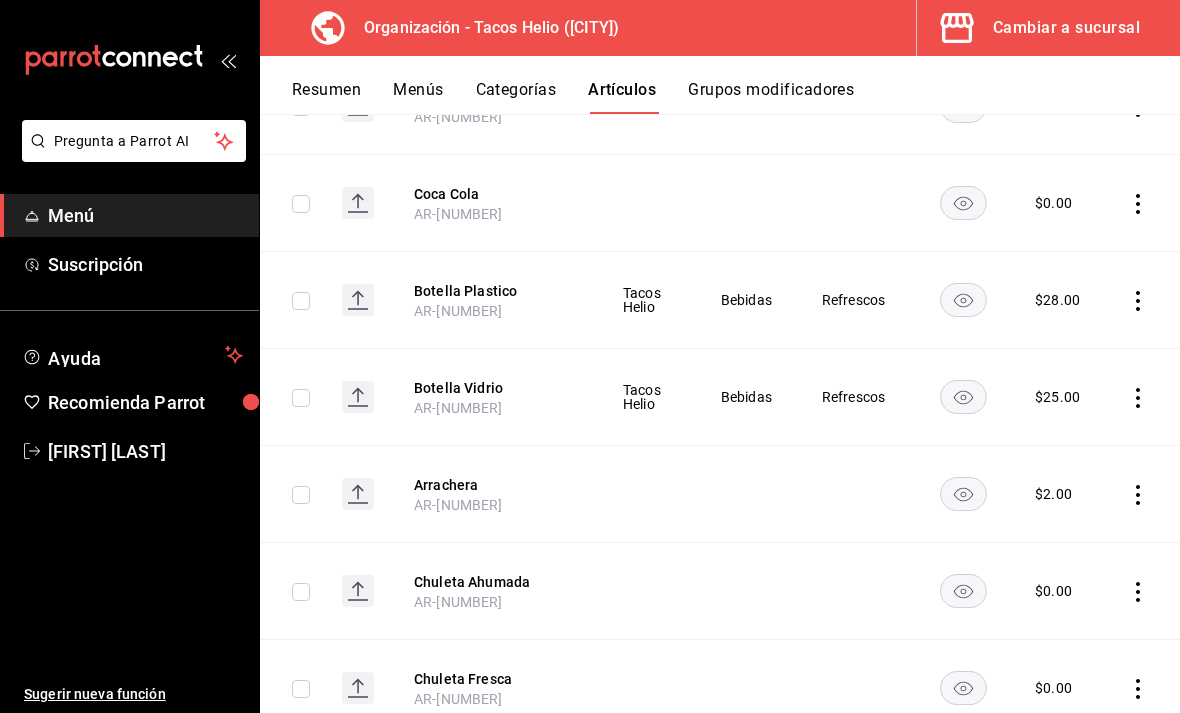 scroll, scrollTop: 2053, scrollLeft: 0, axis: vertical 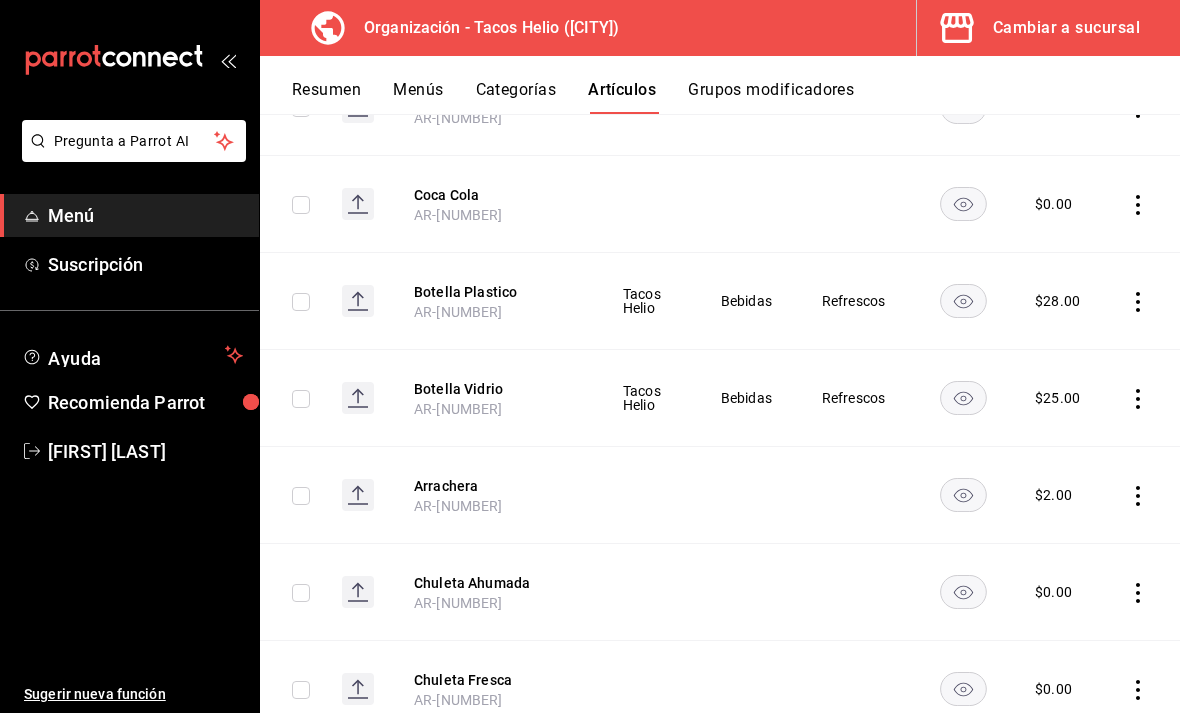 click 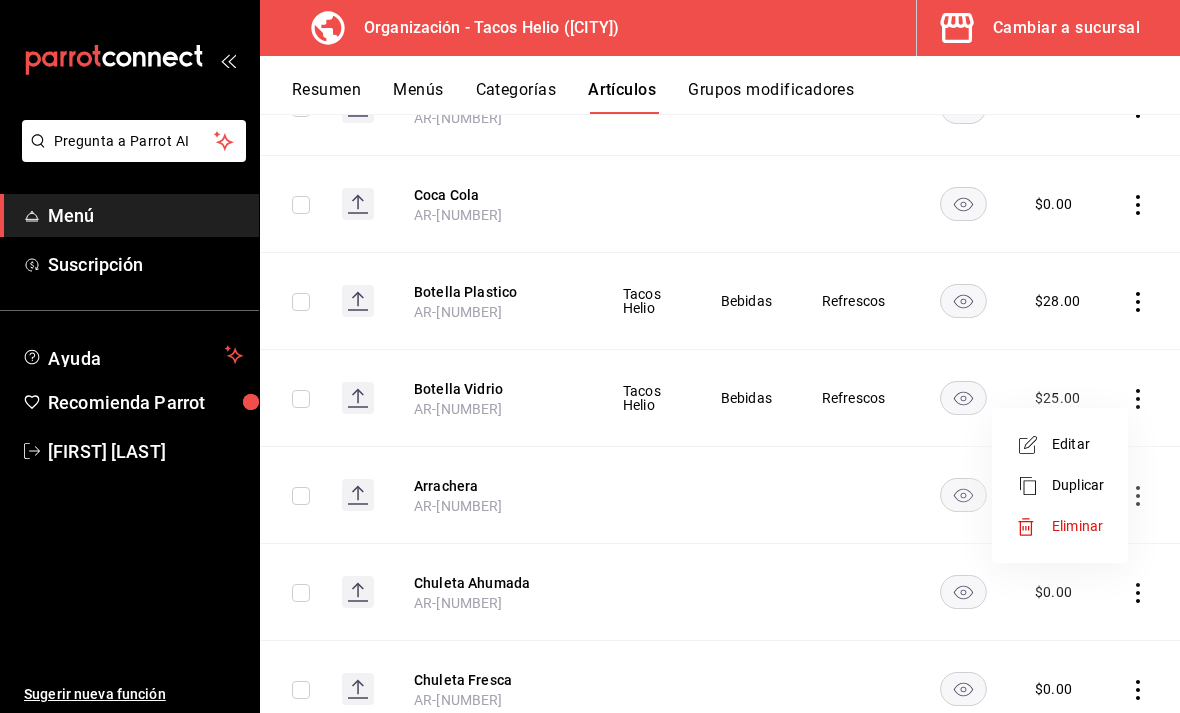 click on "Editar" at bounding box center (1078, 444) 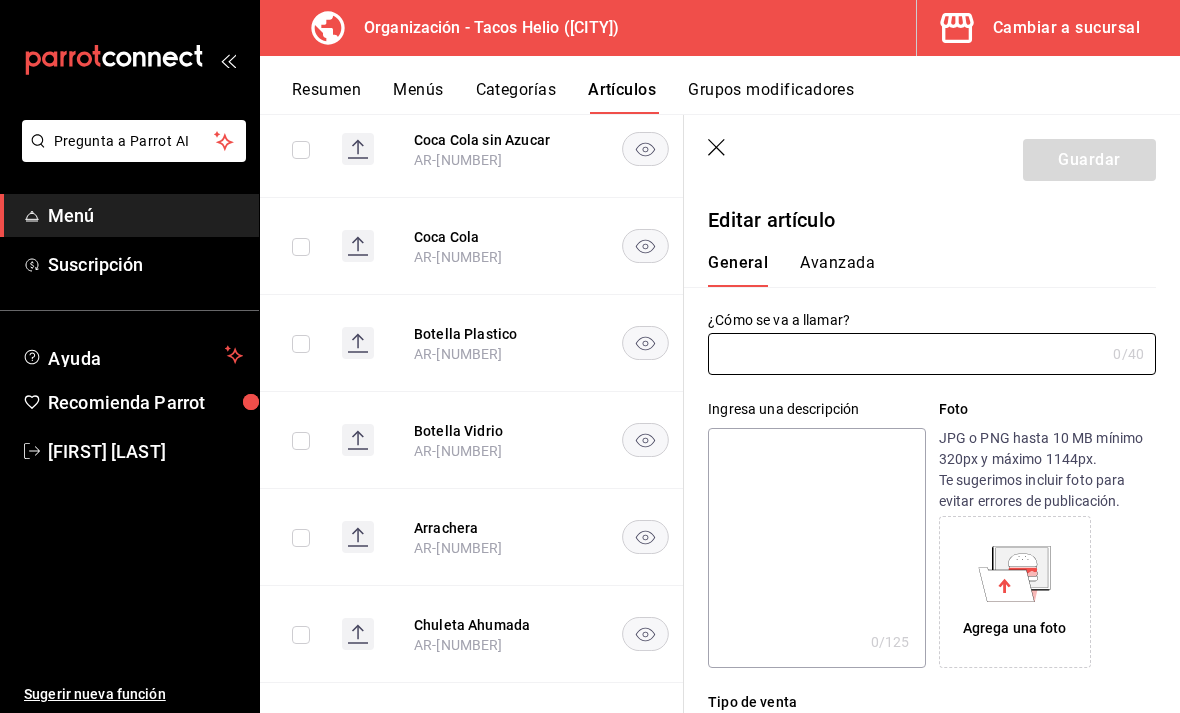 type on "Botella Vidrio" 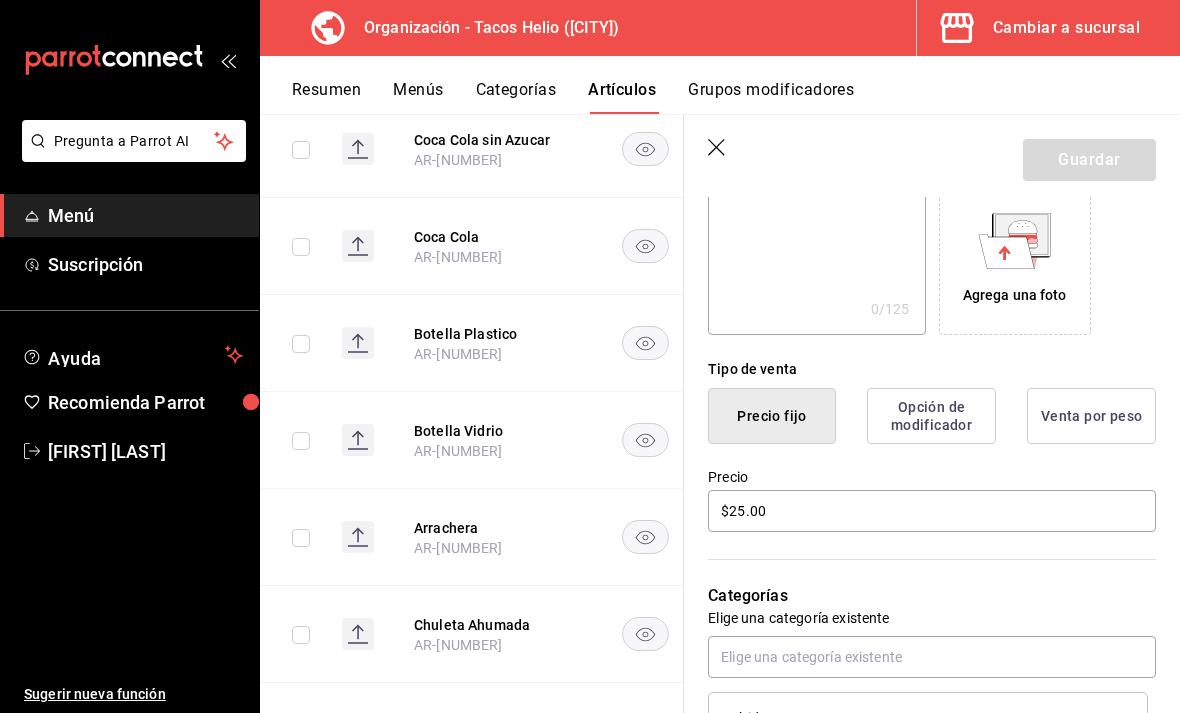 scroll, scrollTop: 342, scrollLeft: 0, axis: vertical 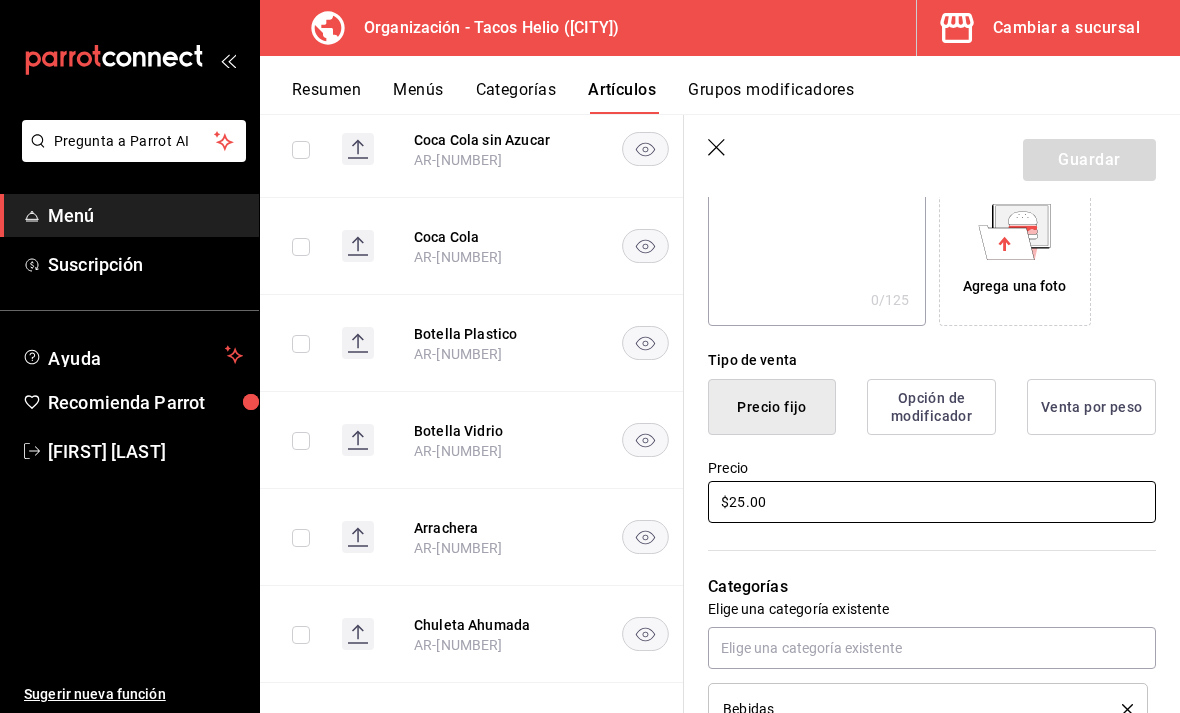 click on "$25.00" at bounding box center [932, 502] 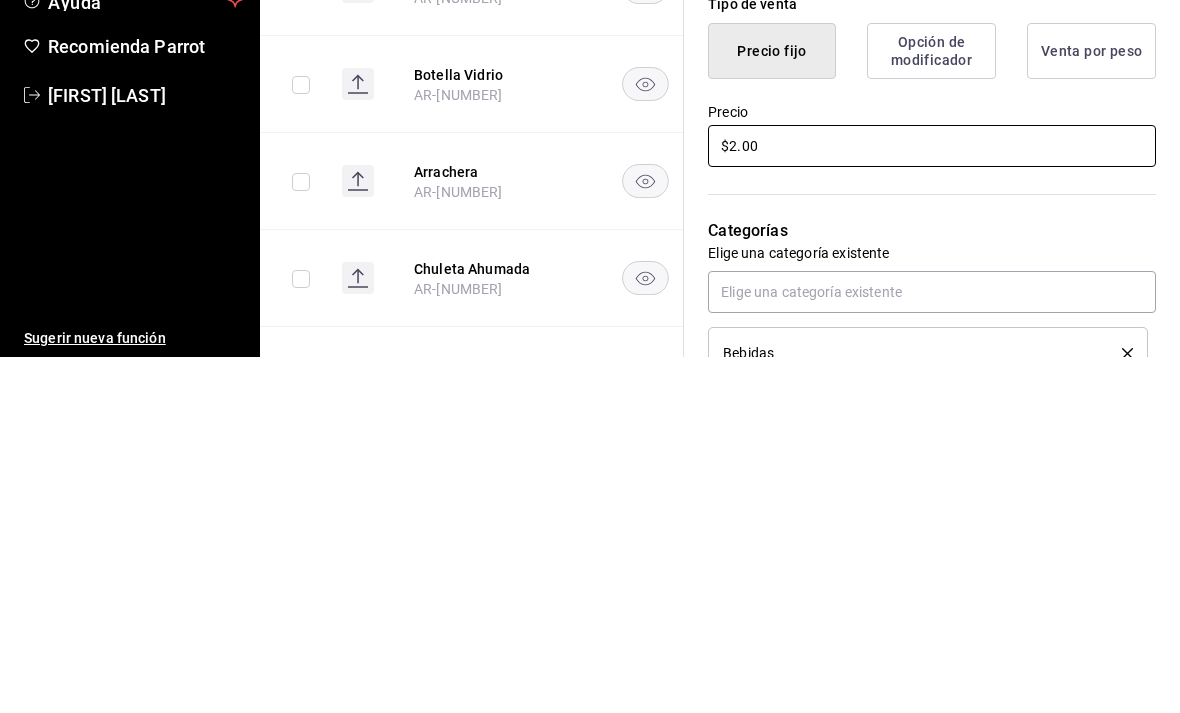 type on "$2.00" 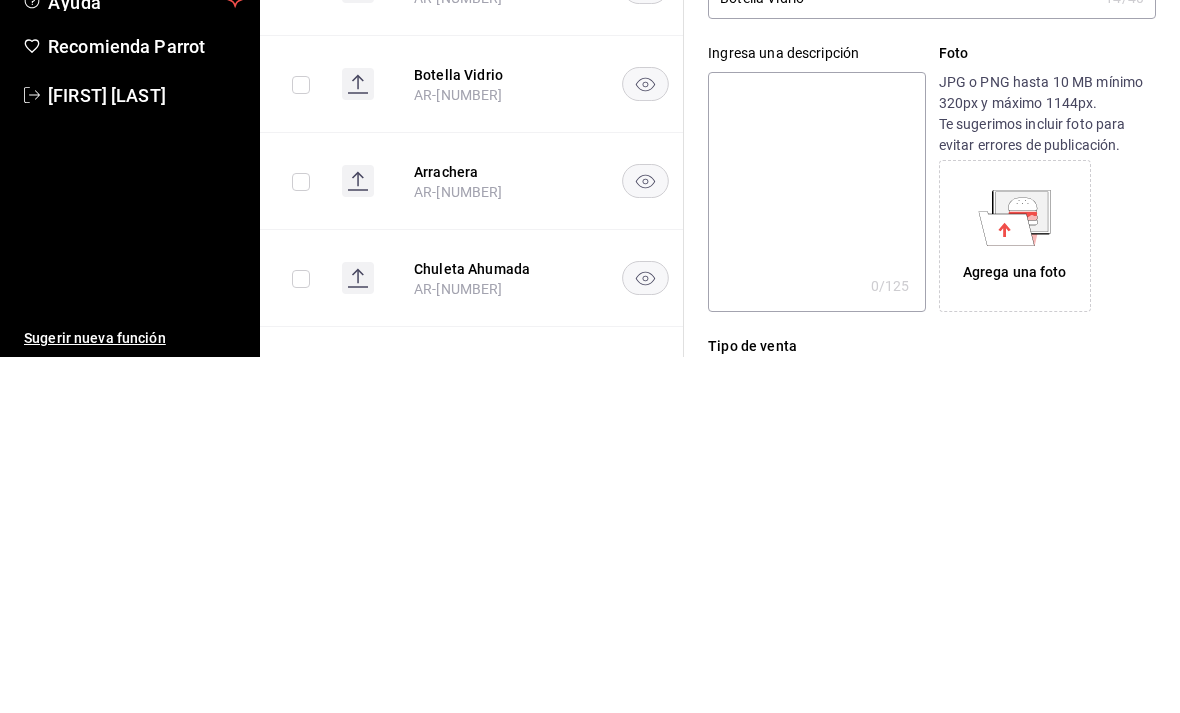 scroll, scrollTop: 0, scrollLeft: 0, axis: both 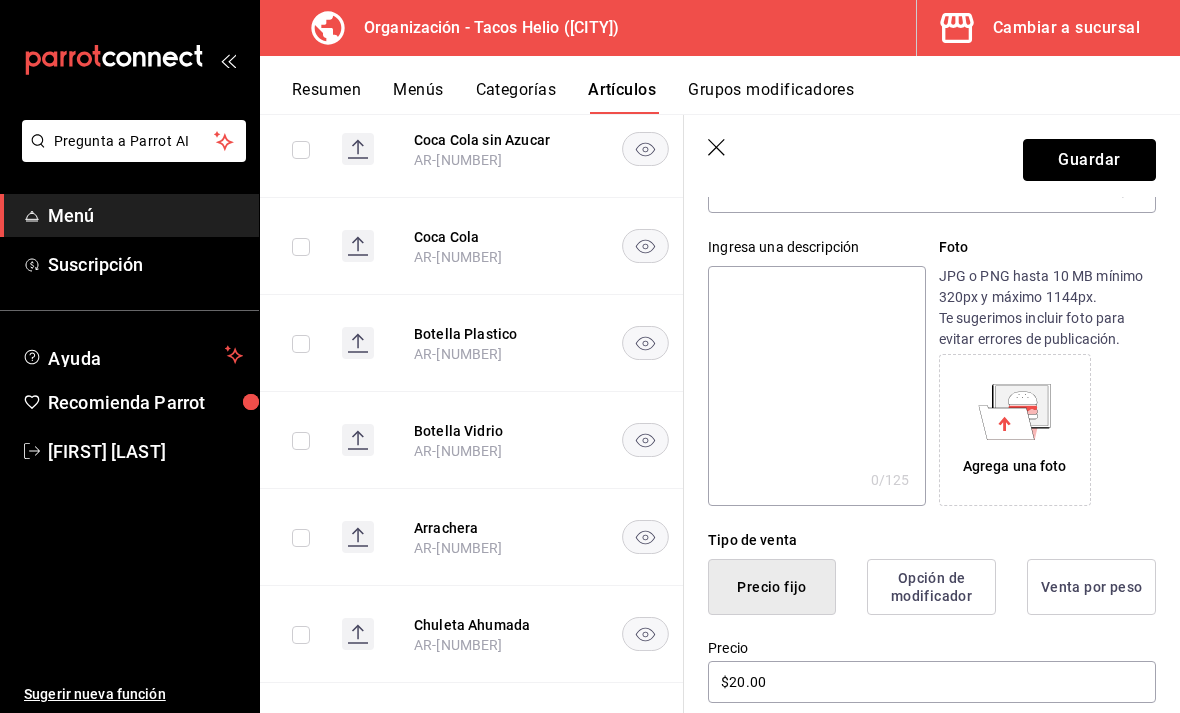 click on "Guardar" at bounding box center [1089, 160] 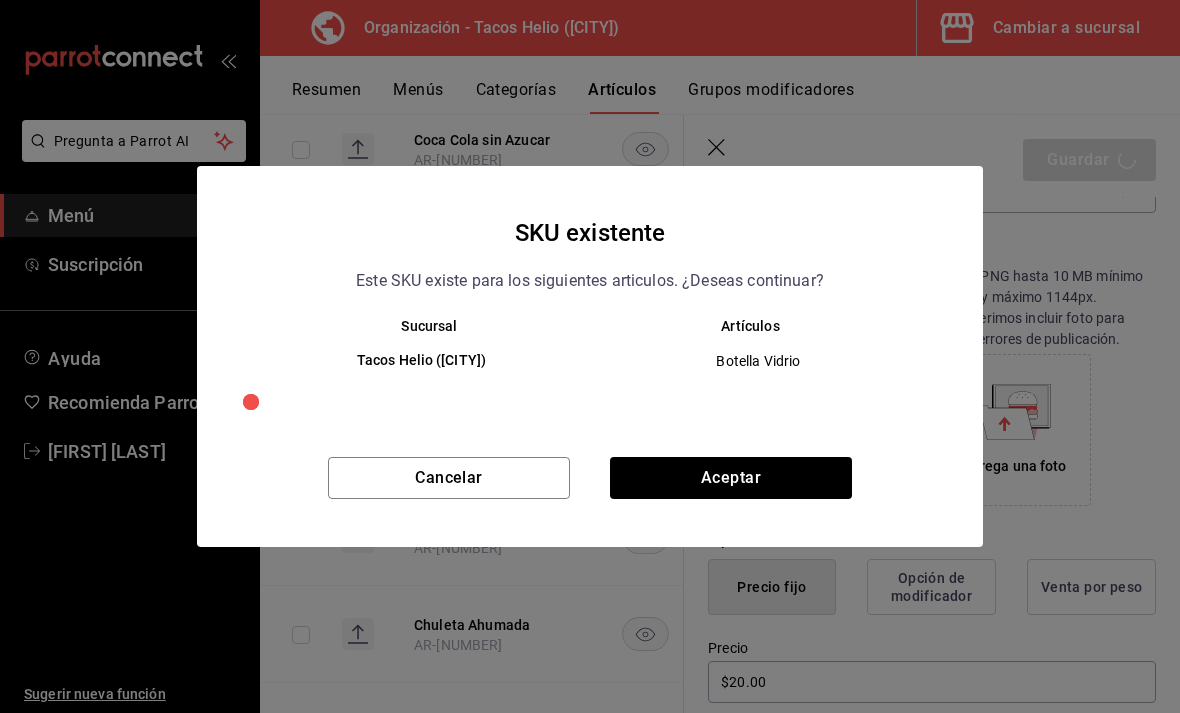 click on "Aceptar" at bounding box center [731, 478] 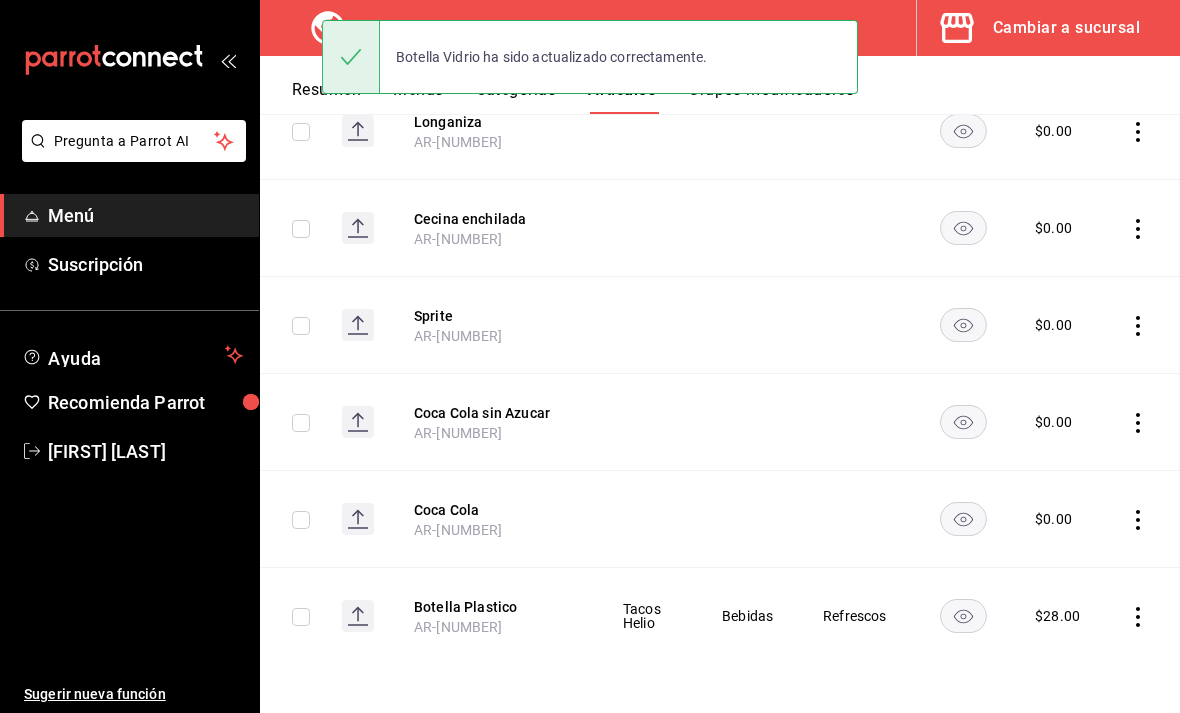 scroll, scrollTop: 0, scrollLeft: 0, axis: both 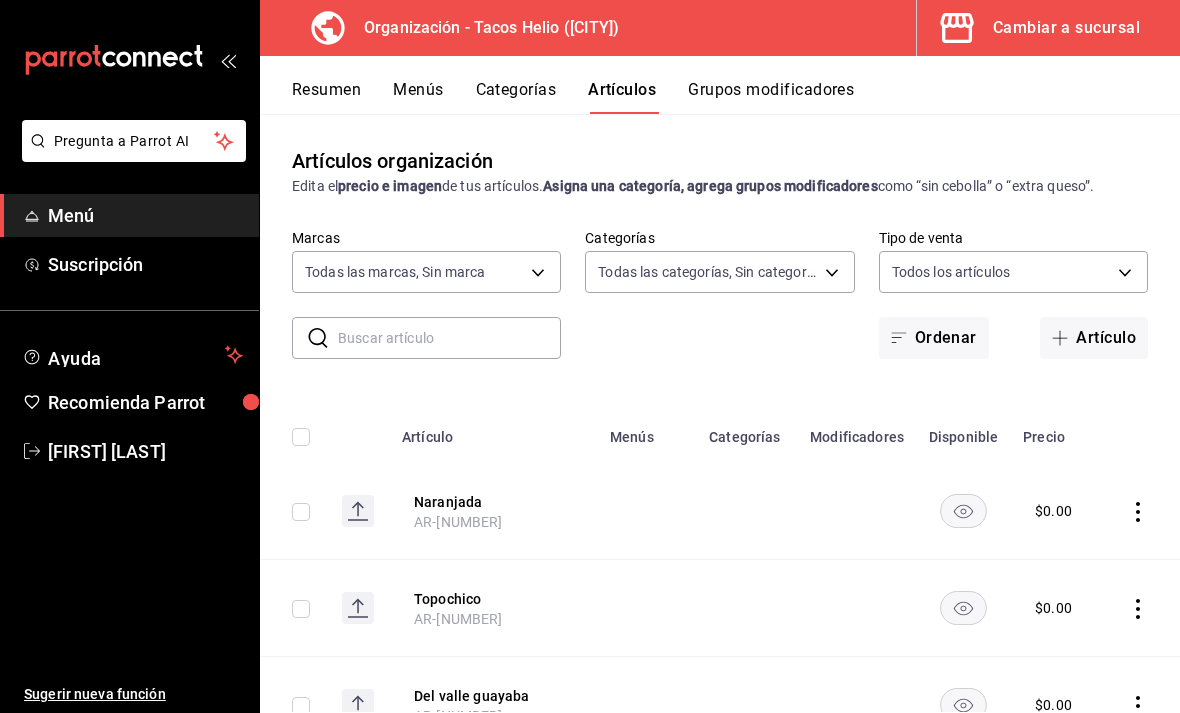 click on "Categorías" at bounding box center (516, 97) 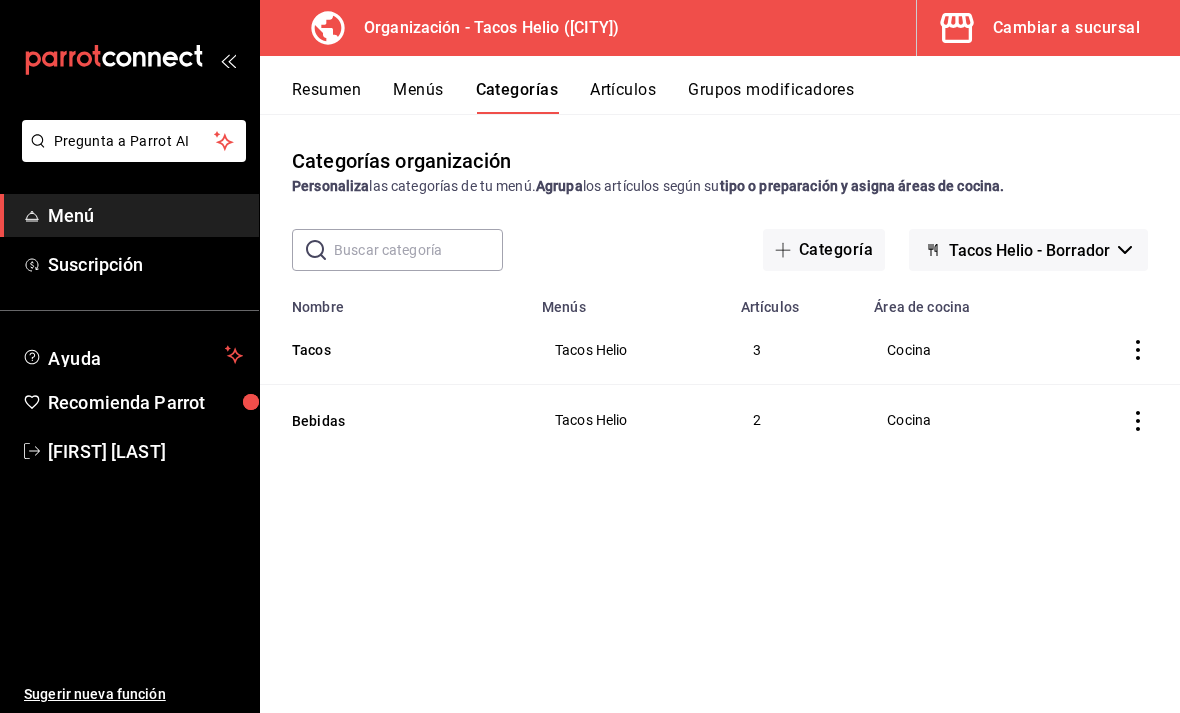 click on "Bebidas" at bounding box center [392, 421] 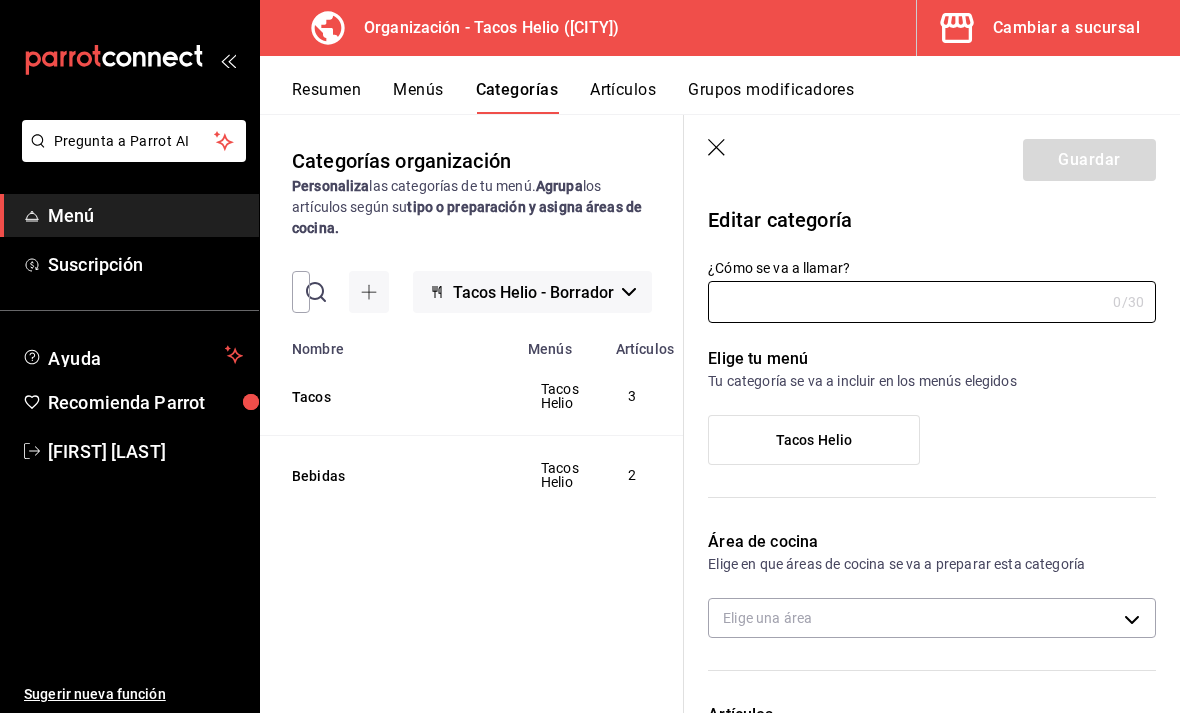 type on "Bebidas" 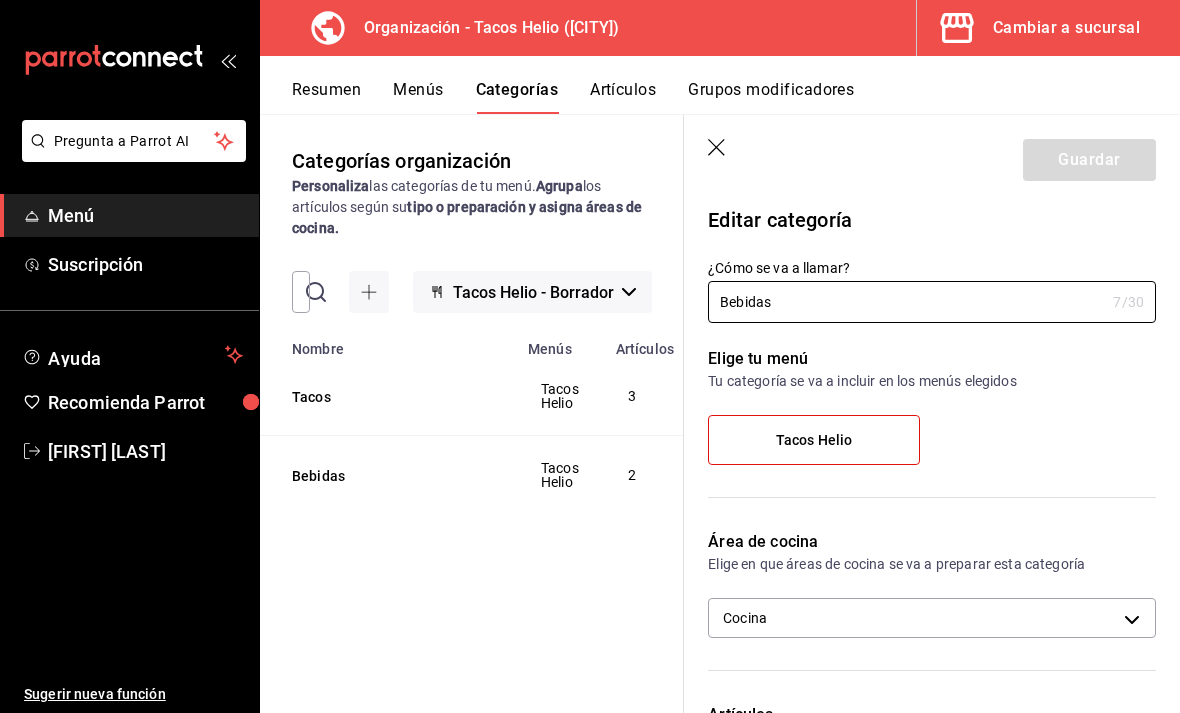 scroll, scrollTop: 0, scrollLeft: 0, axis: both 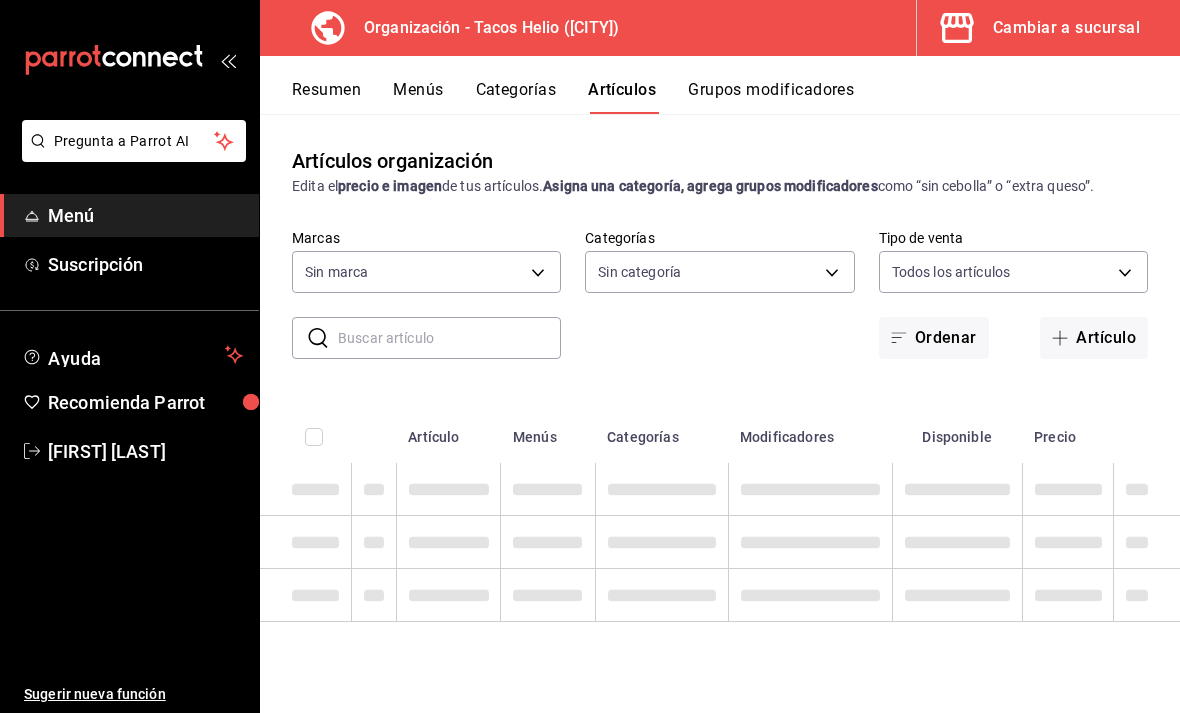 type on "bb46fcce-9a4d-4725-aa37-14cde744cffa,a58c6882-8a41-4290-9d0c-c58d1fd69db6,8019a988-75be-4b81-8e9a-ebf734056406" 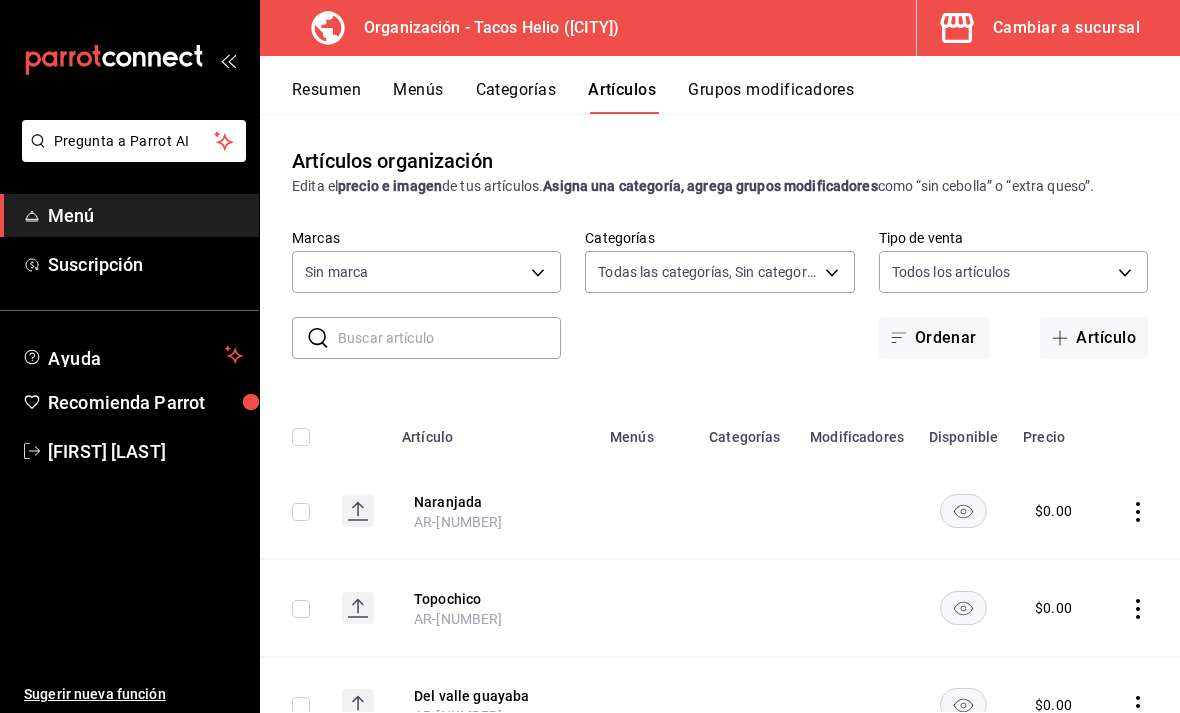 type on "c08c2281-c625-4f38-a2fe-92219e8a615f" 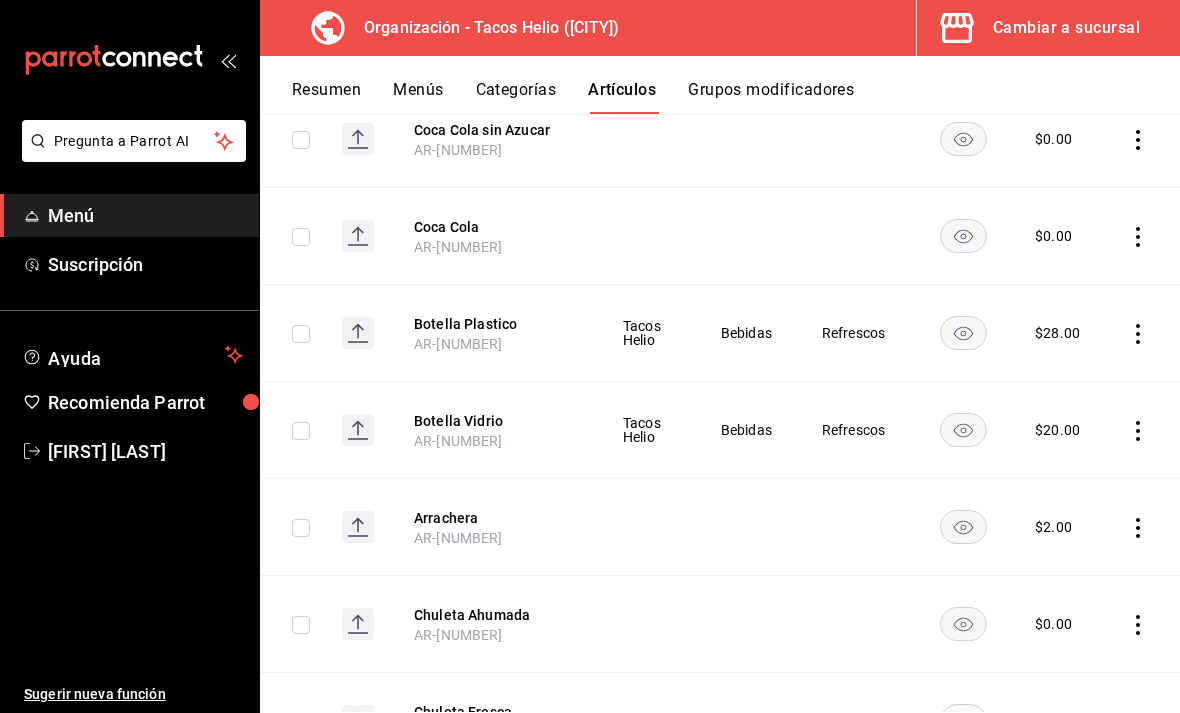 scroll, scrollTop: 2018, scrollLeft: 0, axis: vertical 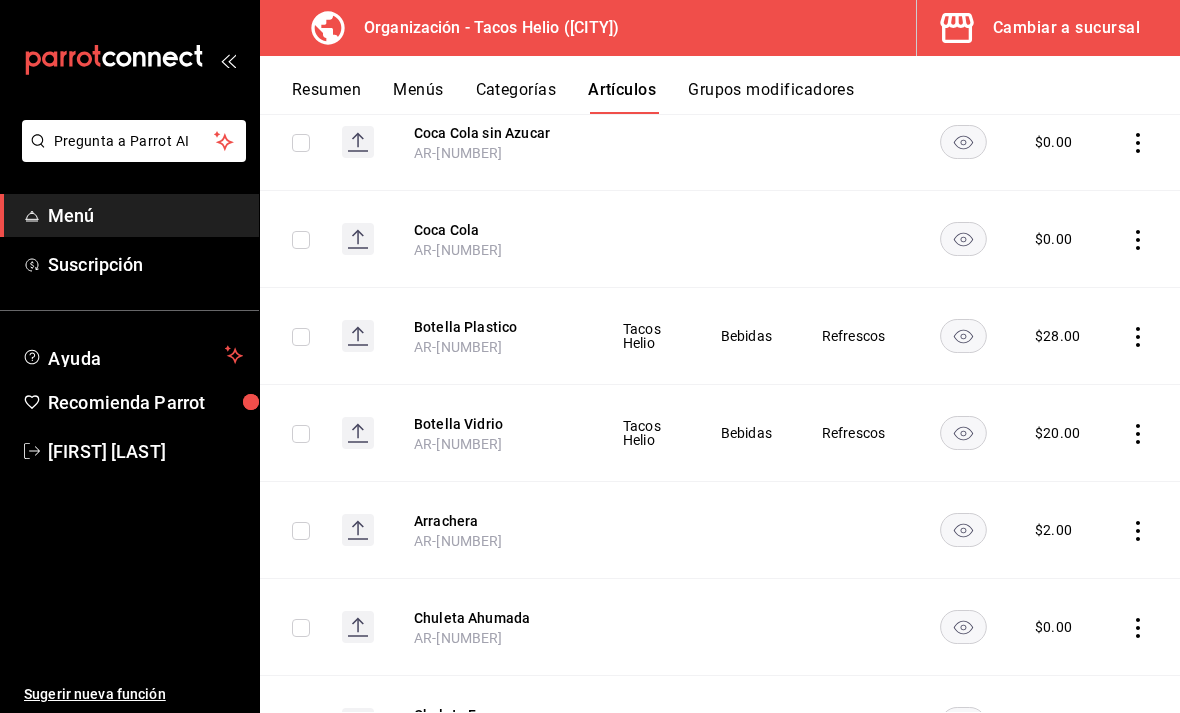click 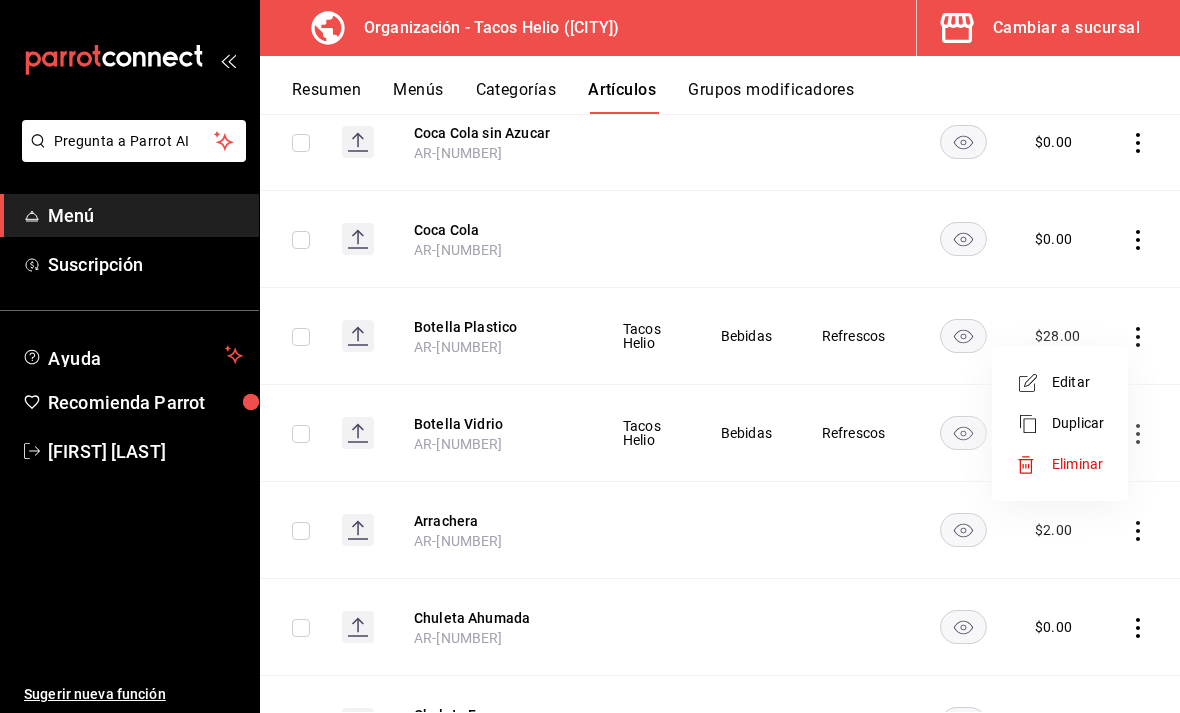 click on "Editar" at bounding box center (1078, 382) 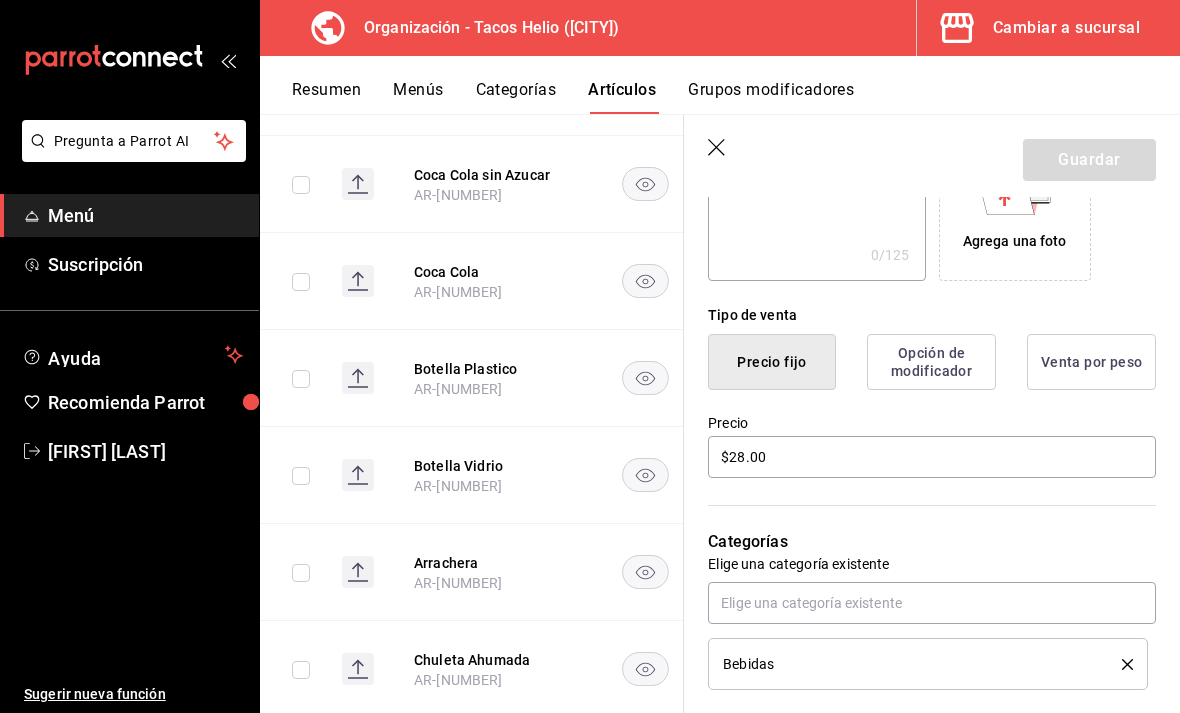 scroll, scrollTop: 406, scrollLeft: 0, axis: vertical 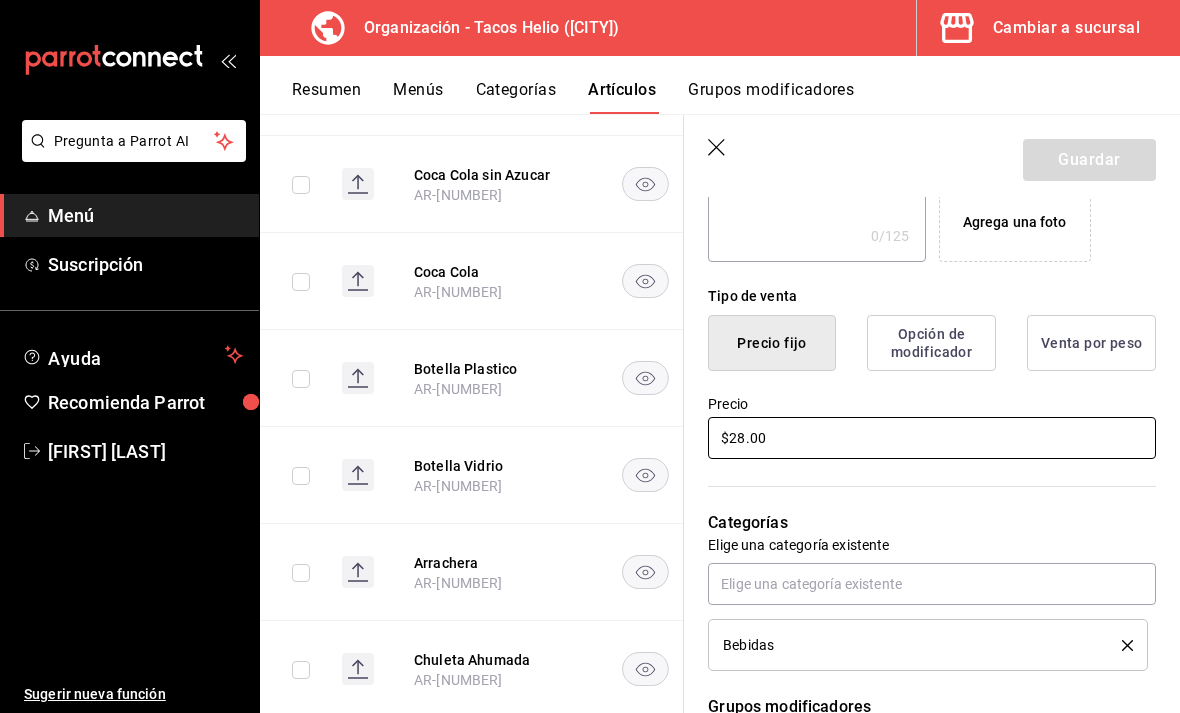 click on "$28.00" at bounding box center [932, 438] 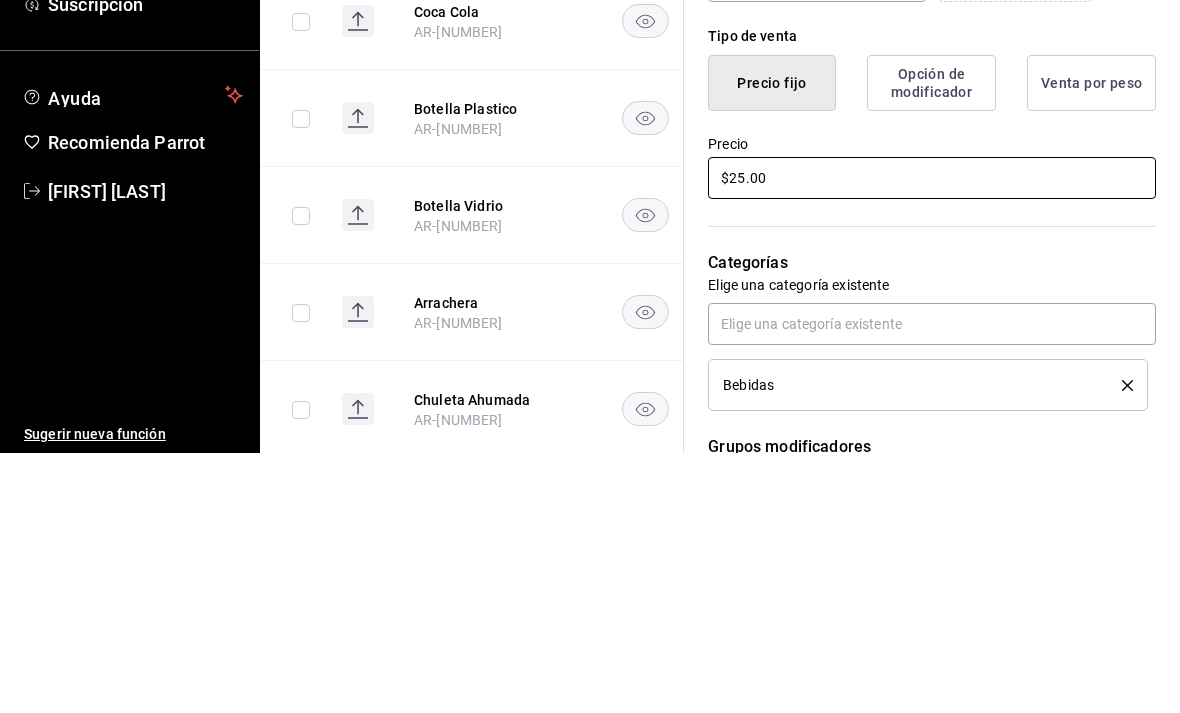 type on "$25.00" 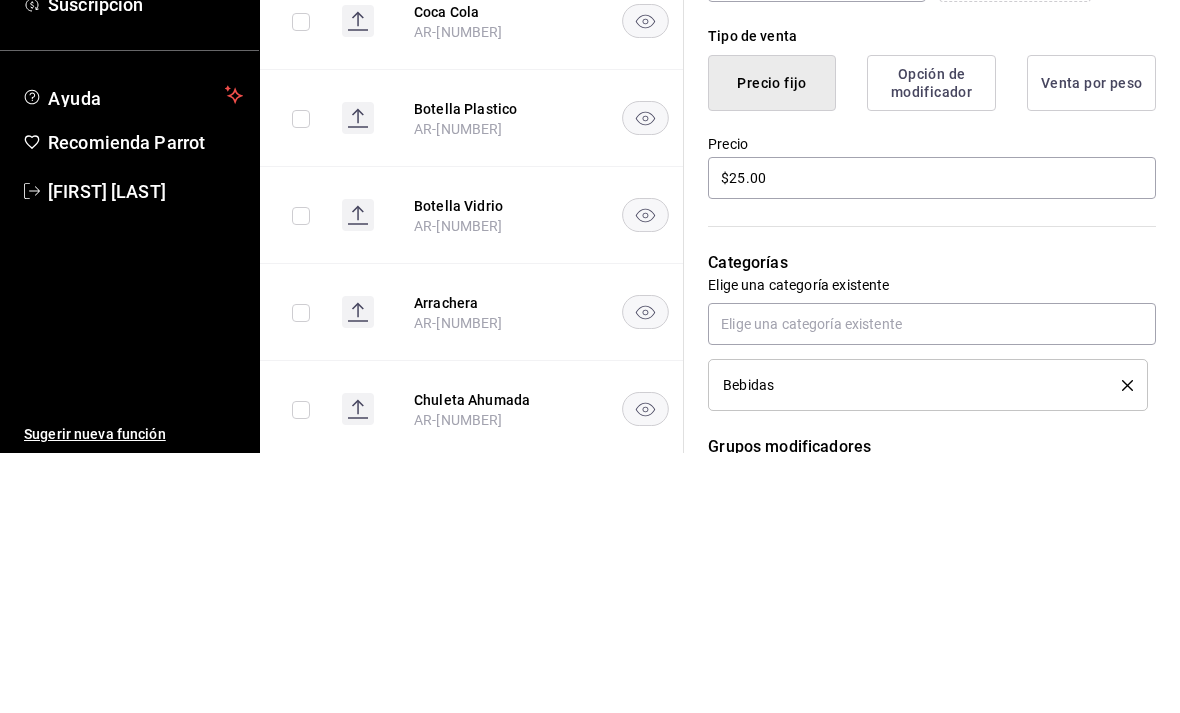 click on "Categorías Elige una categoría existente Bebidas" at bounding box center [920, 566] 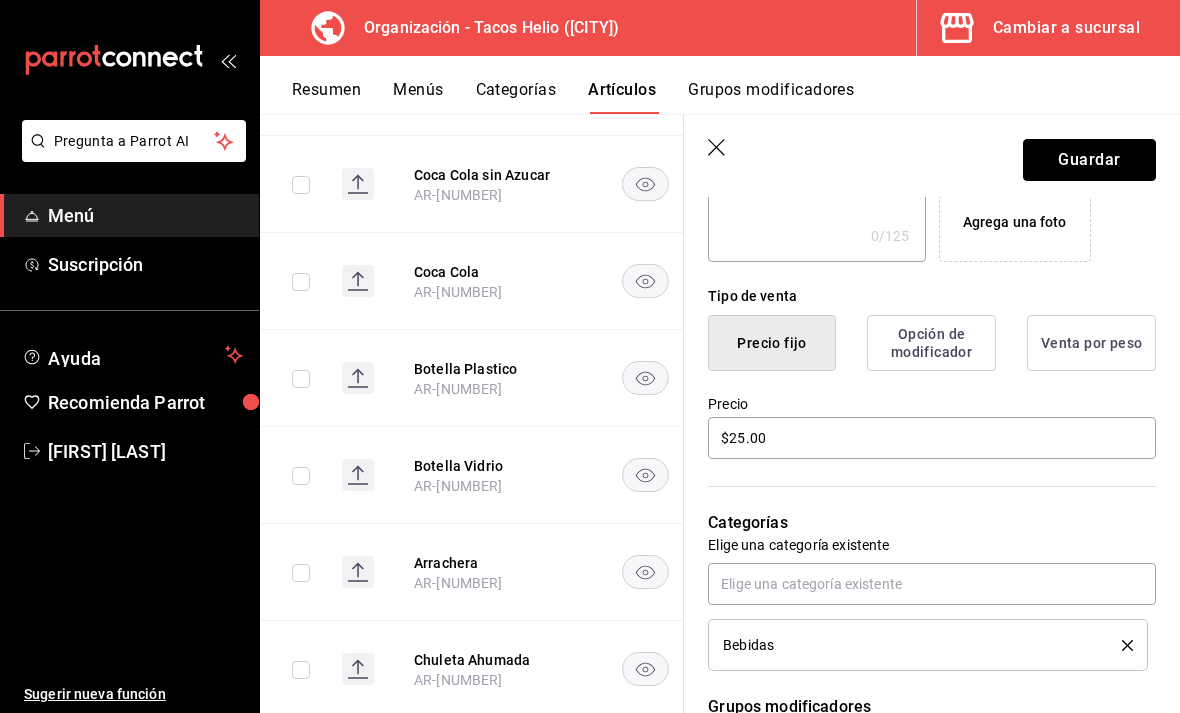 click on "Guardar" at bounding box center [1089, 160] 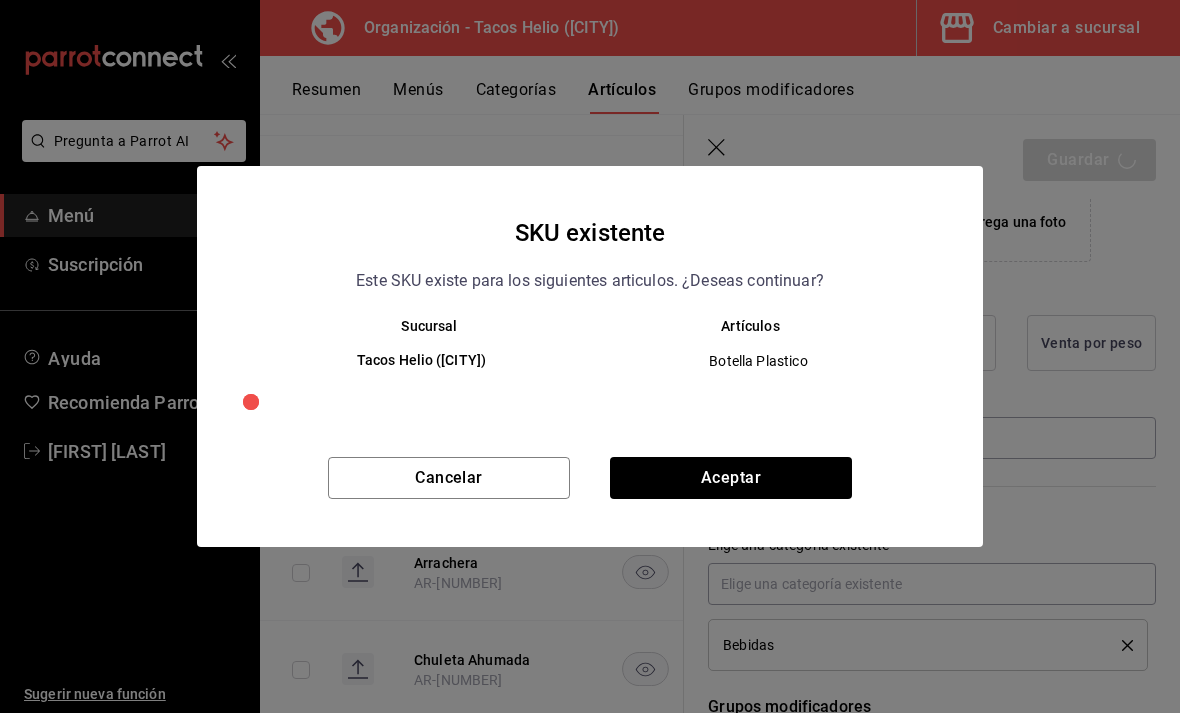 click on "Aceptar" at bounding box center [731, 478] 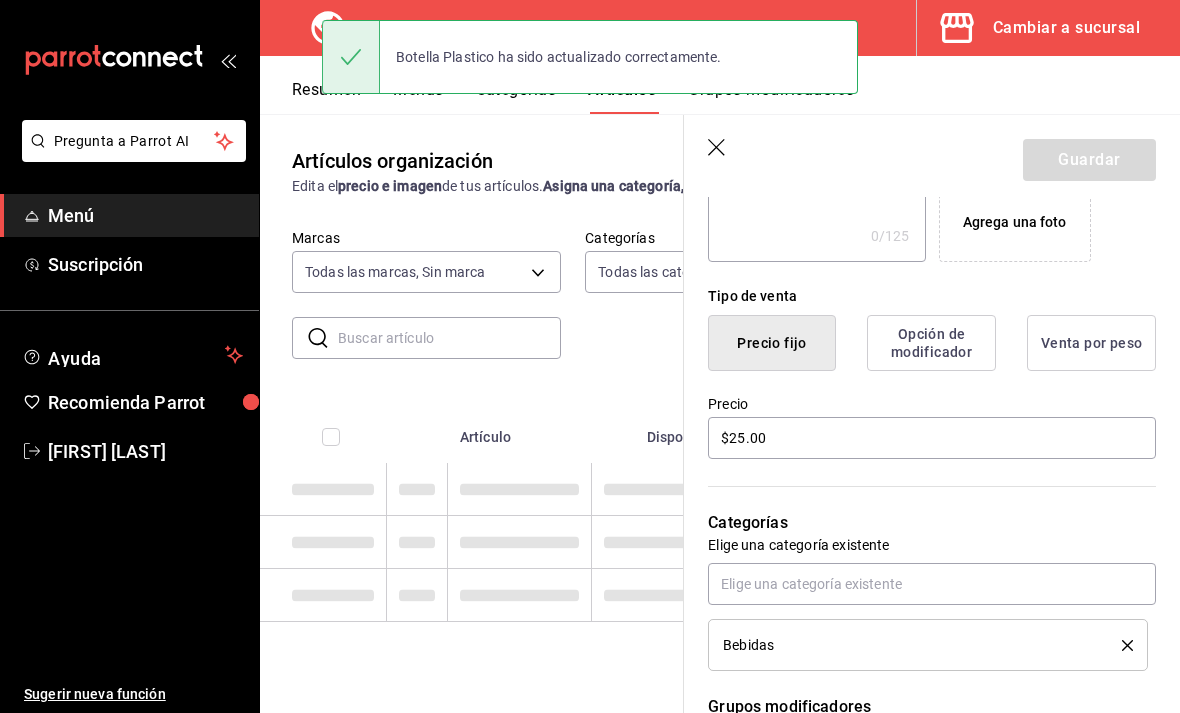 scroll, scrollTop: 0, scrollLeft: 0, axis: both 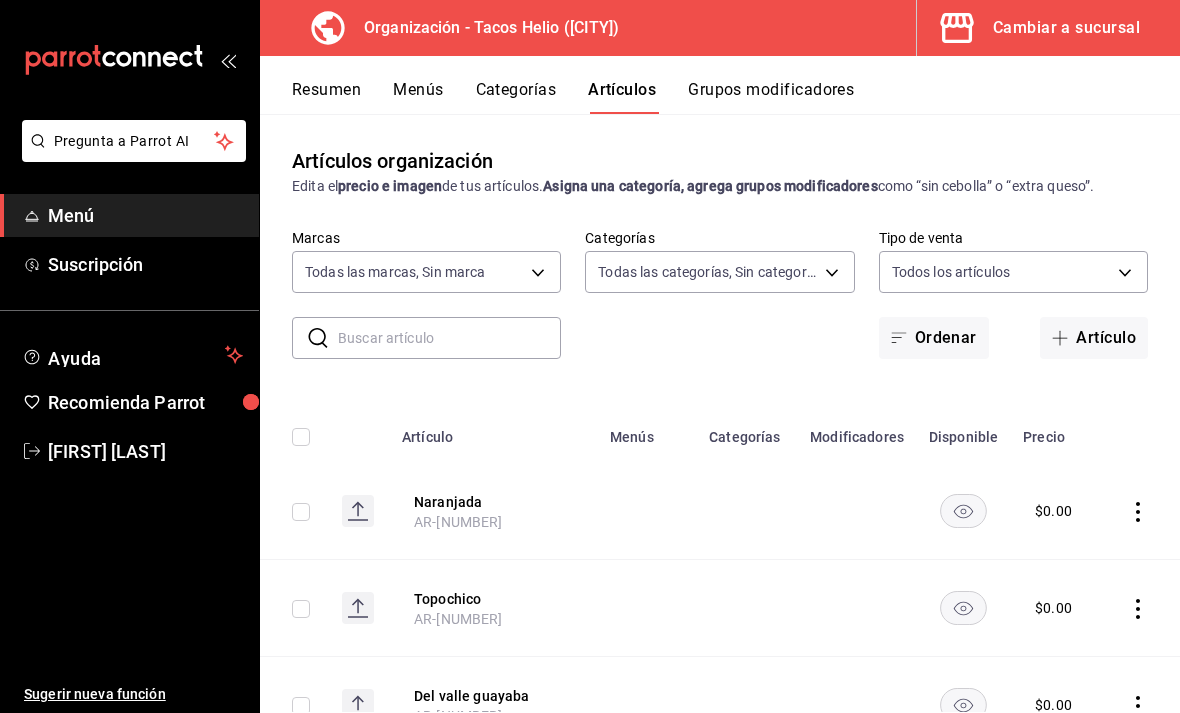 click on "Organización - Tacos Helio (CDMX) Cambiar a sucursal" at bounding box center (720, 28) 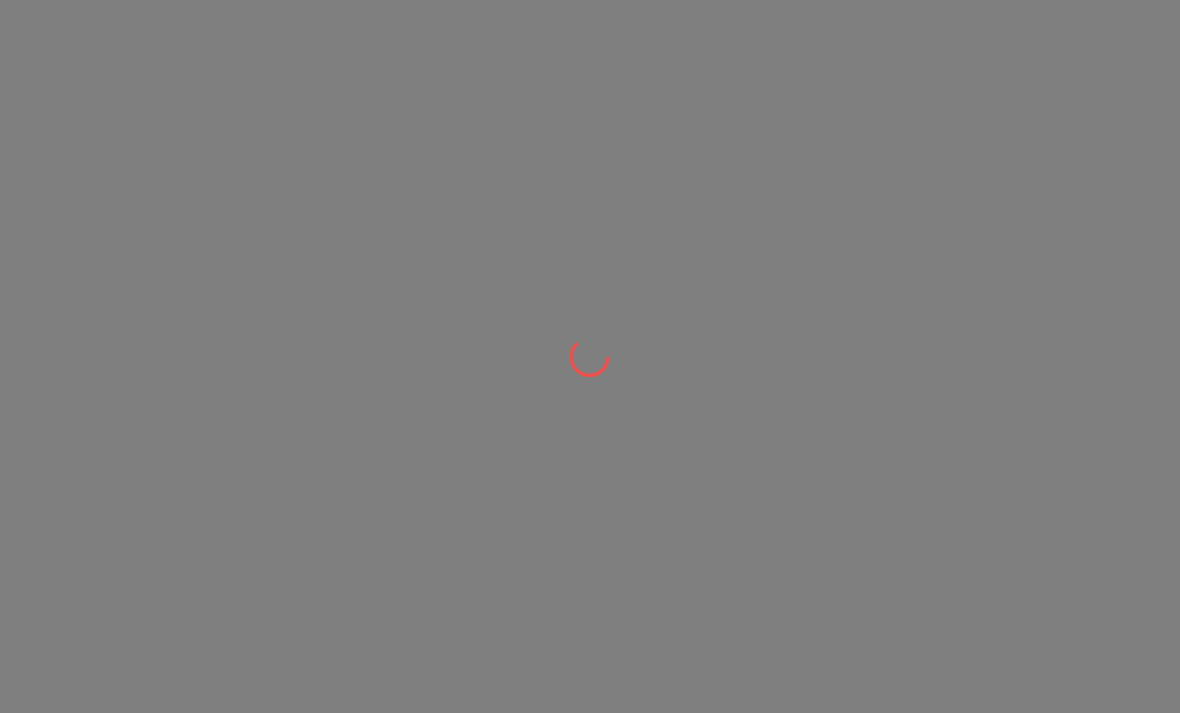 scroll, scrollTop: 0, scrollLeft: 0, axis: both 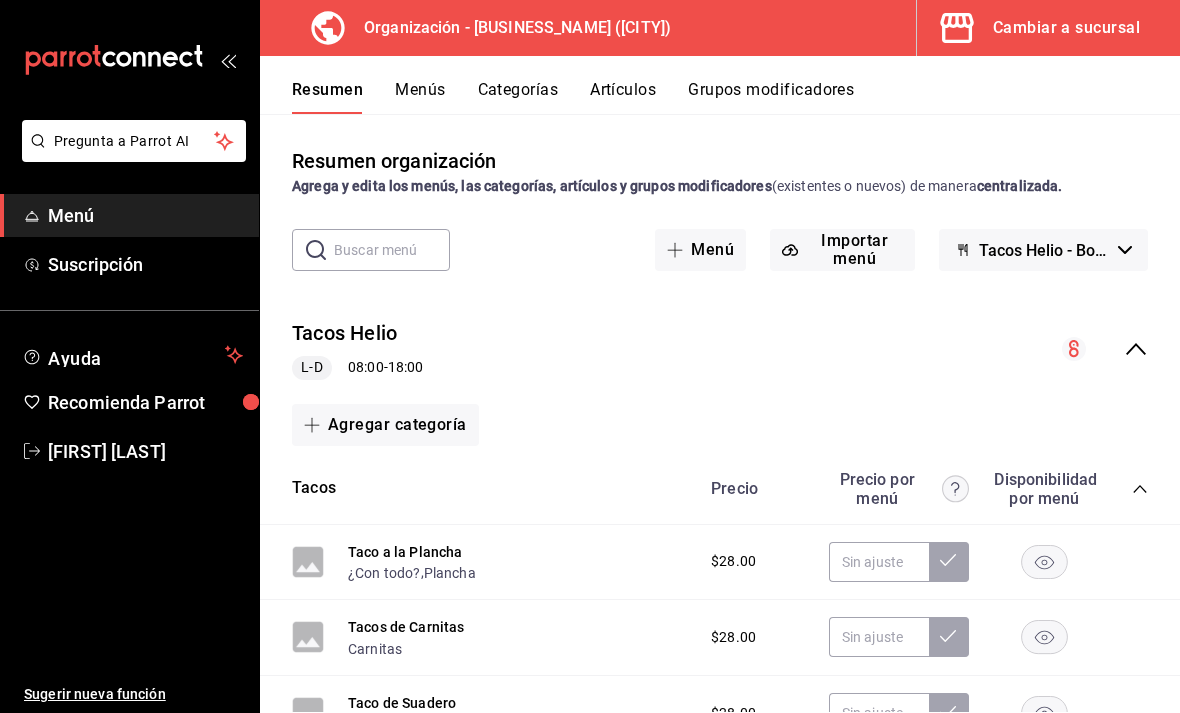 click on "Menú" at bounding box center [145, 215] 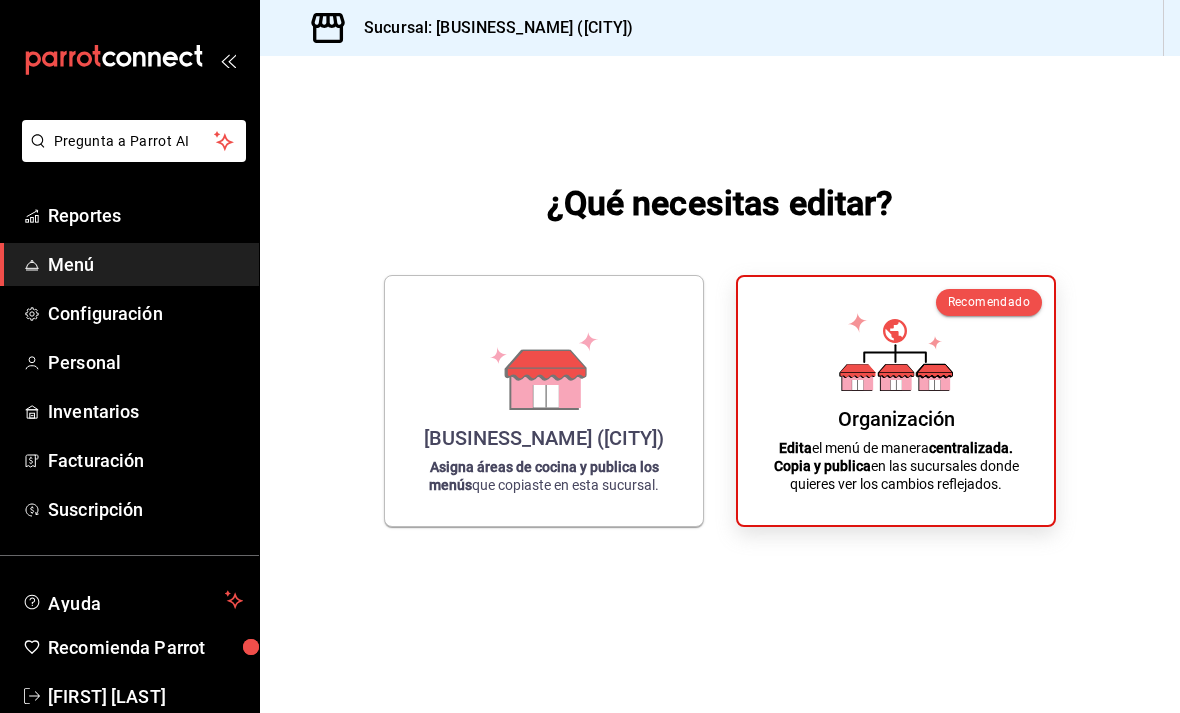 scroll, scrollTop: 64, scrollLeft: 0, axis: vertical 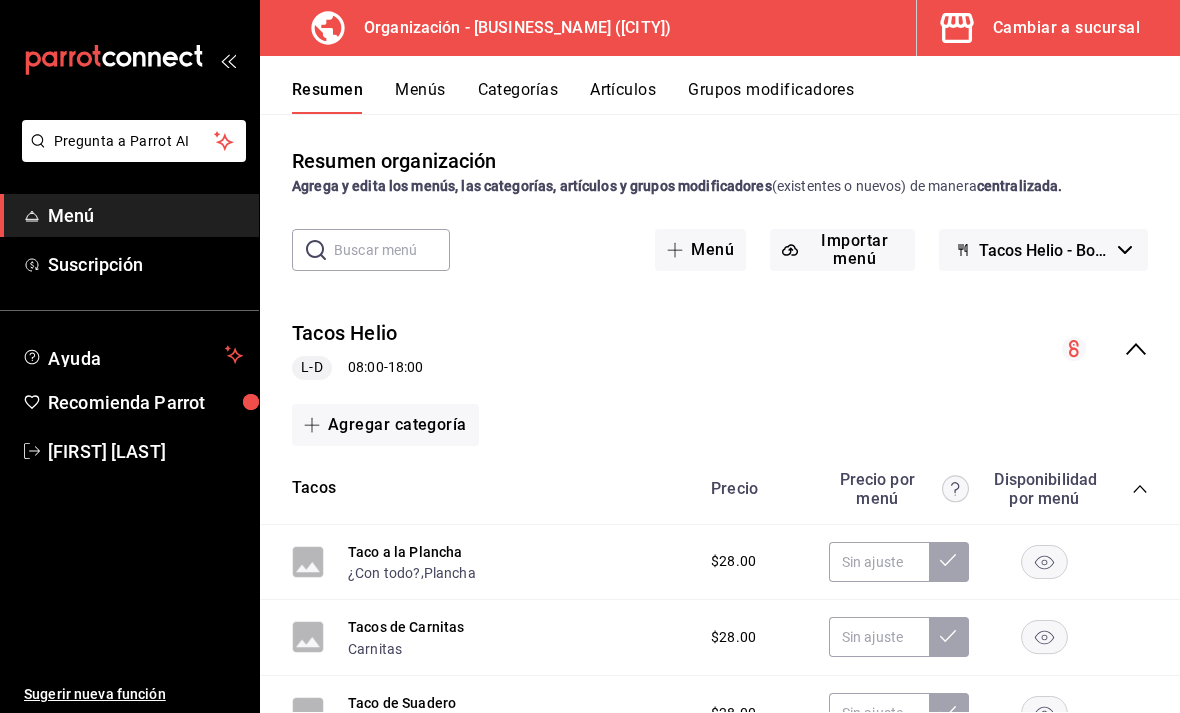 click on "Cambiar a sucursal" at bounding box center [1066, 28] 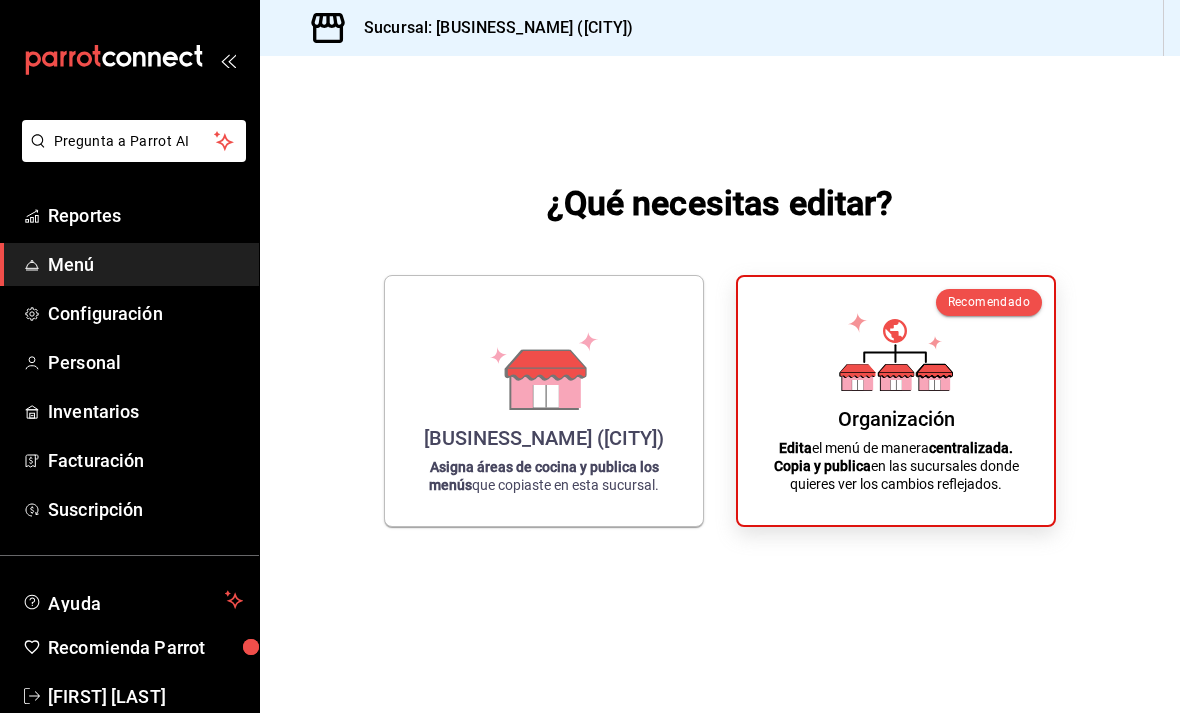 click on "Asigna áreas de cocina y publica los menús" at bounding box center (544, 476) 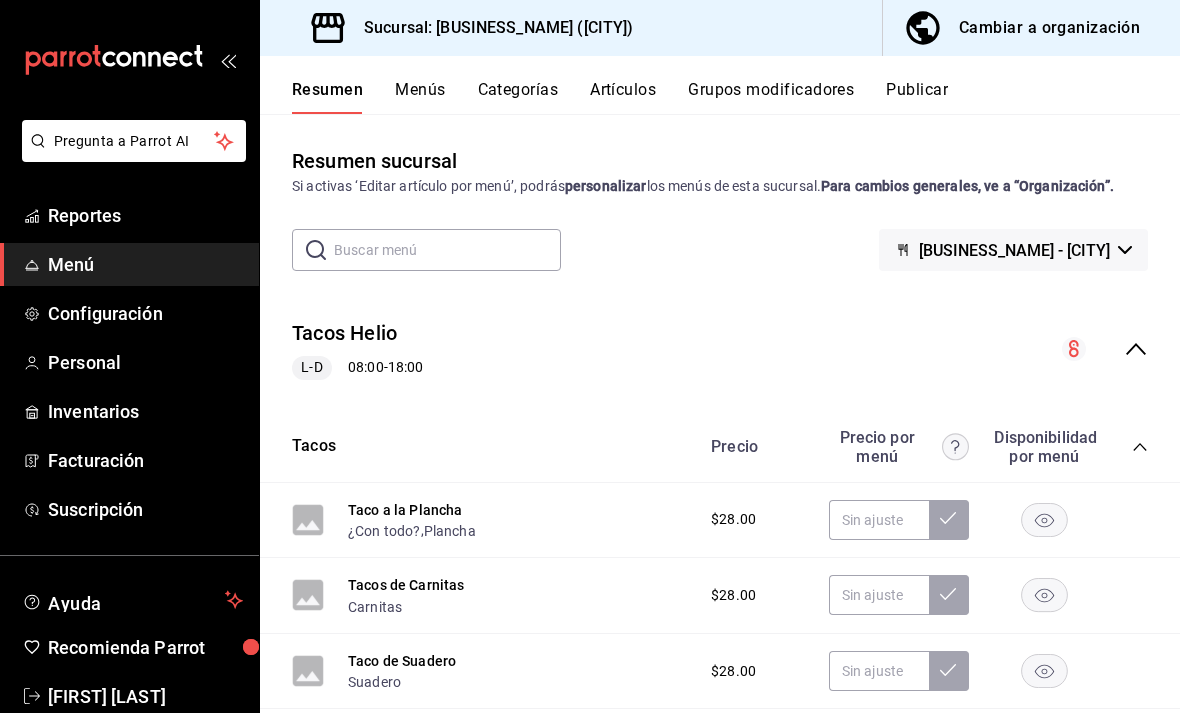 scroll, scrollTop: 0, scrollLeft: 0, axis: both 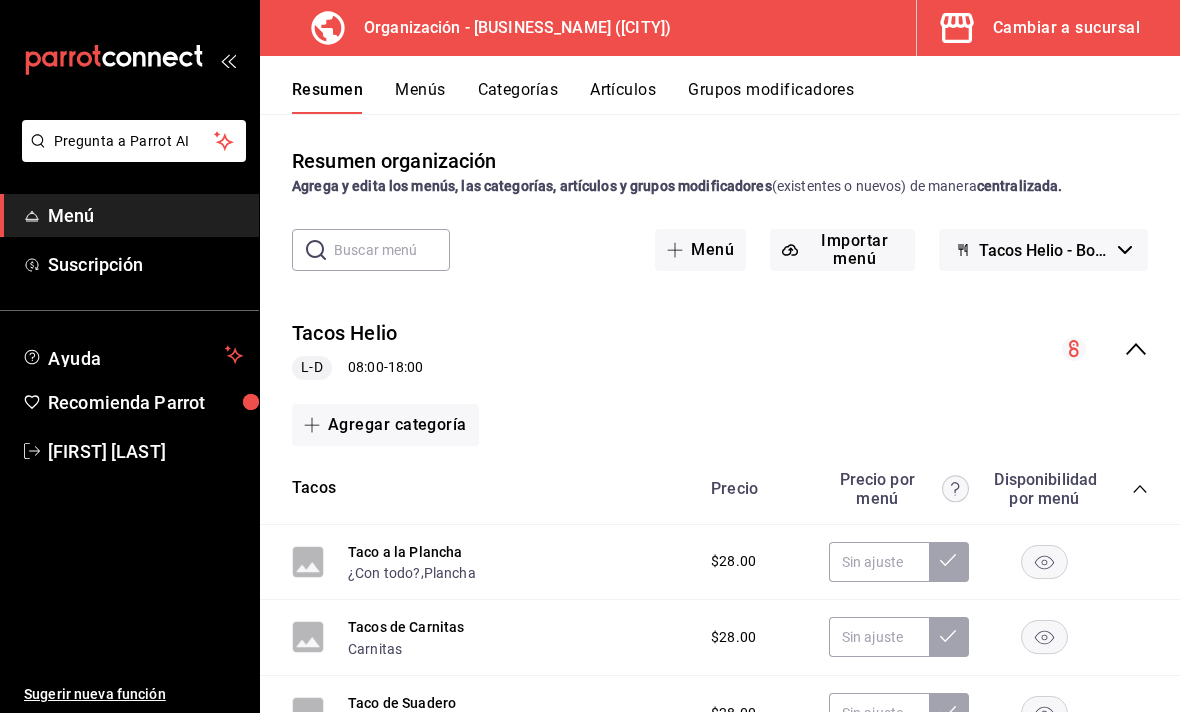 click on "Organización - [BUSINESS_NAME] ([CITY]) Cambiar a sucursal" at bounding box center [720, 28] 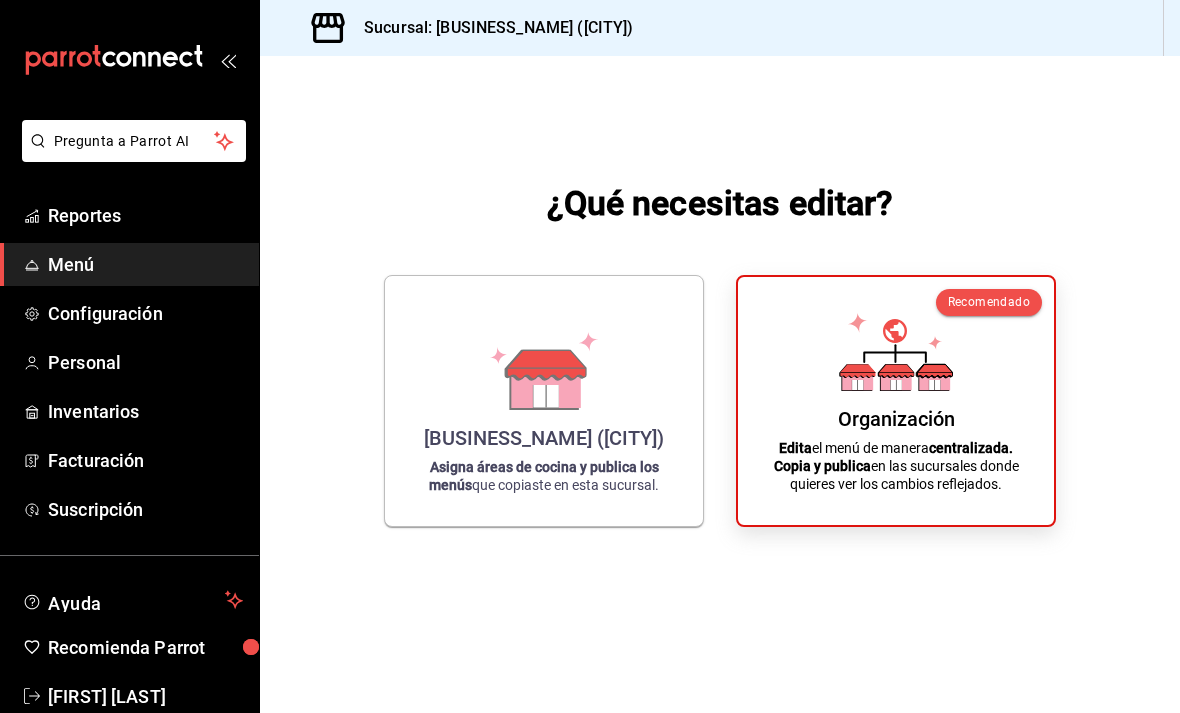 scroll, scrollTop: 64, scrollLeft: 0, axis: vertical 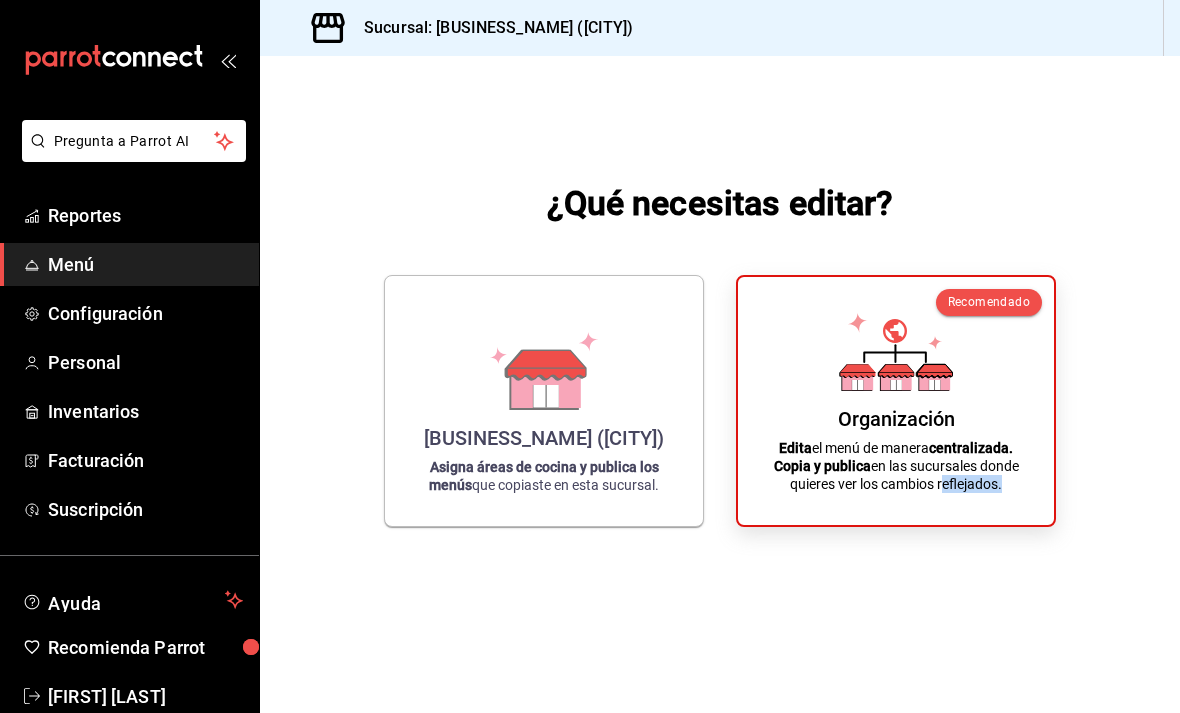 click on "Organización Edita  el menú de manera  centralizada.     Copia y publica  en las sucursales donde quieres ver los cambios reflejados." at bounding box center [896, 401] 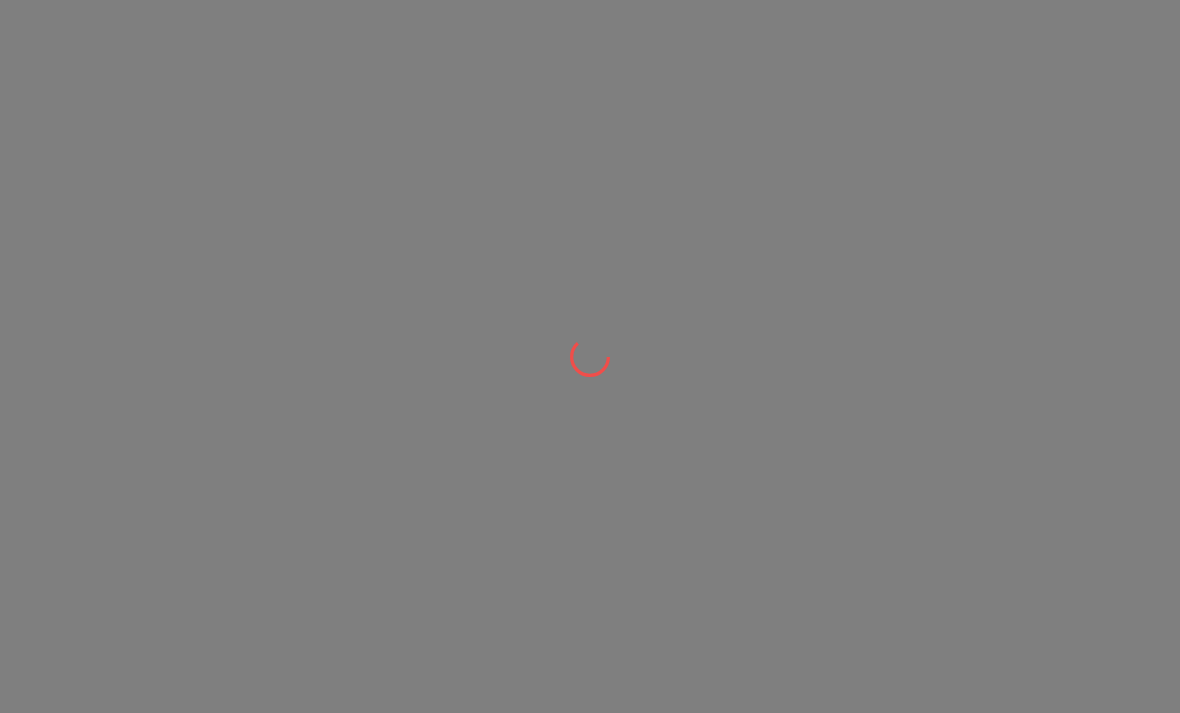 scroll, scrollTop: 0, scrollLeft: 0, axis: both 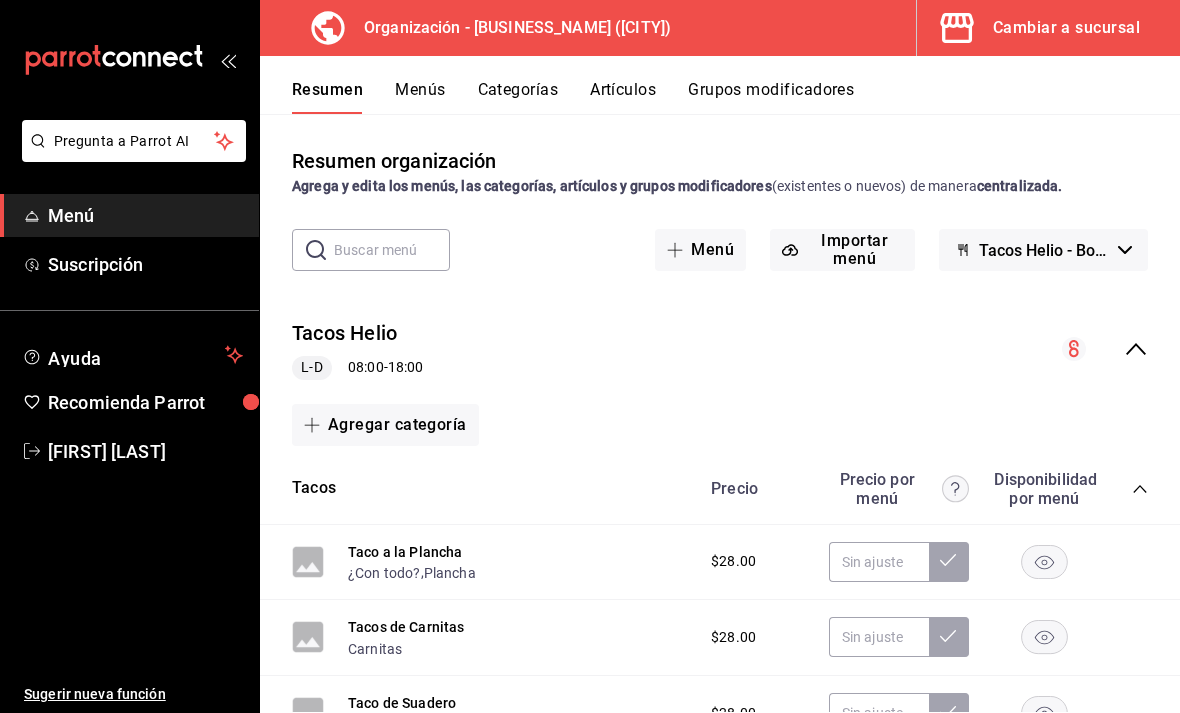 click 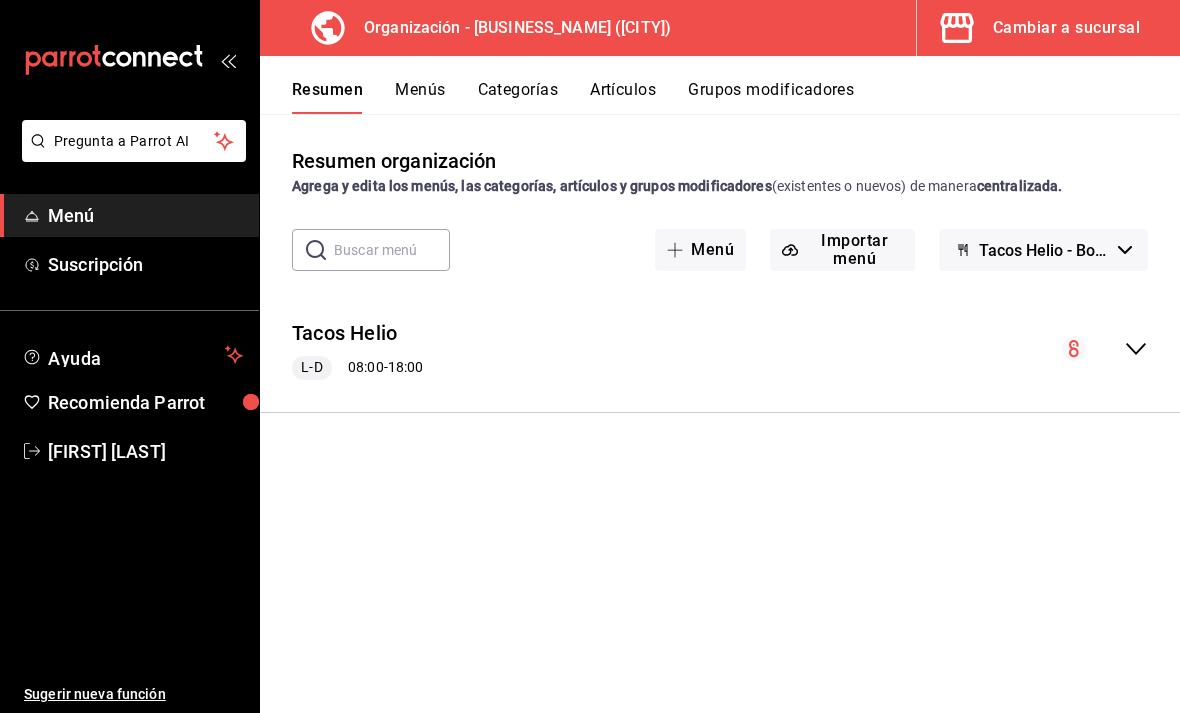 click on "L-D 08:00  -  18:00" at bounding box center [357, 368] 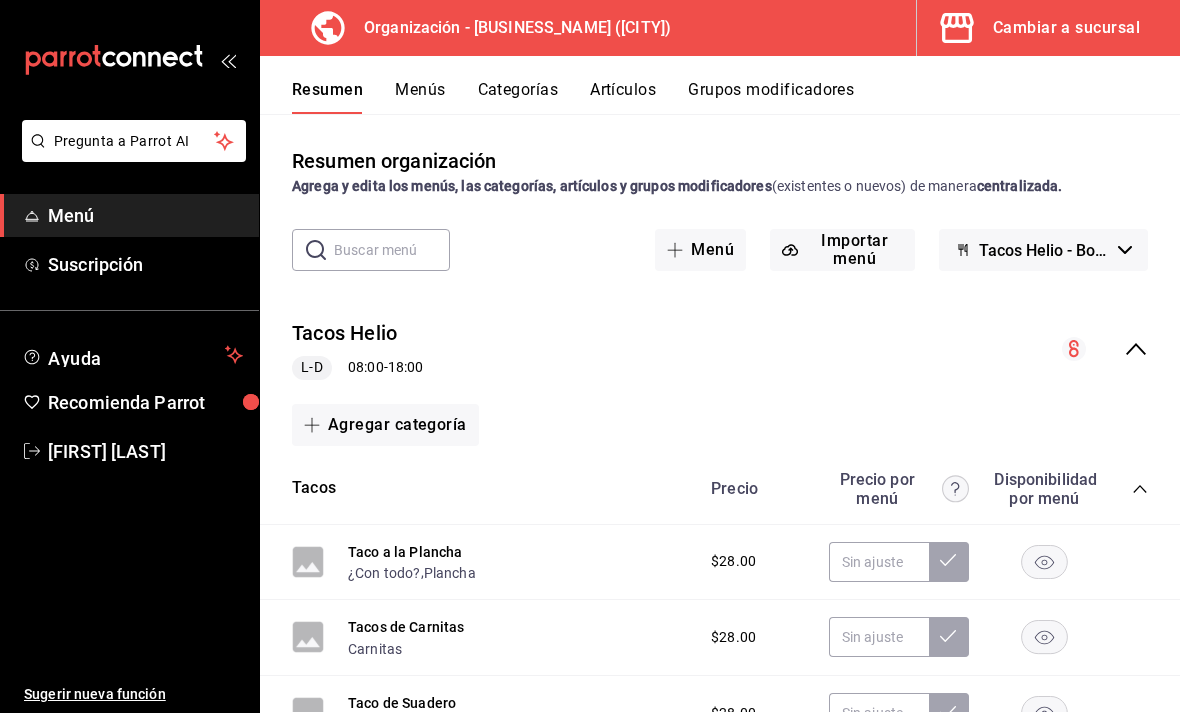 click on "Tacos Helio L-D 08:00  -  18:00" at bounding box center [720, 349] 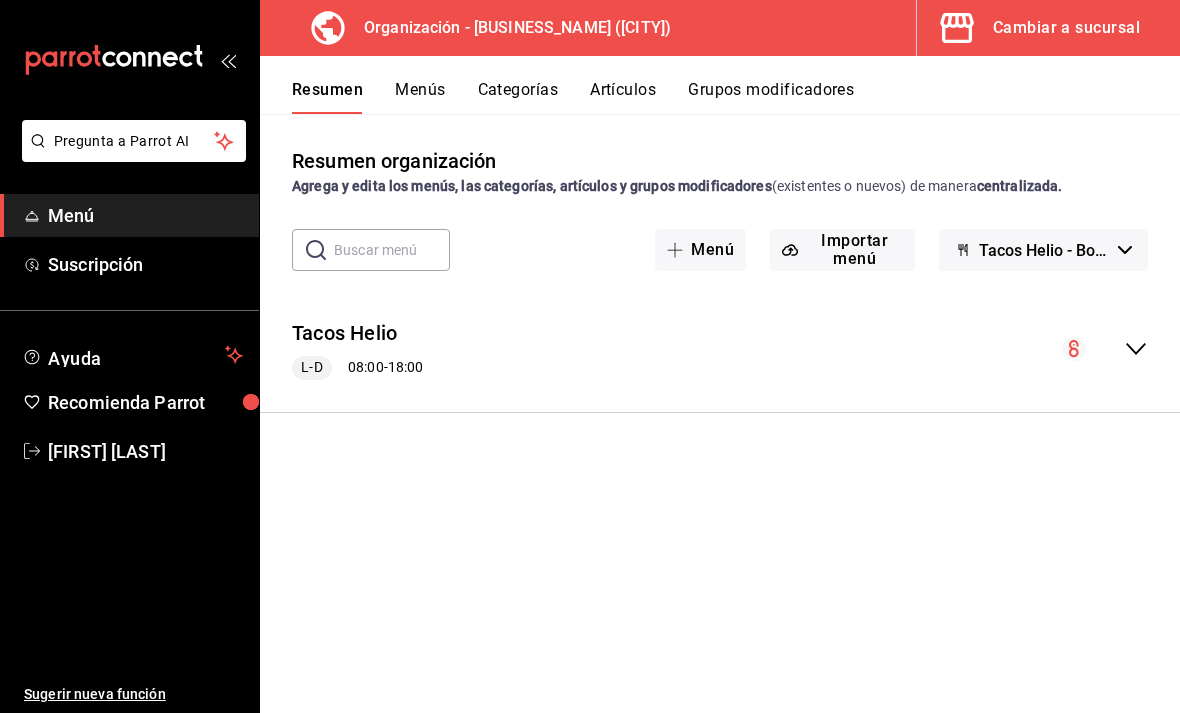click 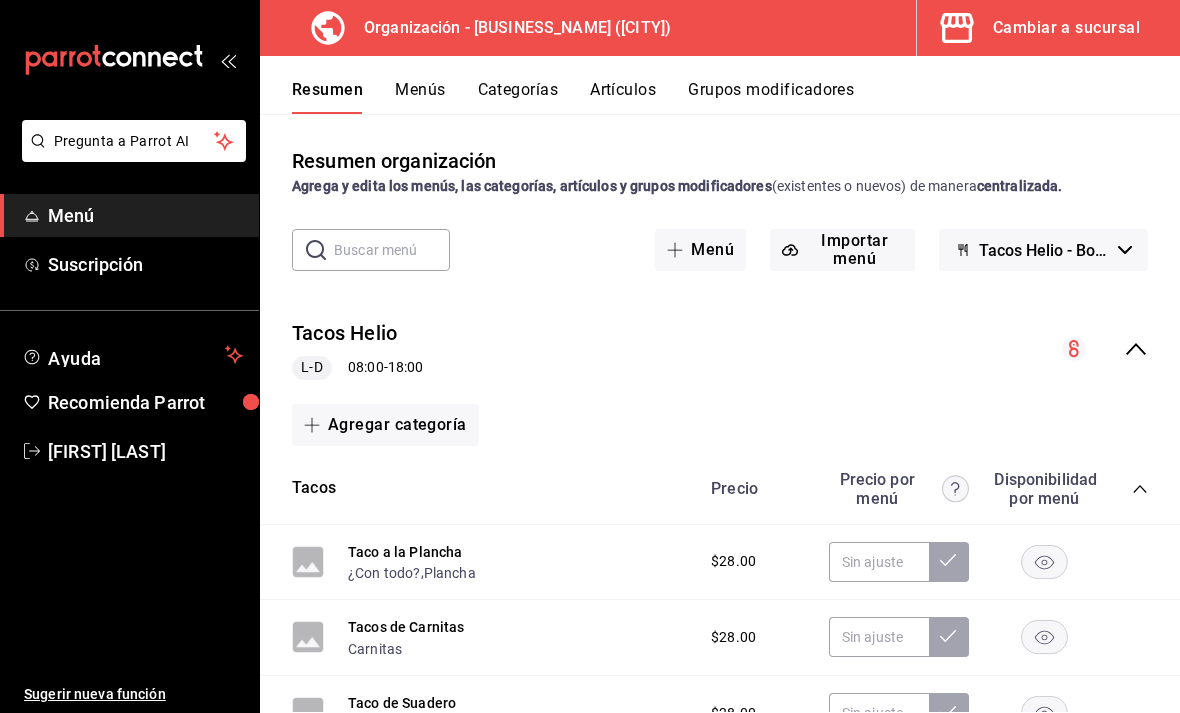 click on "Tacos Helio L-D 08:00  -  18:00" at bounding box center (720, 349) 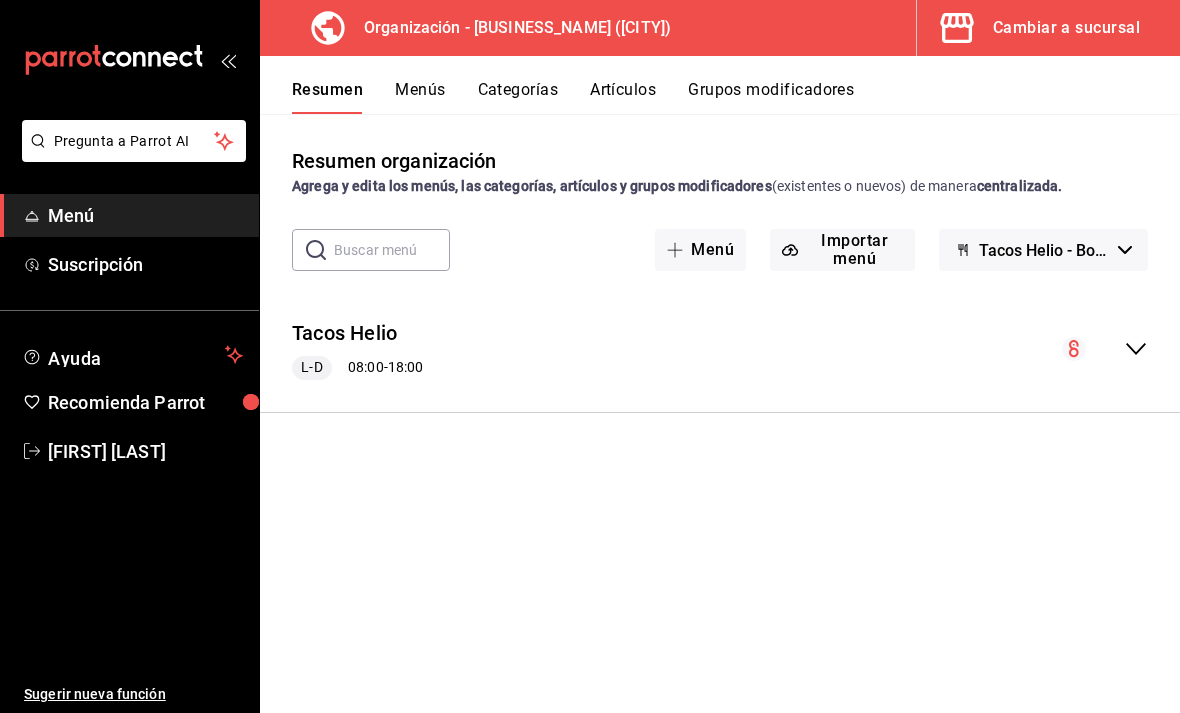 click on "Tacos Helio" at bounding box center (344, 333) 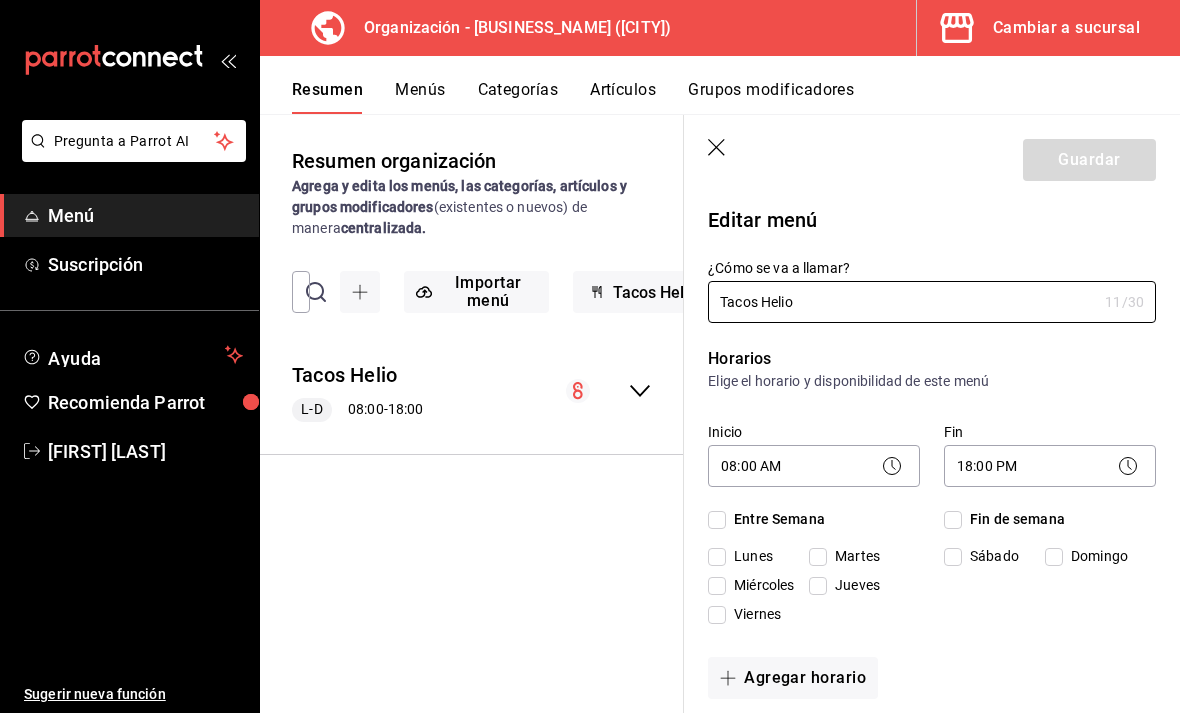 checkbox on "true" 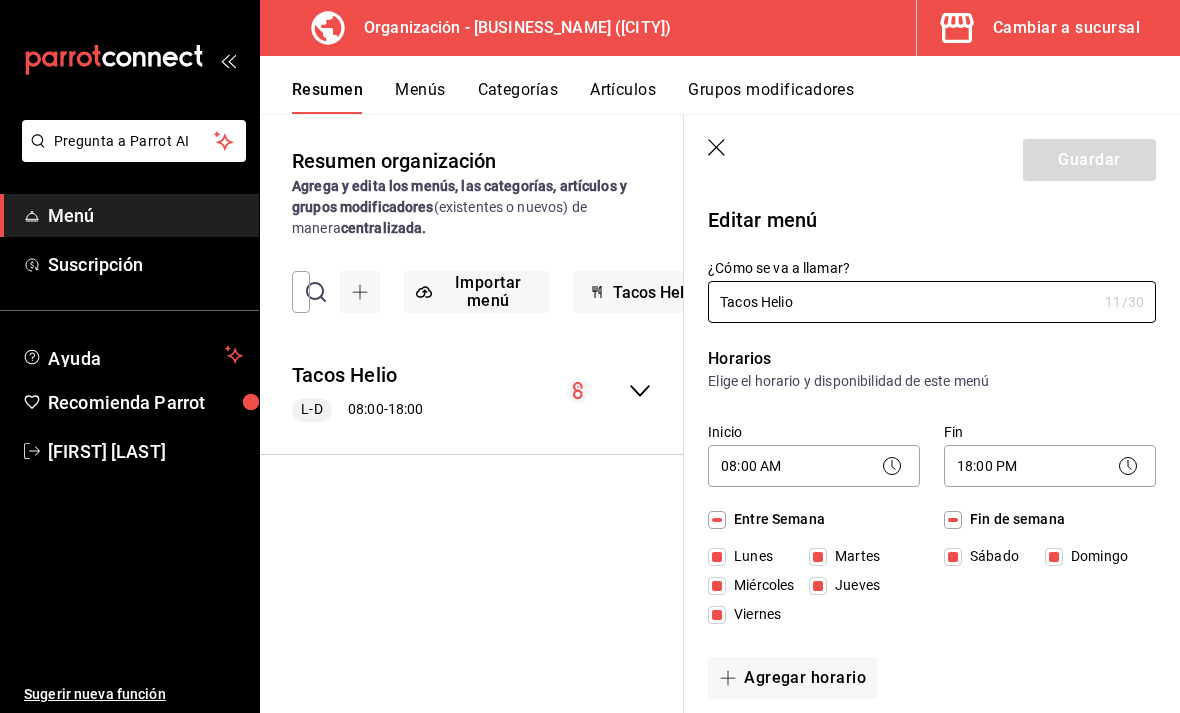 click on "Menú" at bounding box center [145, 215] 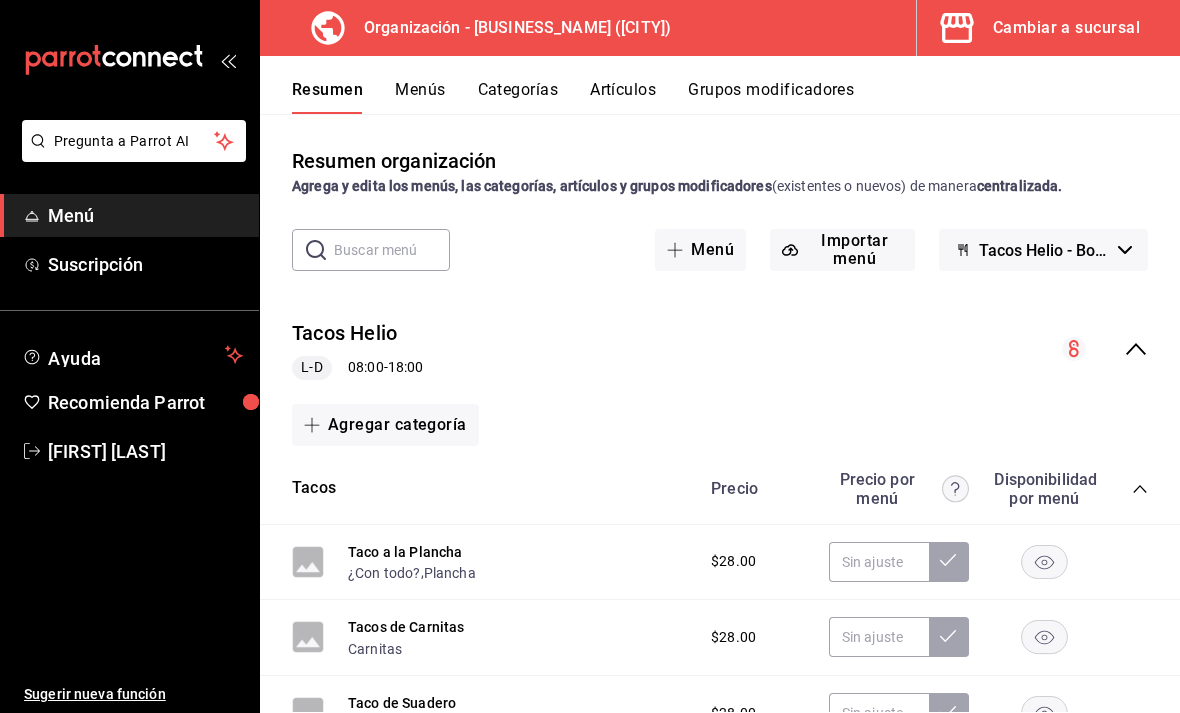 click on "Tacos Helio - Borrador" at bounding box center (1043, 250) 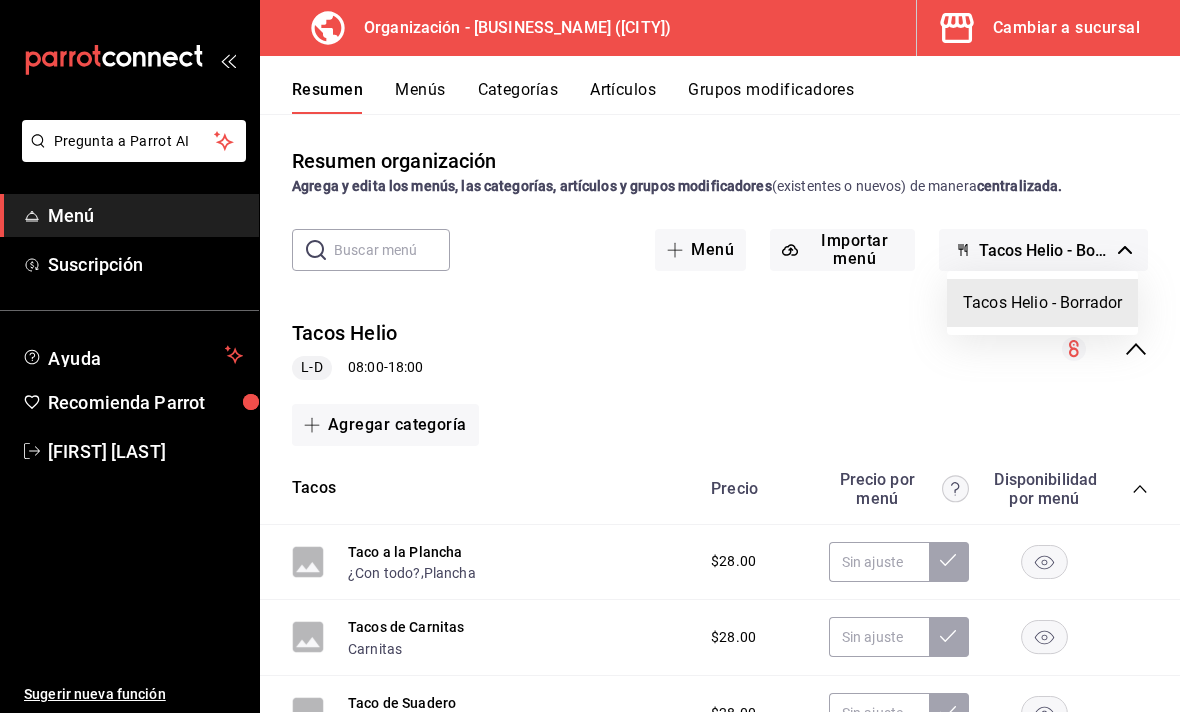click at bounding box center (590, 356) 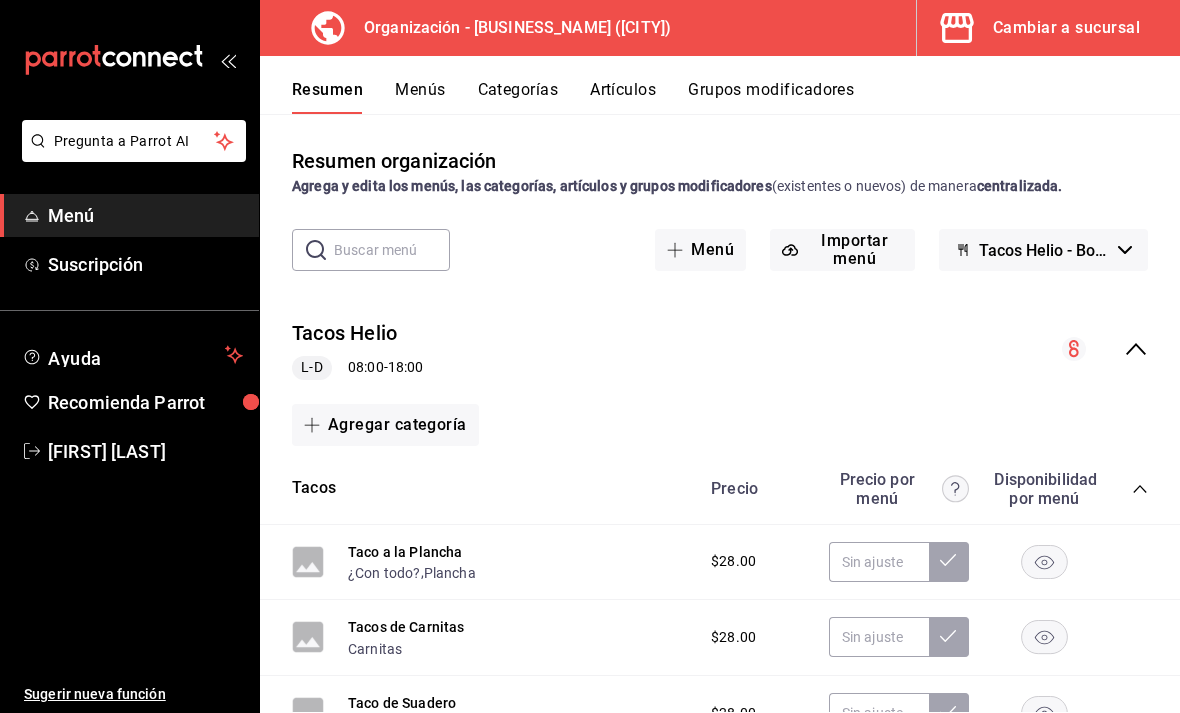 click 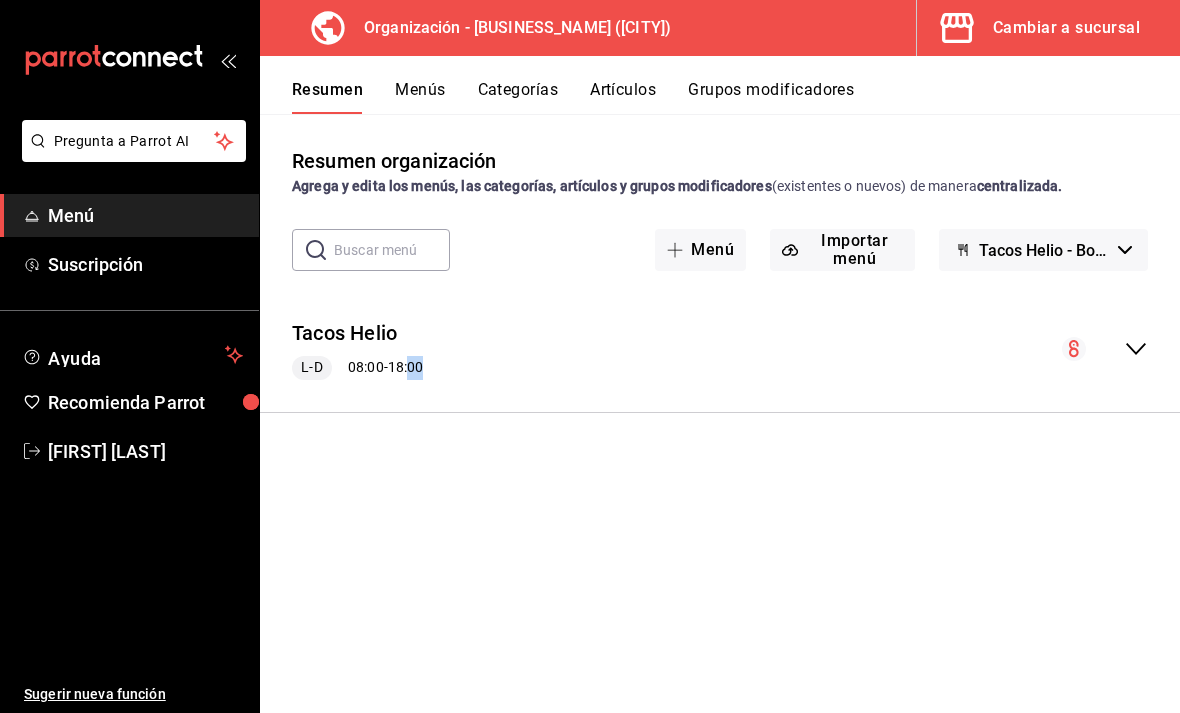 click on "Resumen organización Agrega y edita los menús, las categorías, artículos y grupos modificadores  (existentes o nuevos) de manera  centralizada. ​ ​ Menú Importar menú Tacos Helio - Borrador Tacos Helio L-D 08:00  -  18:00 Agregar categoría Tacos Precio Precio por menú   Disponibilidad por menú Taco a la Plancha ¿Con todo? ,  Plancha $28.00 Tacos de Carnitas Carnitas $28.00 Taco de Suadero Suadero $28.00 Agregar artículo Bebidas Precio Precio por menú   Disponibilidad por menú Botella Vidrio Refrescos $20.00 Botella Plastico Refrescos $25.00 Agregar artículo" at bounding box center (720, 429) 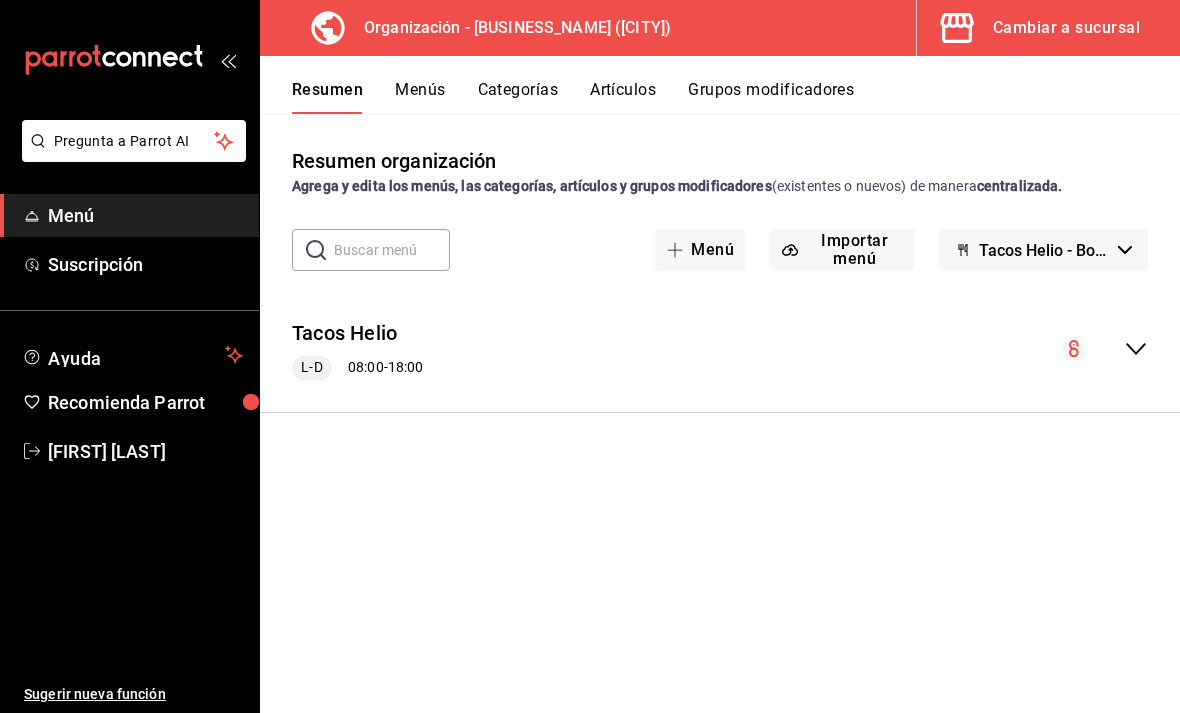 click on "Menús" at bounding box center (420, 97) 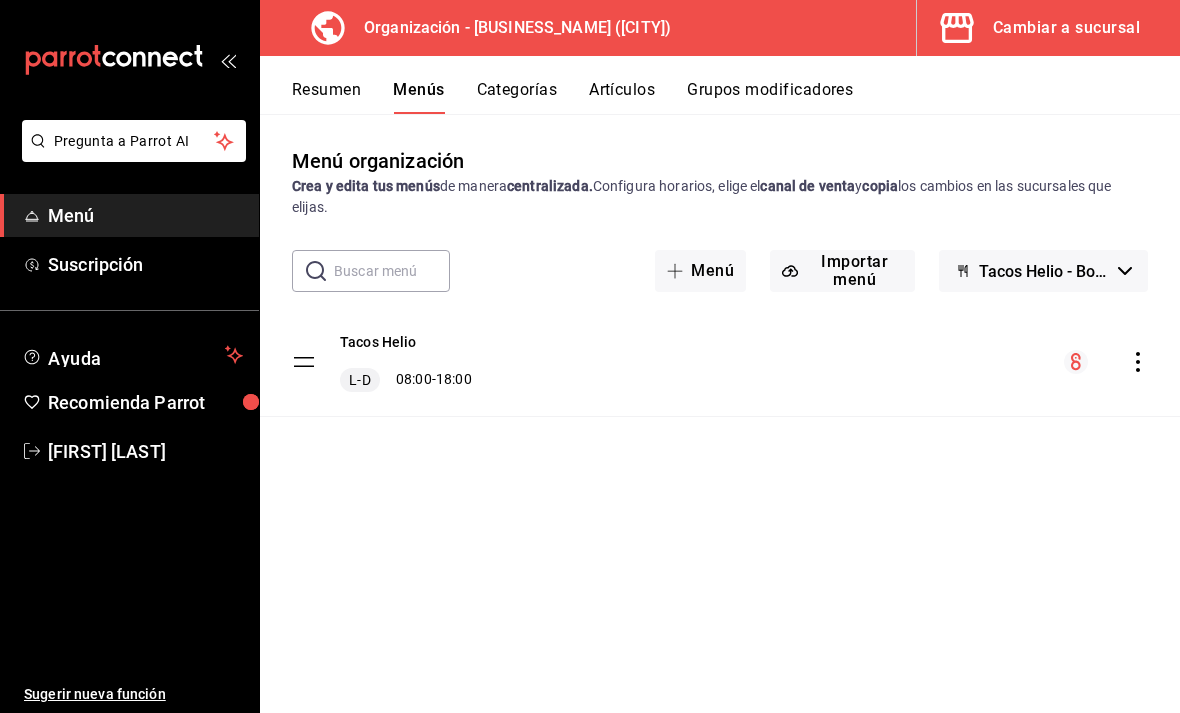 click 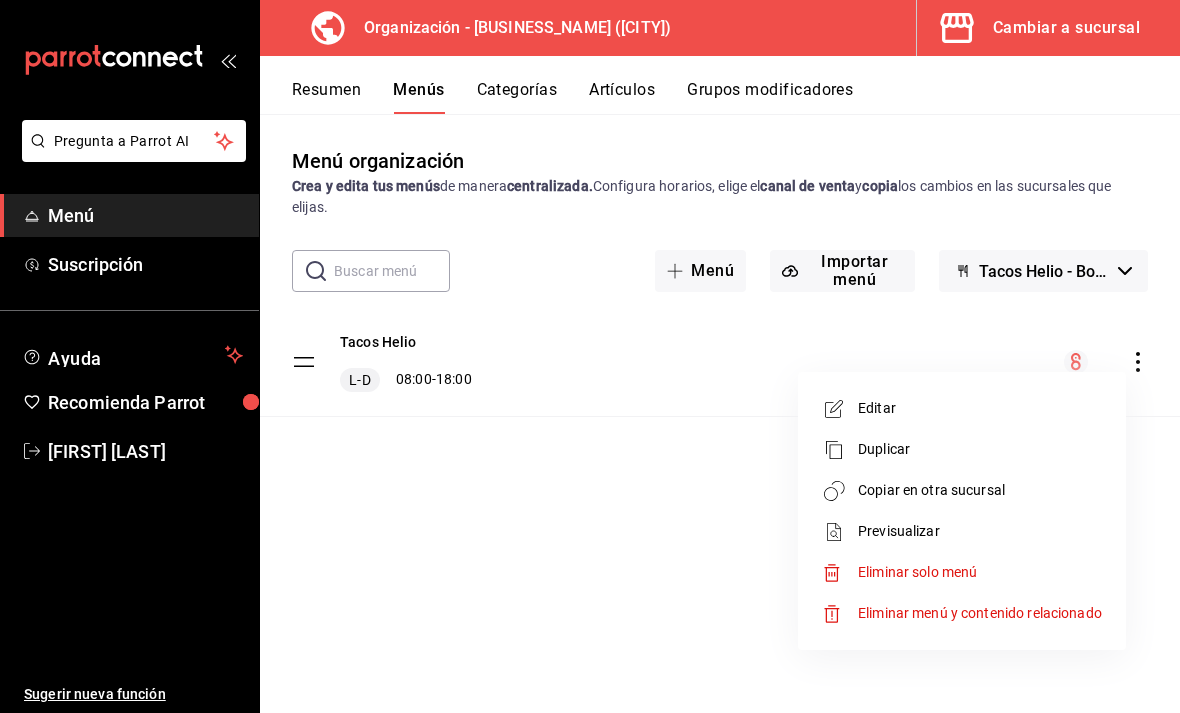 click on "Copiar en otra sucursal" at bounding box center [980, 490] 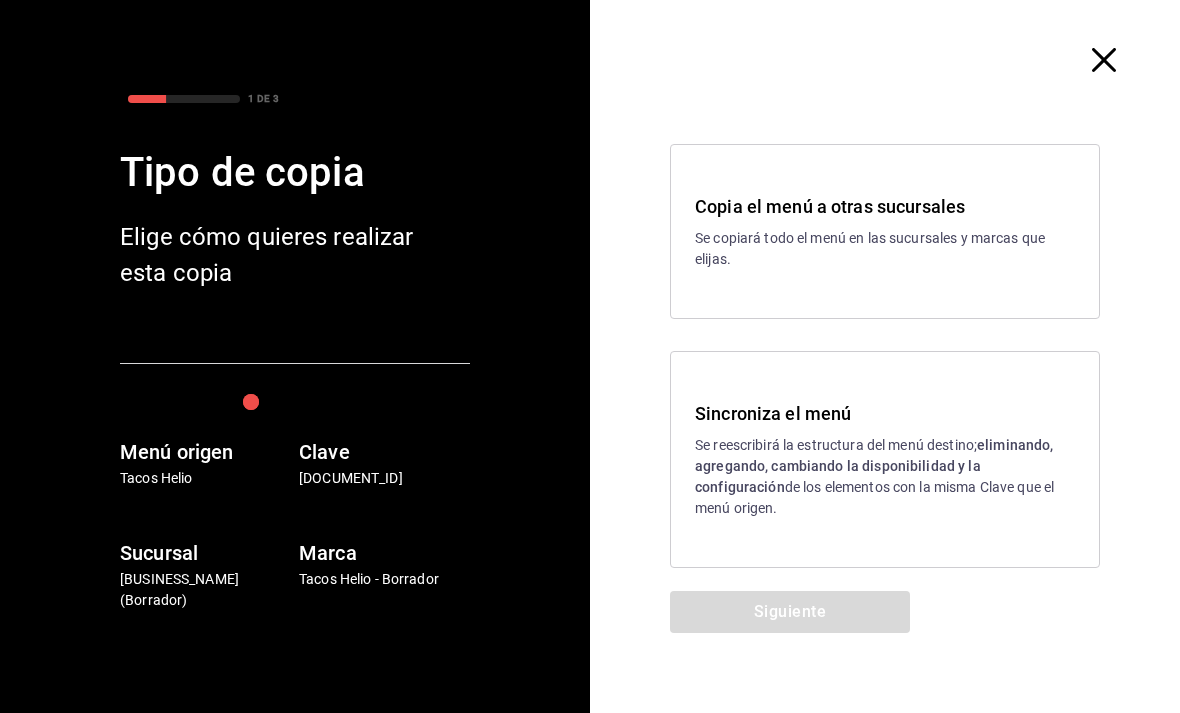 click on "Se reescribirá la estructura del menú destino;  eliminando, agregando, cambiando la disponibilidad y la configuración  de los elementos con la misma Clave que el menú origen." at bounding box center (885, 477) 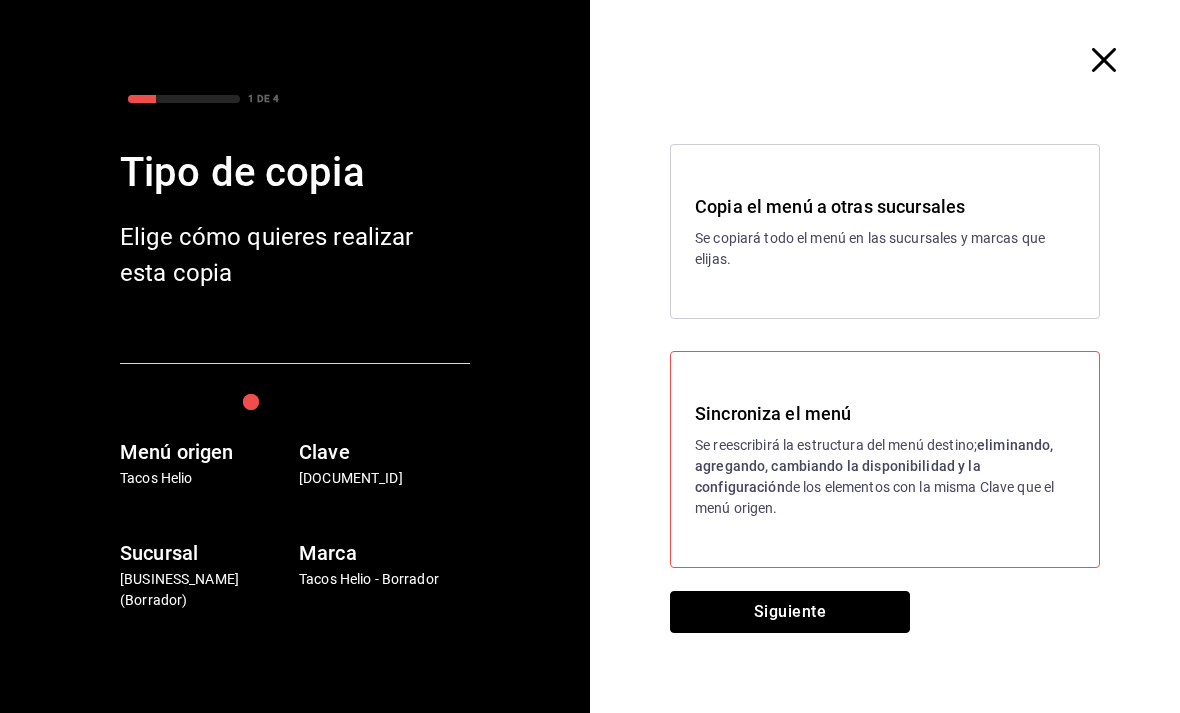 click on "Siguiente" at bounding box center (790, 612) 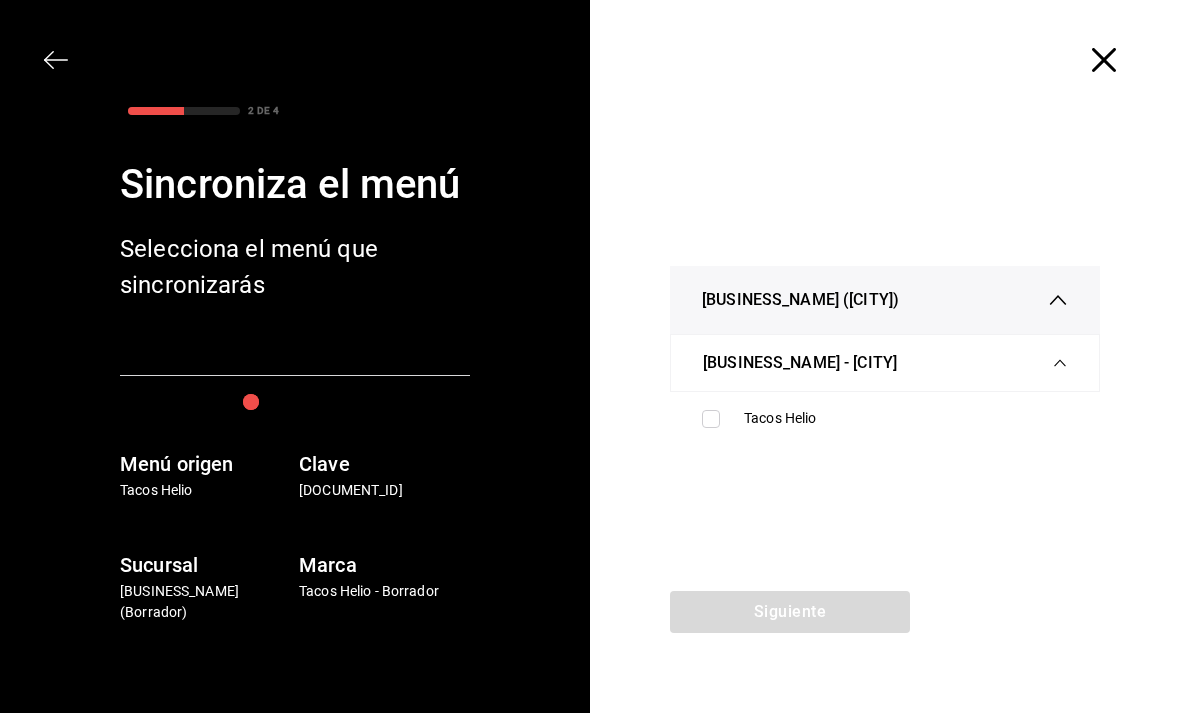 click at bounding box center [711, 419] 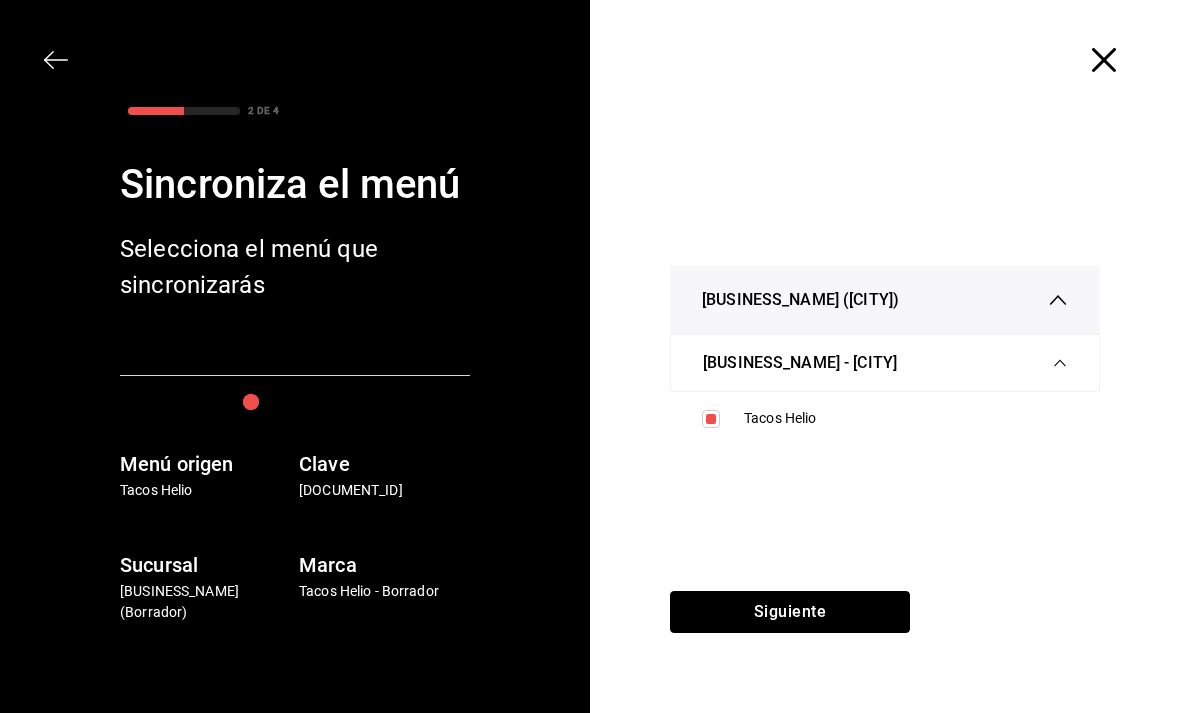 click on "Siguiente" at bounding box center [790, 612] 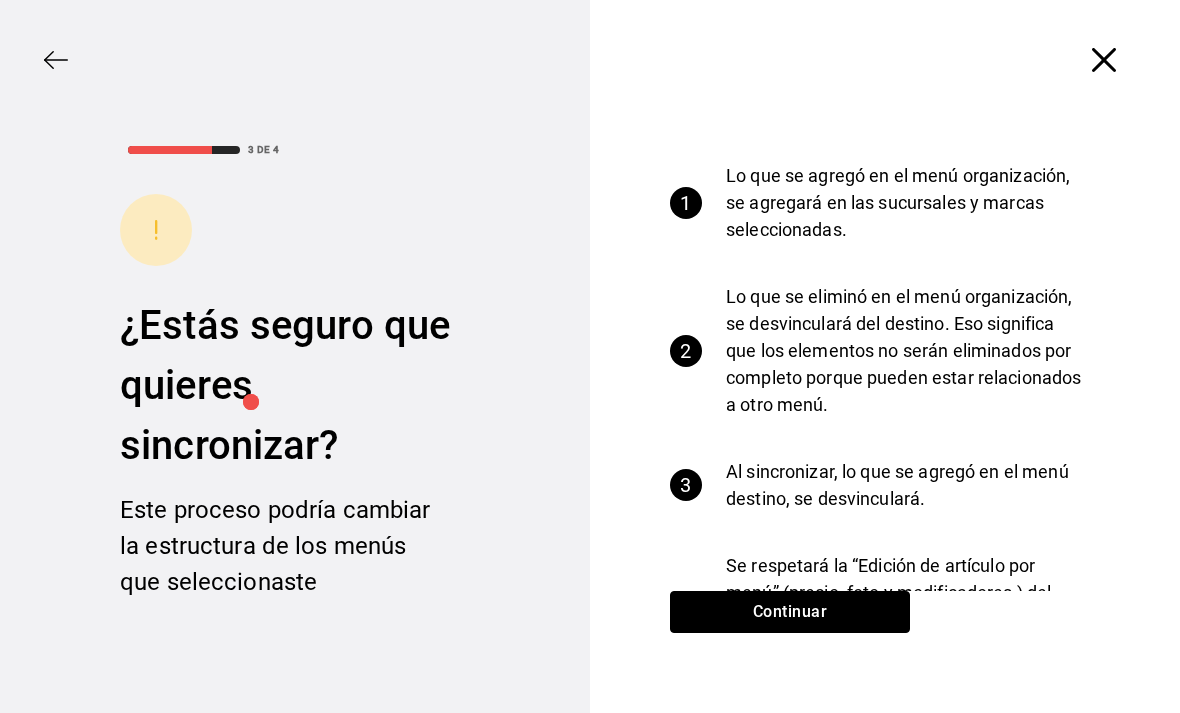 click on "Continuar" at bounding box center (790, 612) 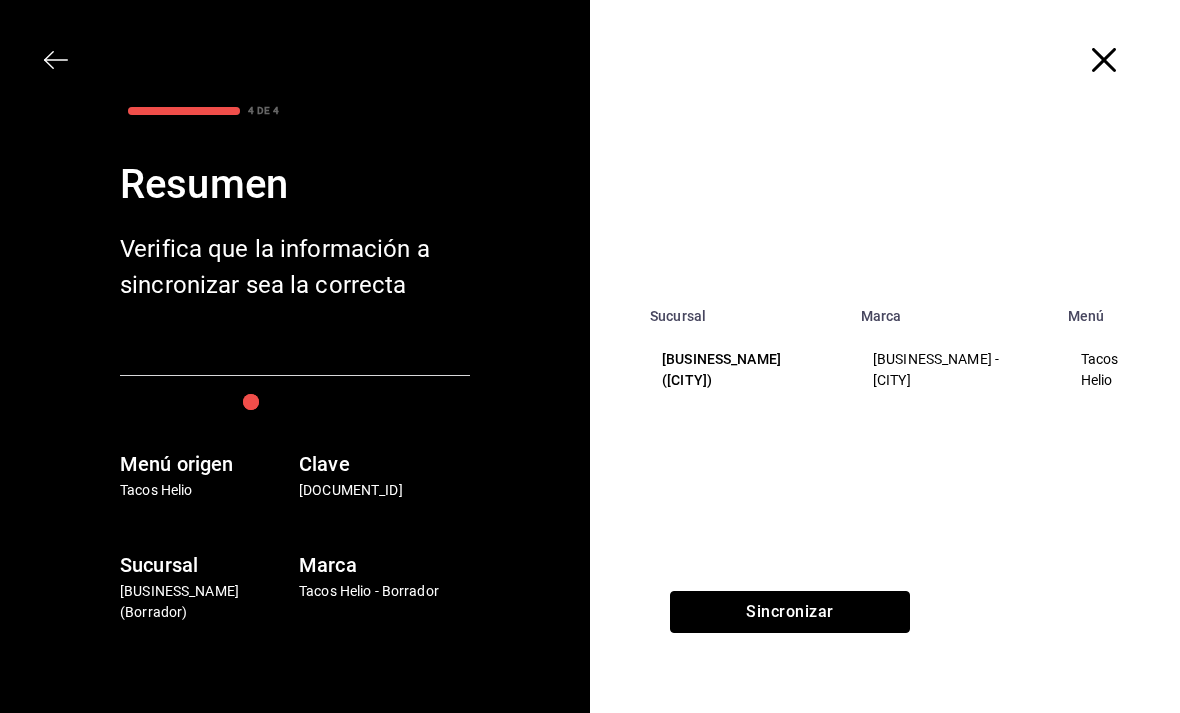 click on "Sincronizar" at bounding box center [790, 612] 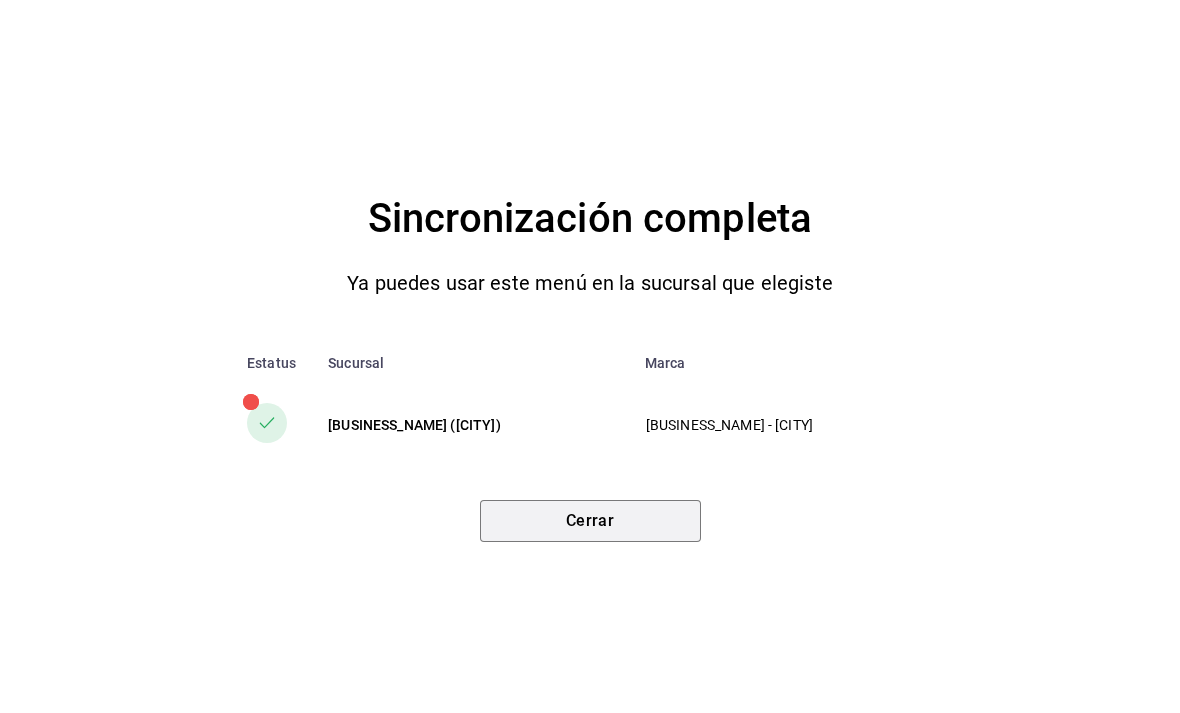 click on "Cerrar" at bounding box center [590, 521] 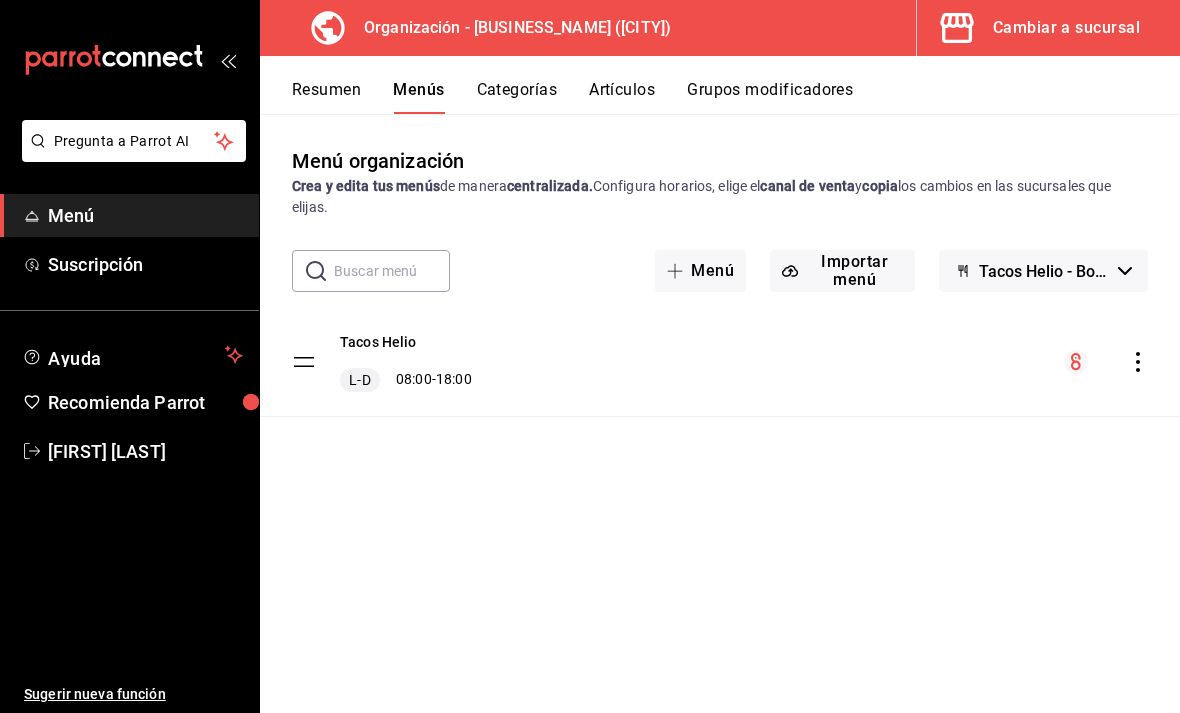 click on "Categorías" at bounding box center (517, 97) 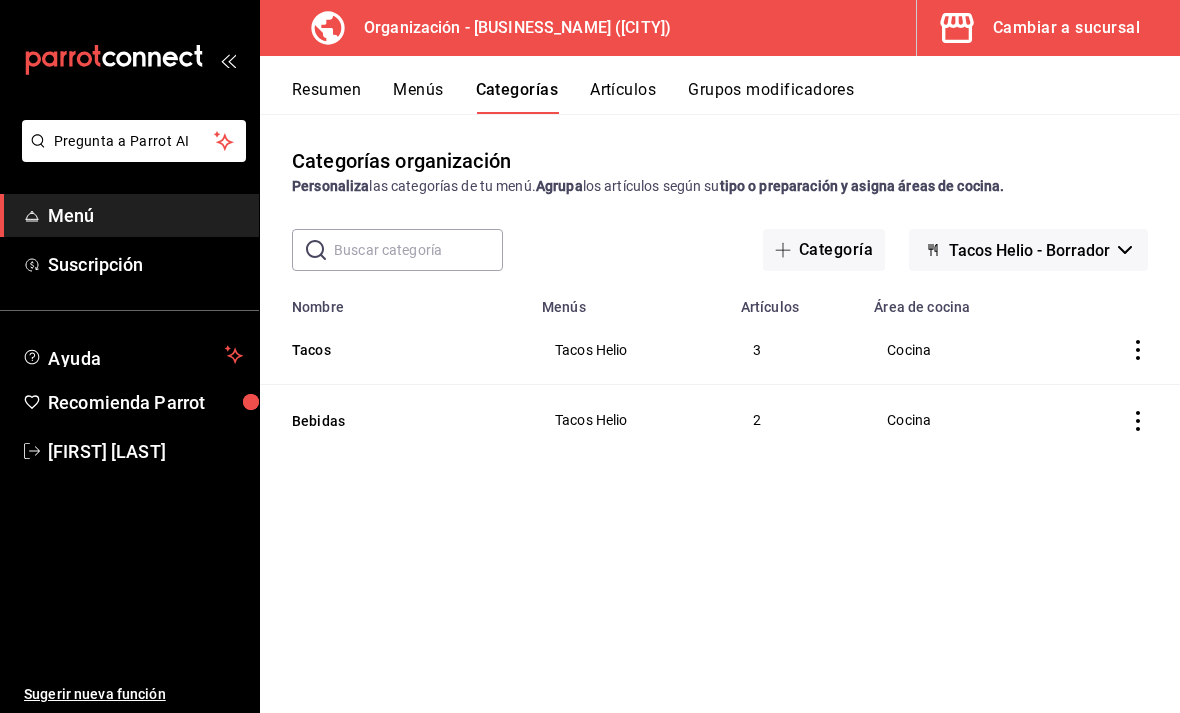 click on "Bebidas" at bounding box center (392, 421) 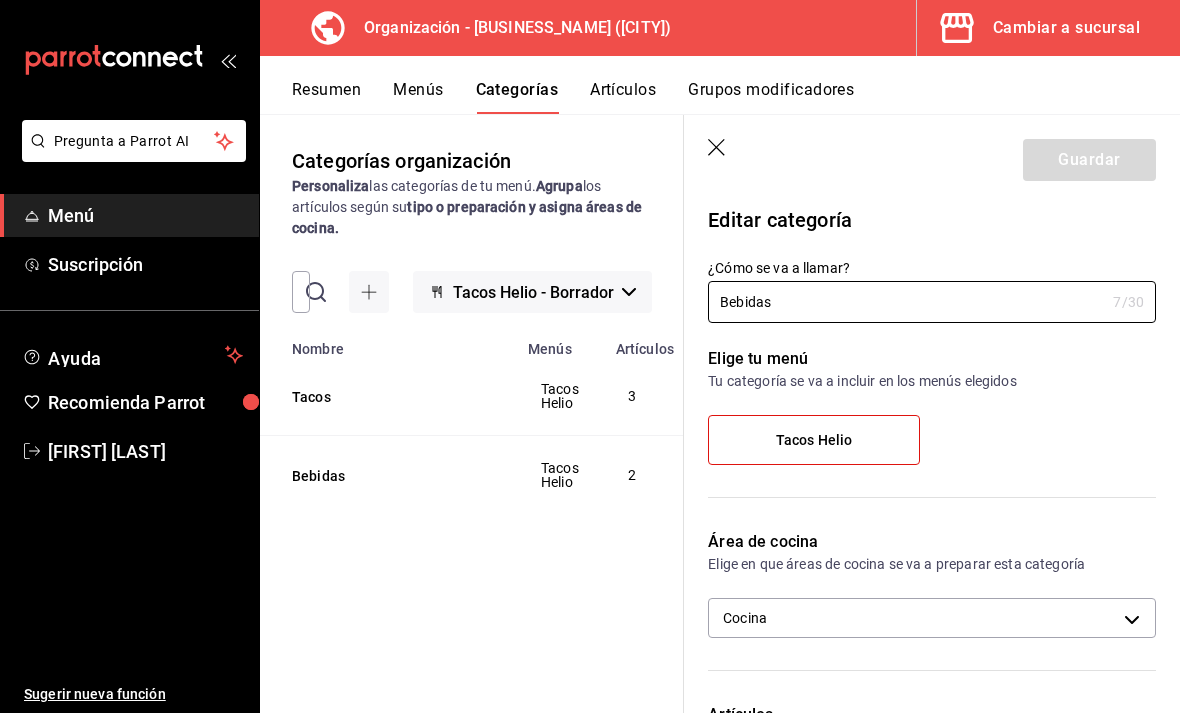click on "Artículos" at bounding box center [623, 97] 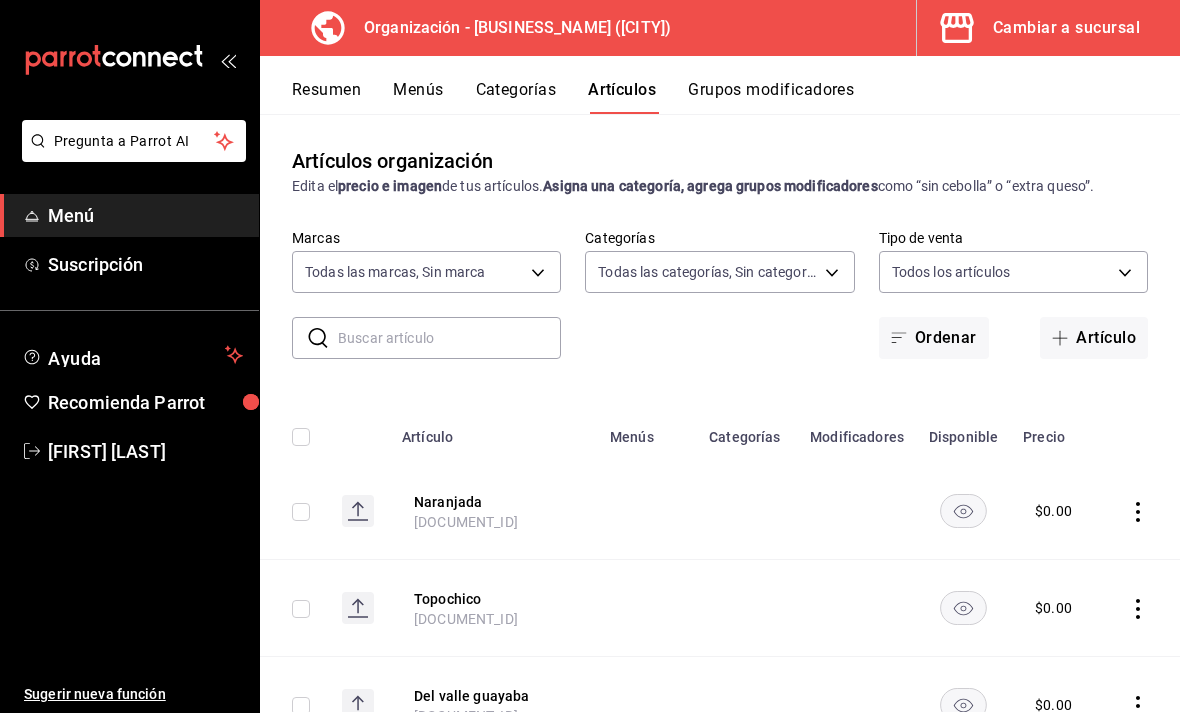 click on "Grupos modificadores" at bounding box center [771, 97] 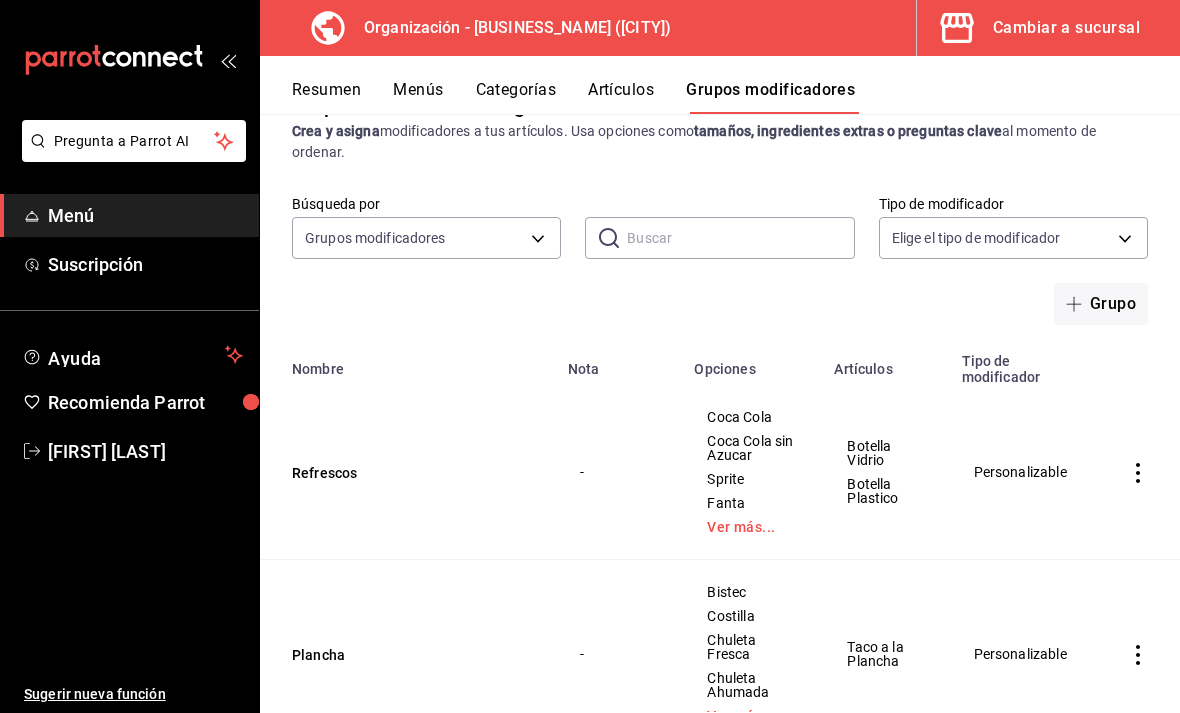scroll, scrollTop: 108, scrollLeft: 0, axis: vertical 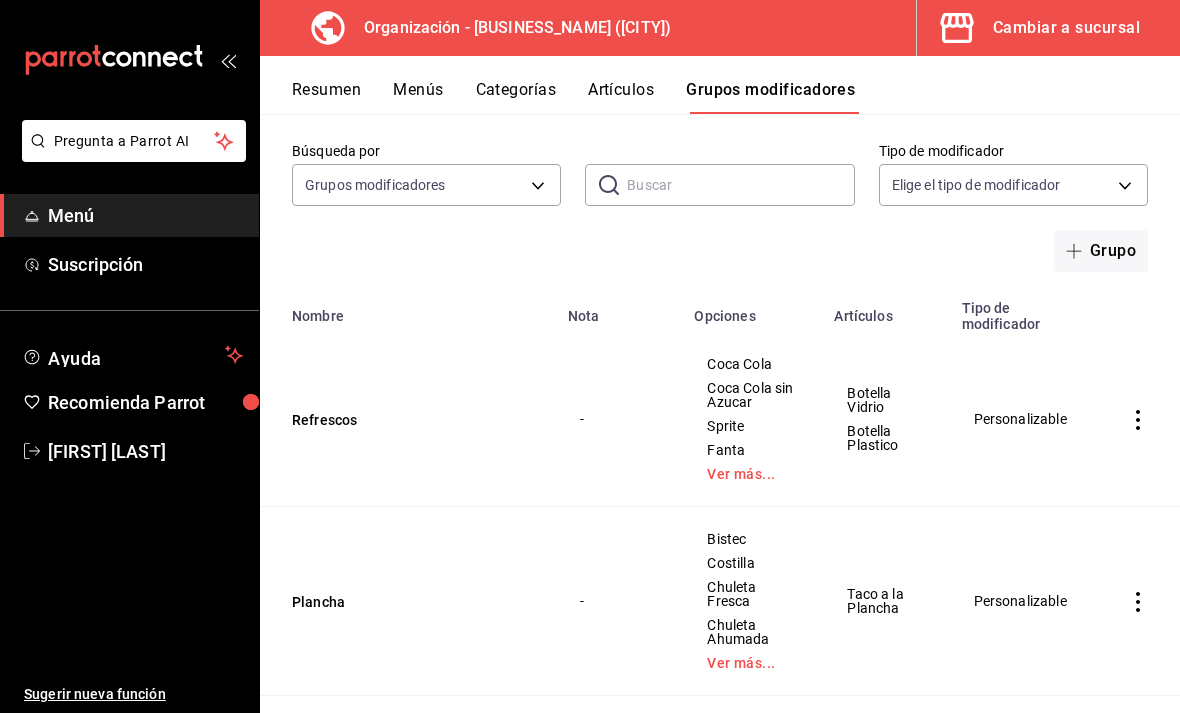 click on "Ver más..." at bounding box center [752, 474] 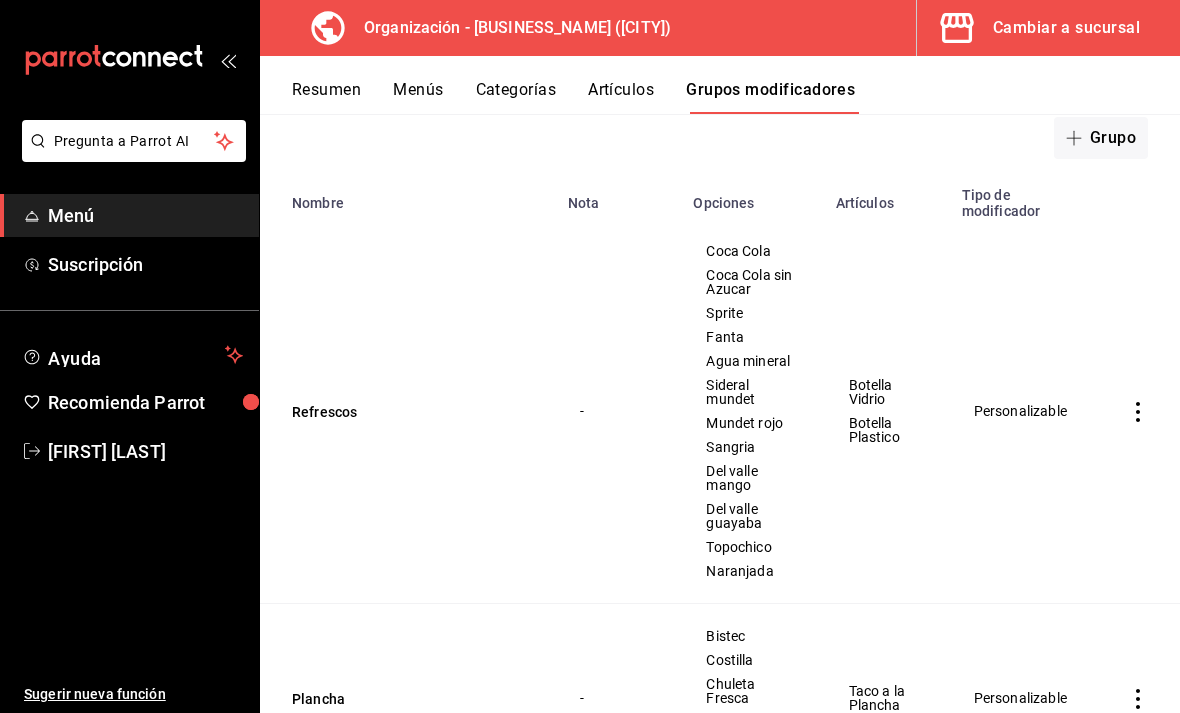 scroll, scrollTop: 219, scrollLeft: 0, axis: vertical 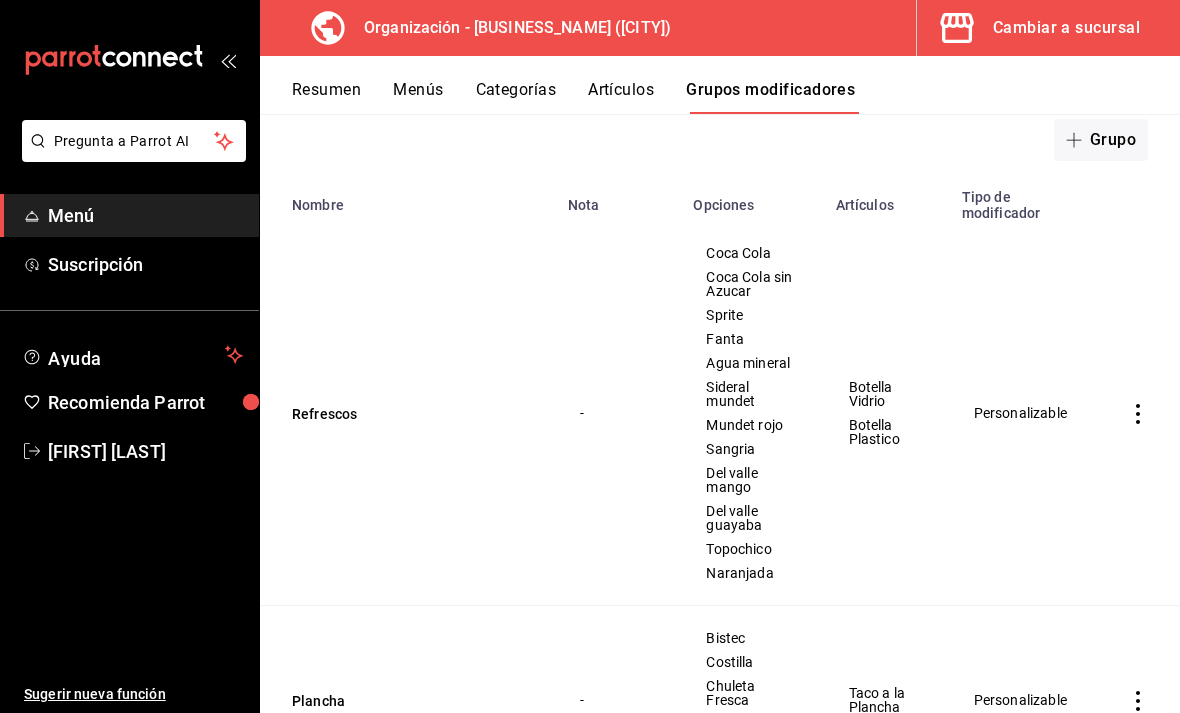 click 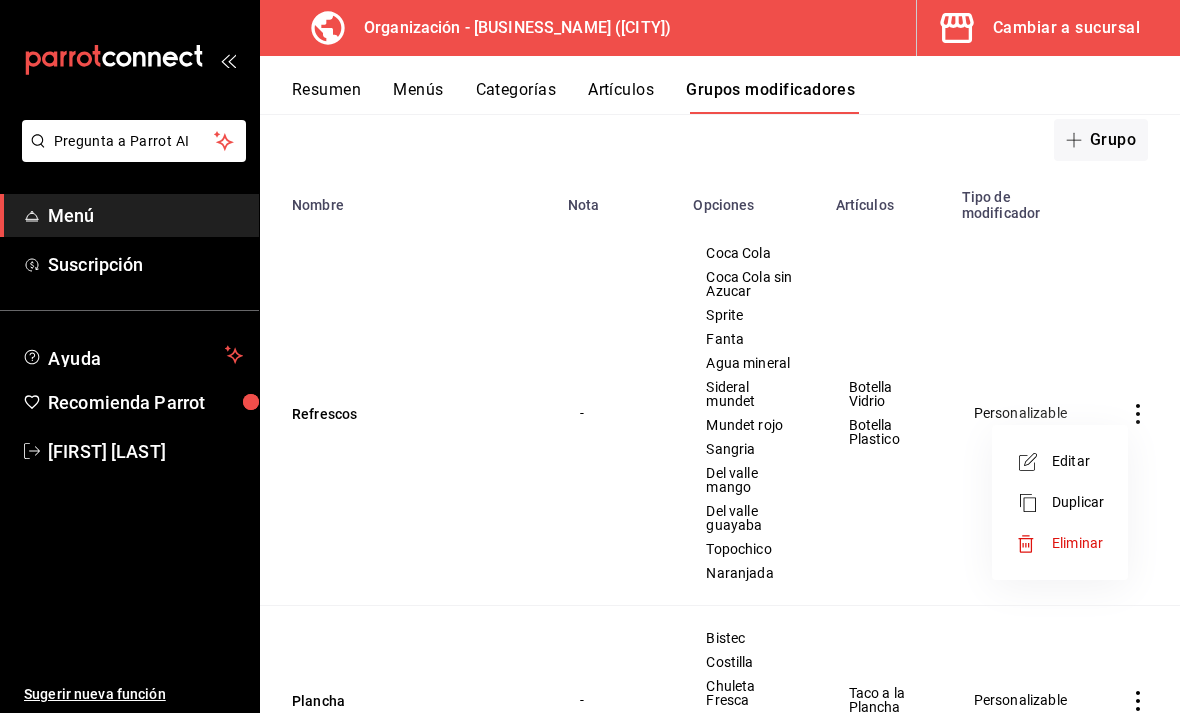 click on "Editar" at bounding box center (1078, 461) 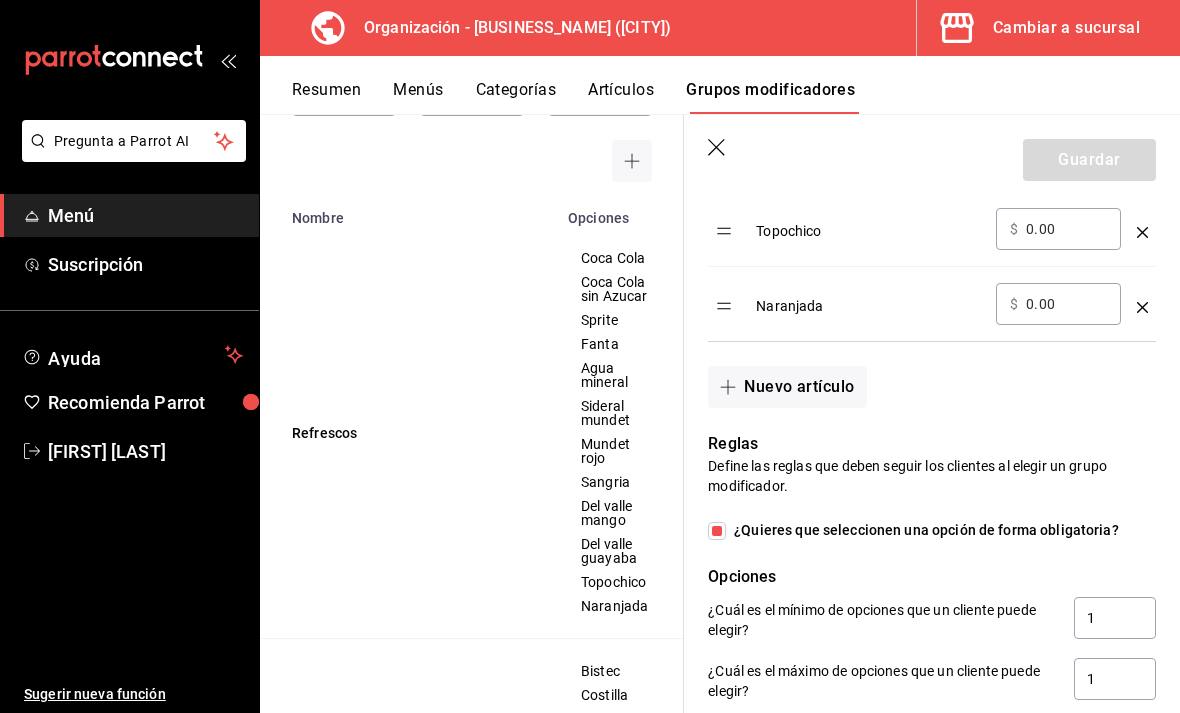 scroll, scrollTop: 1470, scrollLeft: 0, axis: vertical 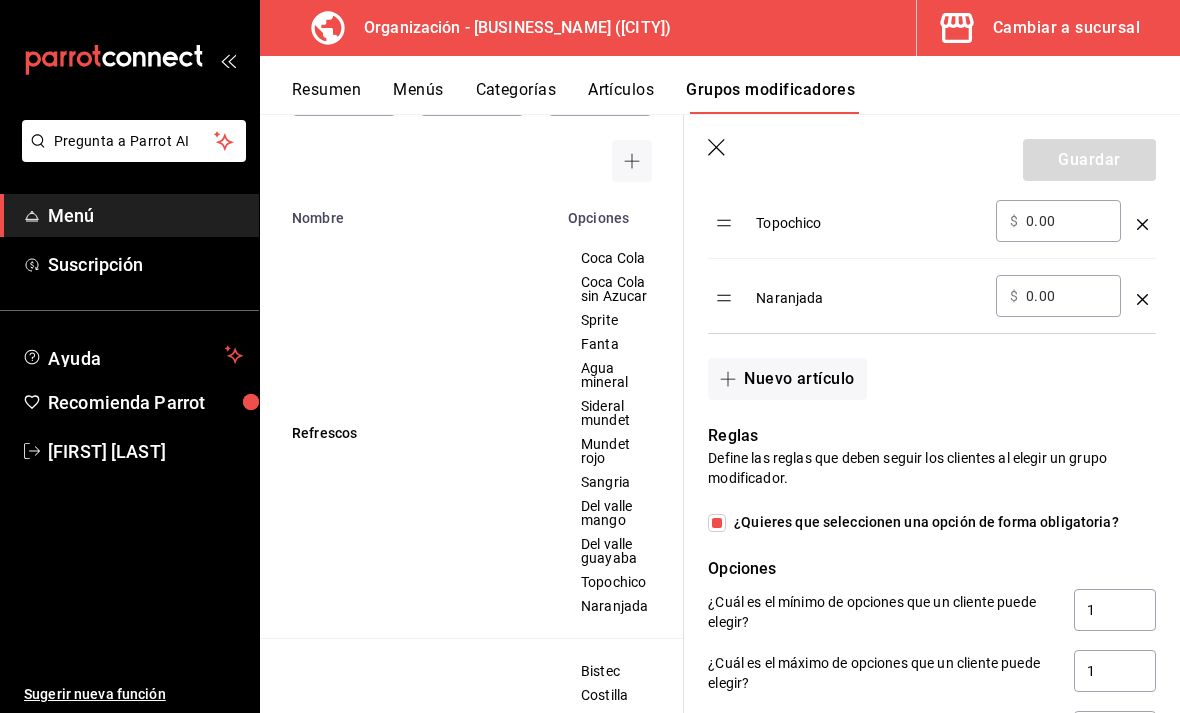 click on "Nuevo artículo" at bounding box center [787, 379] 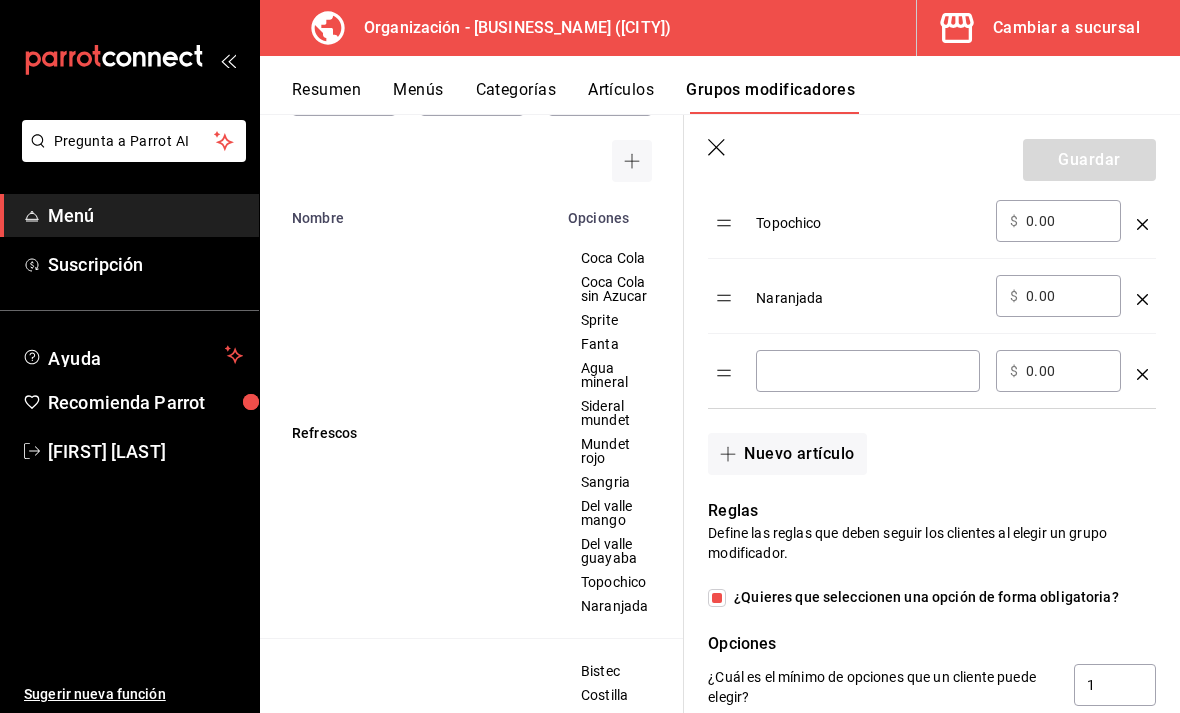 click at bounding box center (868, 371) 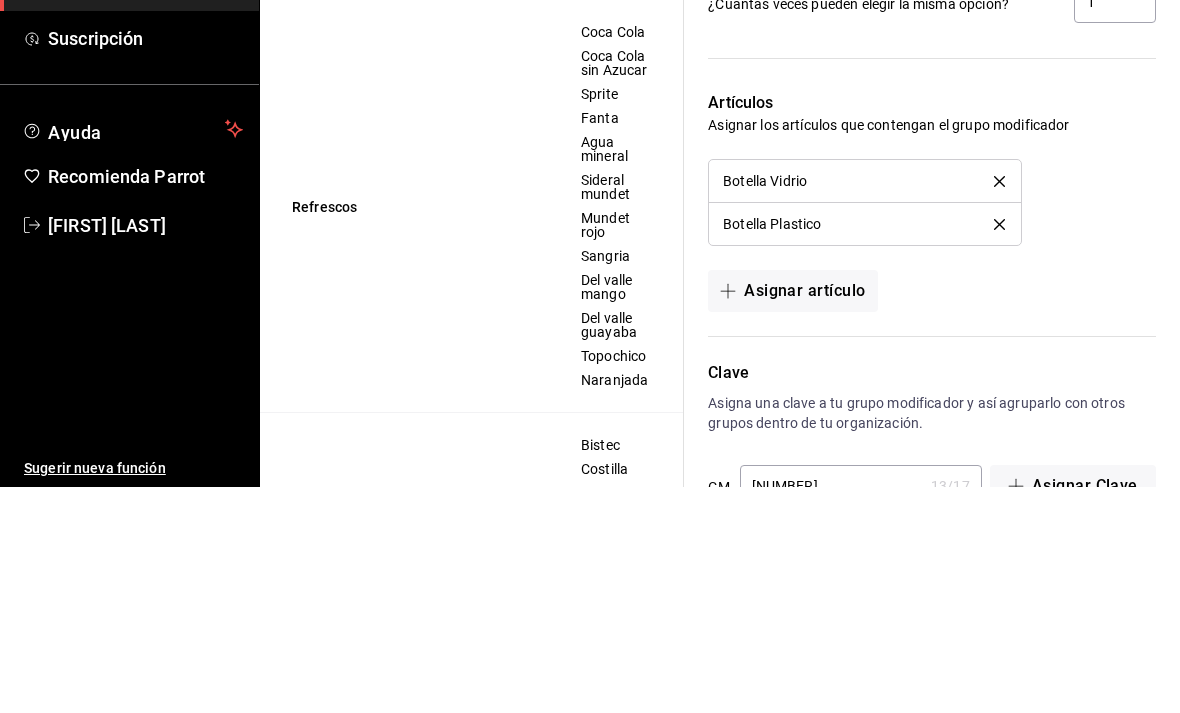 scroll, scrollTop: 2048, scrollLeft: 0, axis: vertical 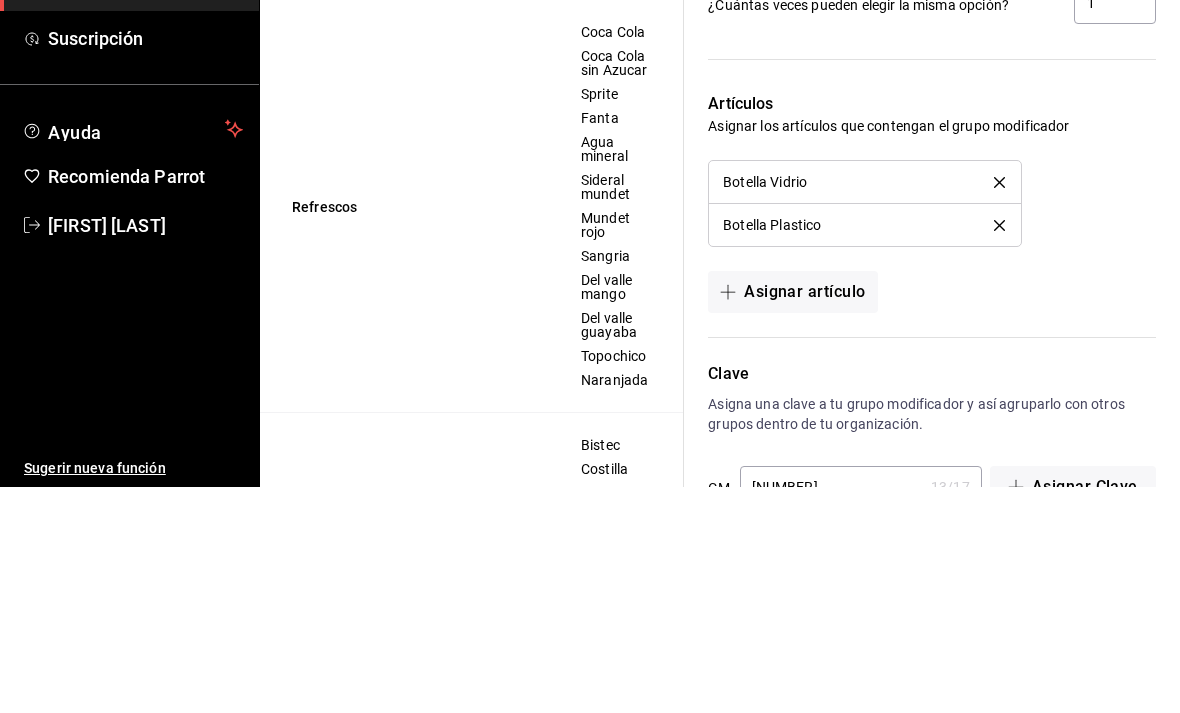 type on "Fresca" 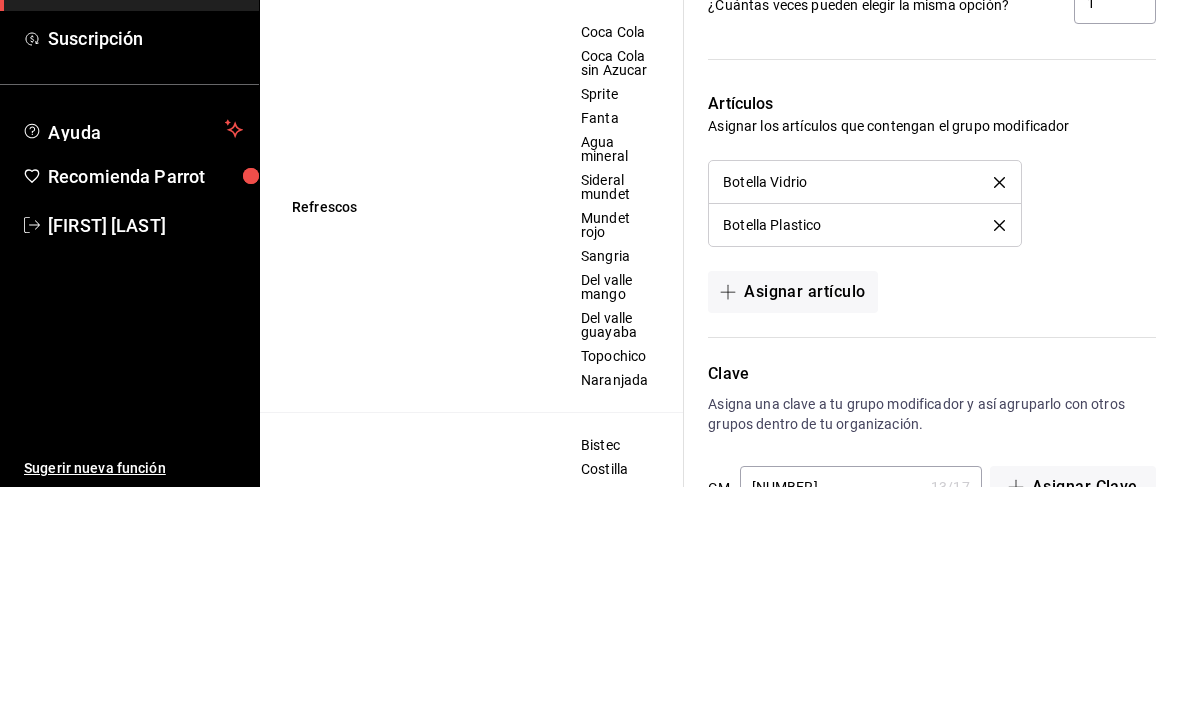 scroll, scrollTop: 64, scrollLeft: 0, axis: vertical 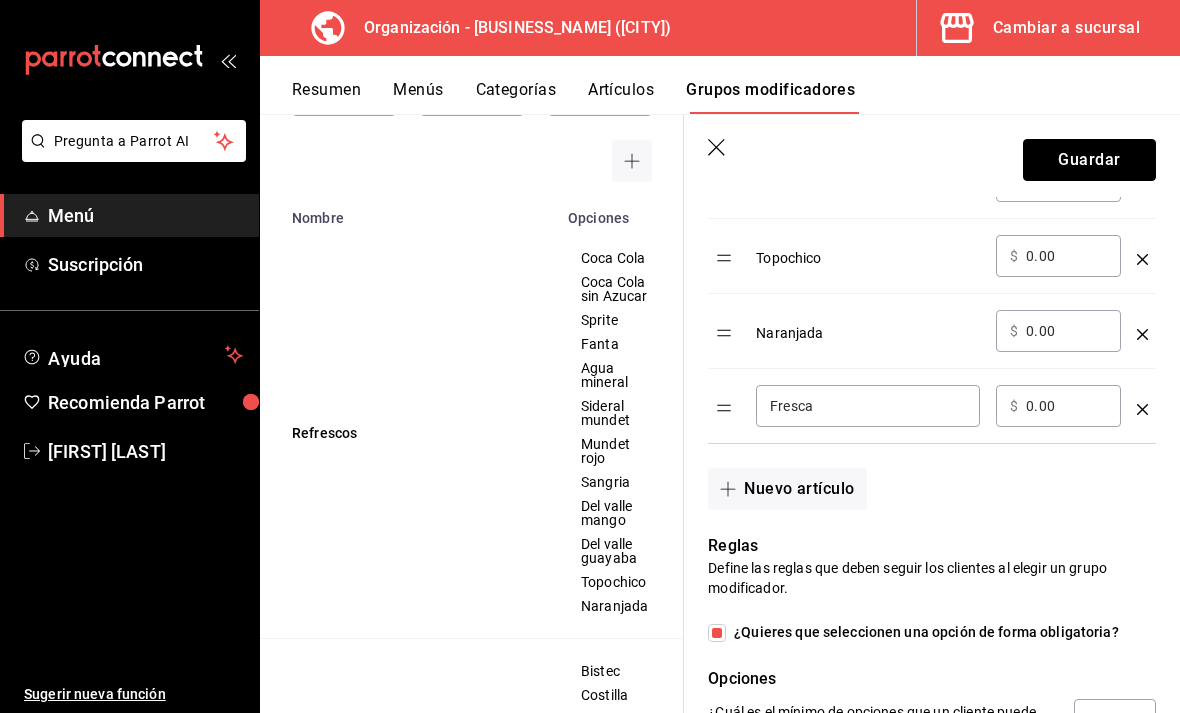 click on "Guardar" at bounding box center [1089, 160] 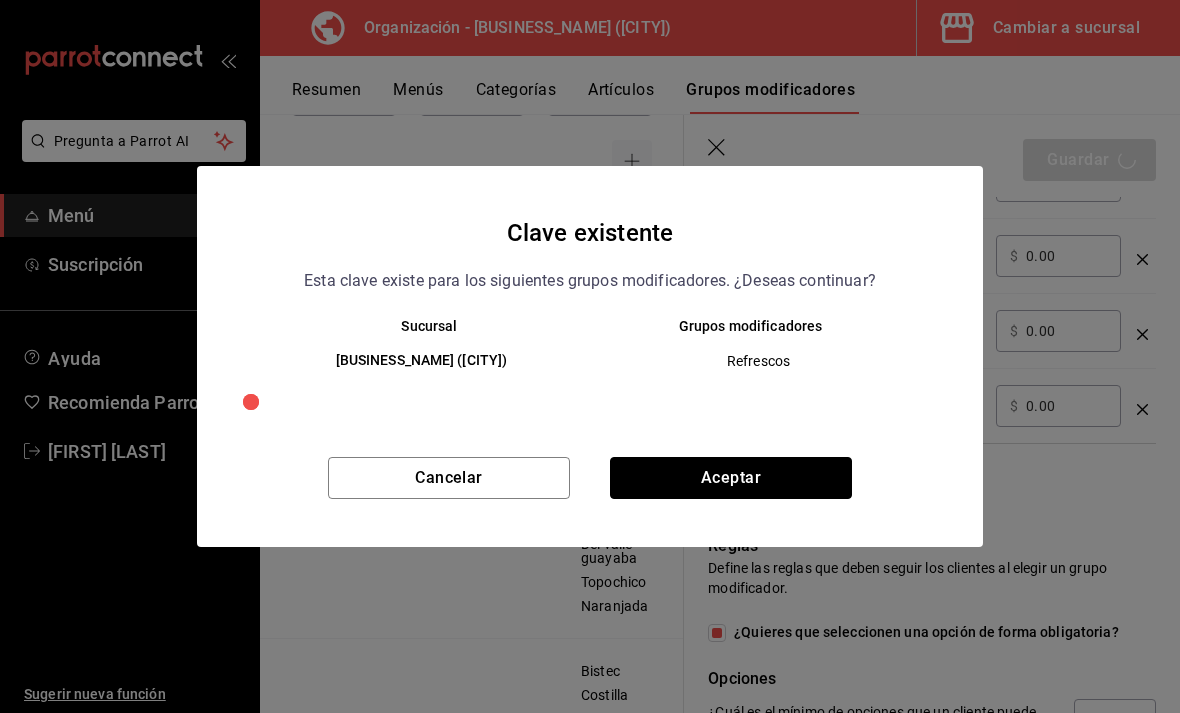 click on "Aceptar" at bounding box center (731, 478) 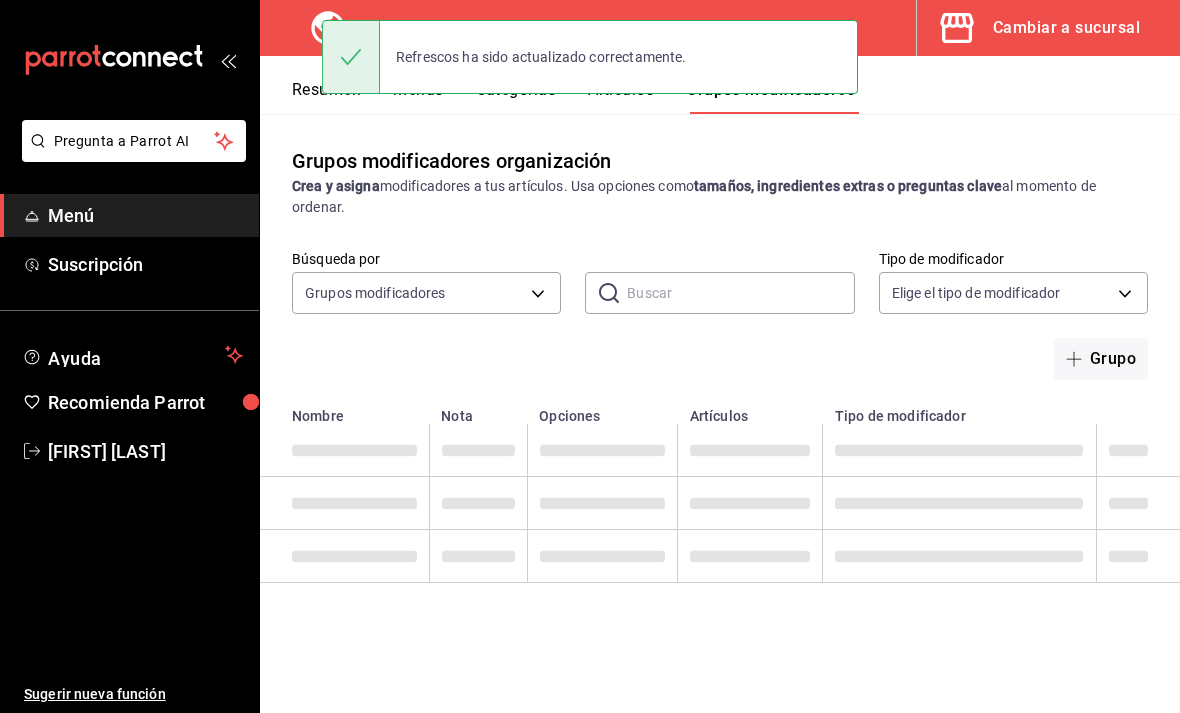 scroll, scrollTop: 0, scrollLeft: 0, axis: both 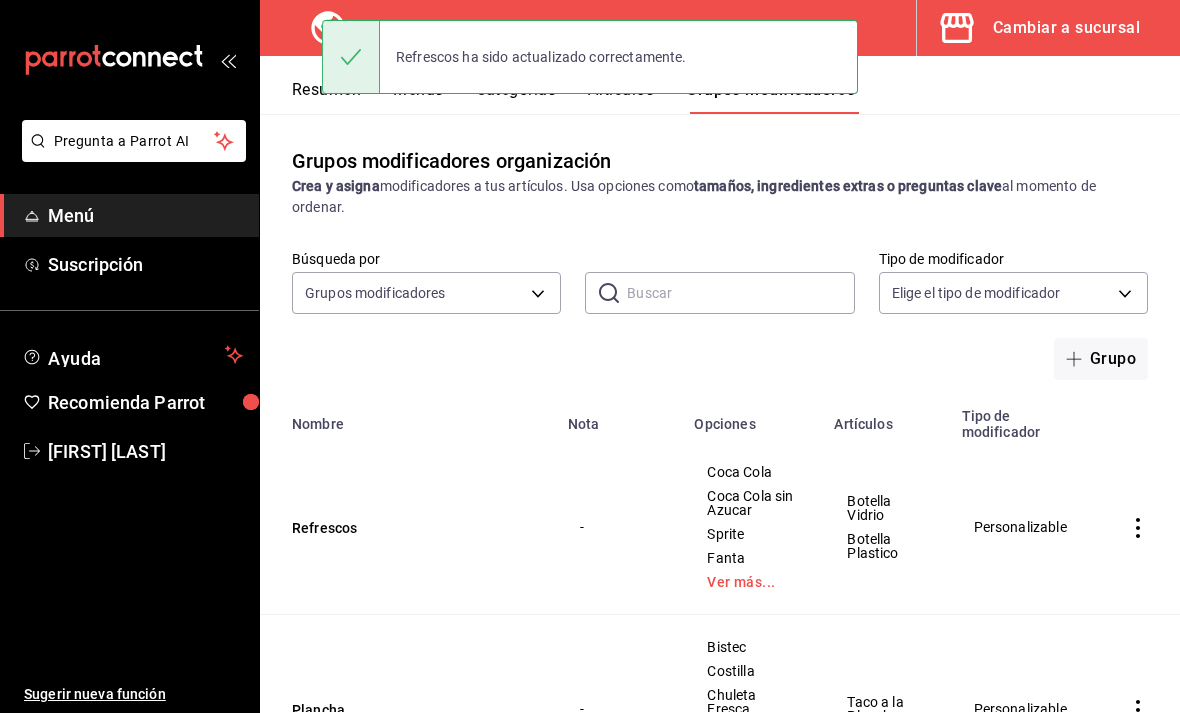click on "Ver más..." at bounding box center [752, 582] 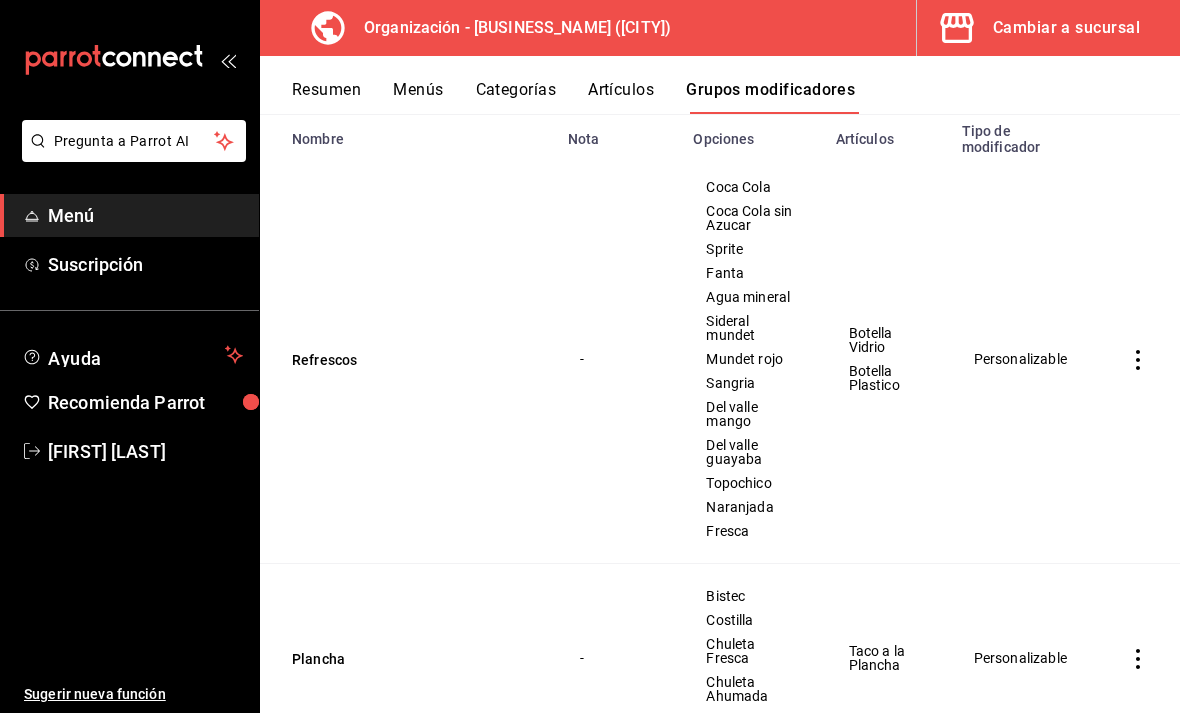 scroll, scrollTop: 287, scrollLeft: 0, axis: vertical 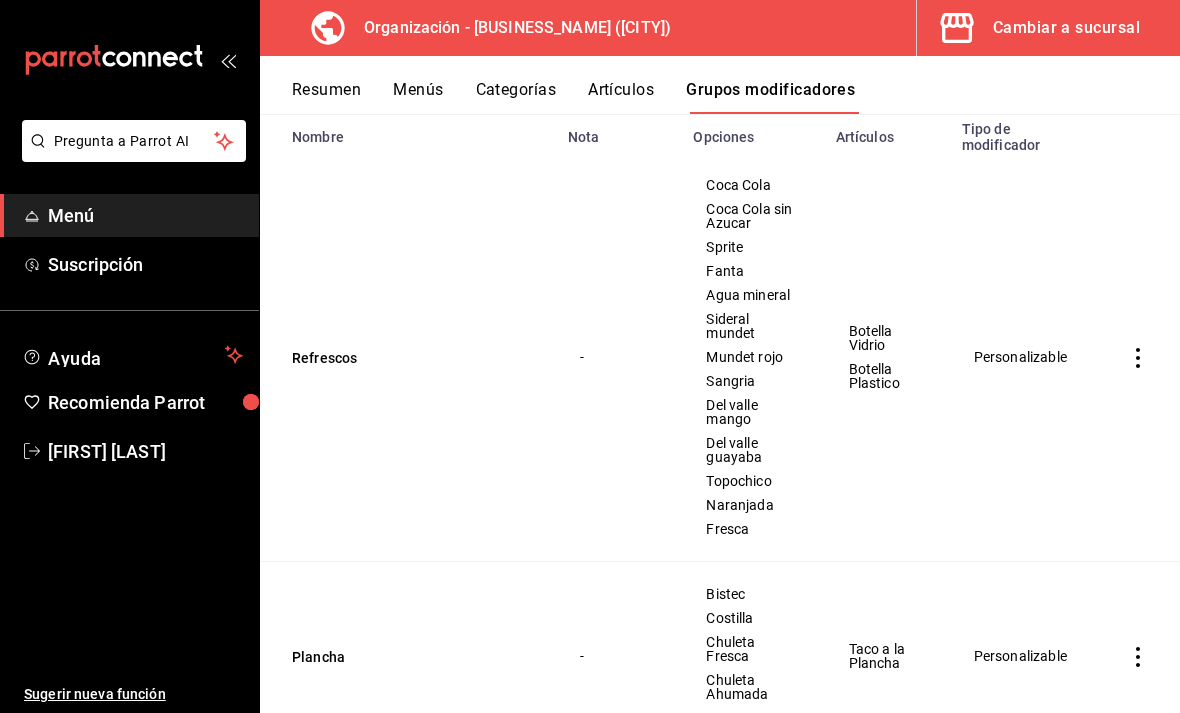 click 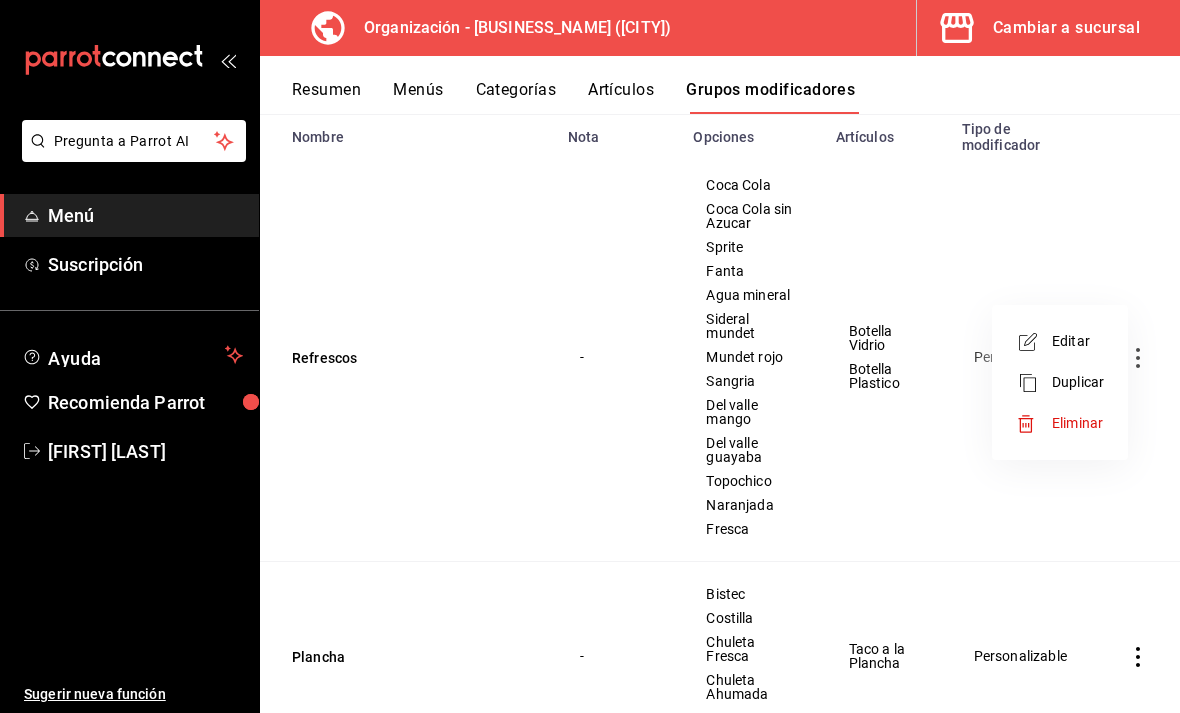 click on "Editar" at bounding box center [1078, 341] 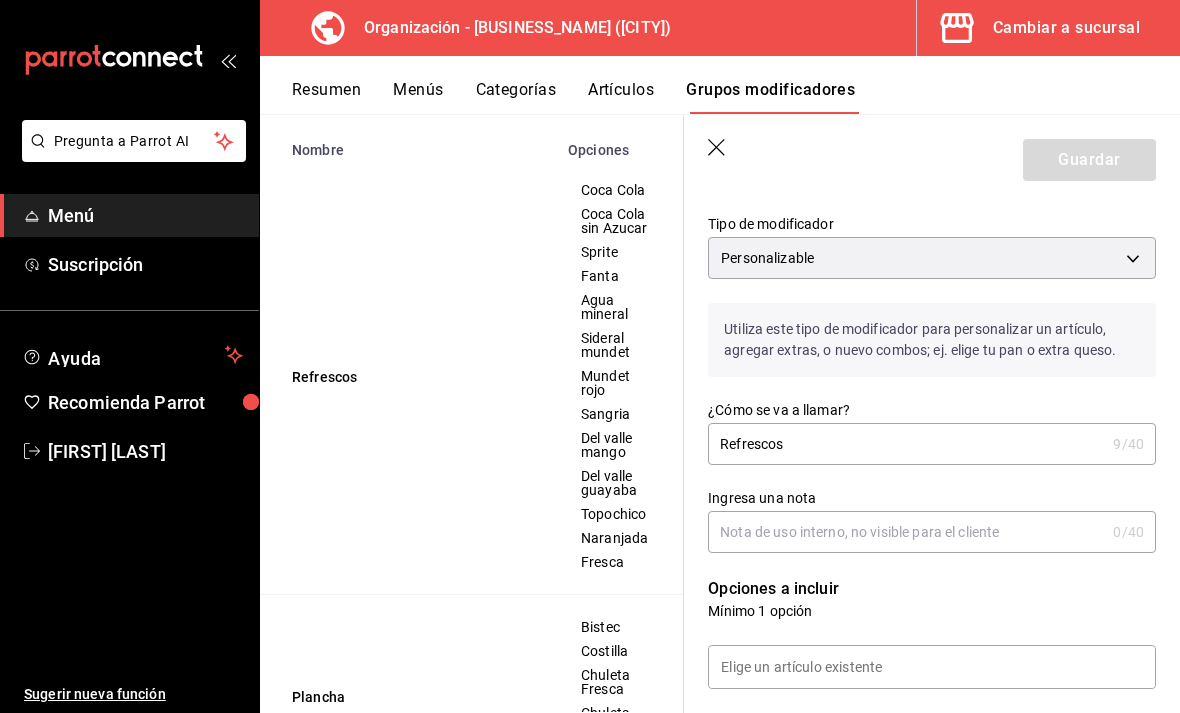 scroll, scrollTop: 139, scrollLeft: 0, axis: vertical 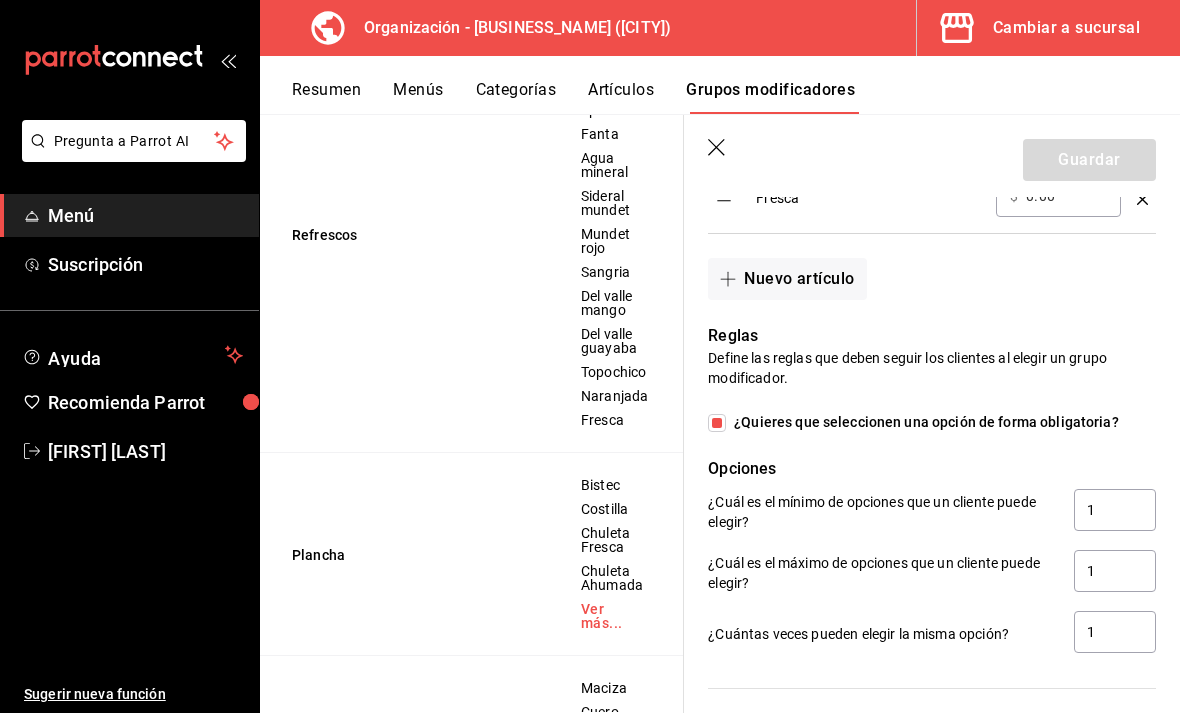 click on "Nuevo artículo" at bounding box center [787, 279] 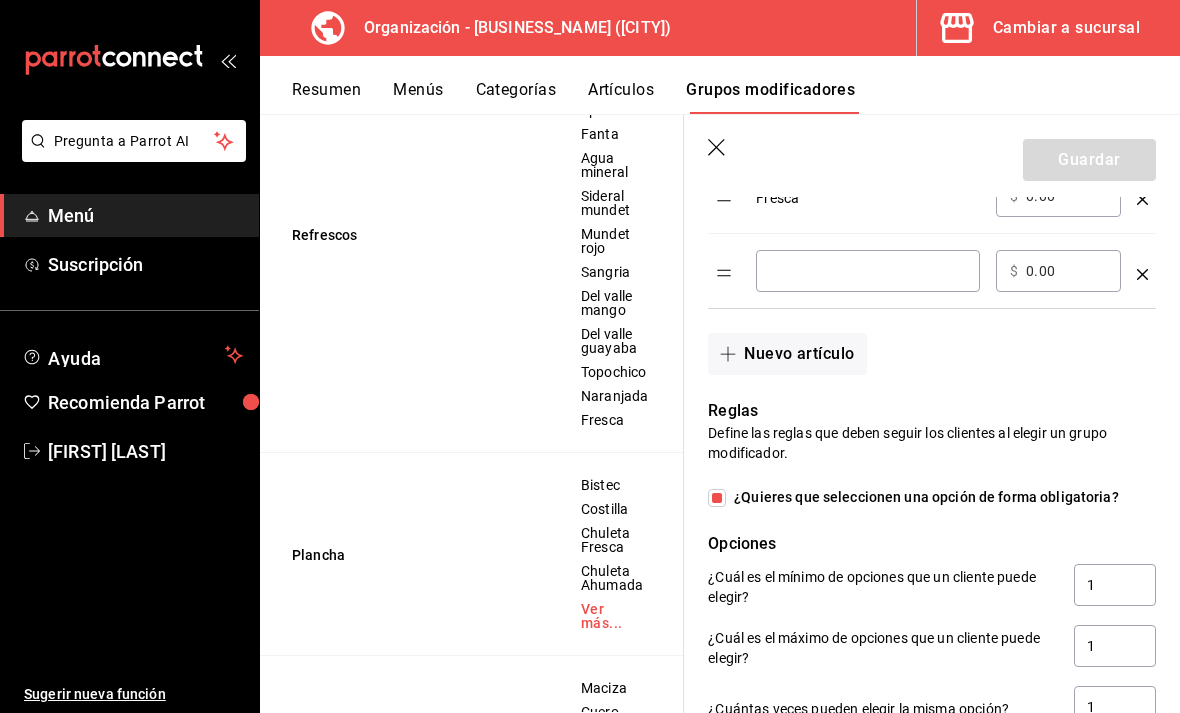 click at bounding box center [868, 271] 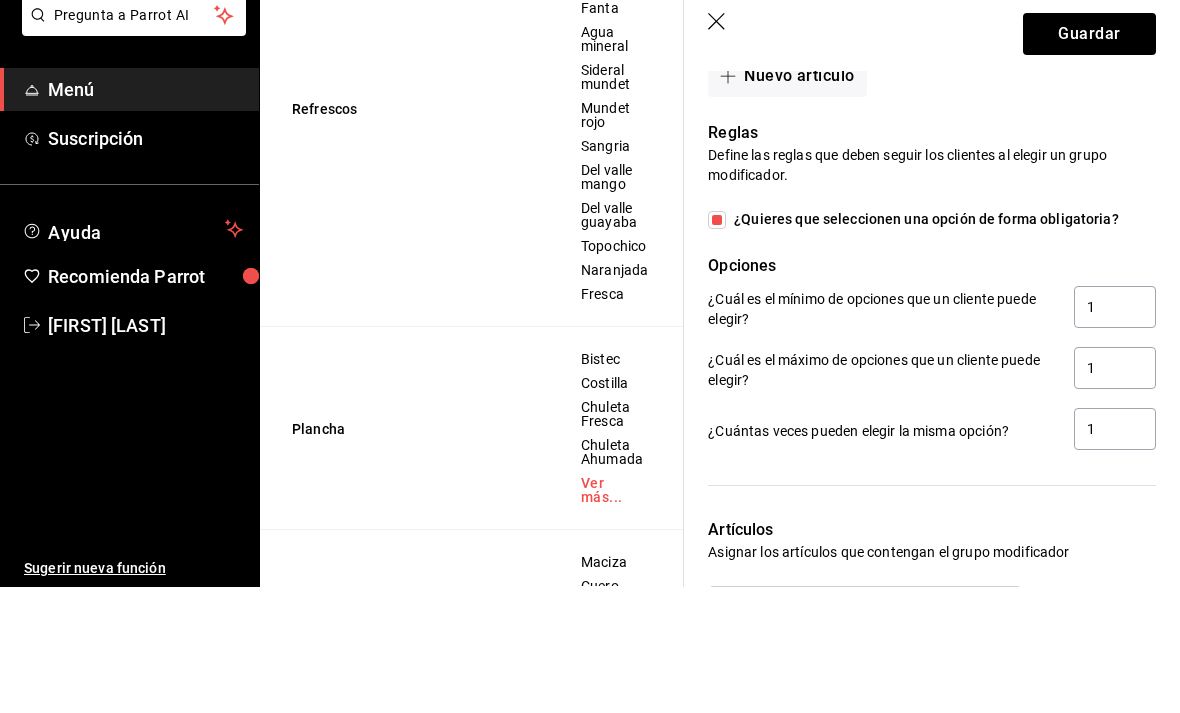 scroll, scrollTop: 1799, scrollLeft: 0, axis: vertical 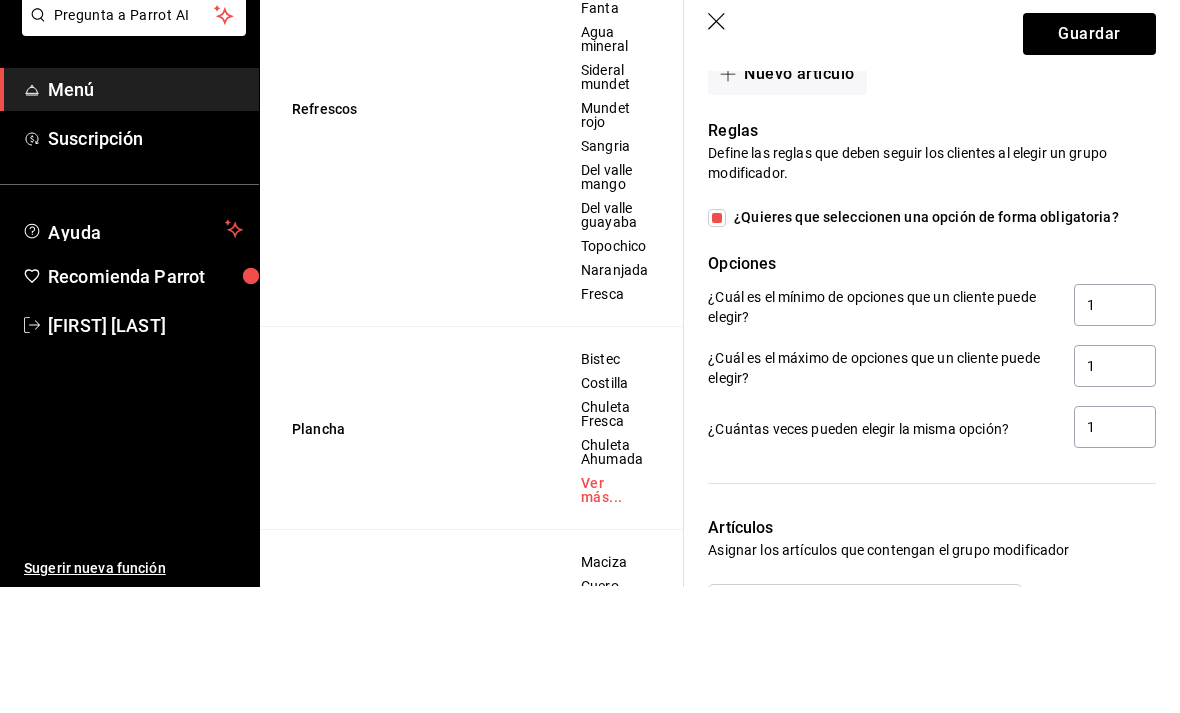 type on "Delaware punch" 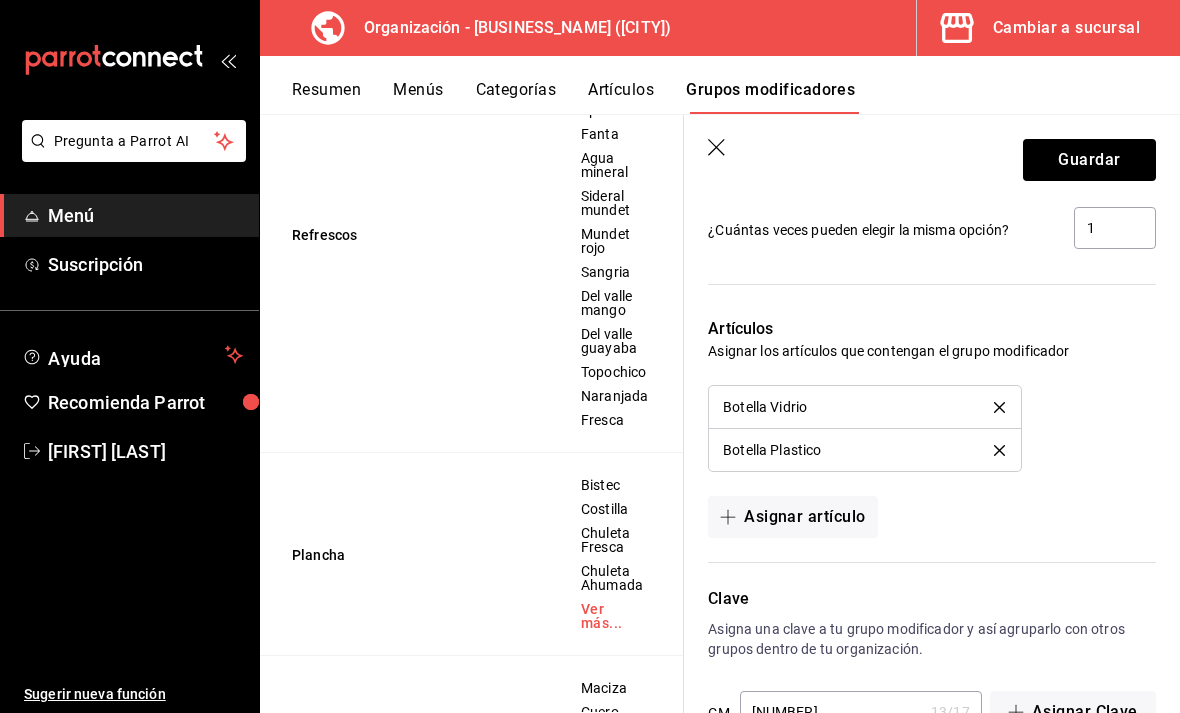 scroll, scrollTop: 2123, scrollLeft: 0, axis: vertical 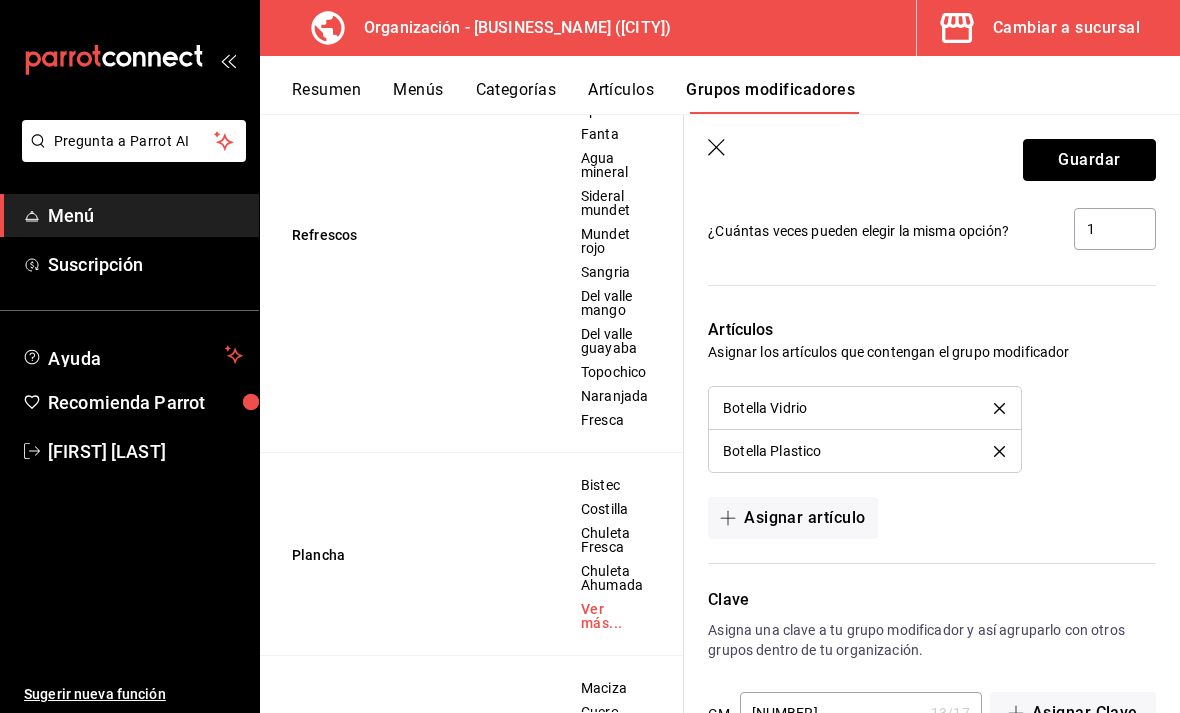click on "Guardar" at bounding box center [1089, 160] 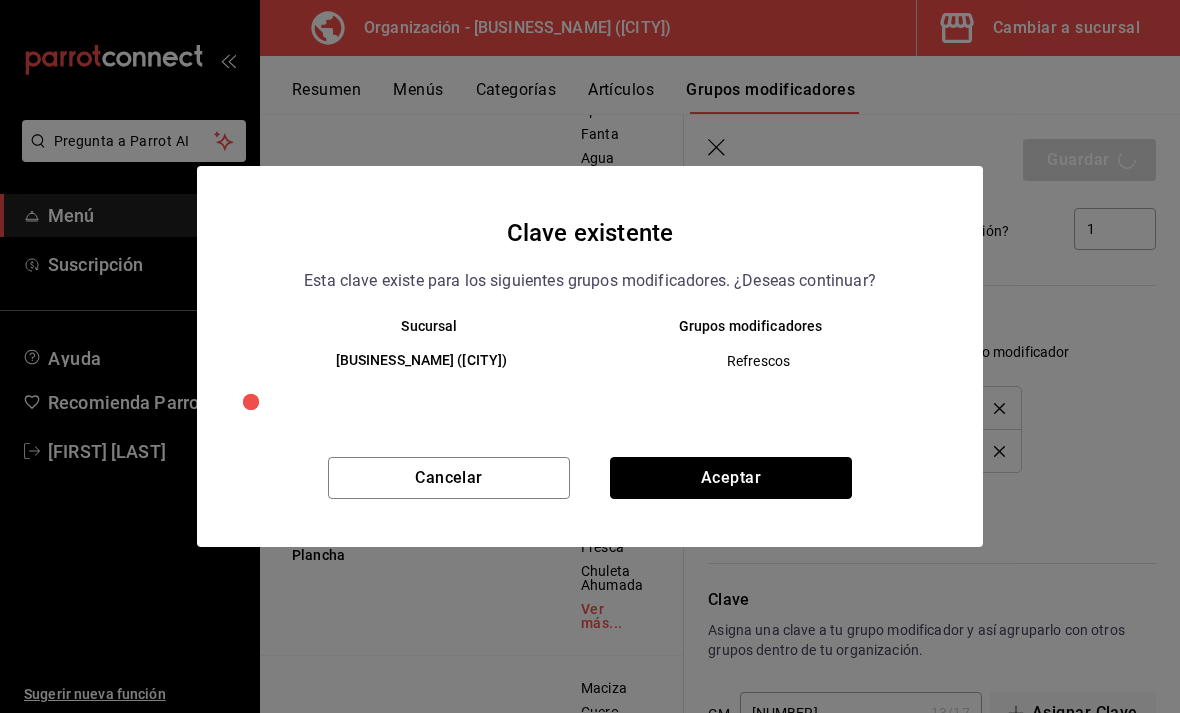 click on "Aceptar" at bounding box center (731, 478) 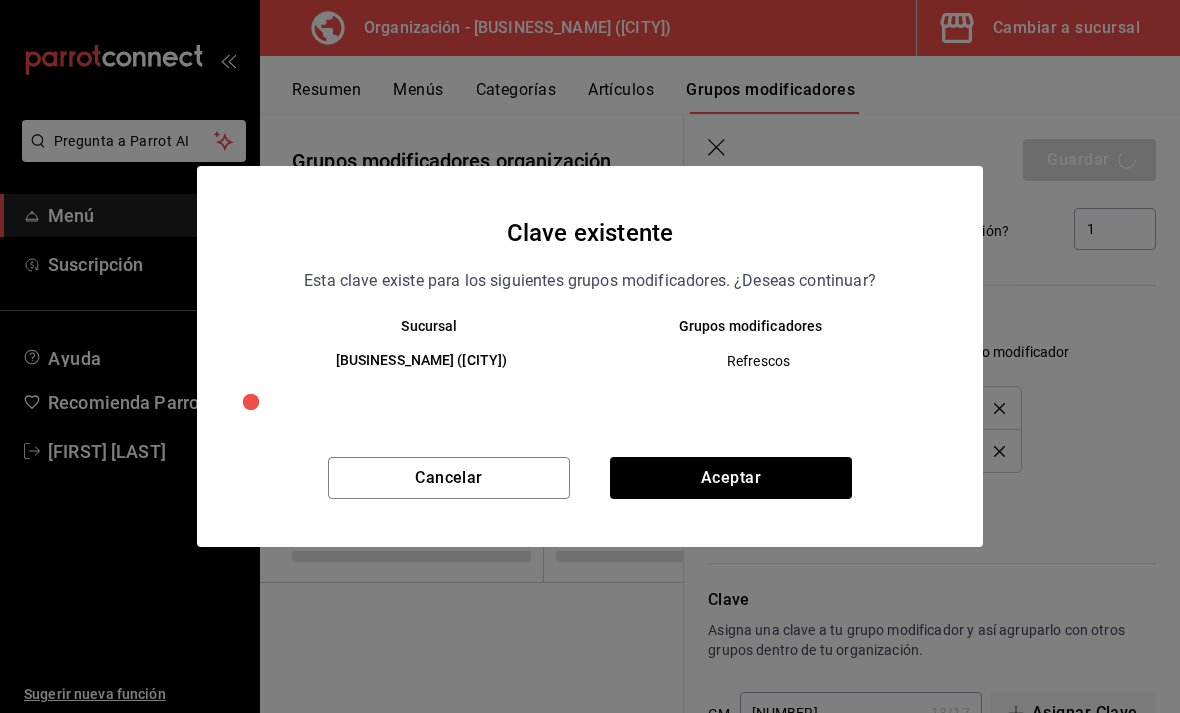 scroll, scrollTop: 0, scrollLeft: 0, axis: both 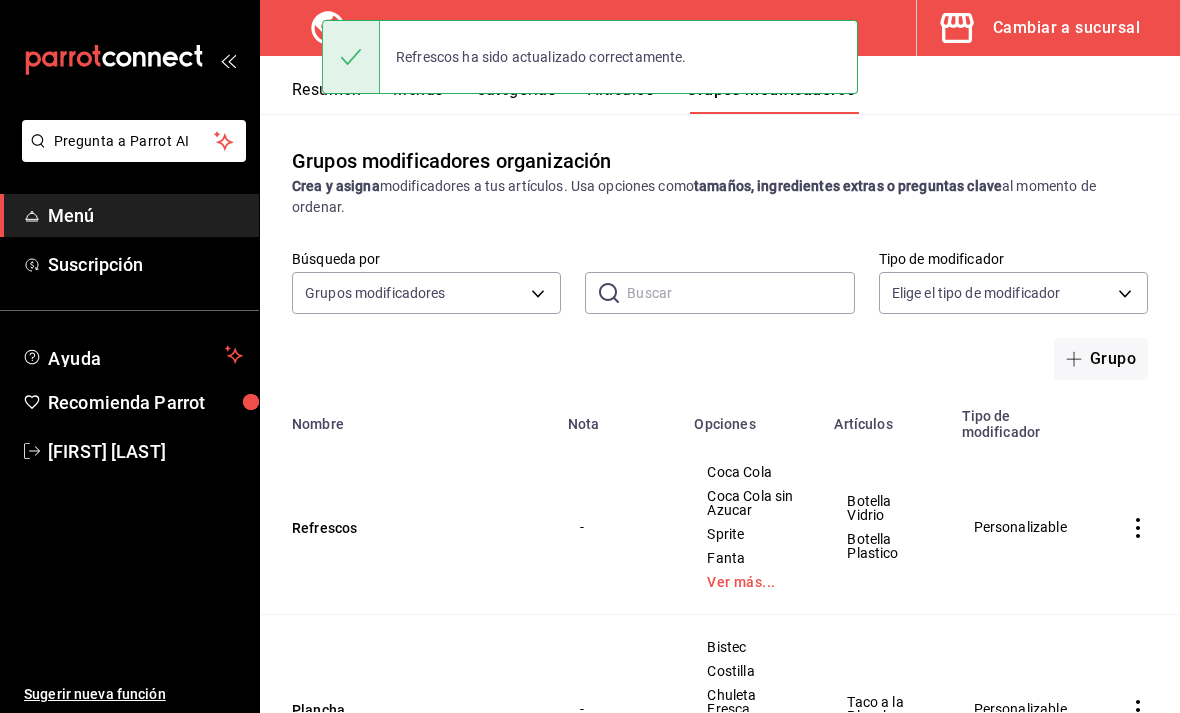 click on "Ver más..." at bounding box center [752, 582] 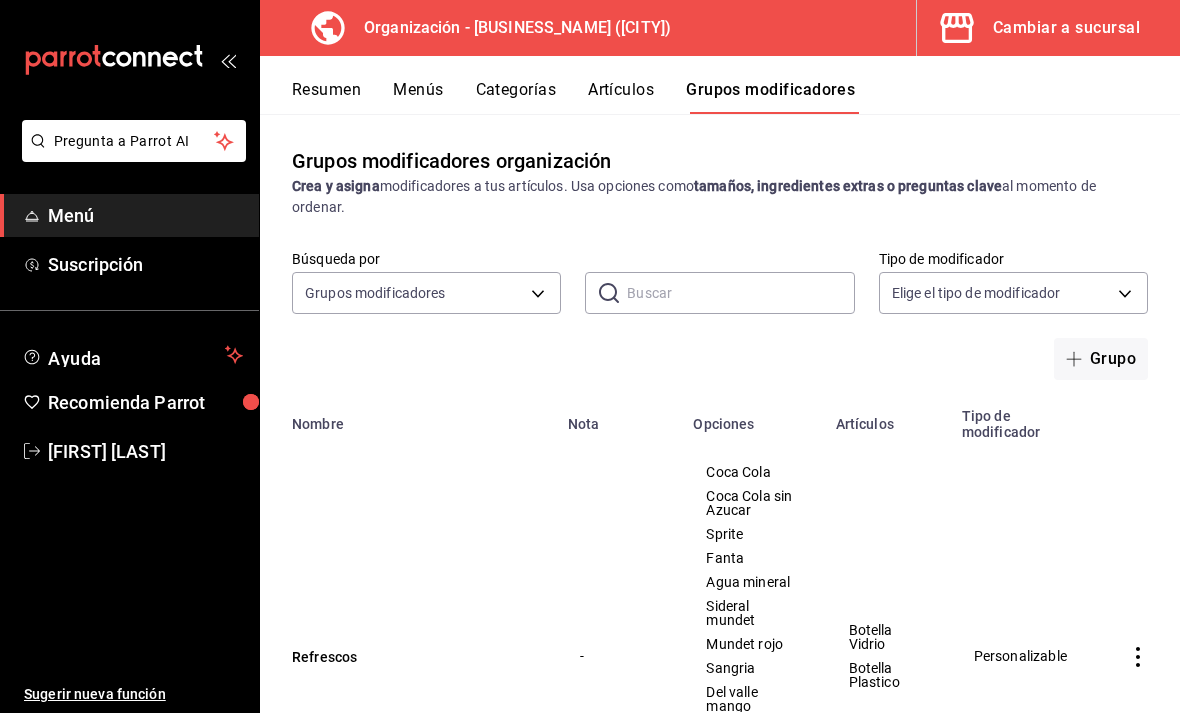 scroll, scrollTop: 0, scrollLeft: 0, axis: both 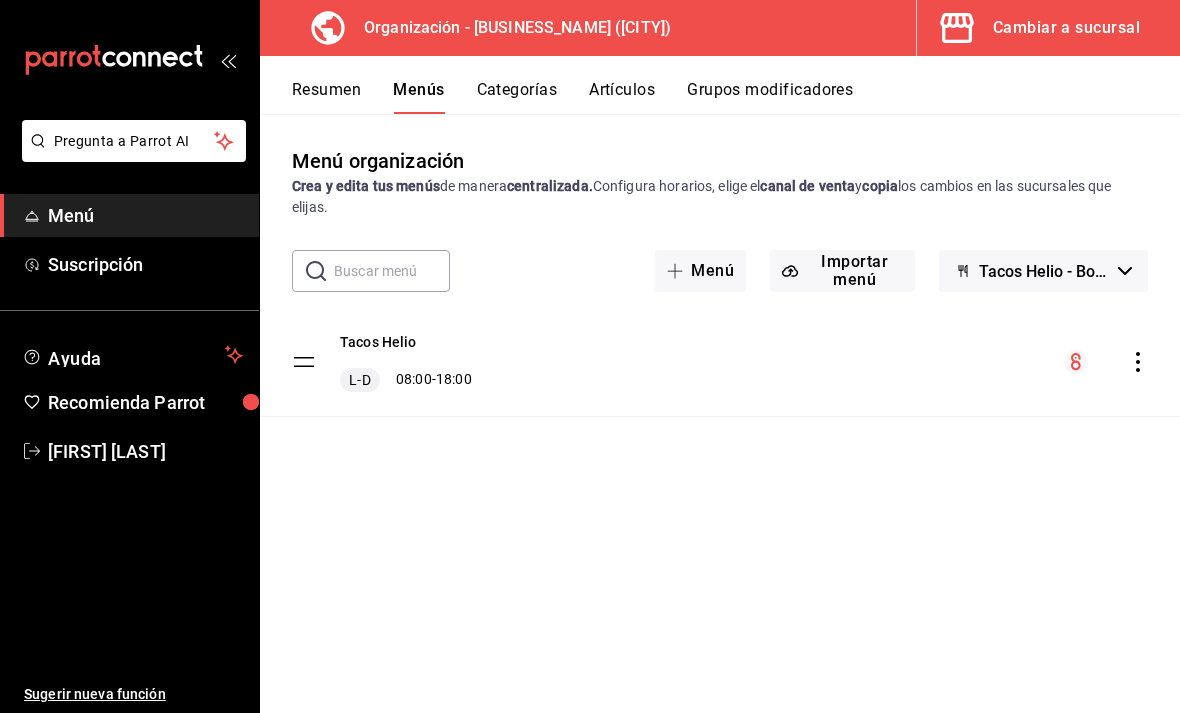 click 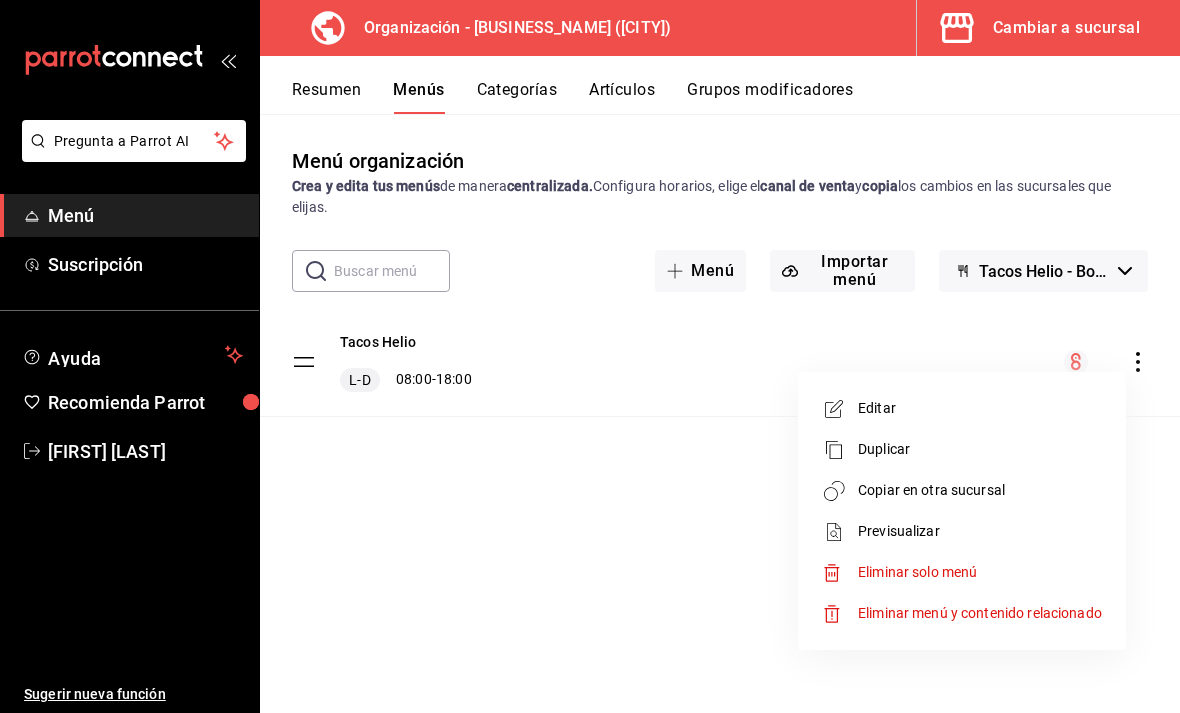 click on "Copiar en otra sucursal" at bounding box center [980, 490] 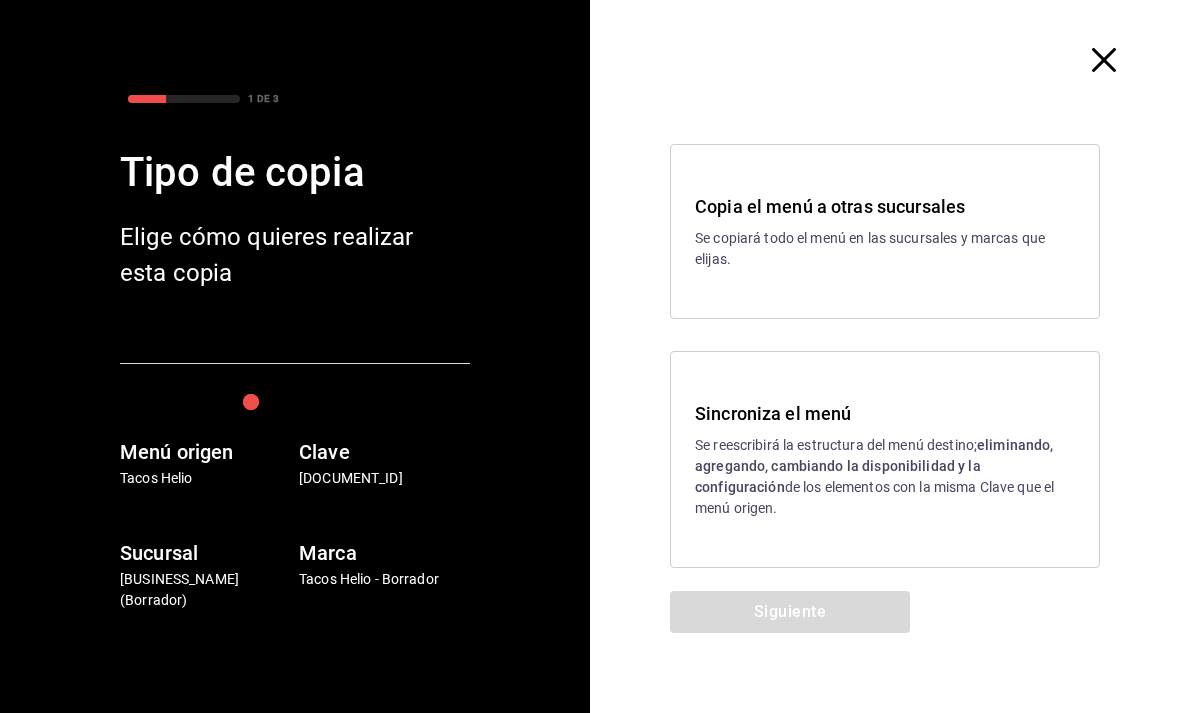 click on "Se reescribirá la estructura del menú destino;  eliminando, agregando, cambiando la disponibilidad y la configuración  de los elementos con la misma Clave que el menú origen." at bounding box center [885, 477] 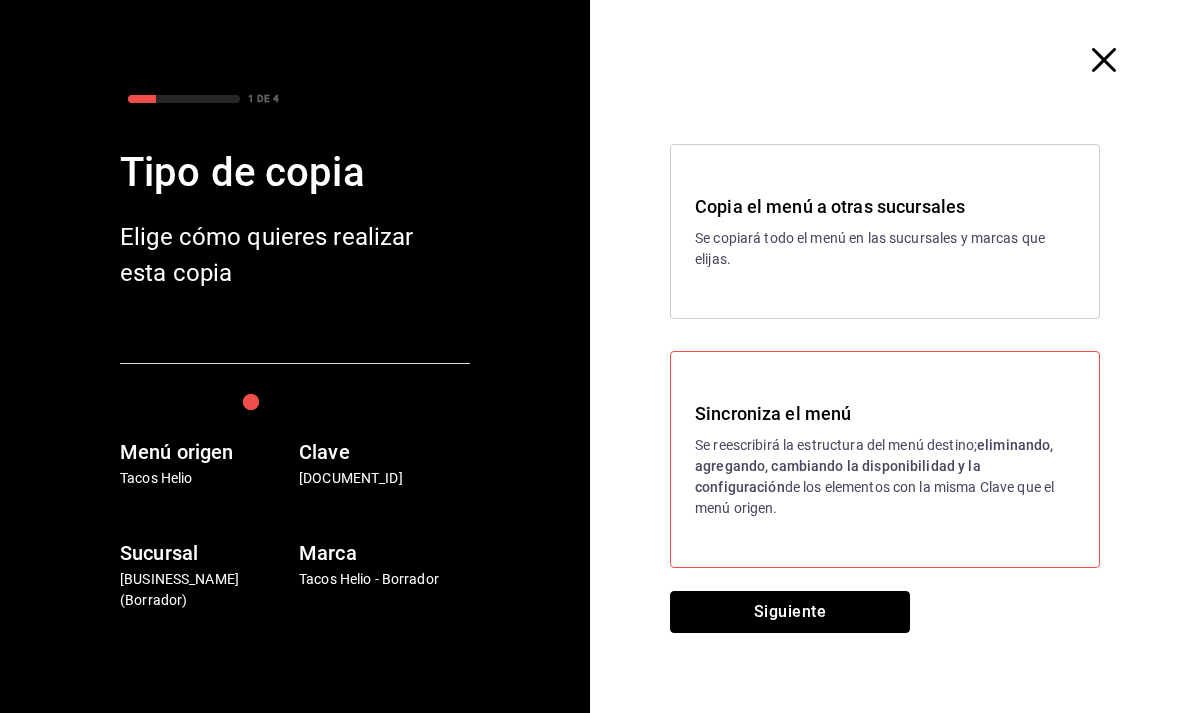 click on "Siguiente" at bounding box center (790, 612) 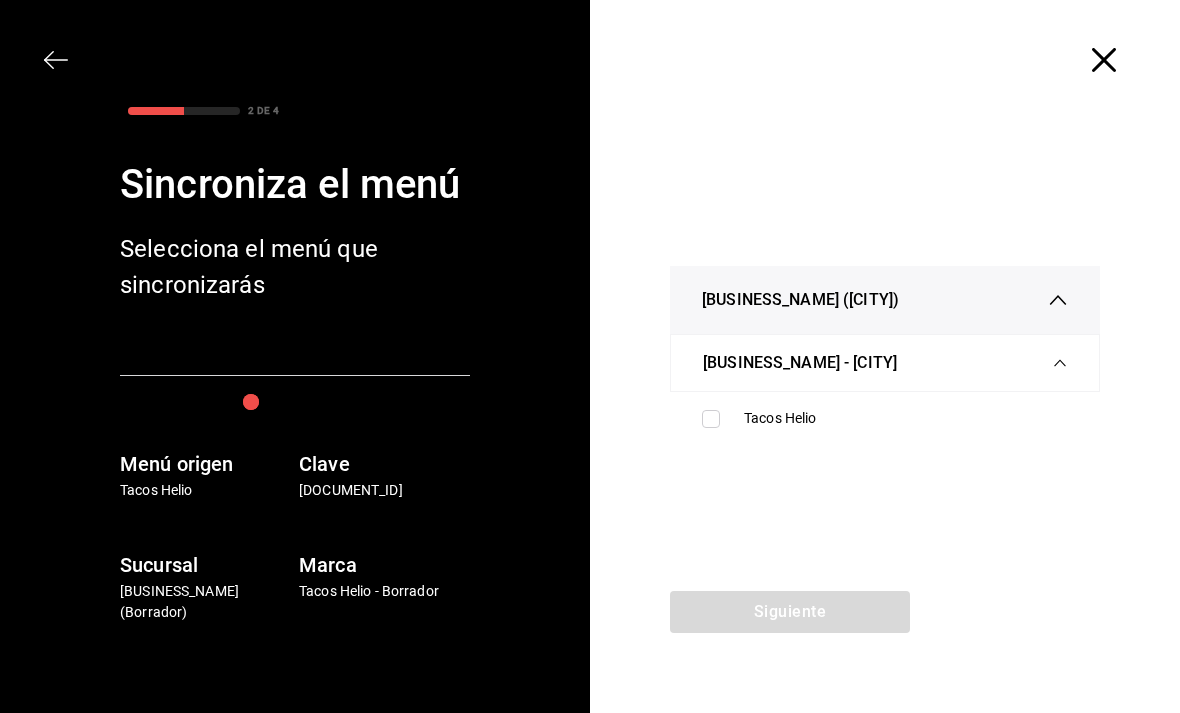 click at bounding box center [711, 419] 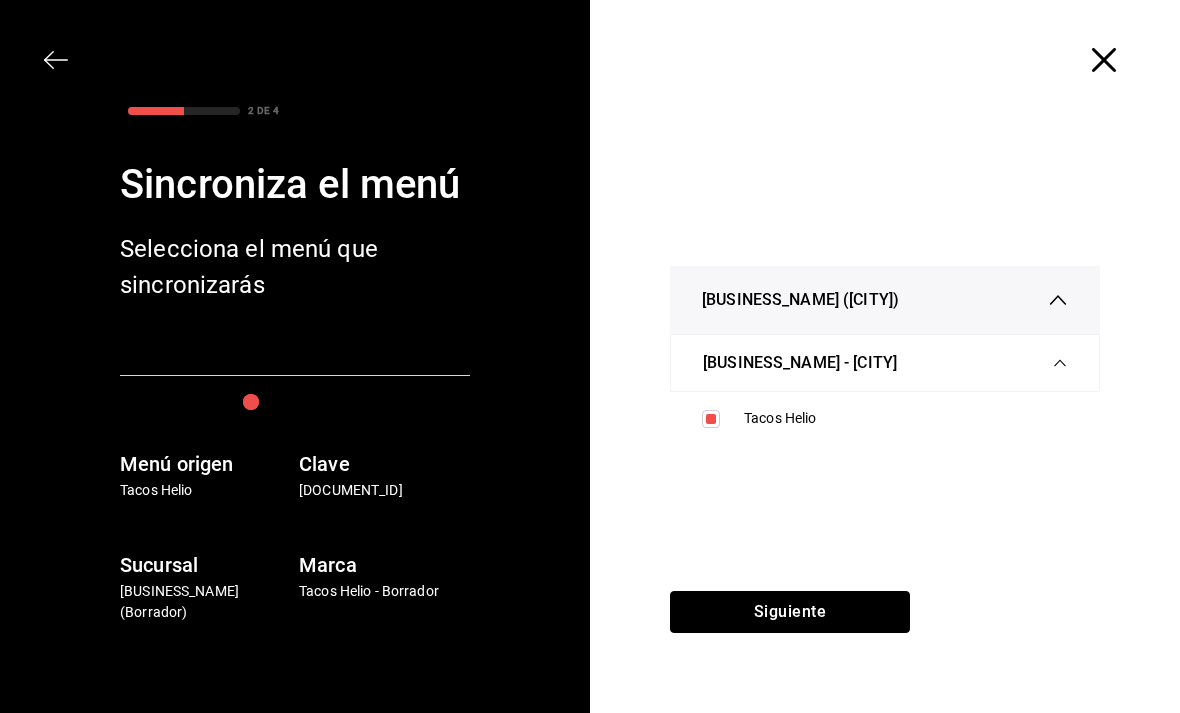click on "Siguiente" at bounding box center [790, 612] 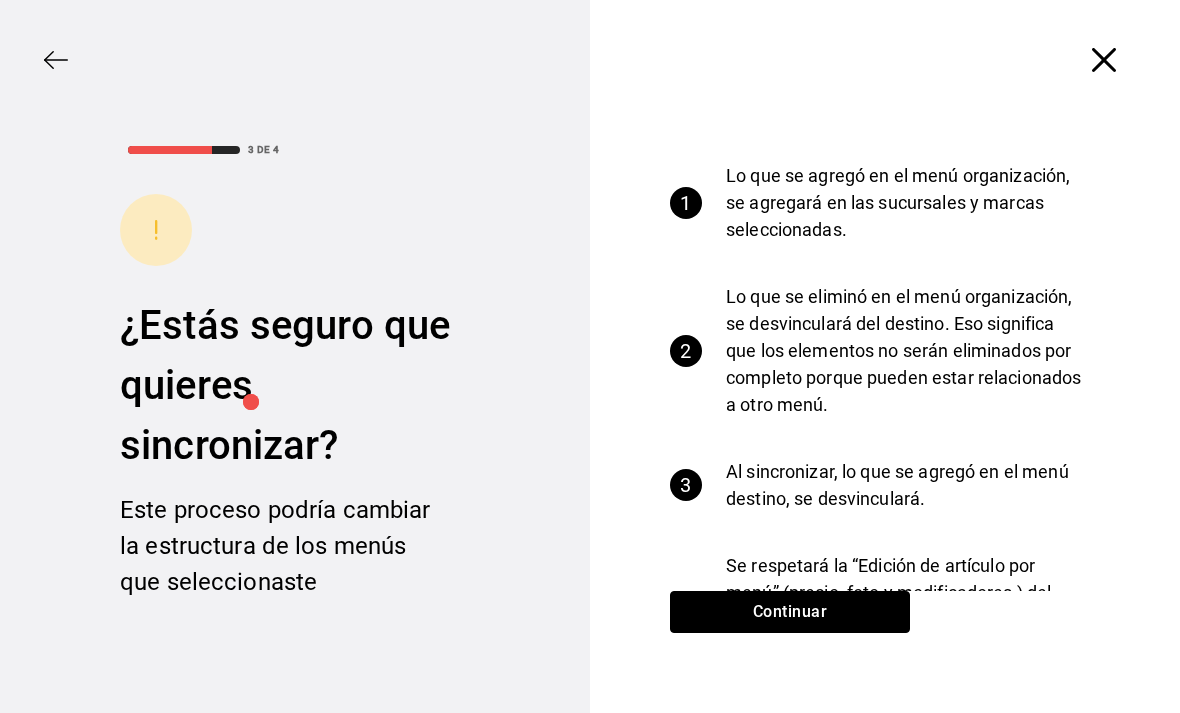 scroll, scrollTop: 0, scrollLeft: 0, axis: both 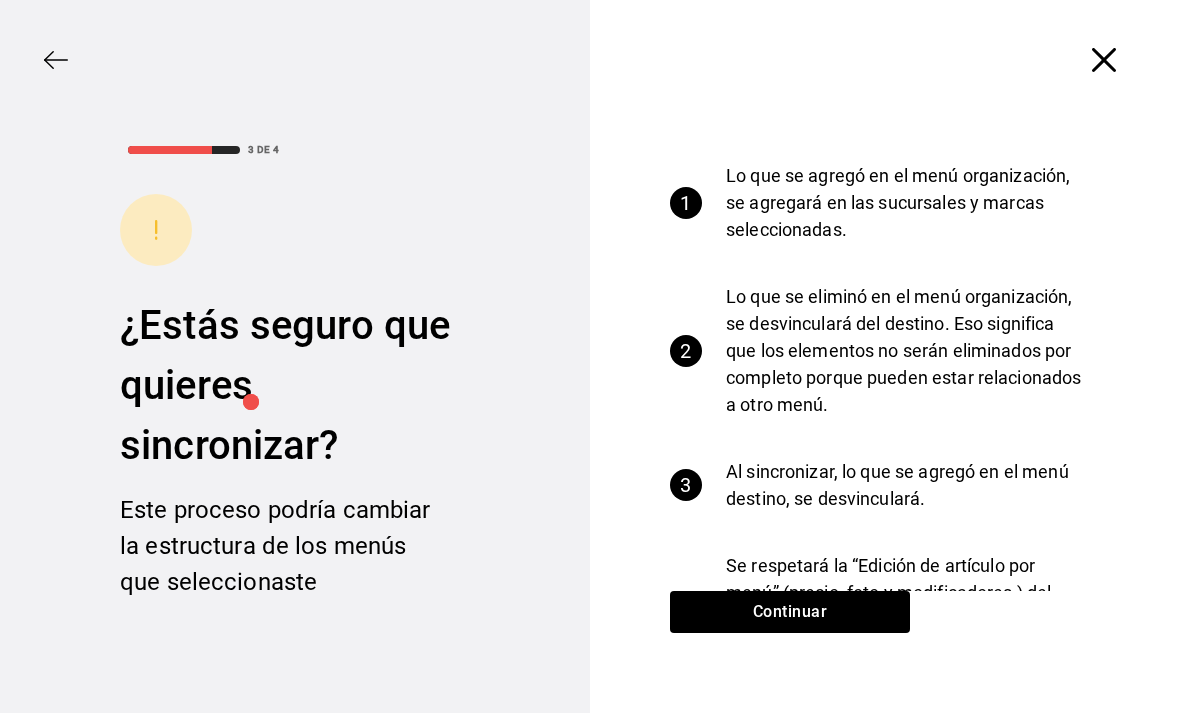 click 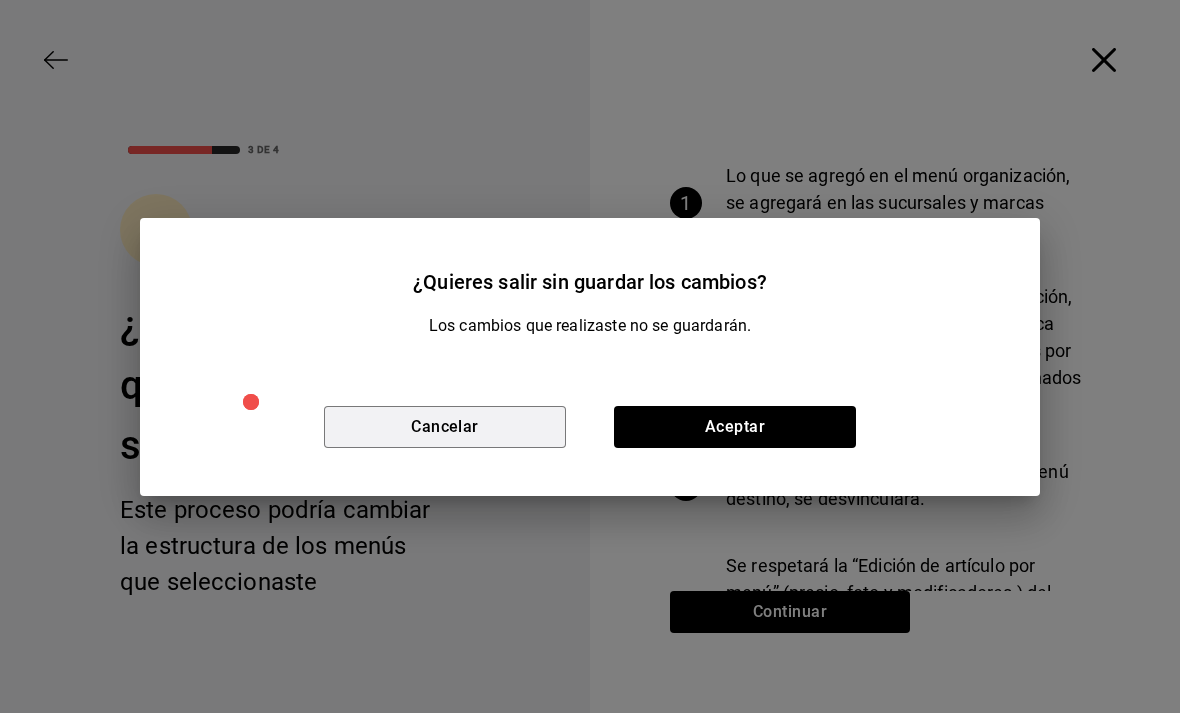 click on "Cancelar" at bounding box center (445, 427) 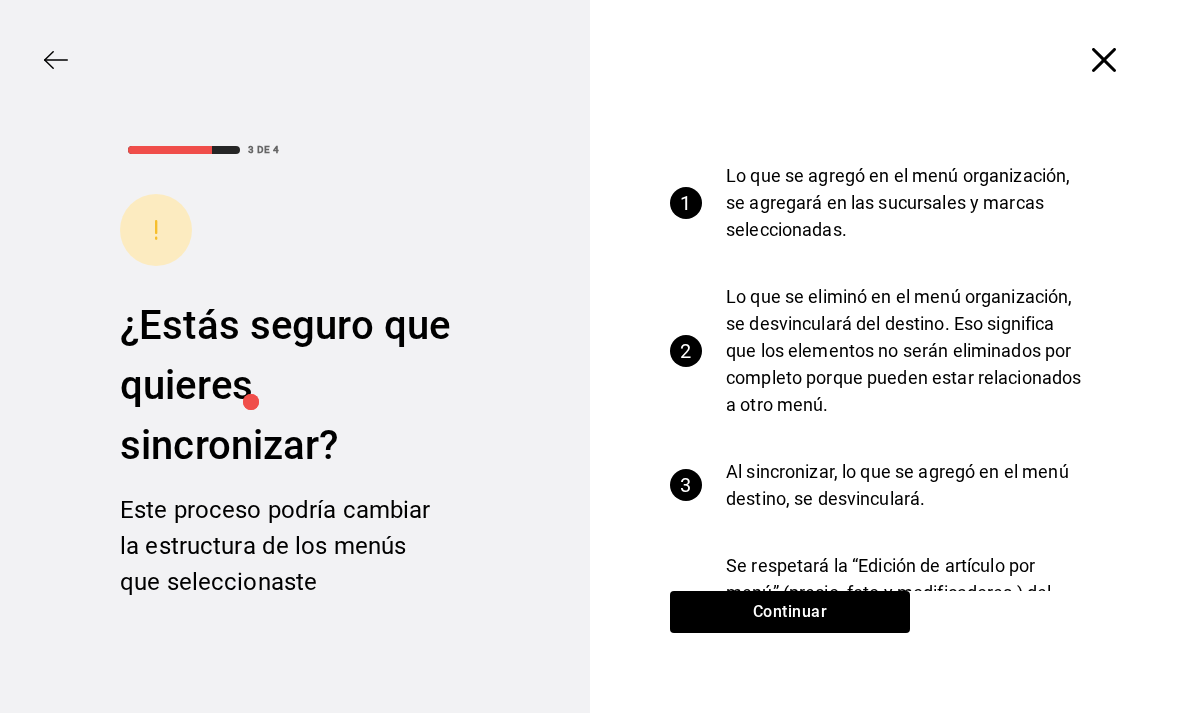 click 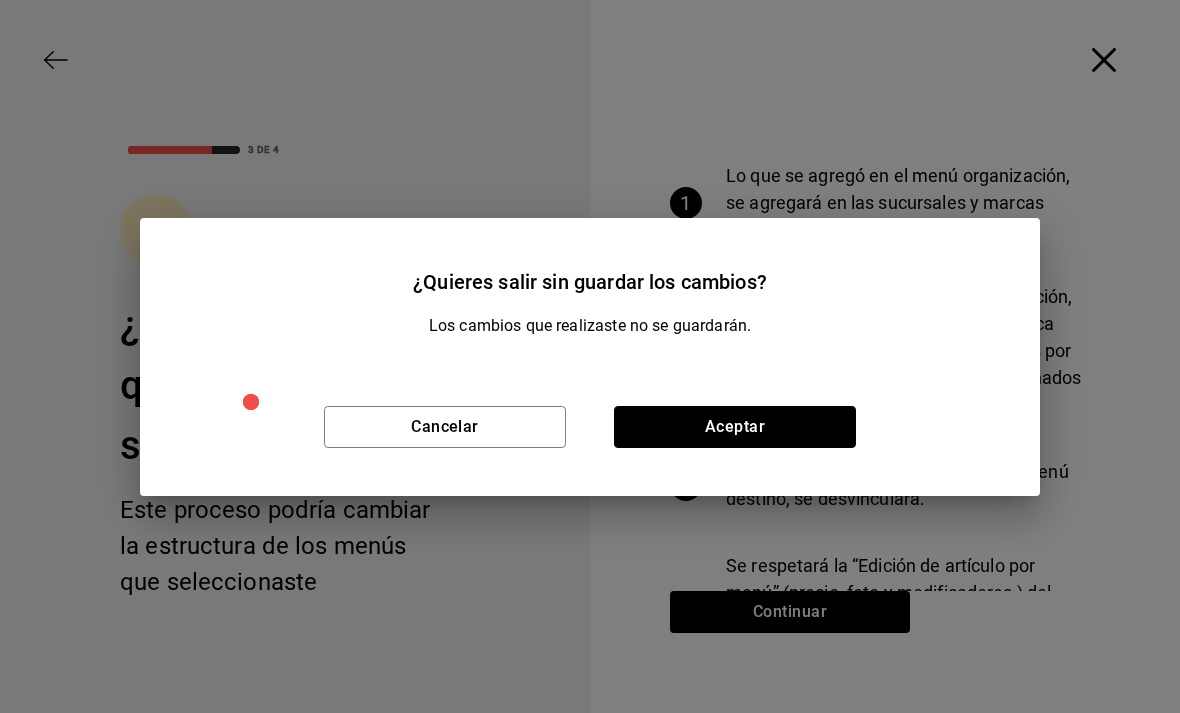 click on "Aceptar" at bounding box center [735, 427] 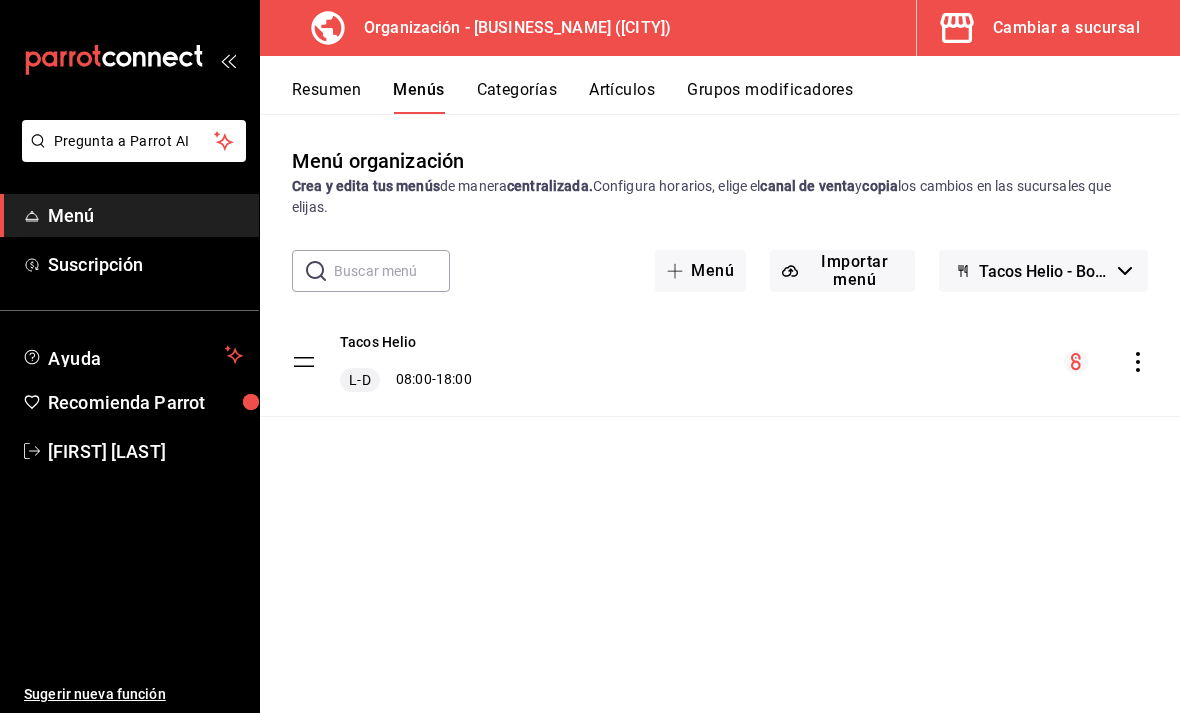 click 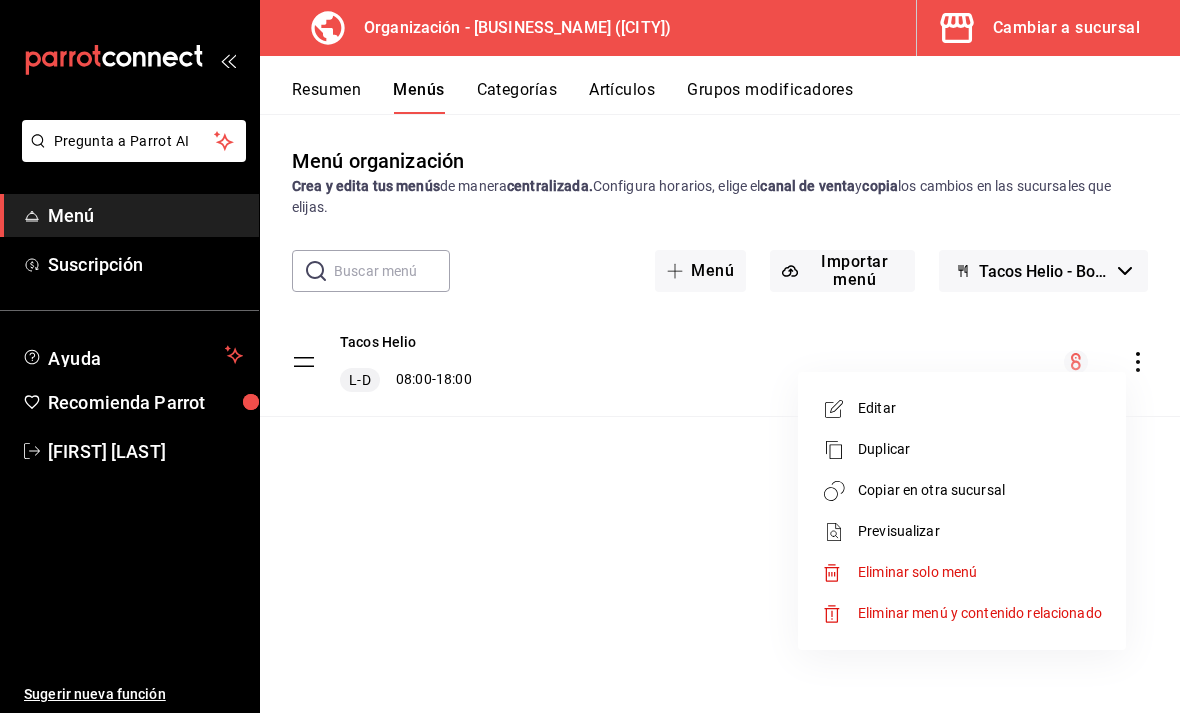 click on "Copiar en otra sucursal" at bounding box center [980, 490] 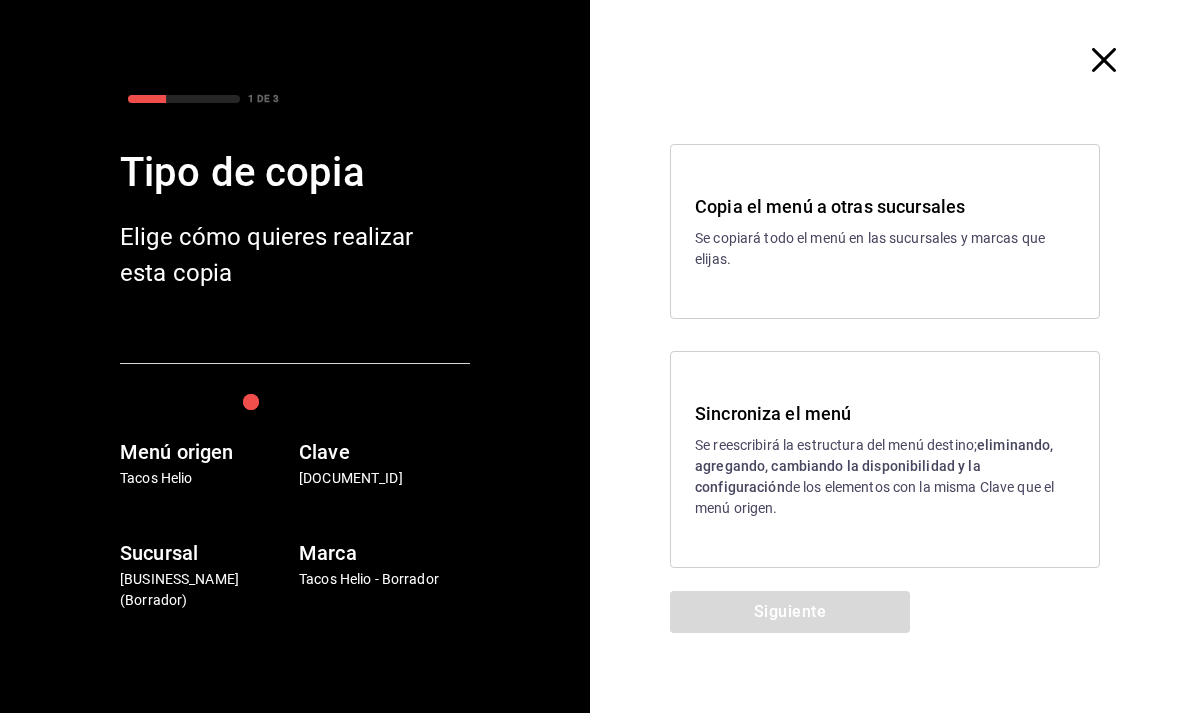 click on "eliminando, agregando, cambiando la disponibilidad y la configuración" at bounding box center [874, 466] 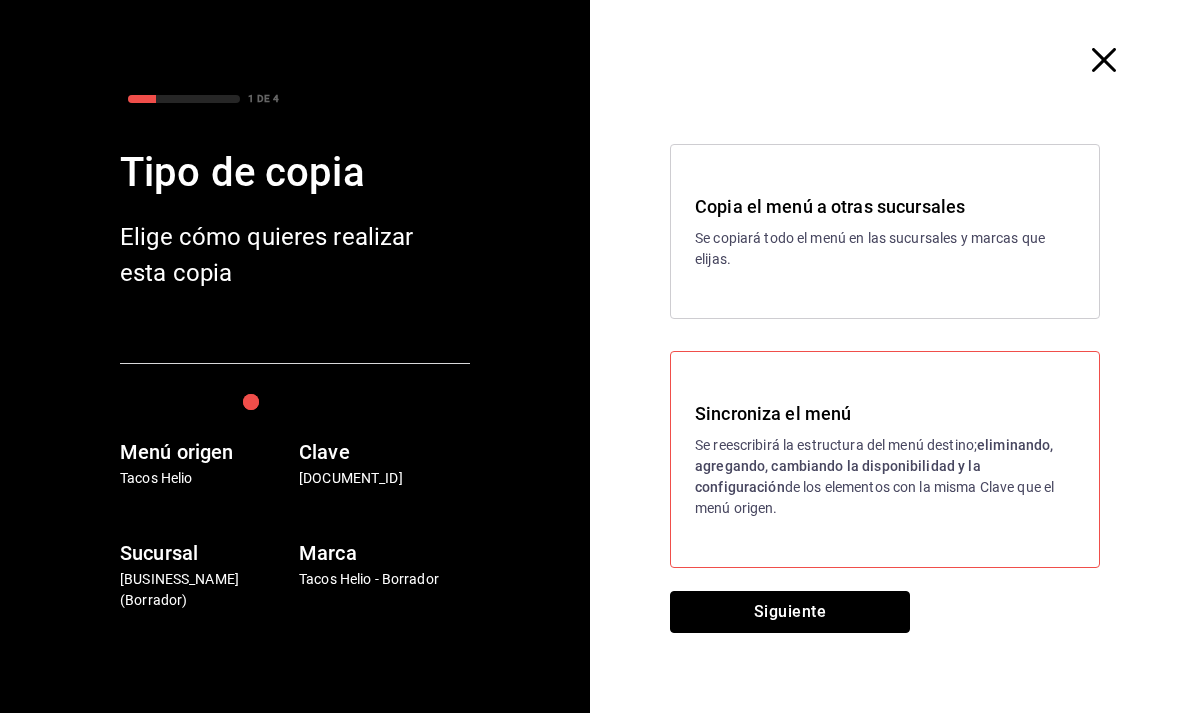 click on "Siguiente" at bounding box center [790, 612] 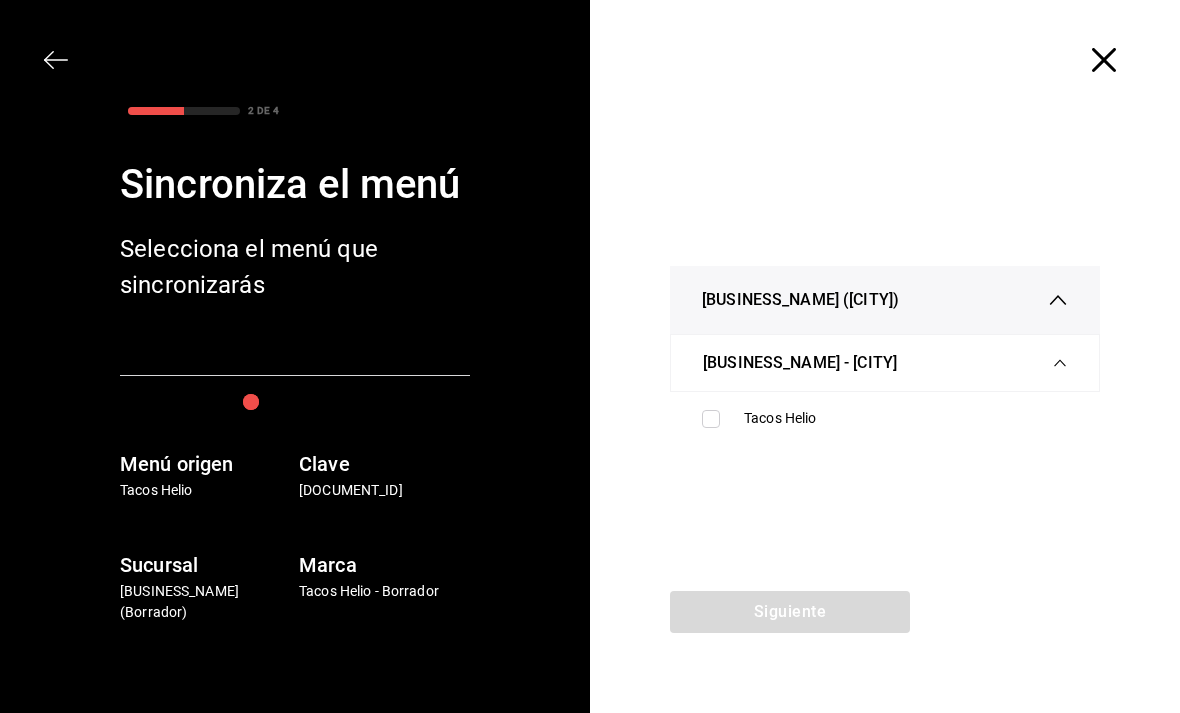 click at bounding box center (711, 419) 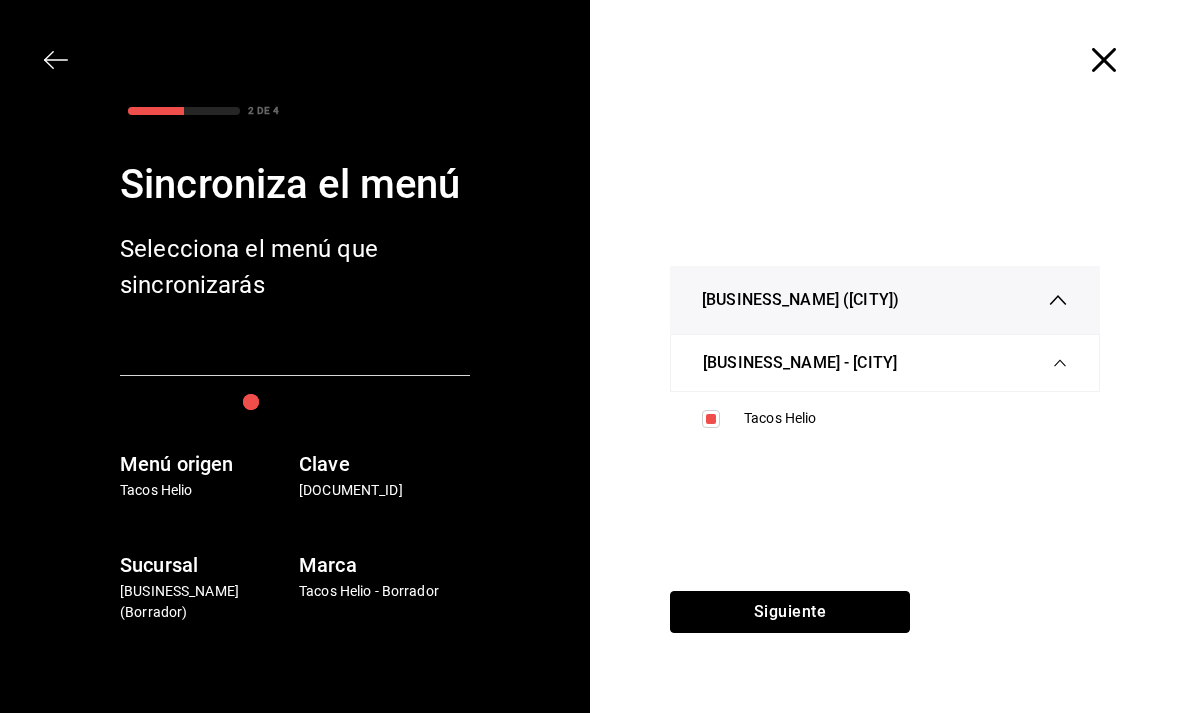 click on "Siguiente" at bounding box center [790, 612] 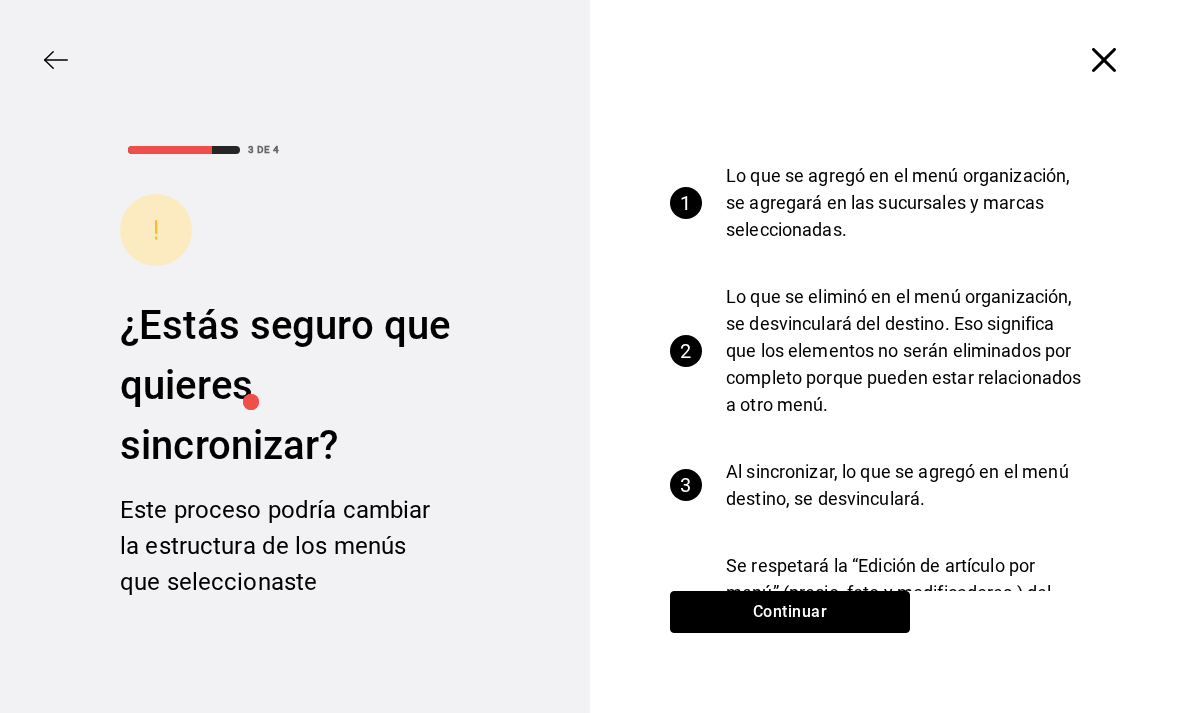 click on "Continuar" at bounding box center [790, 612] 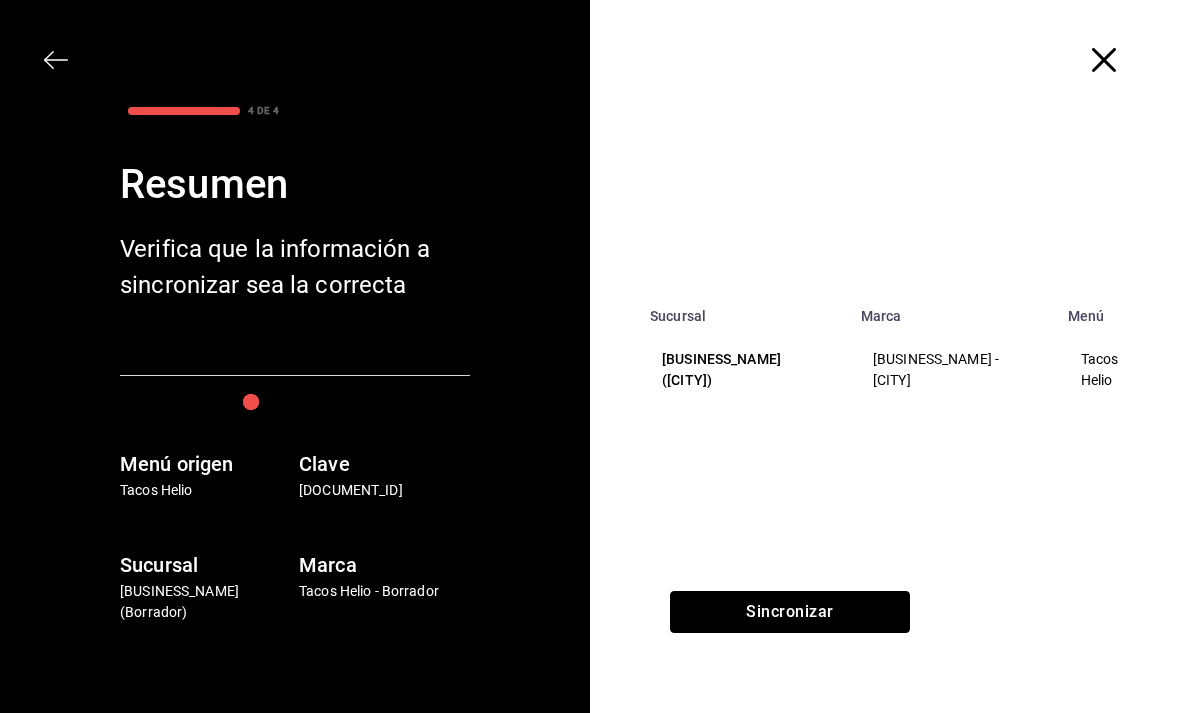click on "Sincronizar" at bounding box center [790, 612] 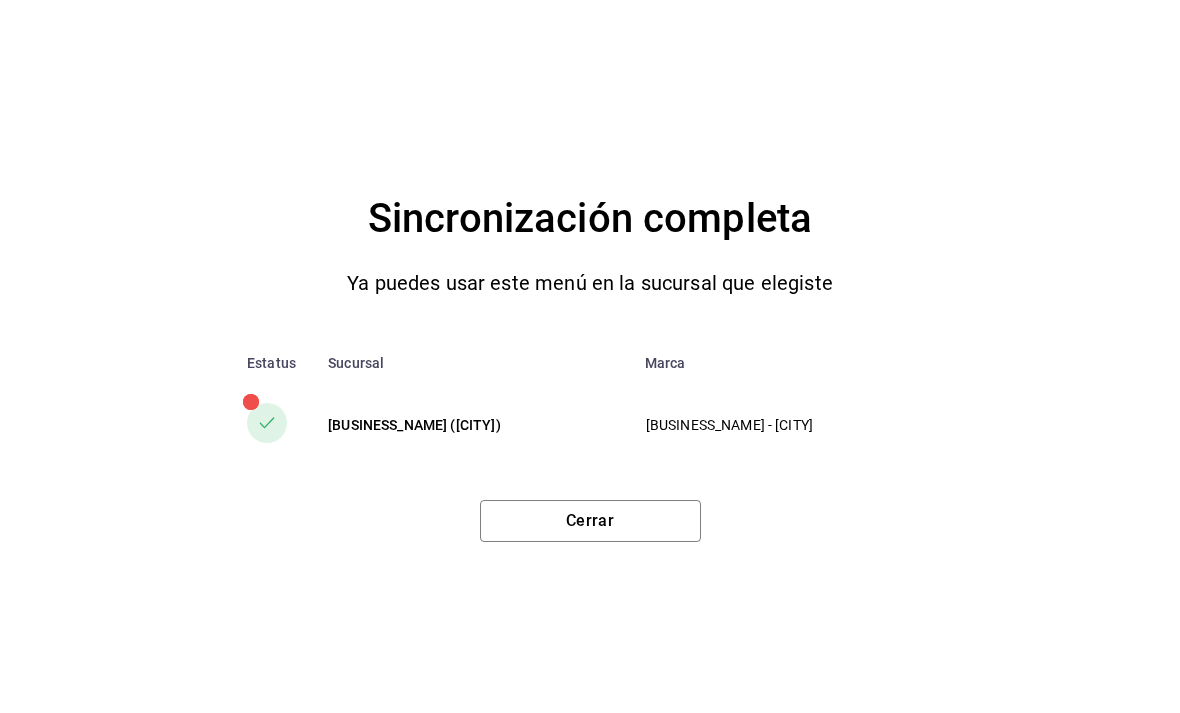click on "Cerrar" at bounding box center (590, 521) 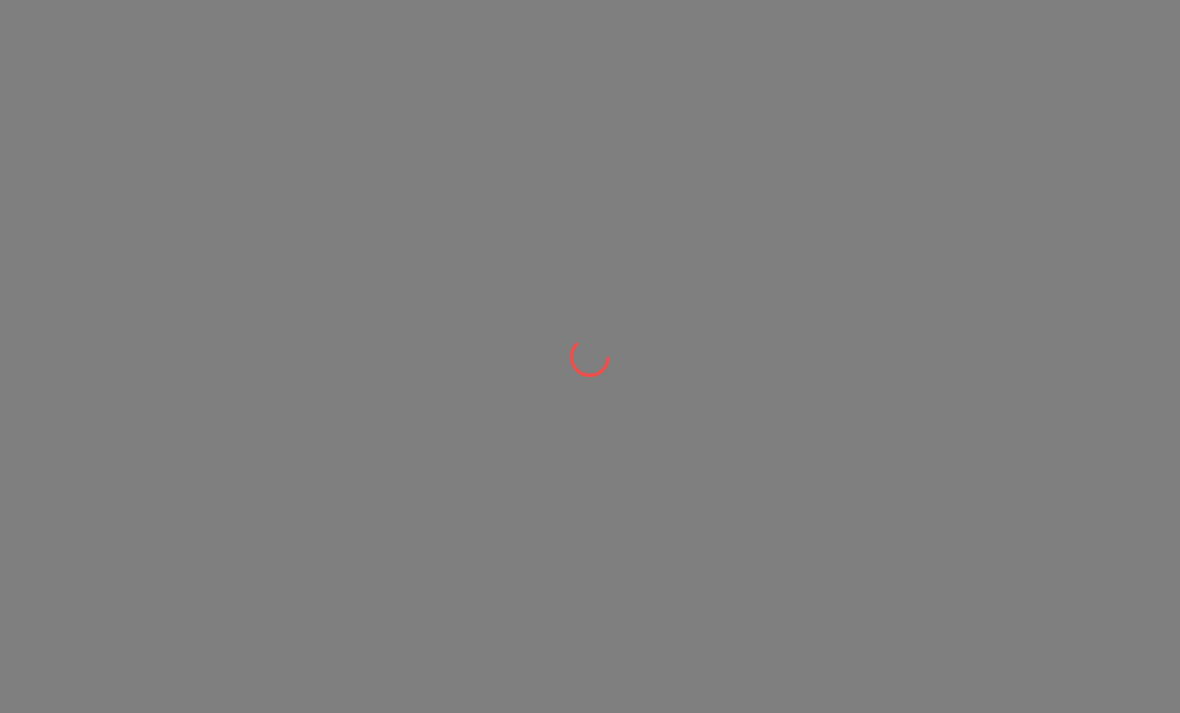 scroll, scrollTop: 0, scrollLeft: 0, axis: both 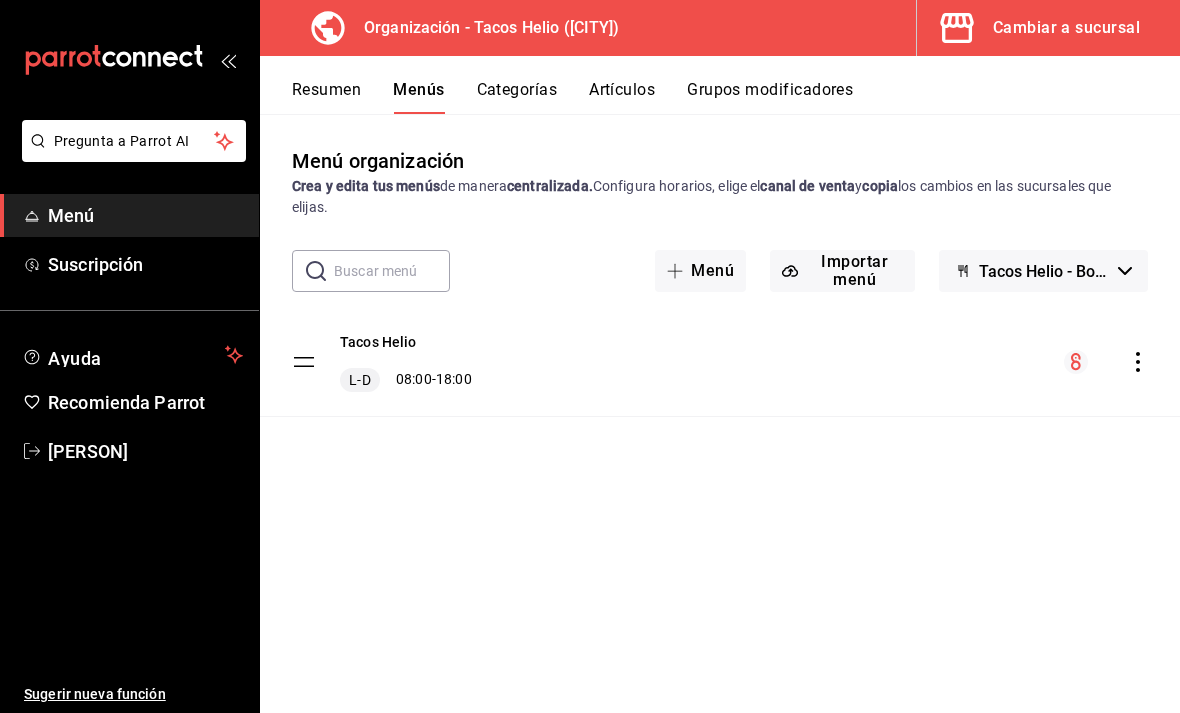 click on "Grupos modificadores" at bounding box center (770, 97) 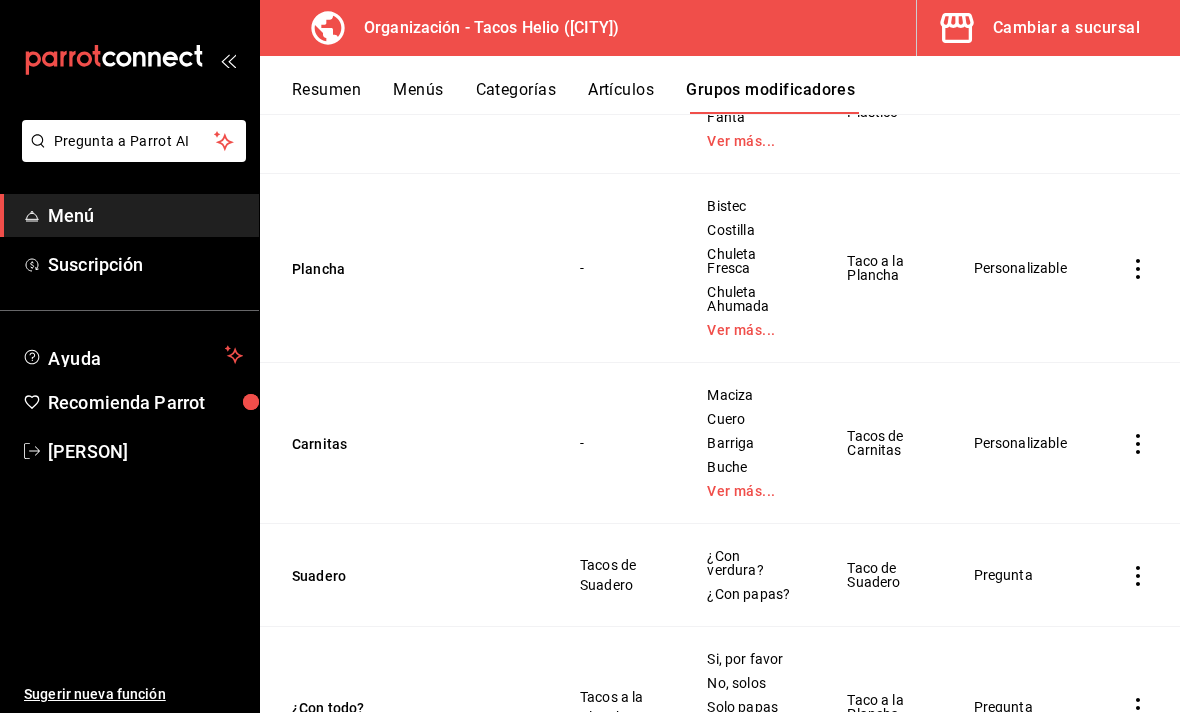 scroll, scrollTop: 443, scrollLeft: 0, axis: vertical 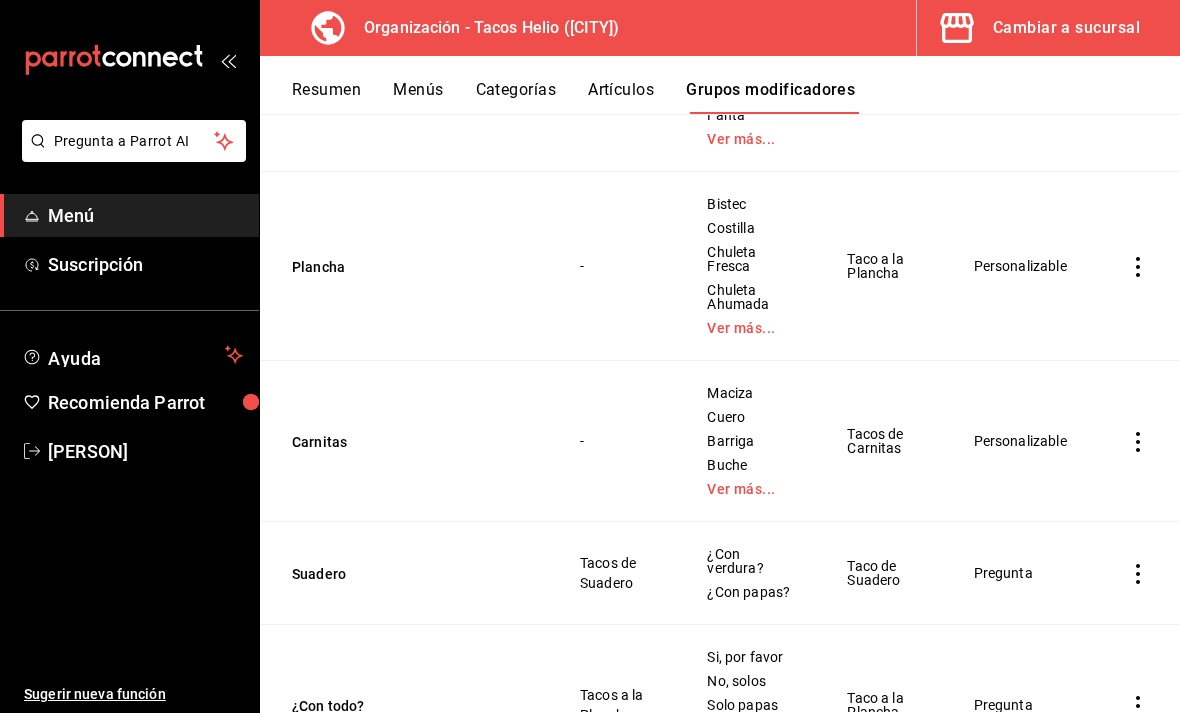 click on "Ver más..." at bounding box center [752, 328] 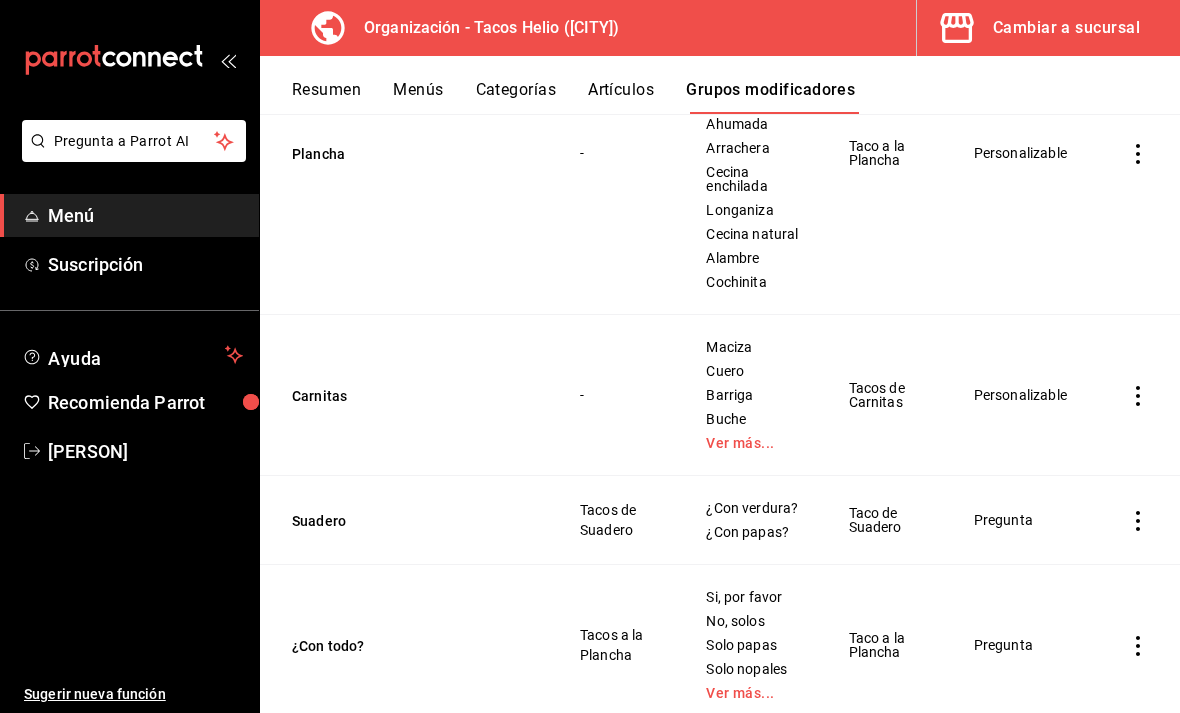 scroll, scrollTop: 622, scrollLeft: 0, axis: vertical 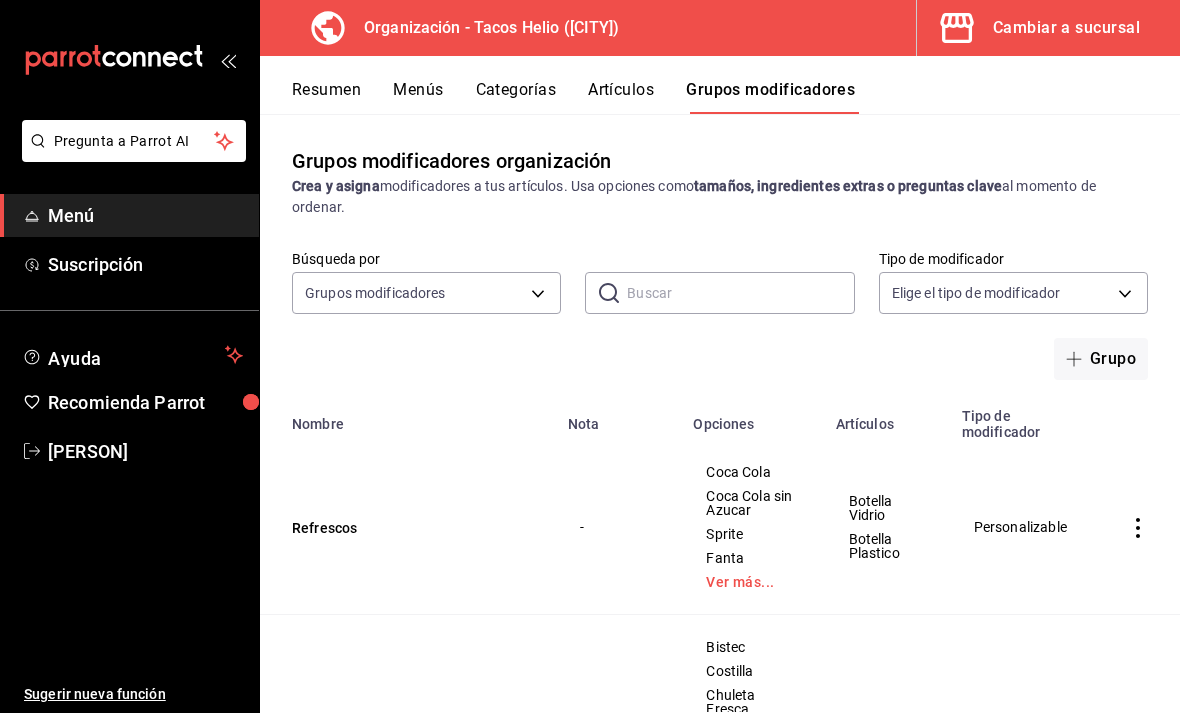 click on "Artículos" at bounding box center (621, 97) 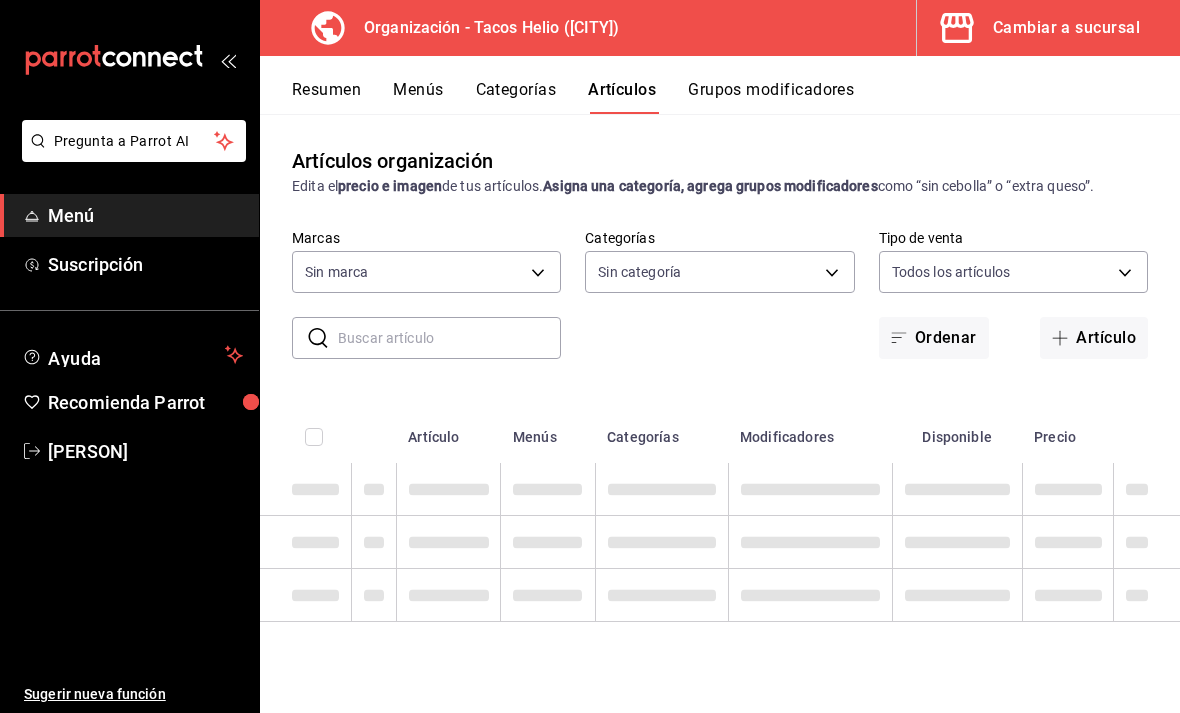 type on "c08c2281-c625-4f38-a2fe-92219e8a615f" 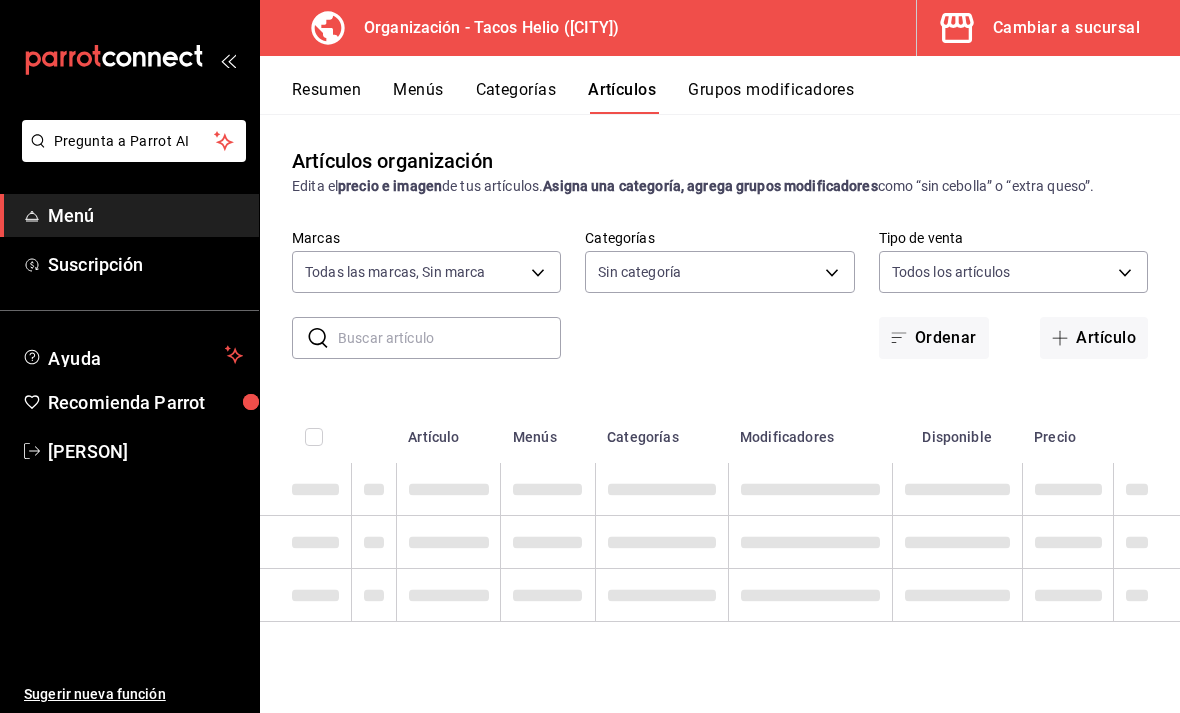 type on "bb46fcce-9a4d-4725-aa37-14cde744cffa,a58c6882-8a41-4290-9d0c-c58d1fd69db6,8019a988-75be-4b81-8e9a-ebf734056406" 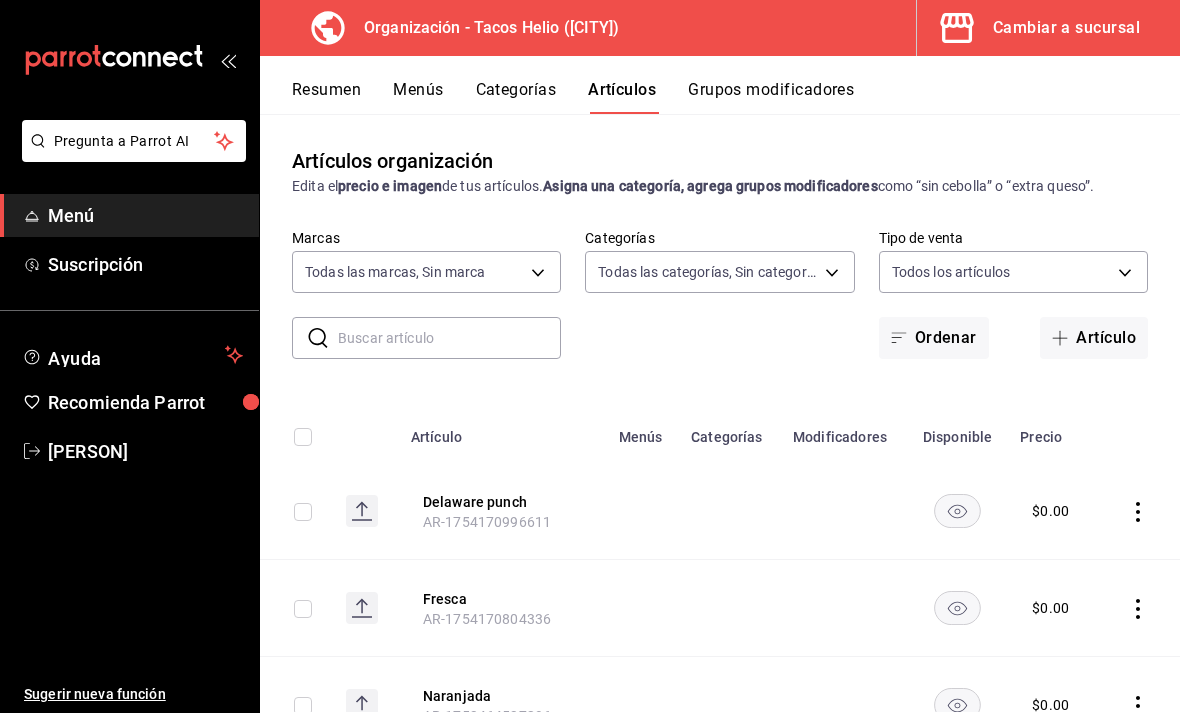 click on "Grupos modificadores" at bounding box center (771, 97) 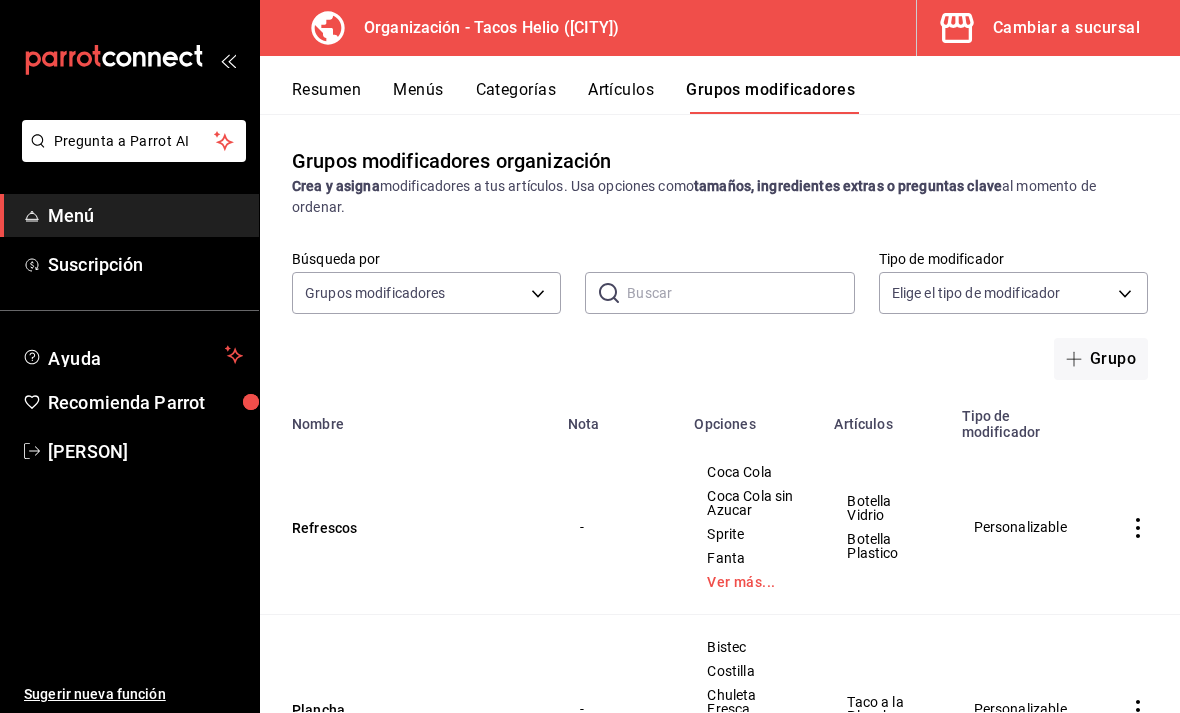 scroll, scrollTop: 0, scrollLeft: 0, axis: both 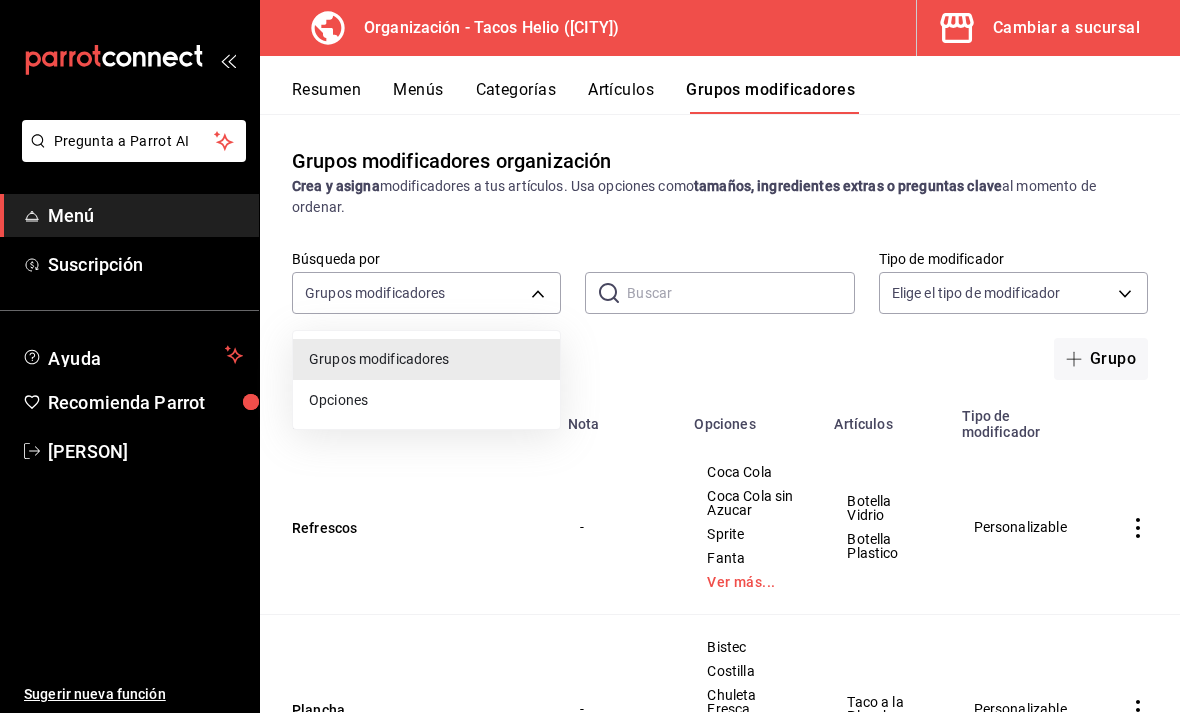 click at bounding box center [590, 356] 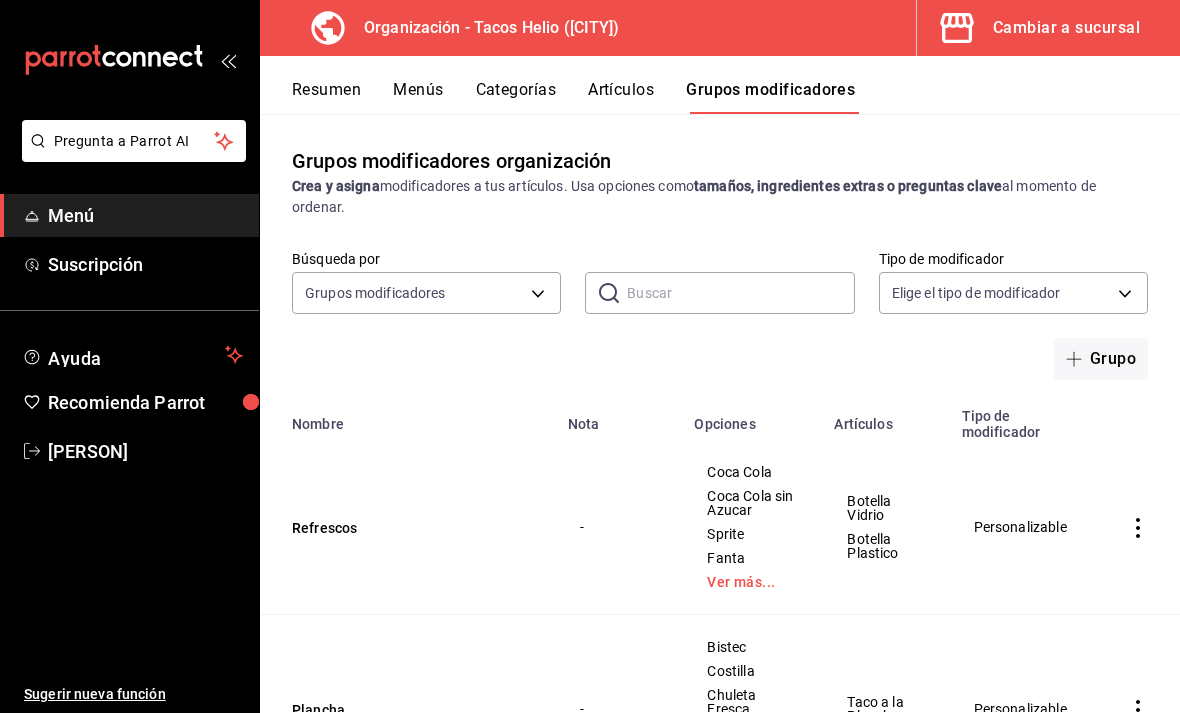 click on "Grupo" at bounding box center [1101, 359] 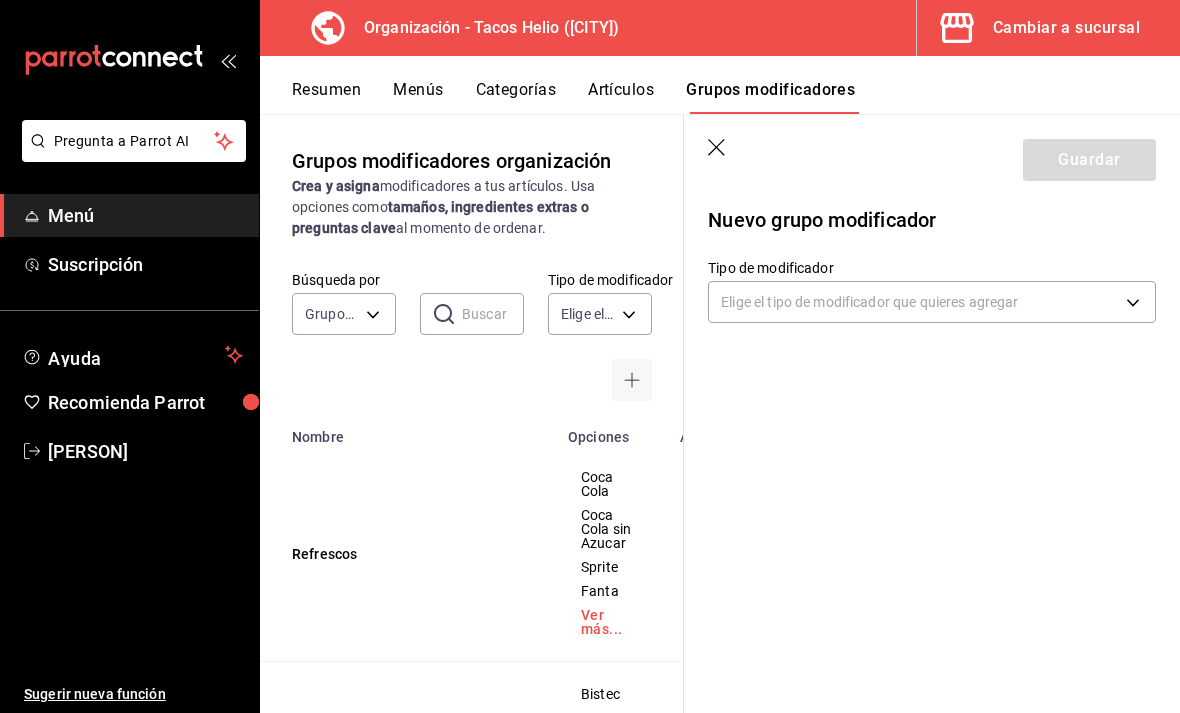 click on "Pregunta a Parrot AI Menú   Suscripción   Ayuda Recomienda Parrot   [PERSON]   Sugerir nueva función   Organización - Tacos Helio ([CITY]) Cambiar a sucursal Resumen Menús Categorías Artículos Grupos modificadores Grupos modificadores organización Crea y asigna  modificadores a tus artículos. Usa opciones como  tamaños, ingredientes extras o preguntas clave  al momento de ordenar. Búsqueda por Grupos modificadores GROUP ​ ​ Tipo de modificador Elige el tipo de modificador Nombre Opciones Artículos Refrescos Coca Cola Coca Cola sin Azucar Sprite Fanta Ver más... Botella Vidrio Botella Plastico Plancha Bistec Costilla Chuleta Fresca Chuleta Ahumada Ver más... Taco a la Plancha Carnitas Maciza Cuero Barriga Buche Ver más... Tacos de Carnitas Suadero ¿Con verdura? ¿Con papas? Taco de Suadero ¿Con todo? Si, por favor No, solos Solo papas Solo nopales Ver más... Taco a la Plancha Guardar Nuevo grupo modificador Tipo de modificador Elige el tipo de modificador que quieres agregar Menú" at bounding box center [590, 356] 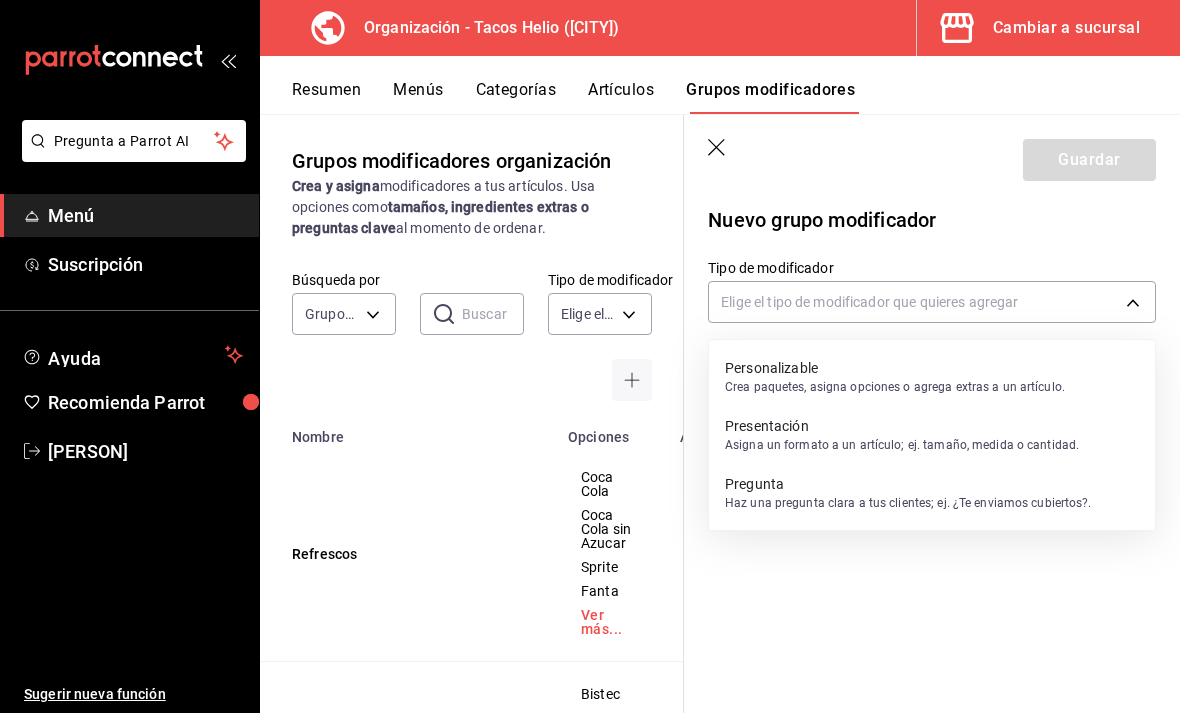 click on "Crea paquetes, asigna opciones o agrega extras a un artículo." at bounding box center (895, 387) 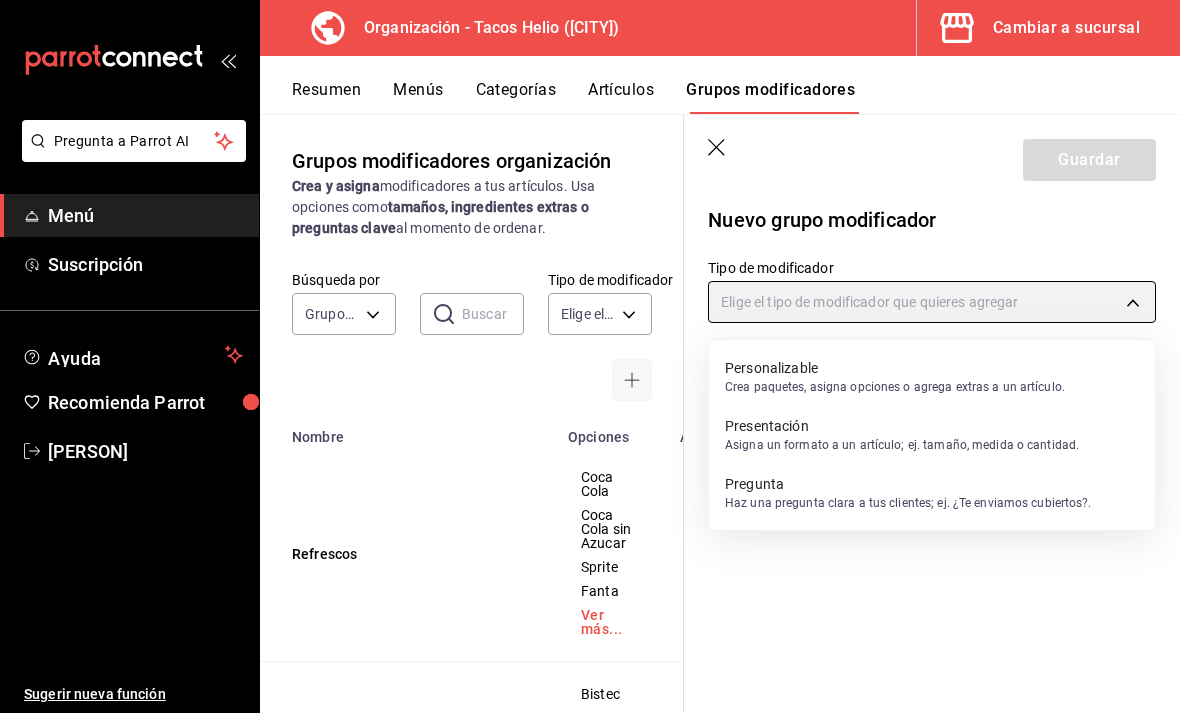 type on "CUSTOMIZABLE" 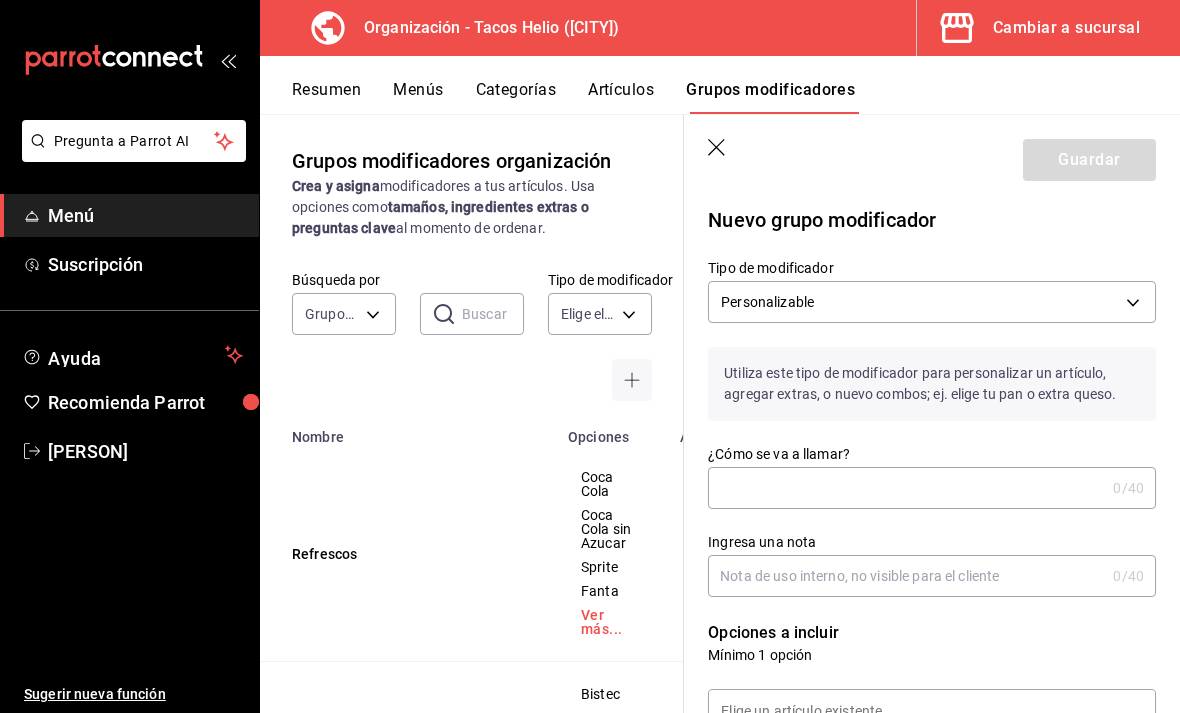 click on "¿Cómo se va a llamar?" at bounding box center (906, 488) 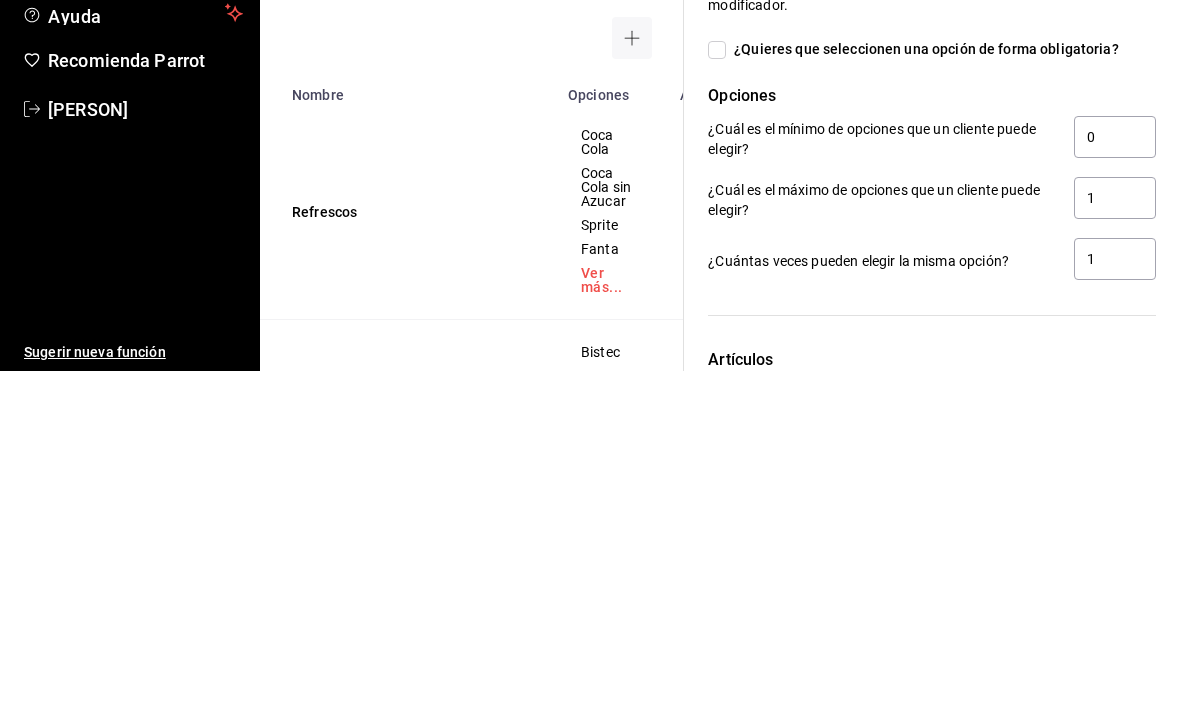scroll, scrollTop: 627, scrollLeft: 0, axis: vertical 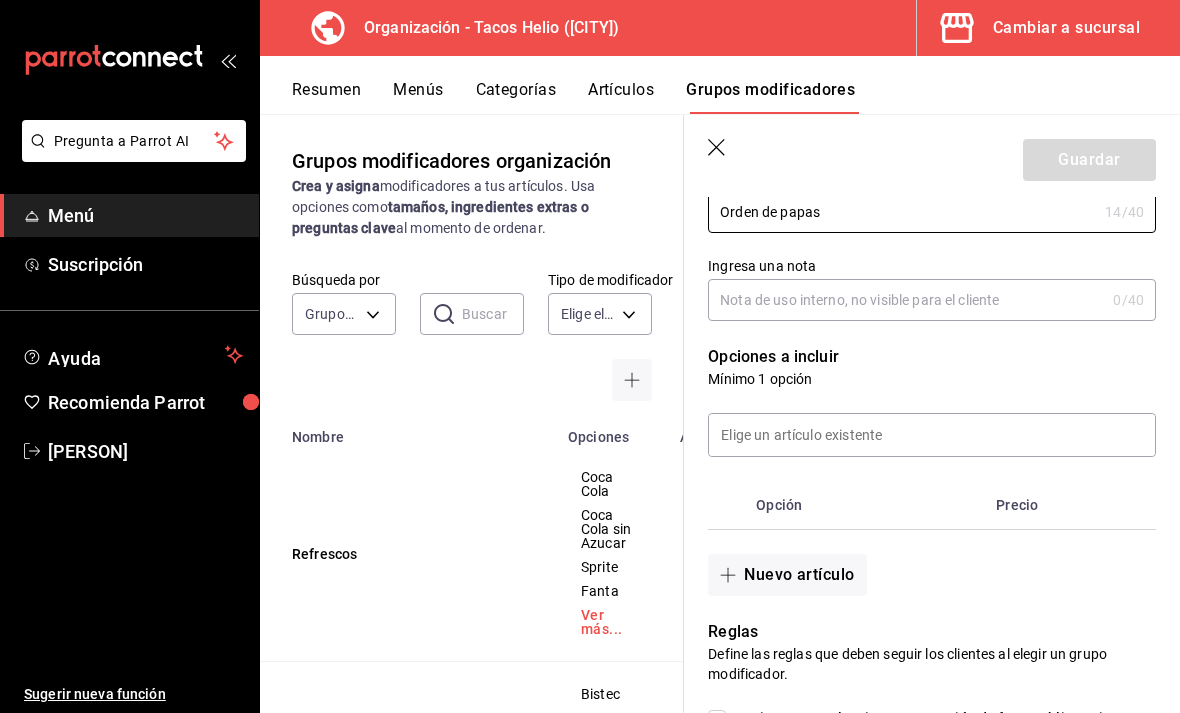 type on "Orden de papas" 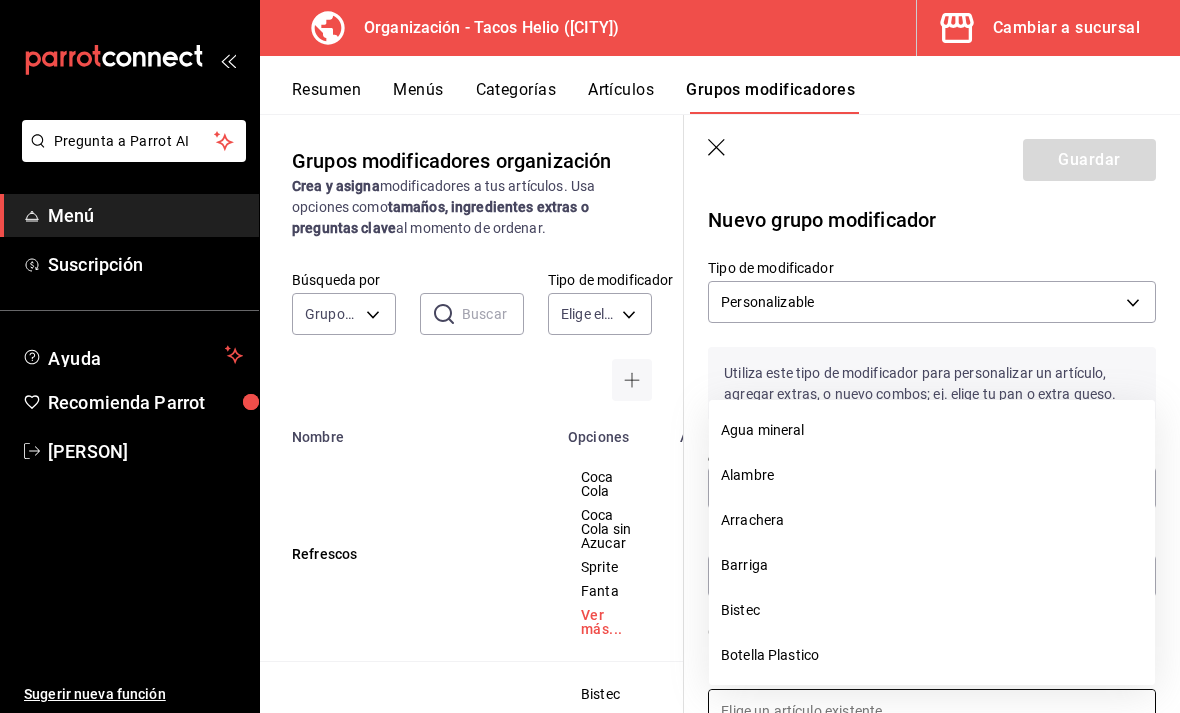 scroll, scrollTop: 0, scrollLeft: 0, axis: both 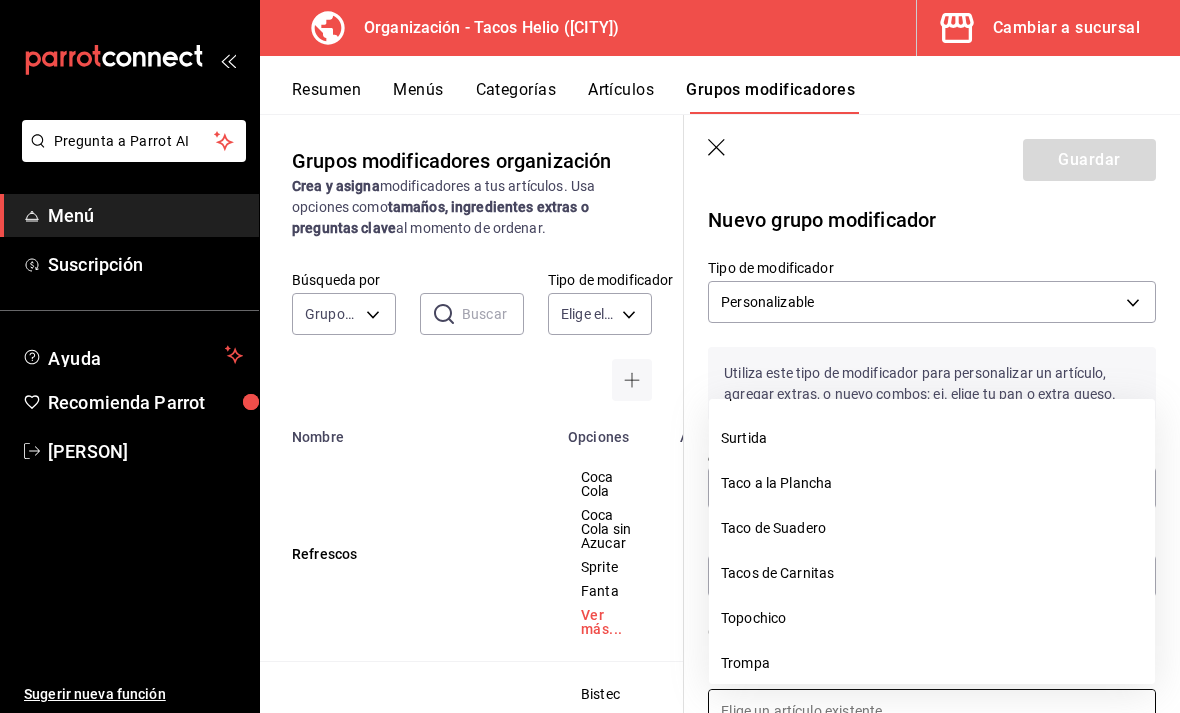 click on "Nuevo grupo modificador" at bounding box center [932, 220] 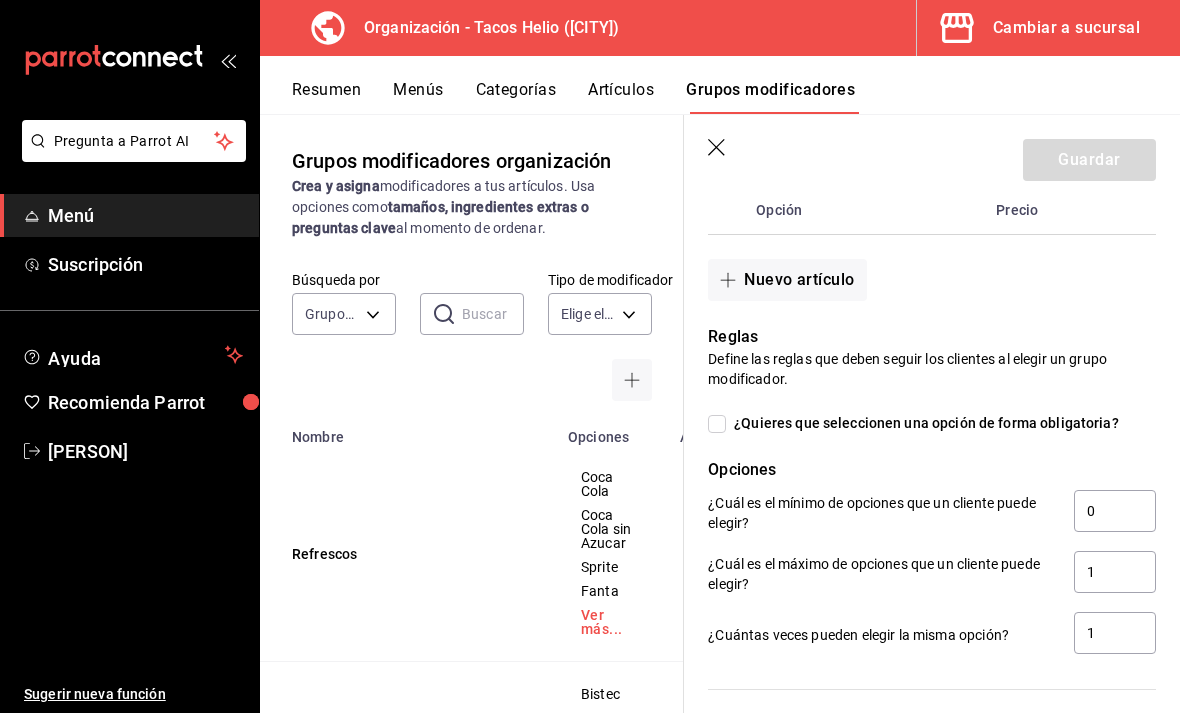scroll, scrollTop: 572, scrollLeft: 0, axis: vertical 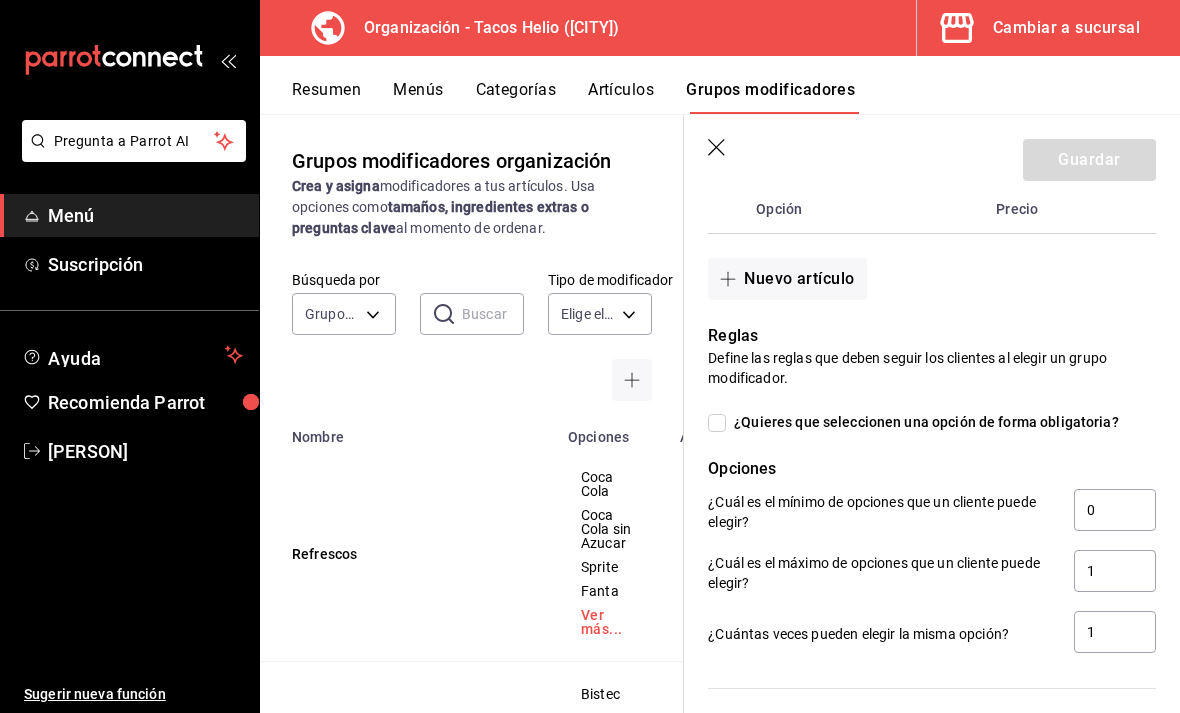 click on "Nuevo artículo" at bounding box center [787, 279] 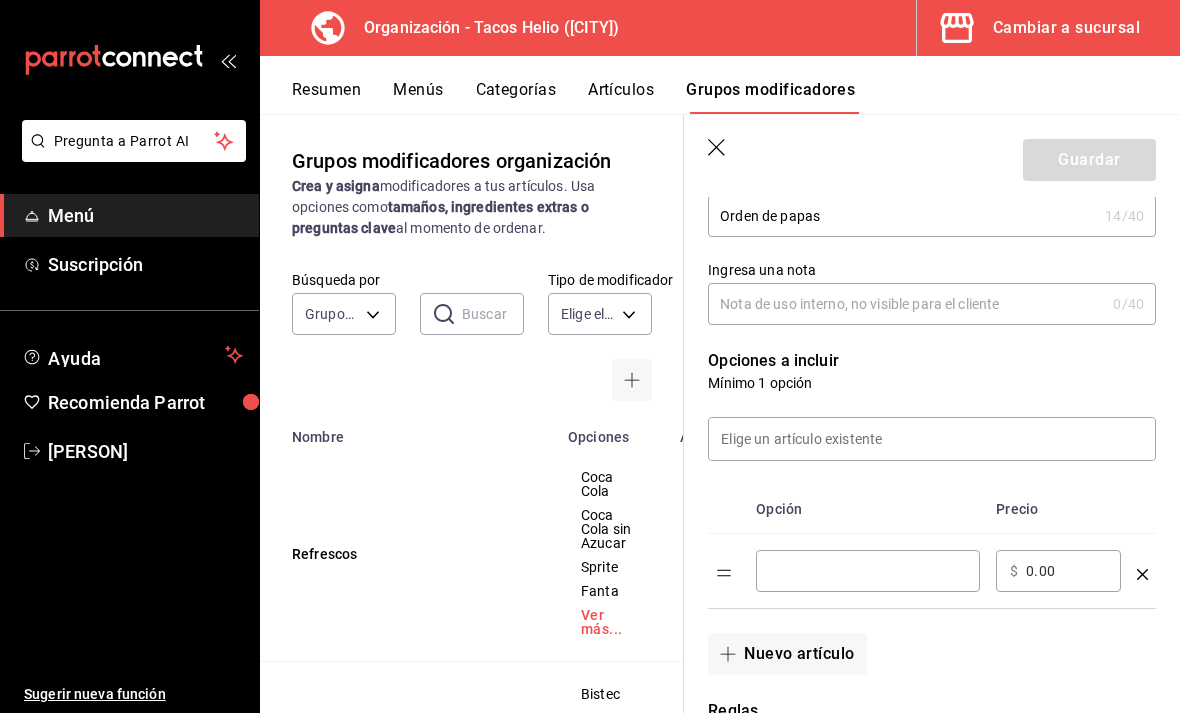 scroll, scrollTop: 274, scrollLeft: 0, axis: vertical 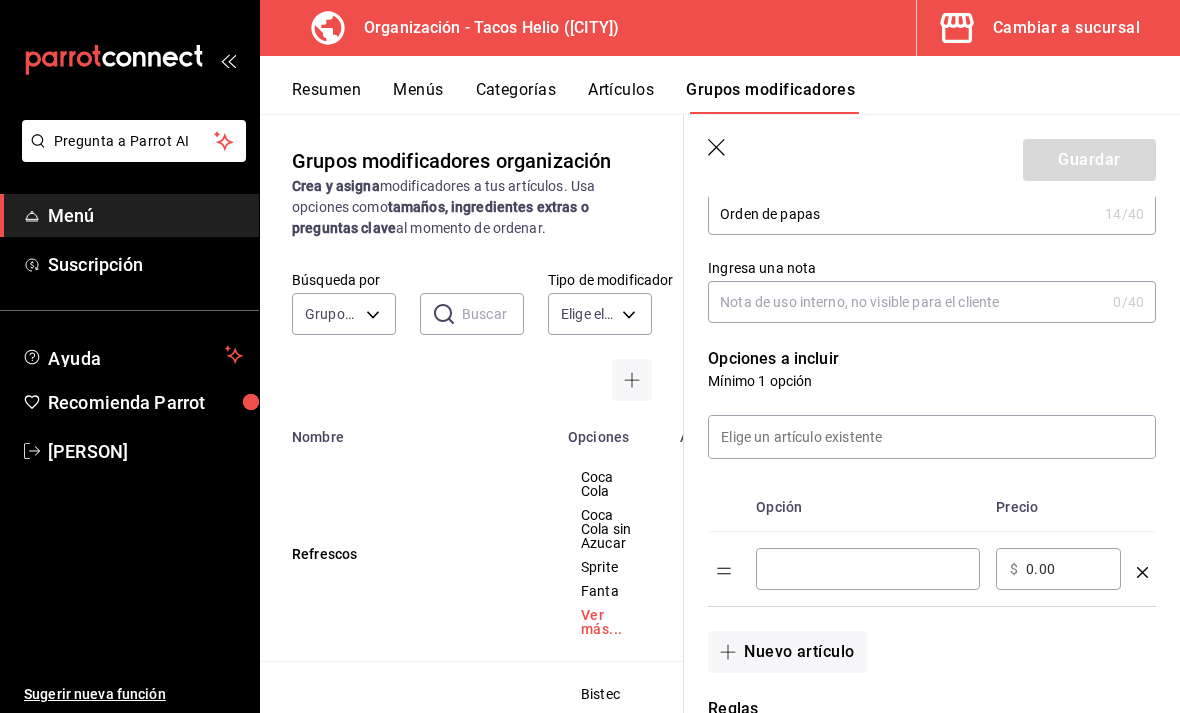 click at bounding box center (868, 569) 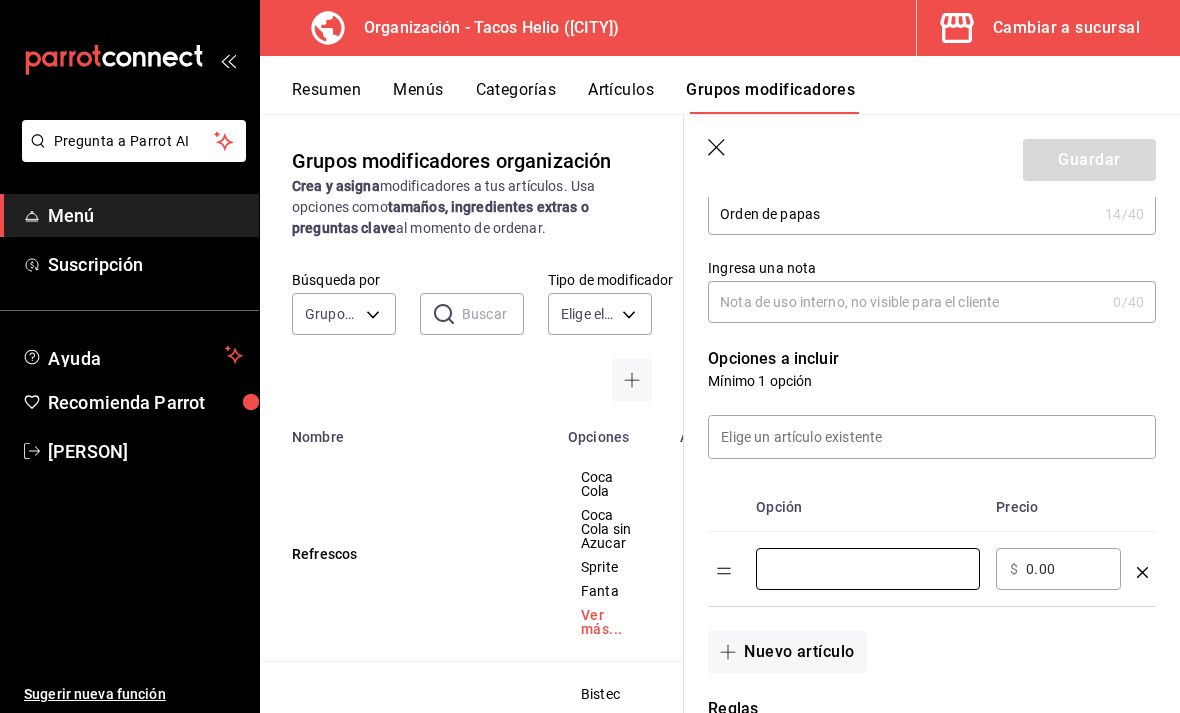 scroll, scrollTop: 34, scrollLeft: 0, axis: vertical 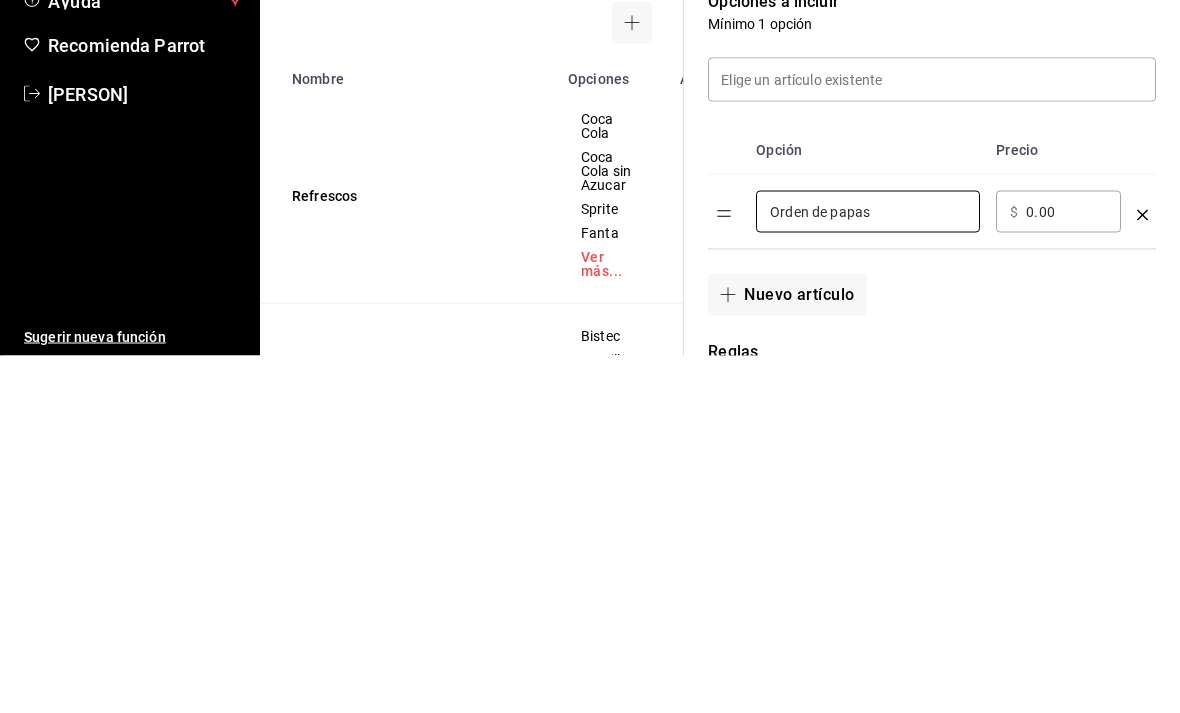 type on "Orden de papas" 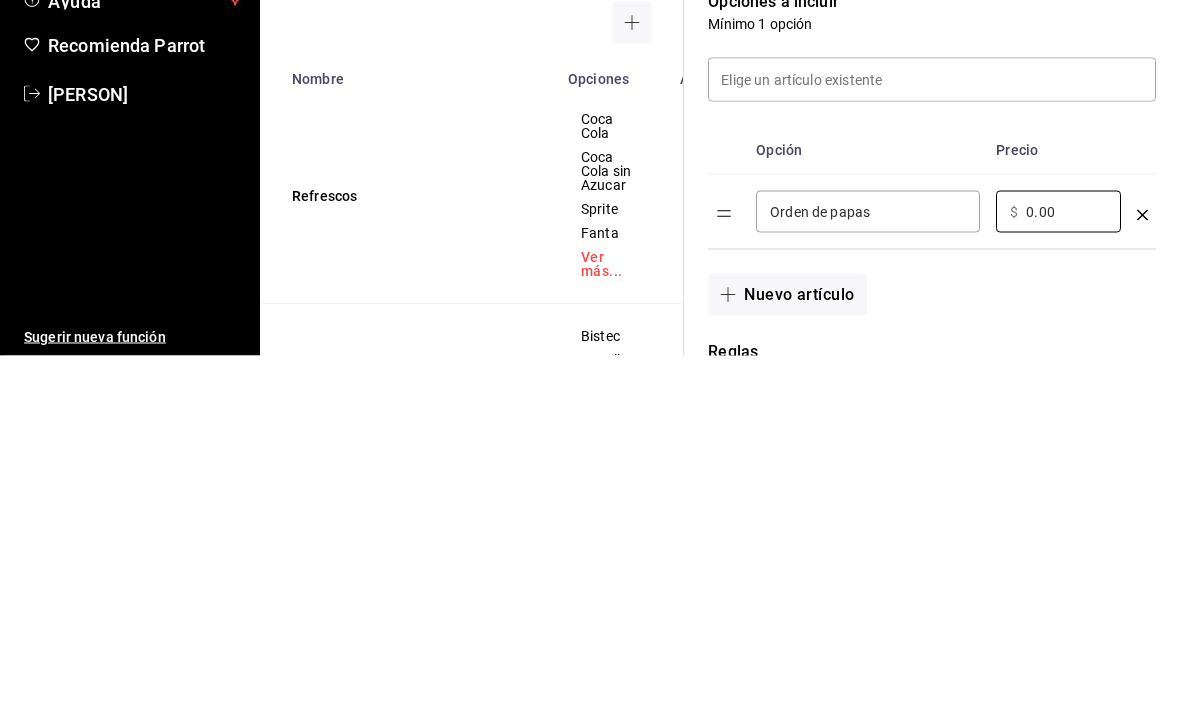 type on "0.00" 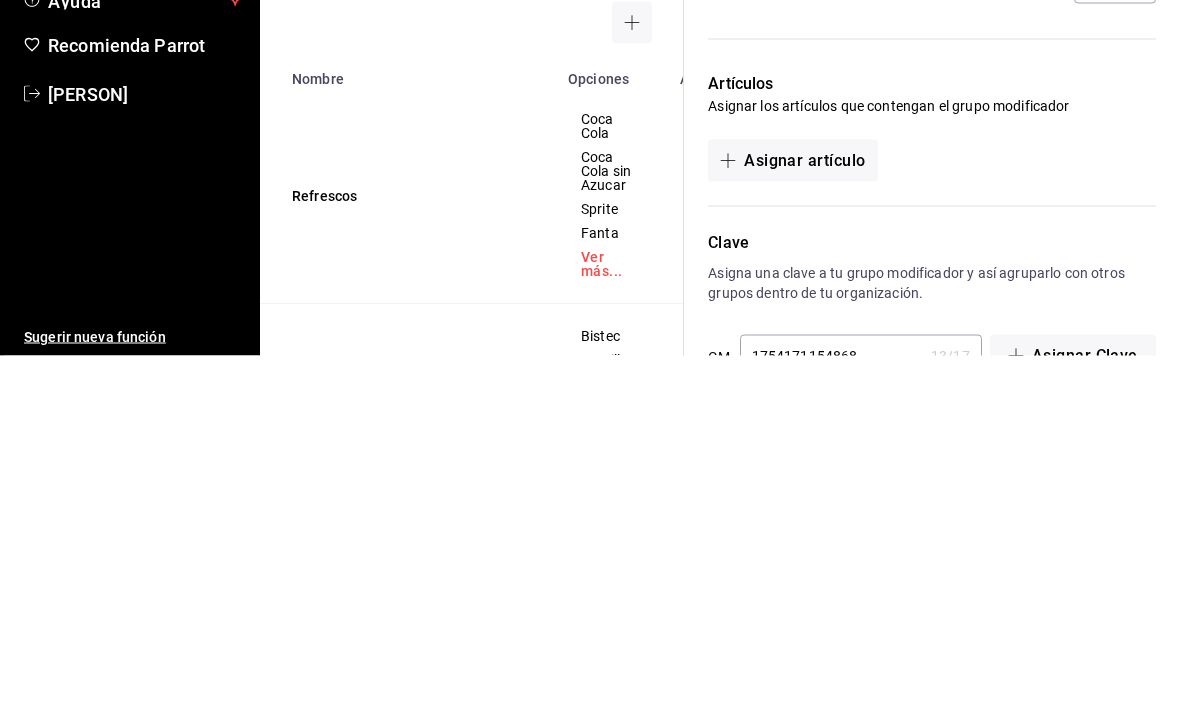 scroll, scrollTop: 939, scrollLeft: 0, axis: vertical 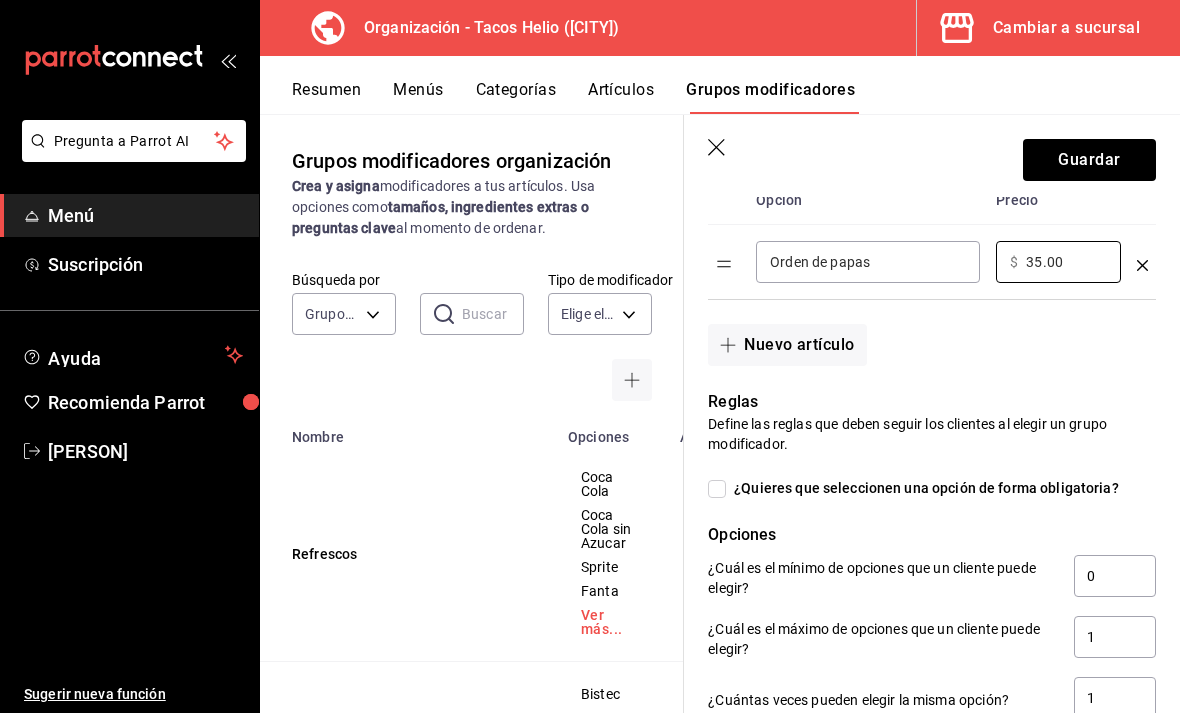 type on "35.00" 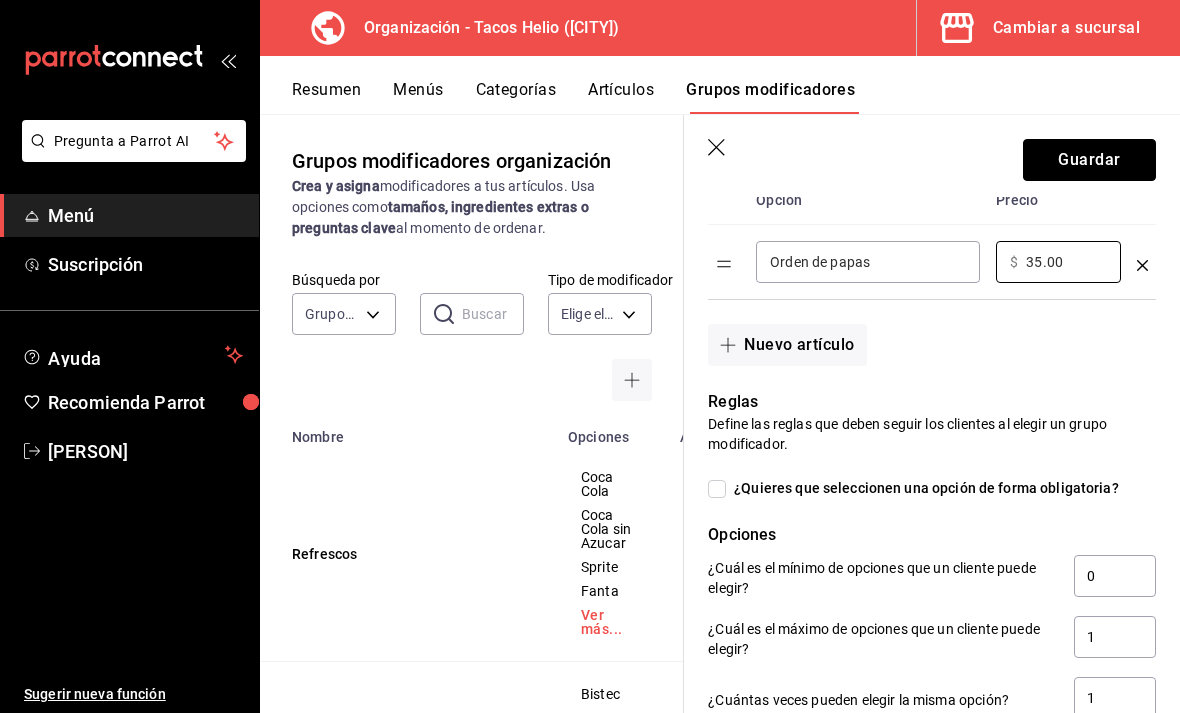 click on "Guardar" at bounding box center (1089, 160) 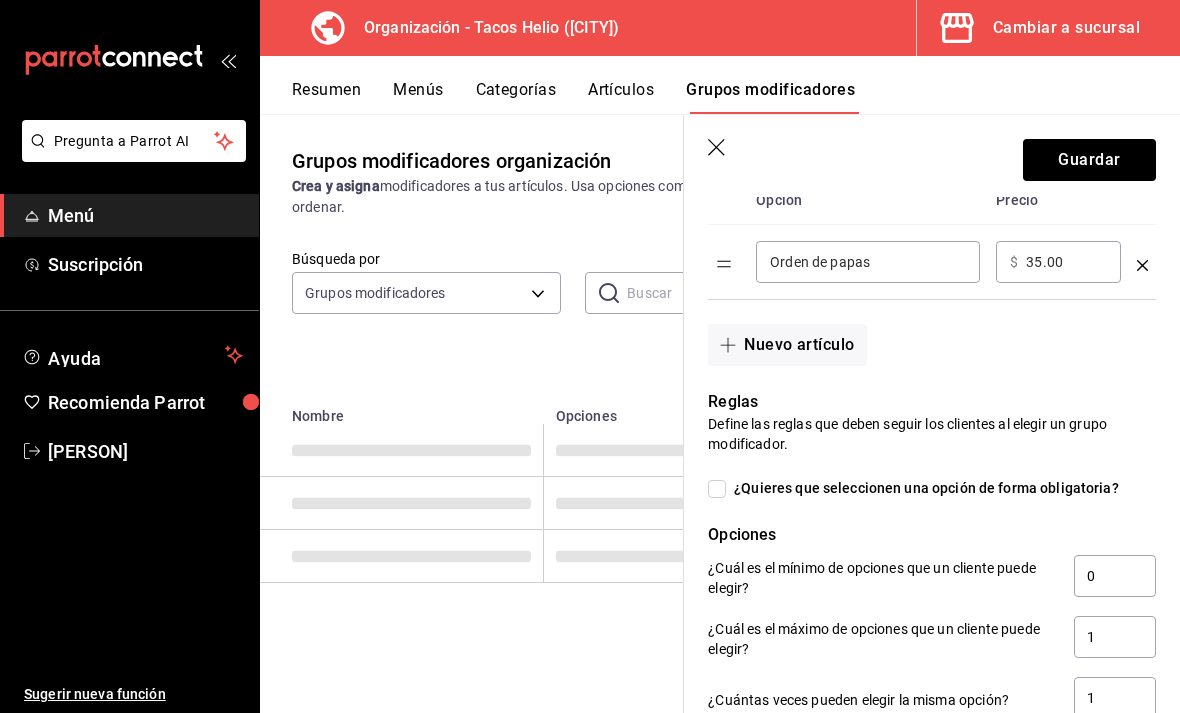 scroll, scrollTop: 0, scrollLeft: 0, axis: both 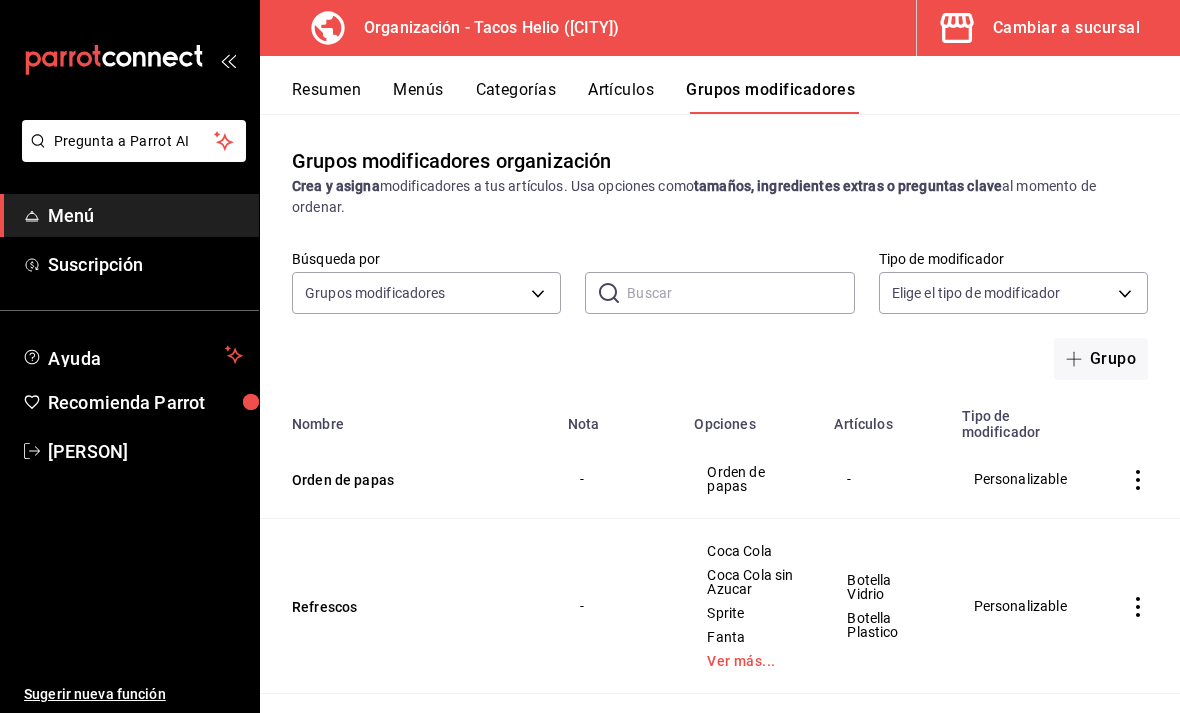 click on "Menús" at bounding box center [418, 97] 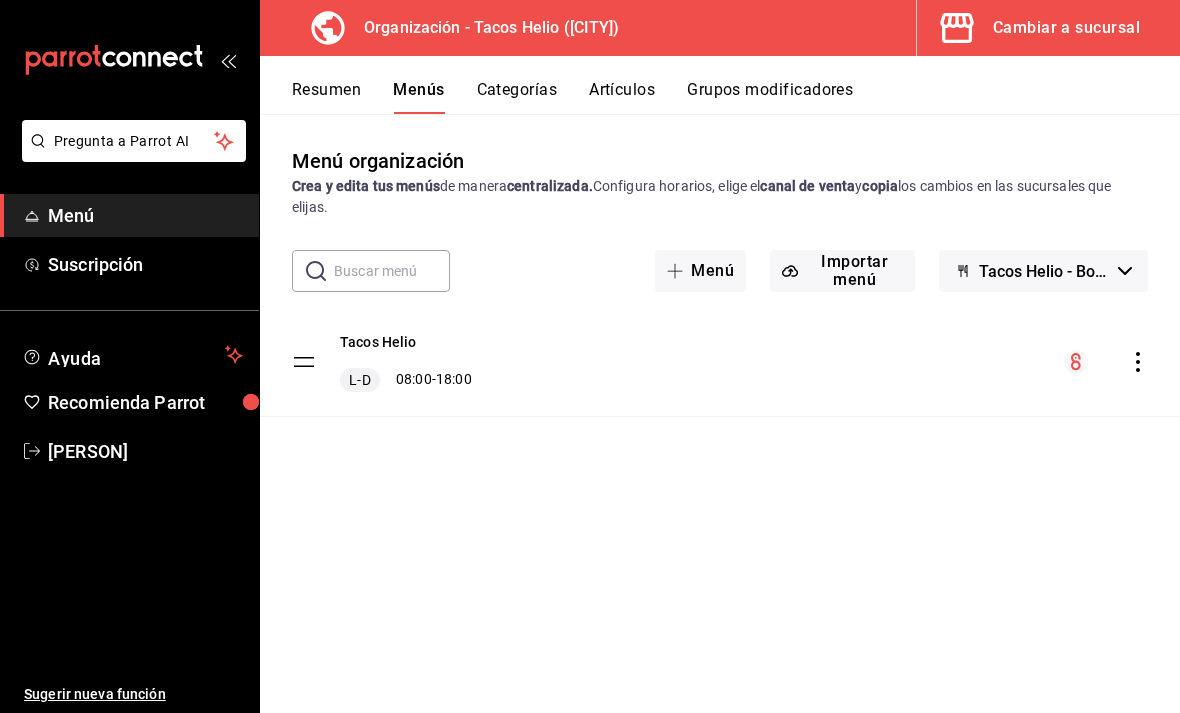 click on "Tacos Helio L-D 08:00  -  18:00" at bounding box center [720, 362] 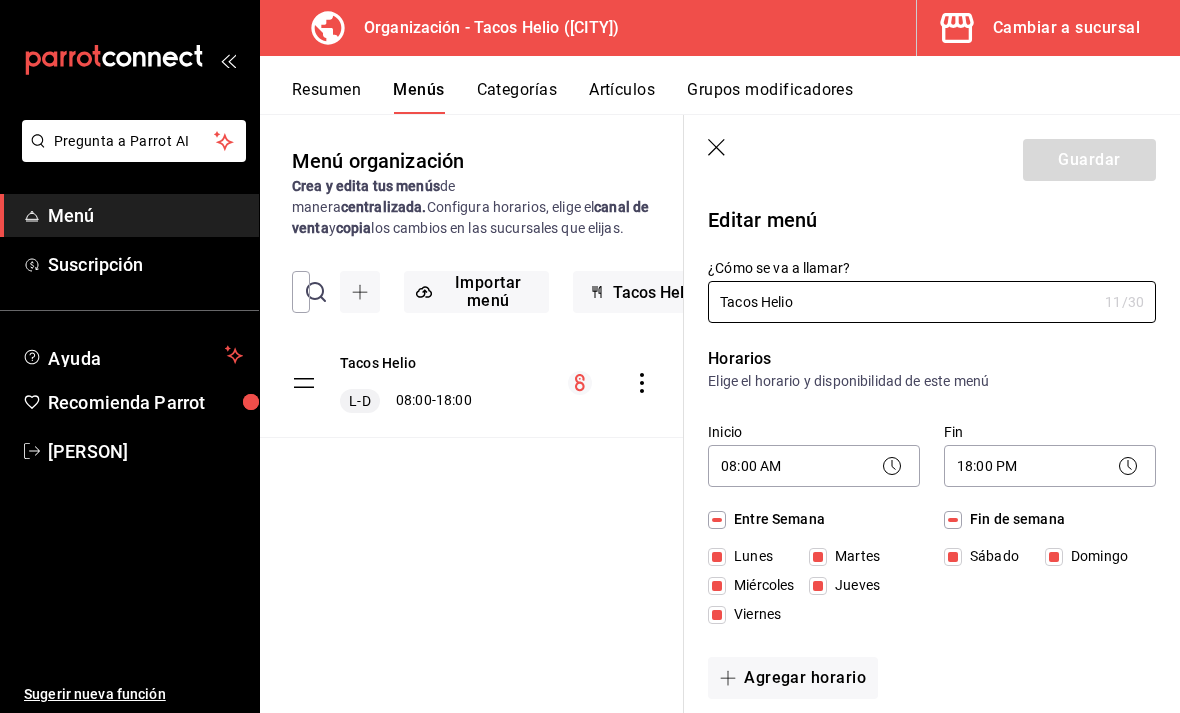 click on "Tacos Helio L-D 08:00  -  18:00" at bounding box center (472, 383) 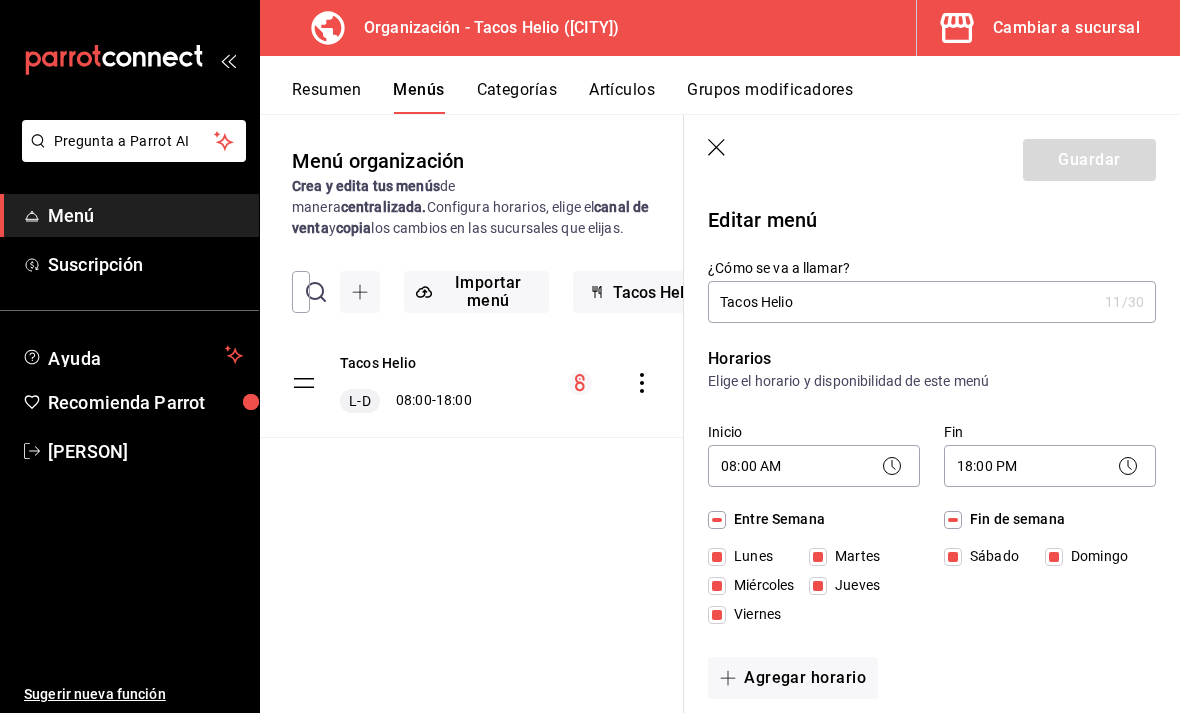 click on "Tacos Helio L-D 08:00  -  18:00" at bounding box center (472, 411) 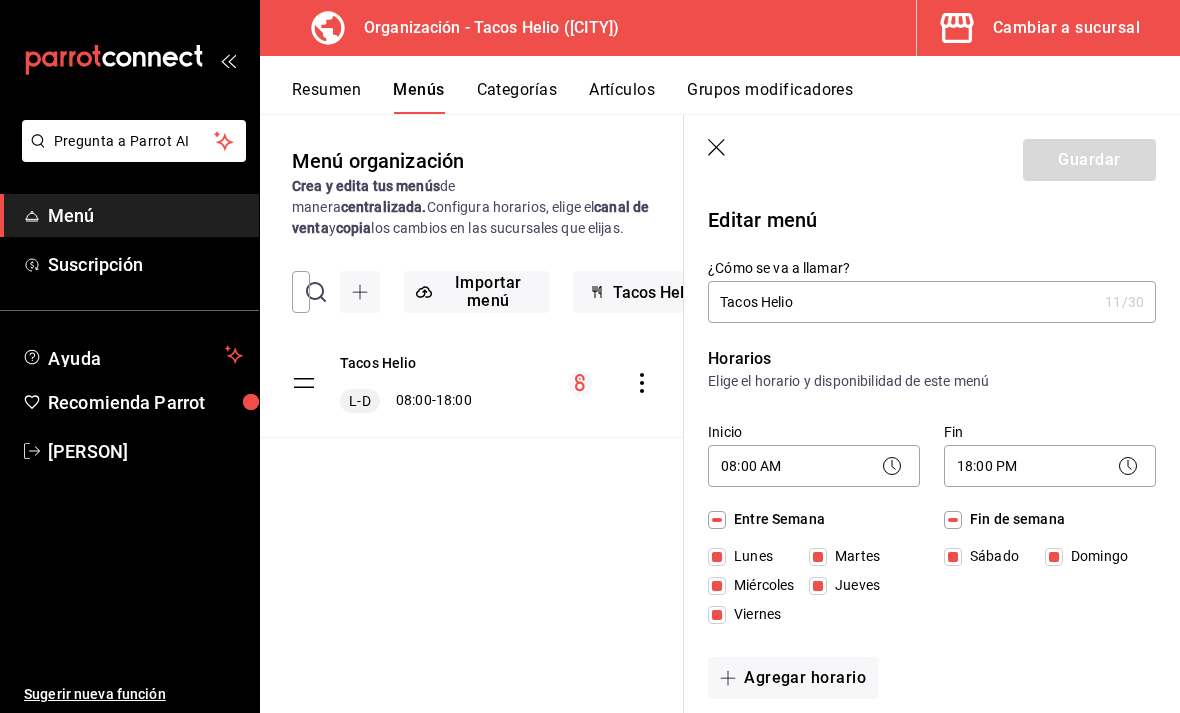 click on "Menú organización Crea y edita tus menús  de manera  centralizada.  Configura horarios, elige el  canal de venta  y  copia  los cambios en las sucursales que elijas. ​ ​ Importar menú Tacos Helio - Borrador Tacos Helio L-D 08:00  -  18:00" at bounding box center (472, 429) 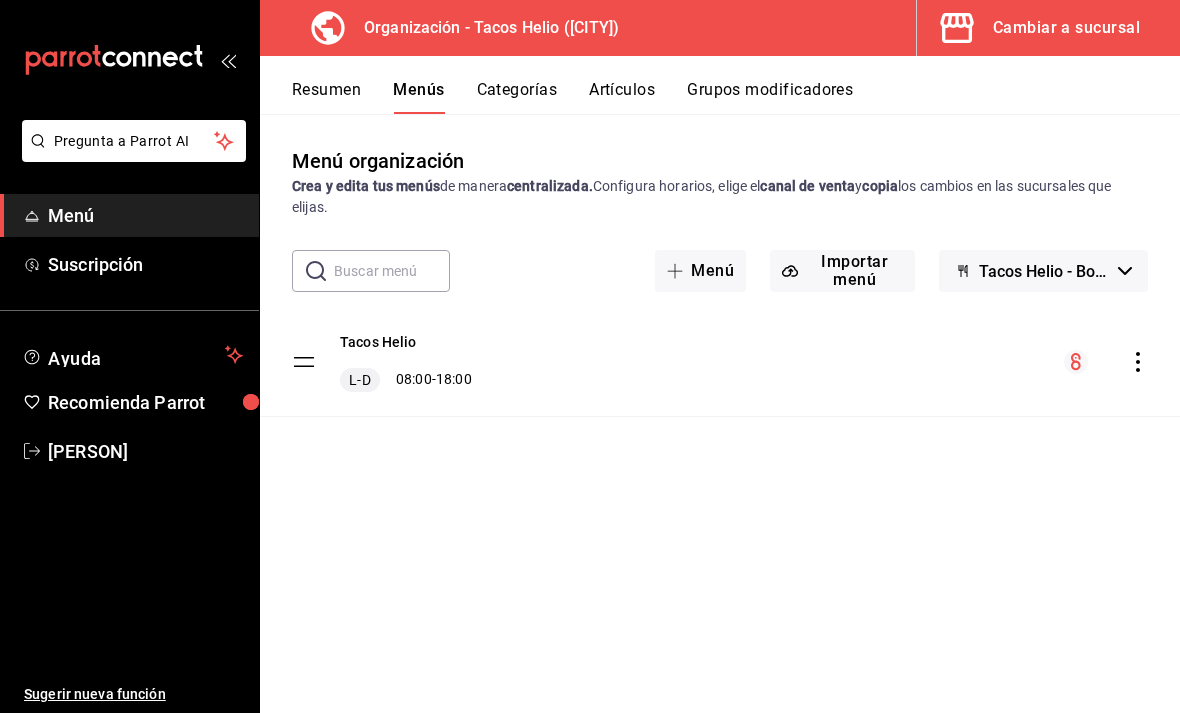 click on "Tacos Helio L-D 08:00  -  18:00" at bounding box center (720, 362) 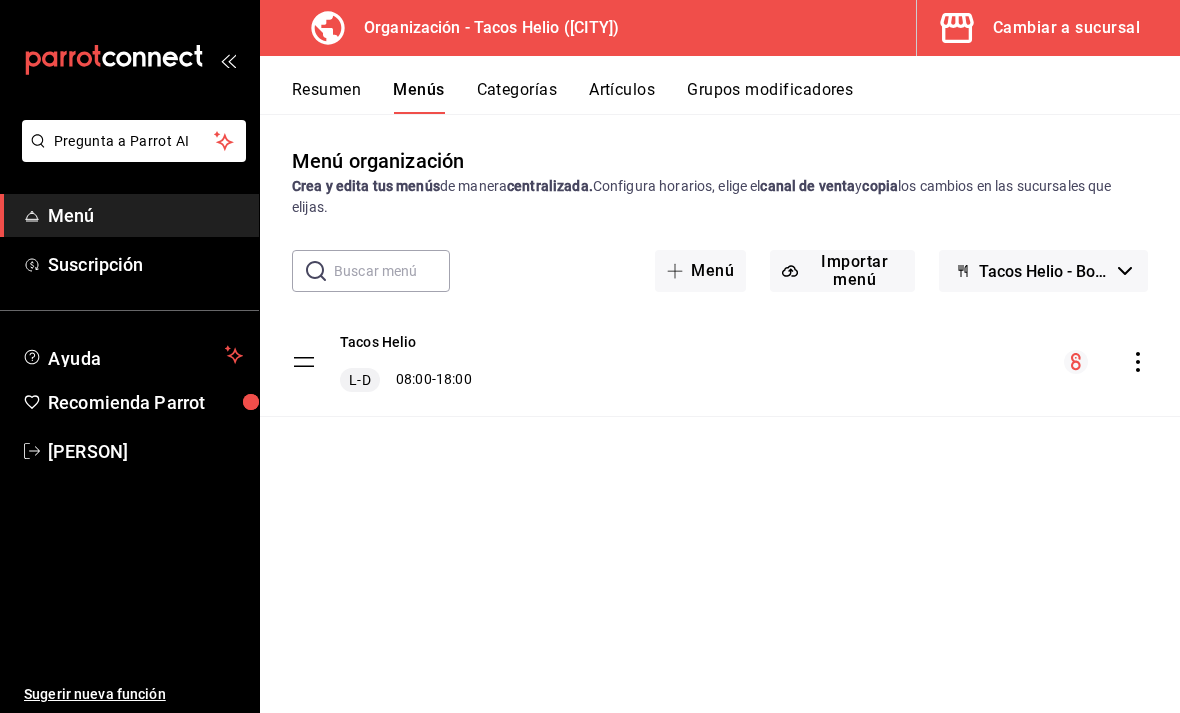 click on "Tacos Helio L-D 08:00  -  18:00" at bounding box center (720, 362) 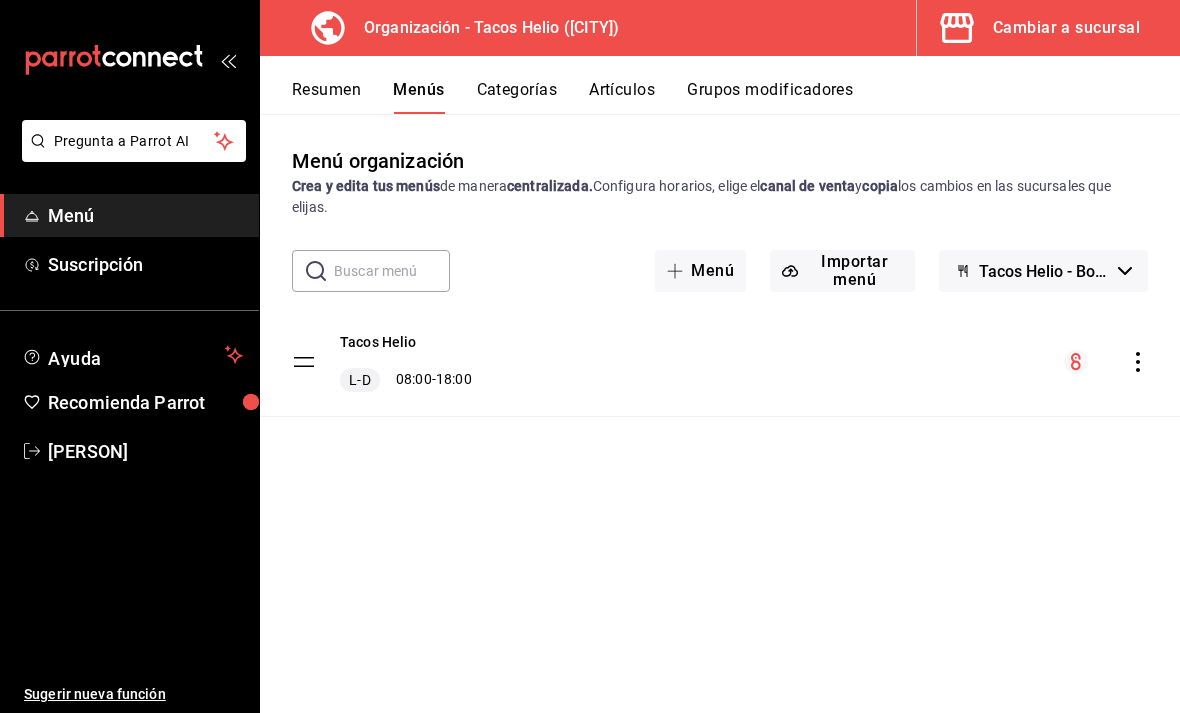 click on "Resumen" at bounding box center [326, 97] 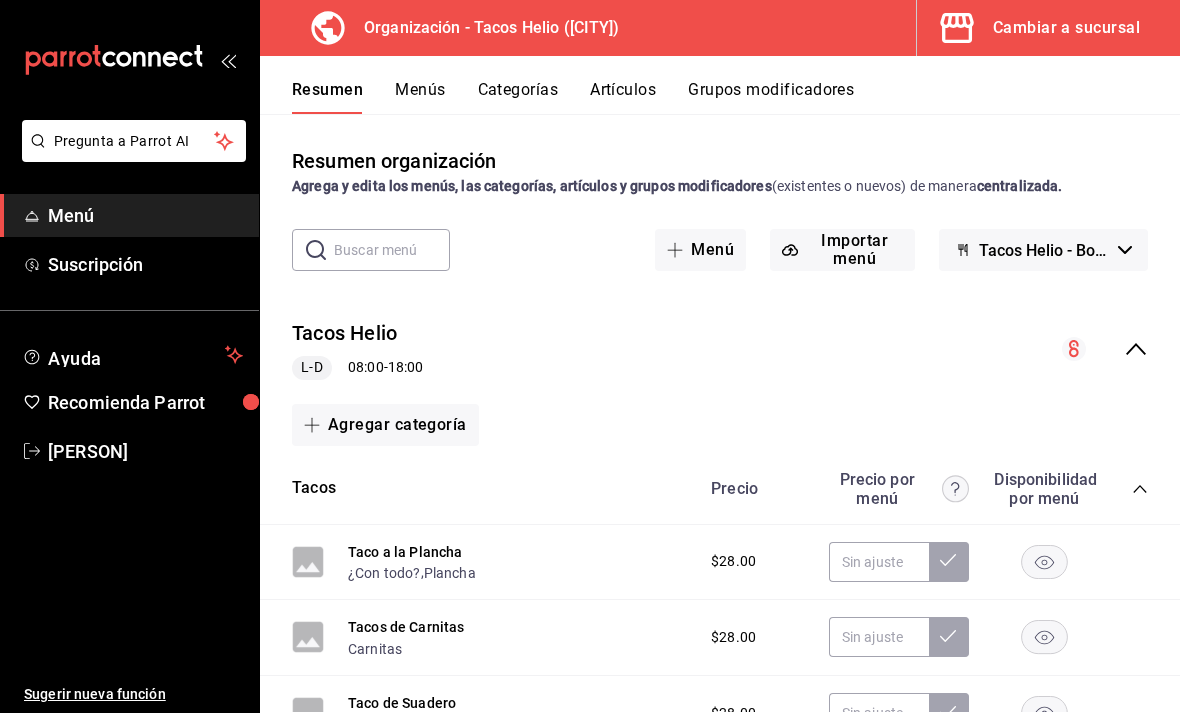 scroll, scrollTop: 0, scrollLeft: 0, axis: both 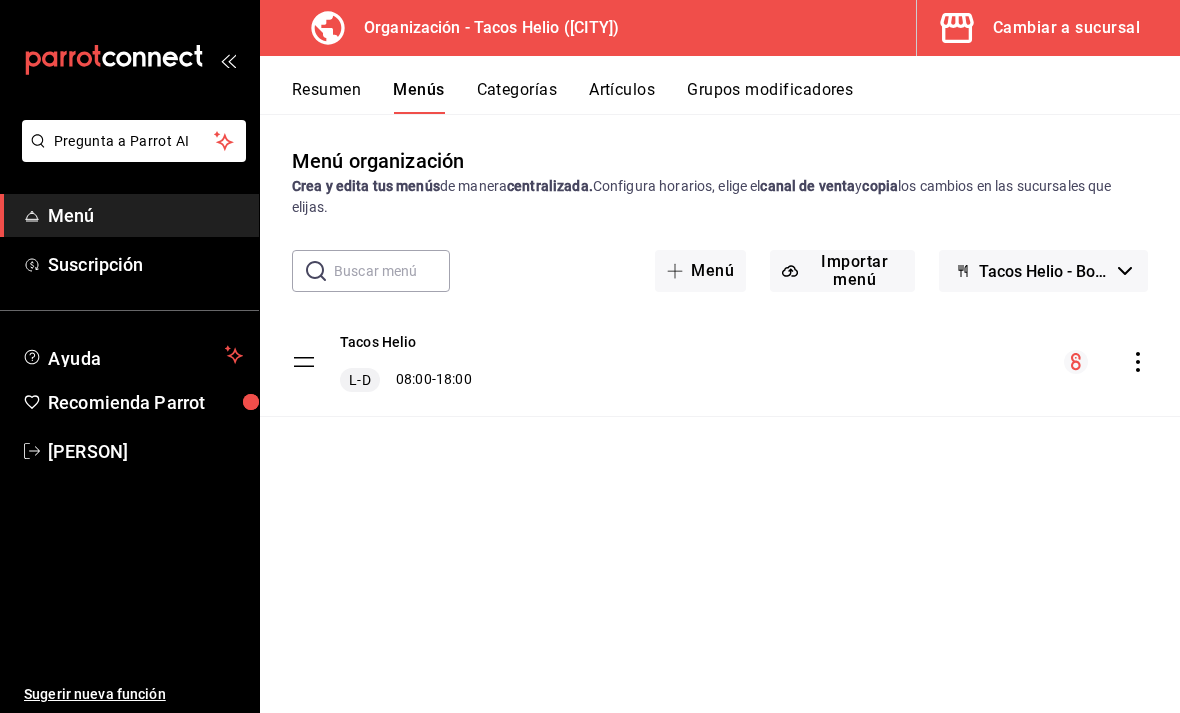 click on "Categorías" at bounding box center [517, 97] 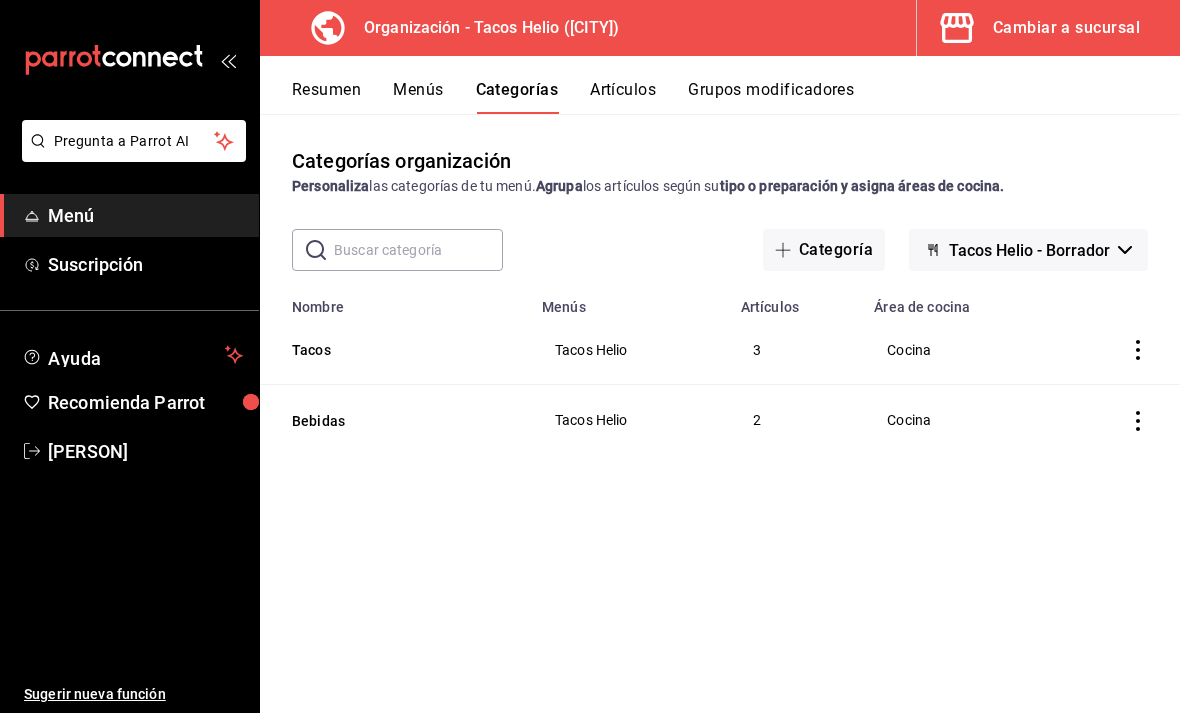 click on "Artículos" at bounding box center [623, 97] 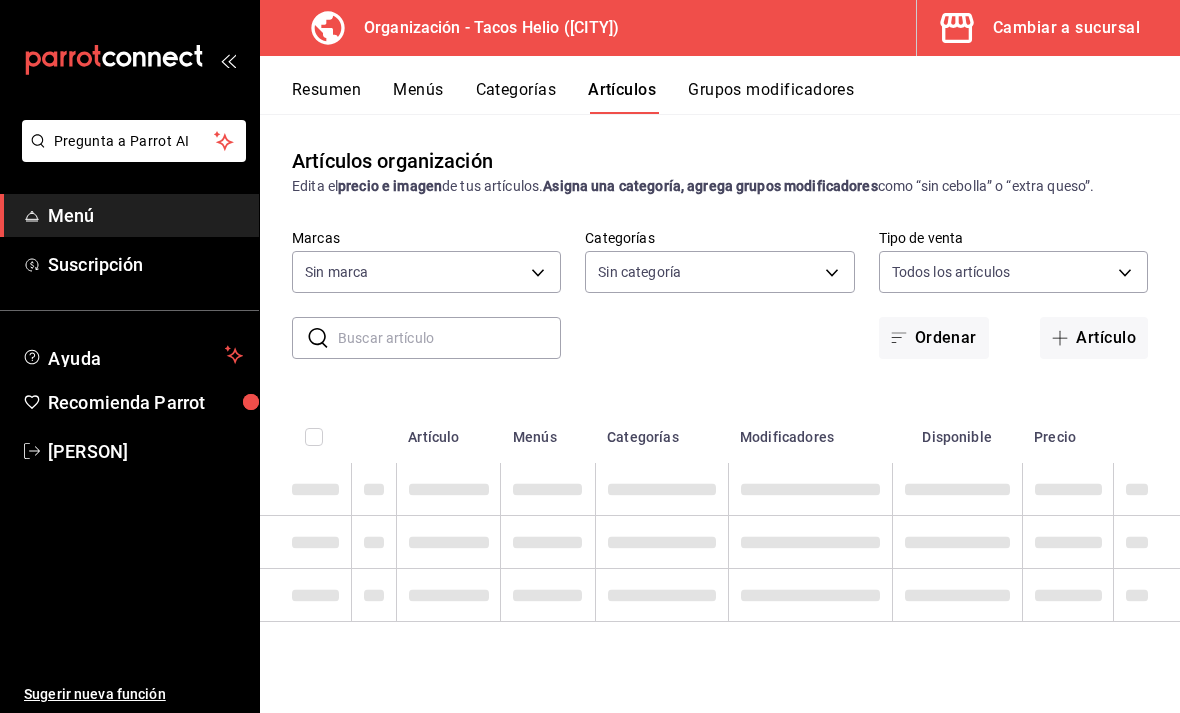 type on "bb46fcce-9a4d-4725-aa37-14cde744cffa,a58c6882-8a41-4290-9d0c-c58d1fd69db6,8019a988-75be-4b81-8e9a-ebf734056406" 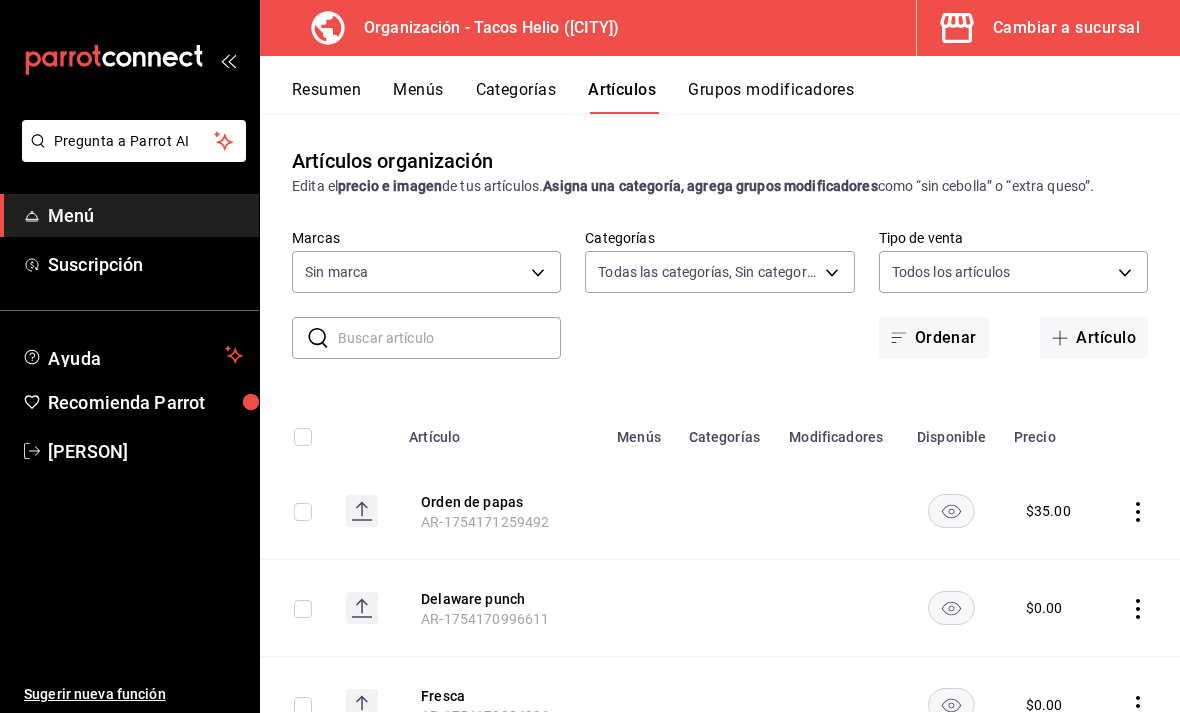 type on "c08c2281-c625-4f38-a2fe-92219e8a615f" 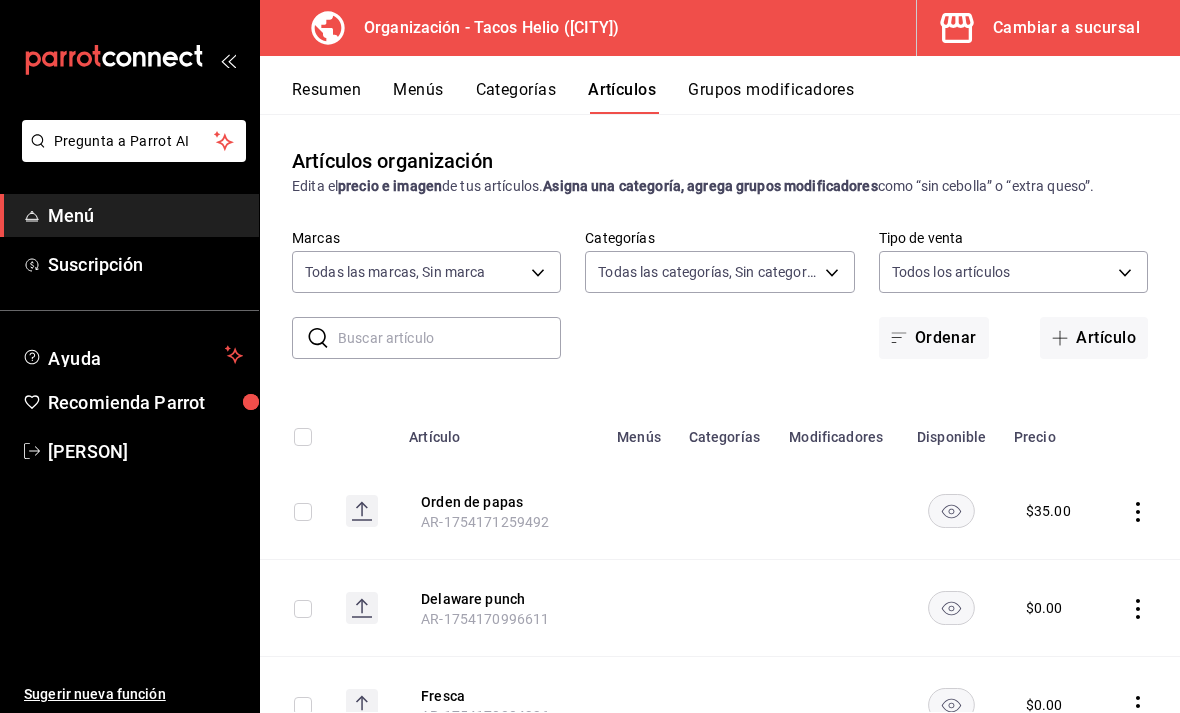 scroll, scrollTop: 0, scrollLeft: 0, axis: both 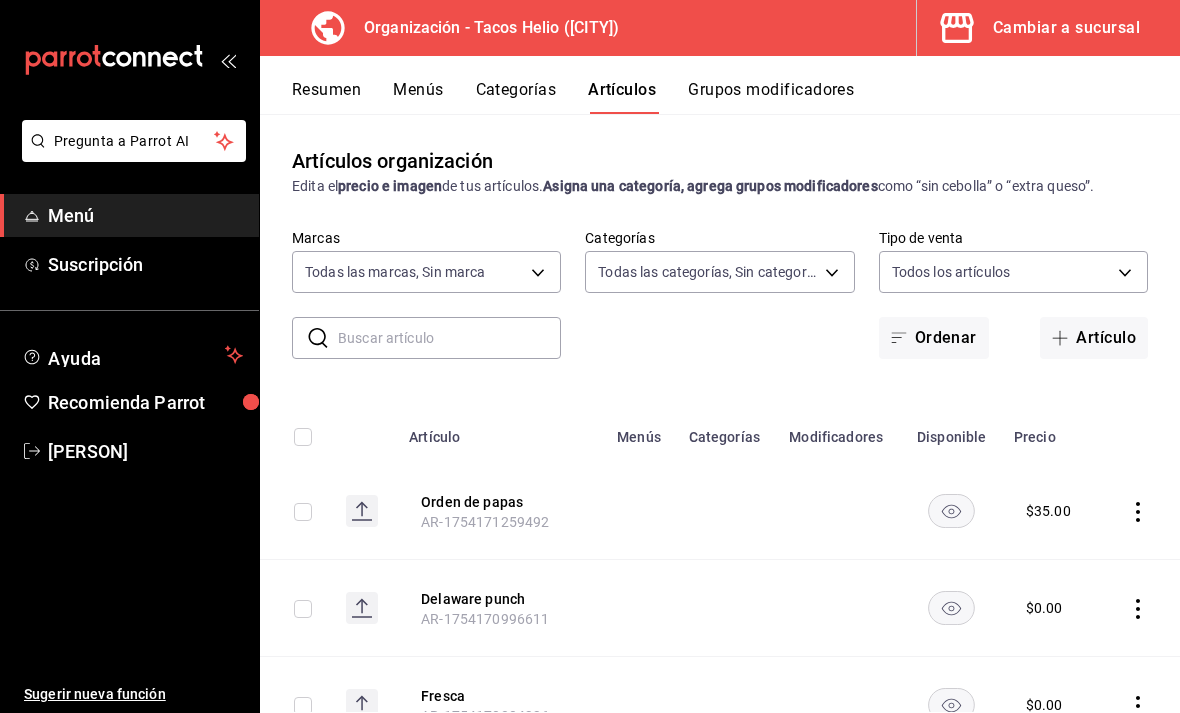 click on "Categorías" at bounding box center (516, 97) 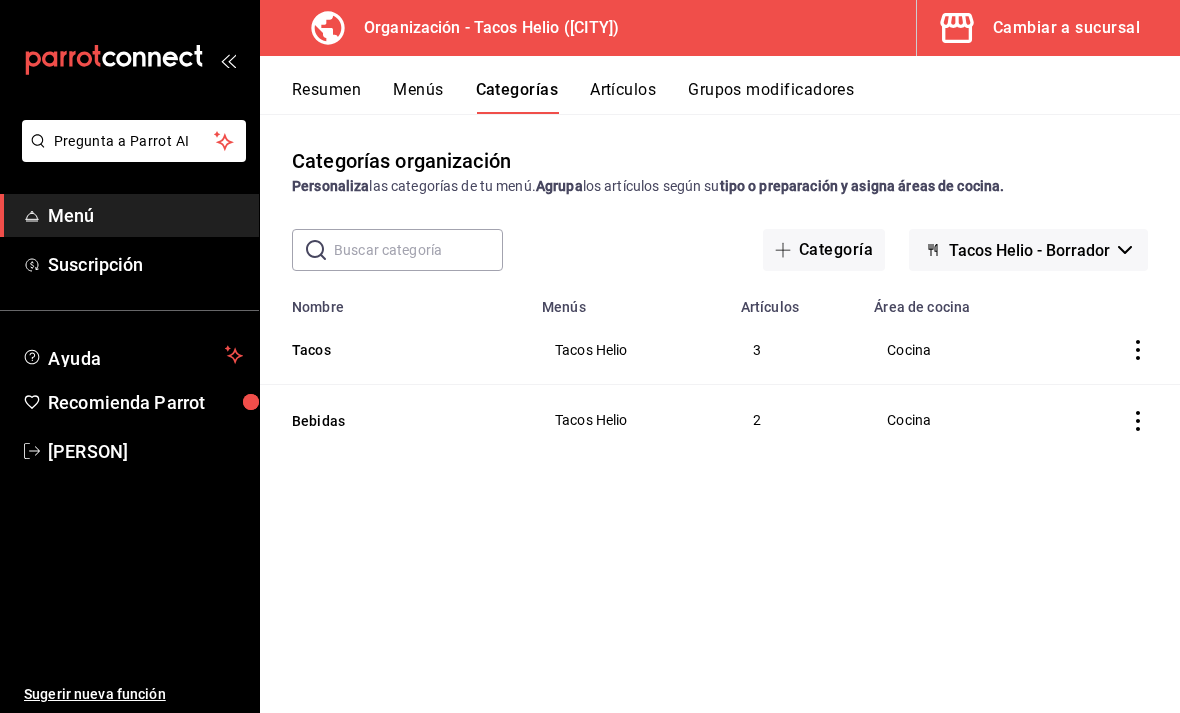 click on "Tacos" at bounding box center [392, 350] 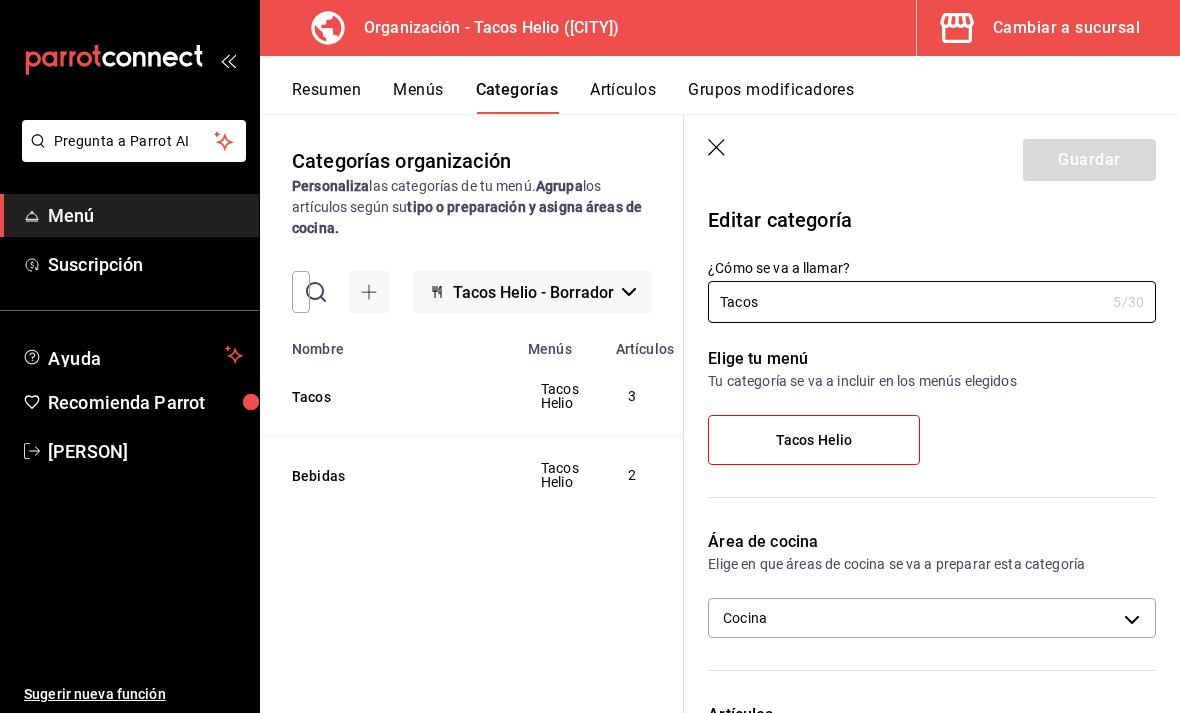 scroll, scrollTop: 0, scrollLeft: 0, axis: both 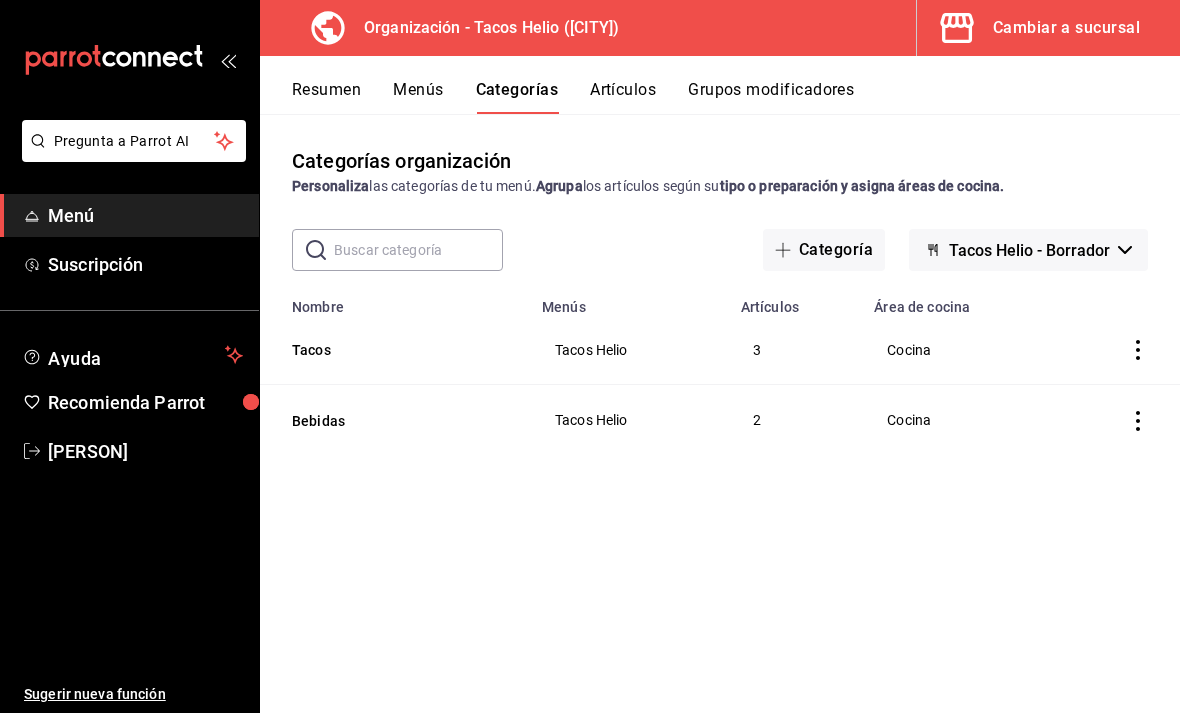 click on "Categoría" at bounding box center [824, 250] 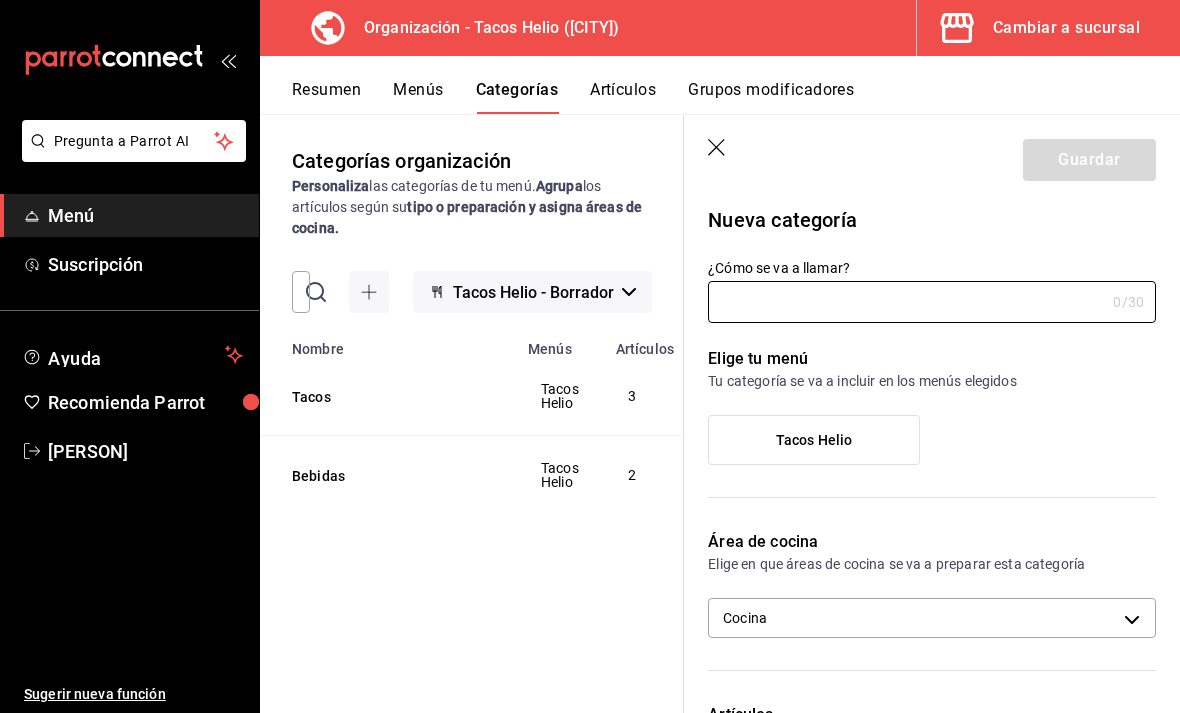 scroll, scrollTop: 0, scrollLeft: 0, axis: both 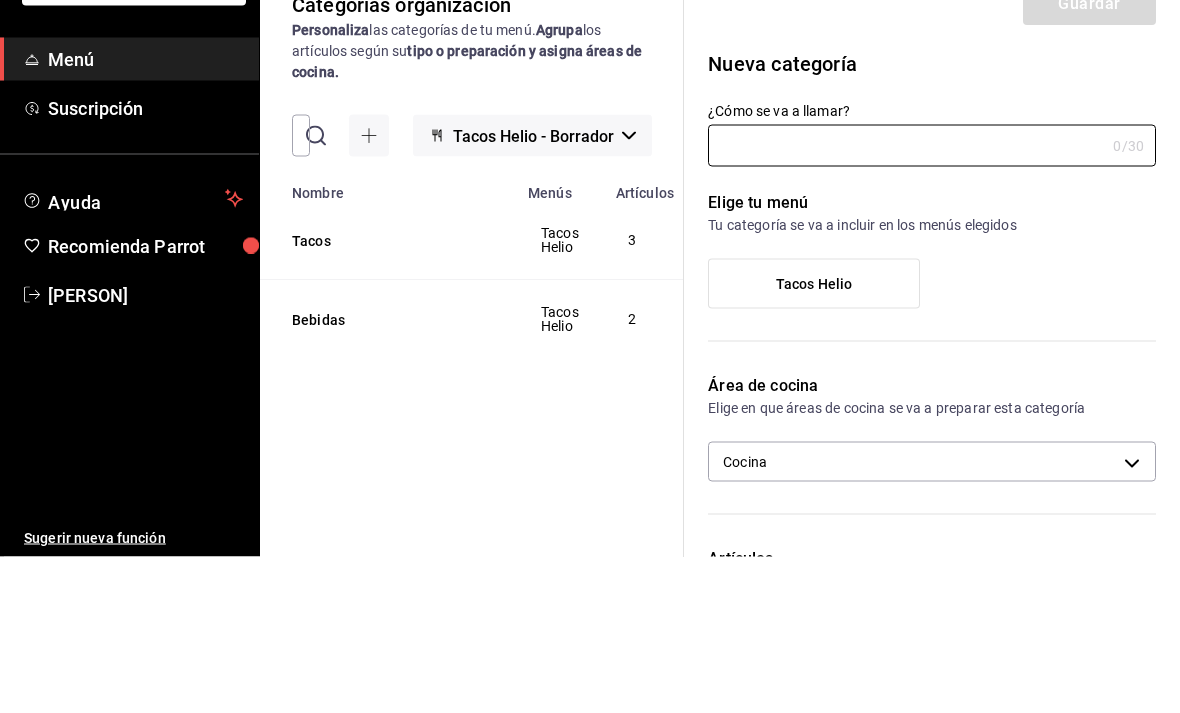 click on "Tacos Helio" at bounding box center (814, 440) 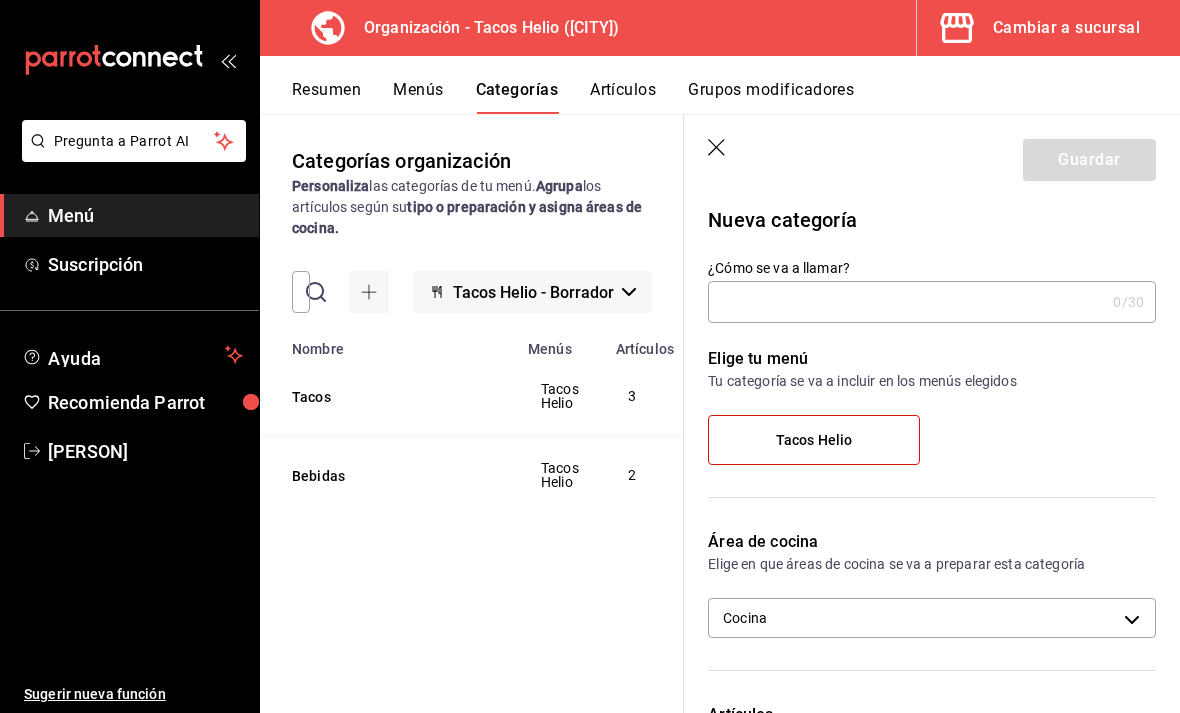 click on "Tacos Helio" at bounding box center [814, 440] 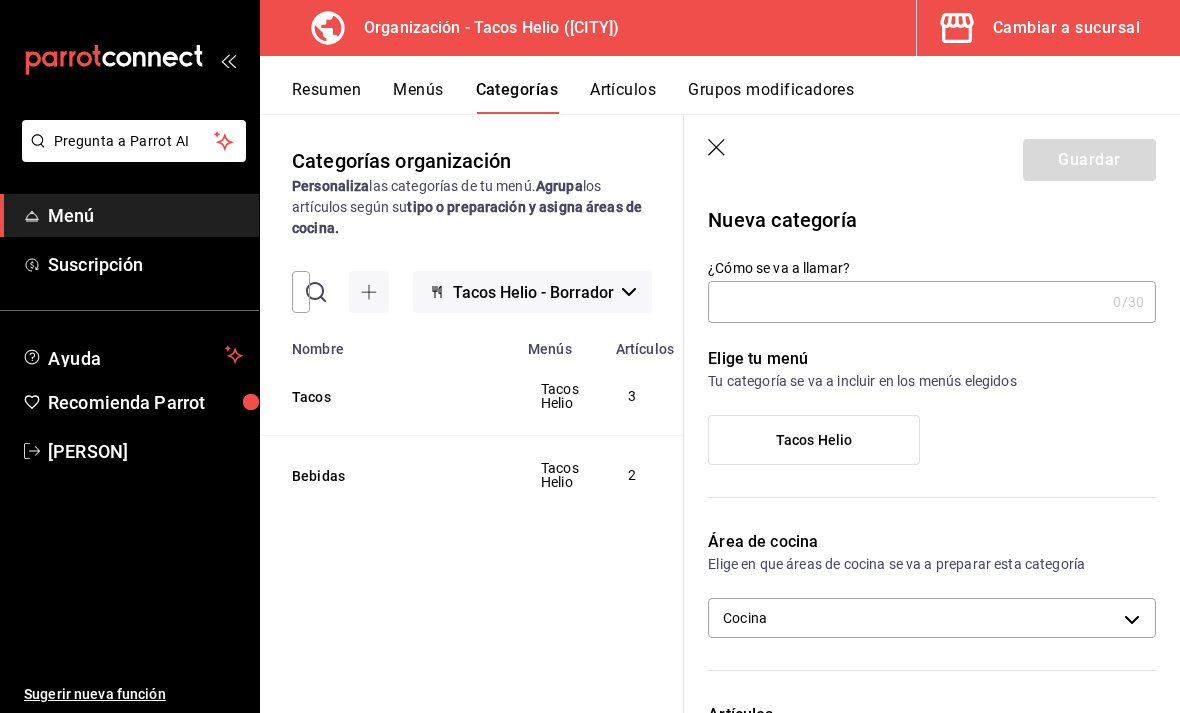 click on "Tacos Helio" at bounding box center [814, 440] 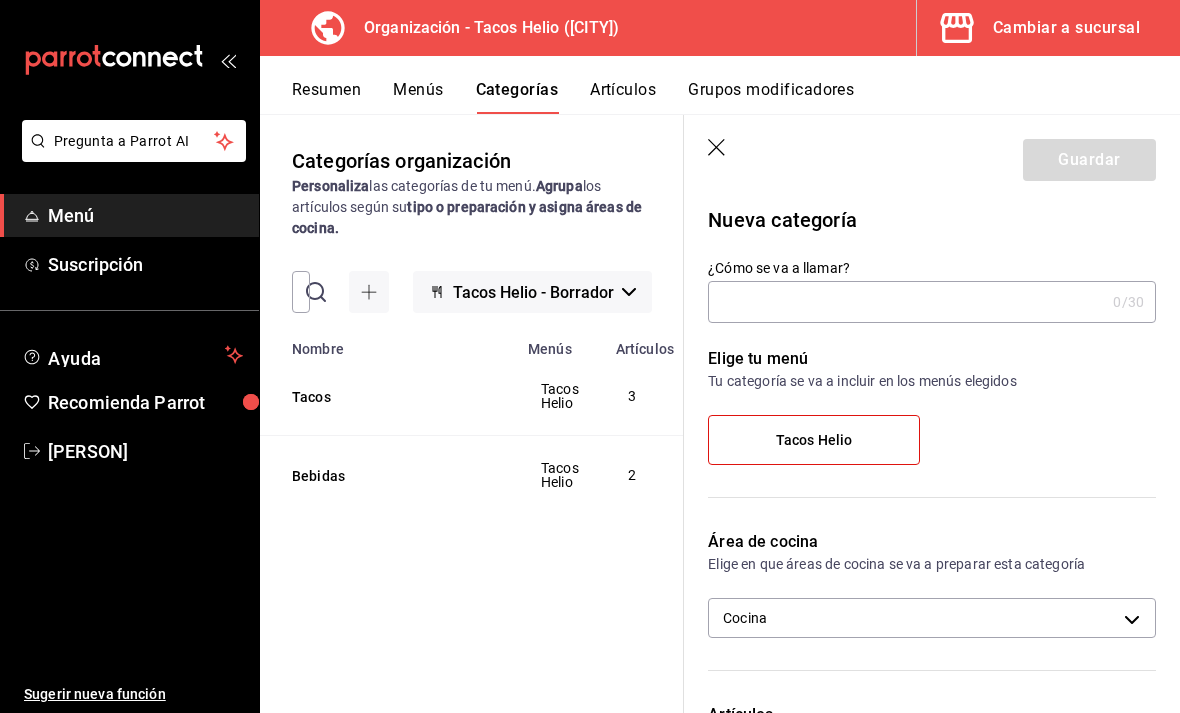 click on "¿Cómo se va a llamar?" at bounding box center [906, 302] 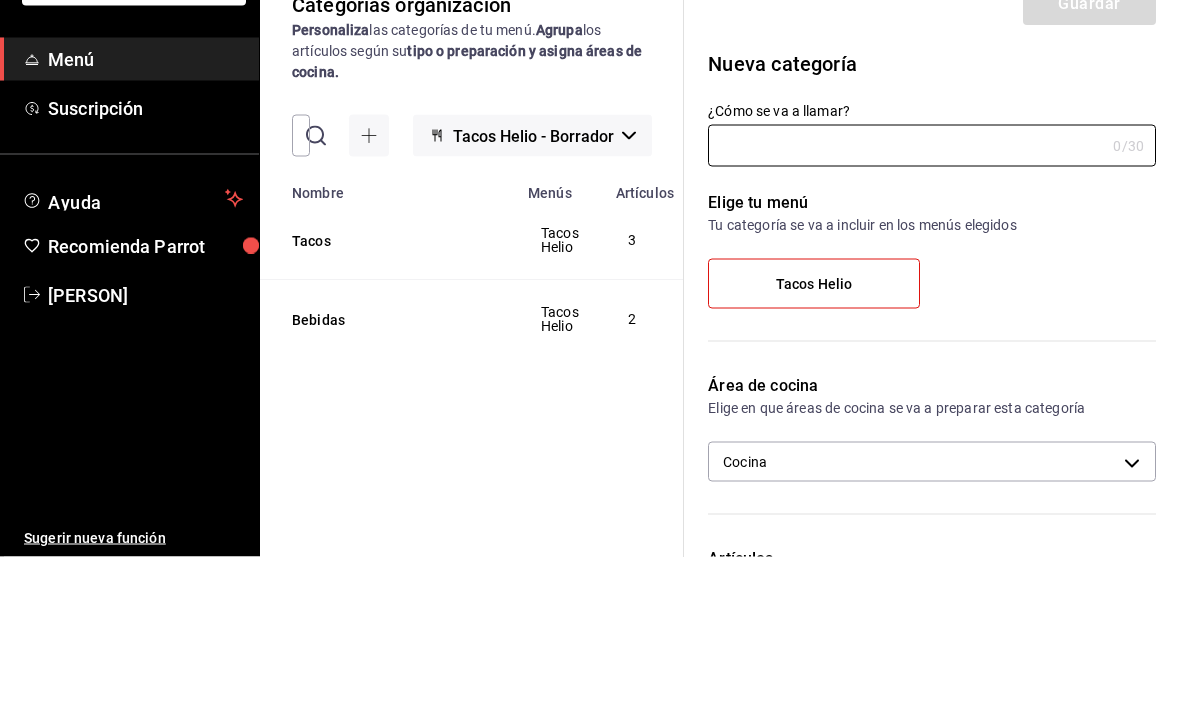 click on "Elige tu menú Tu categoría se va a incluir en los menús elegidos Tacos Helio" at bounding box center [920, 414] 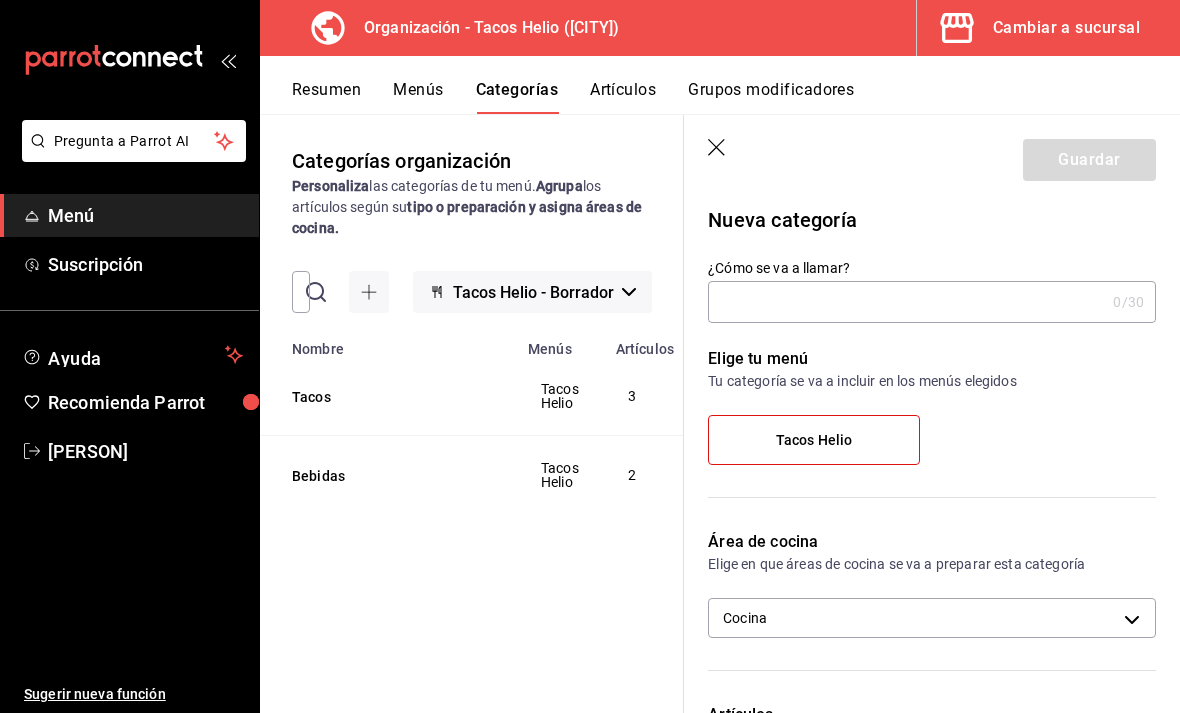 scroll, scrollTop: 0, scrollLeft: 0, axis: both 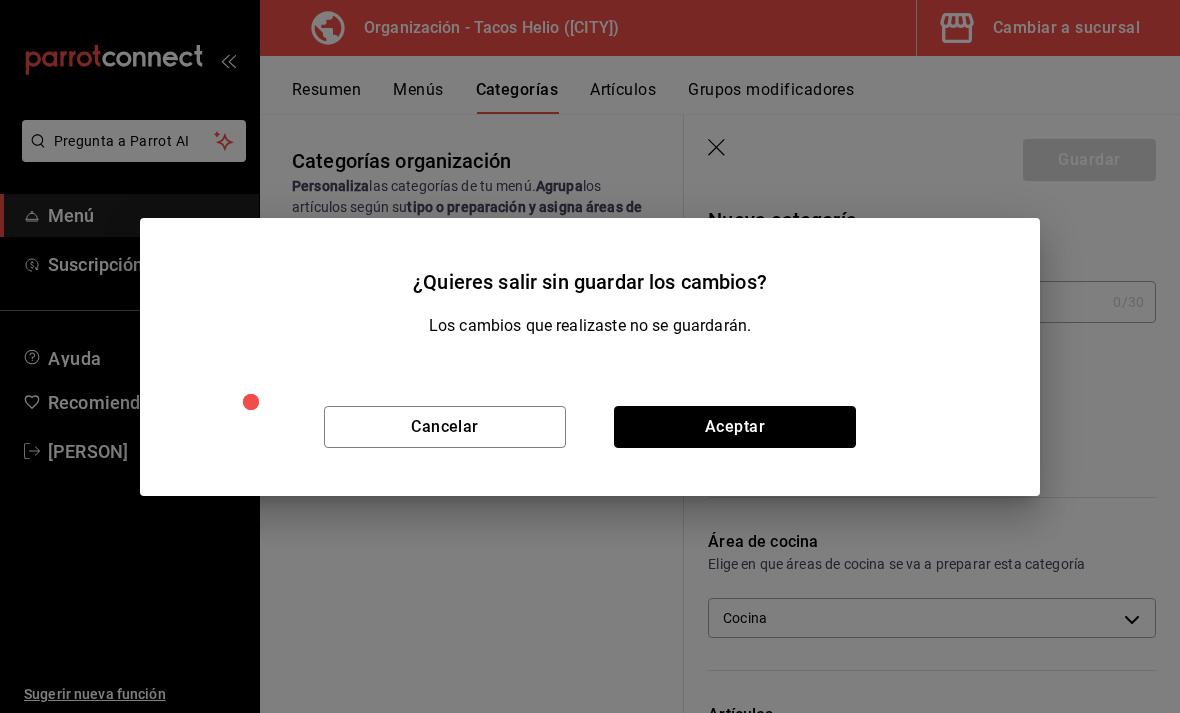 click on "Aceptar" at bounding box center (735, 427) 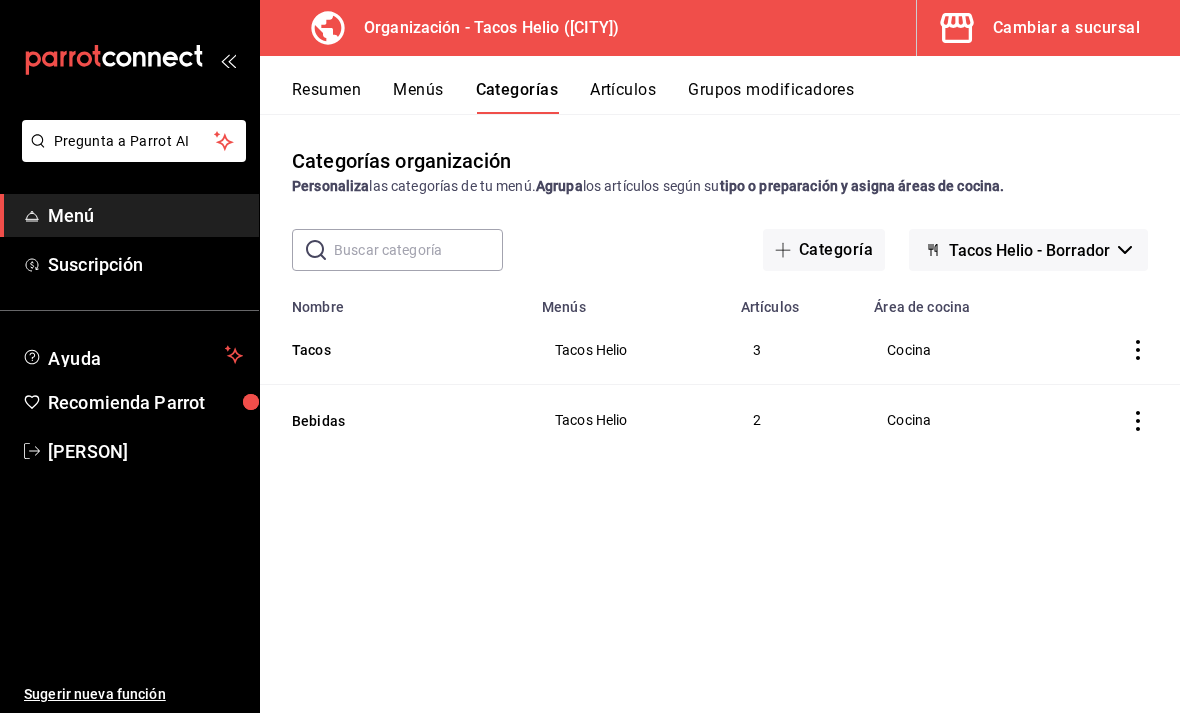 scroll, scrollTop: 0, scrollLeft: 0, axis: both 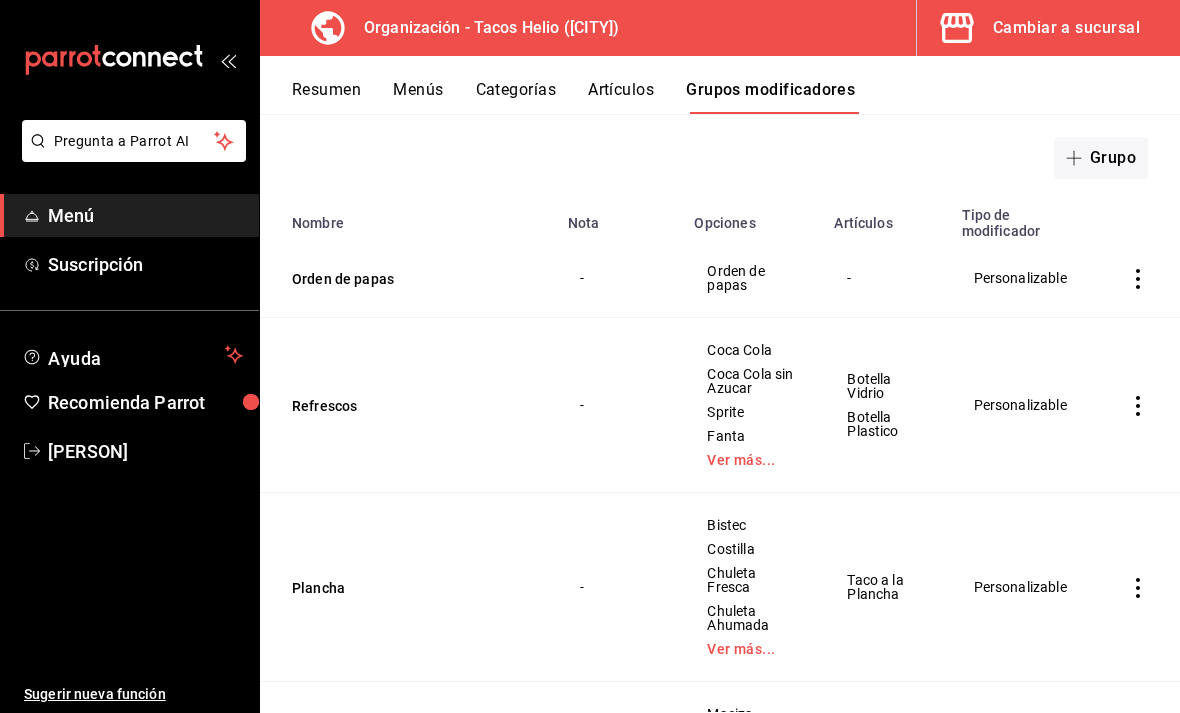 click 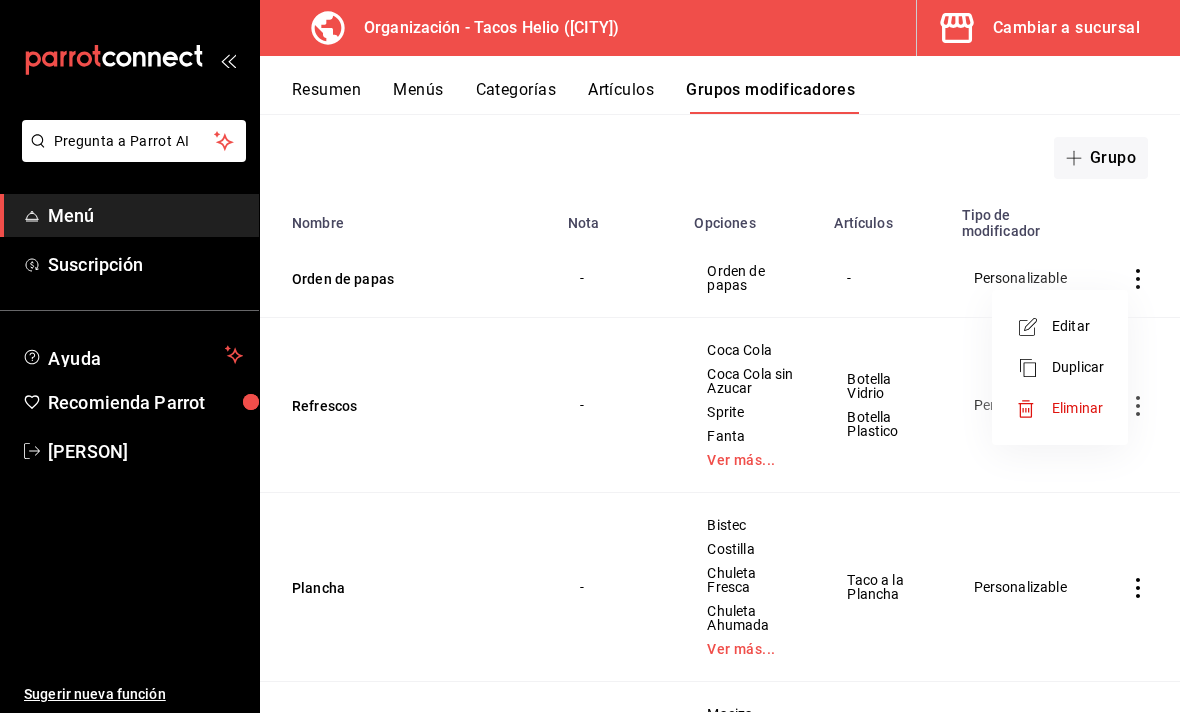 click on "Editar" at bounding box center (1078, 326) 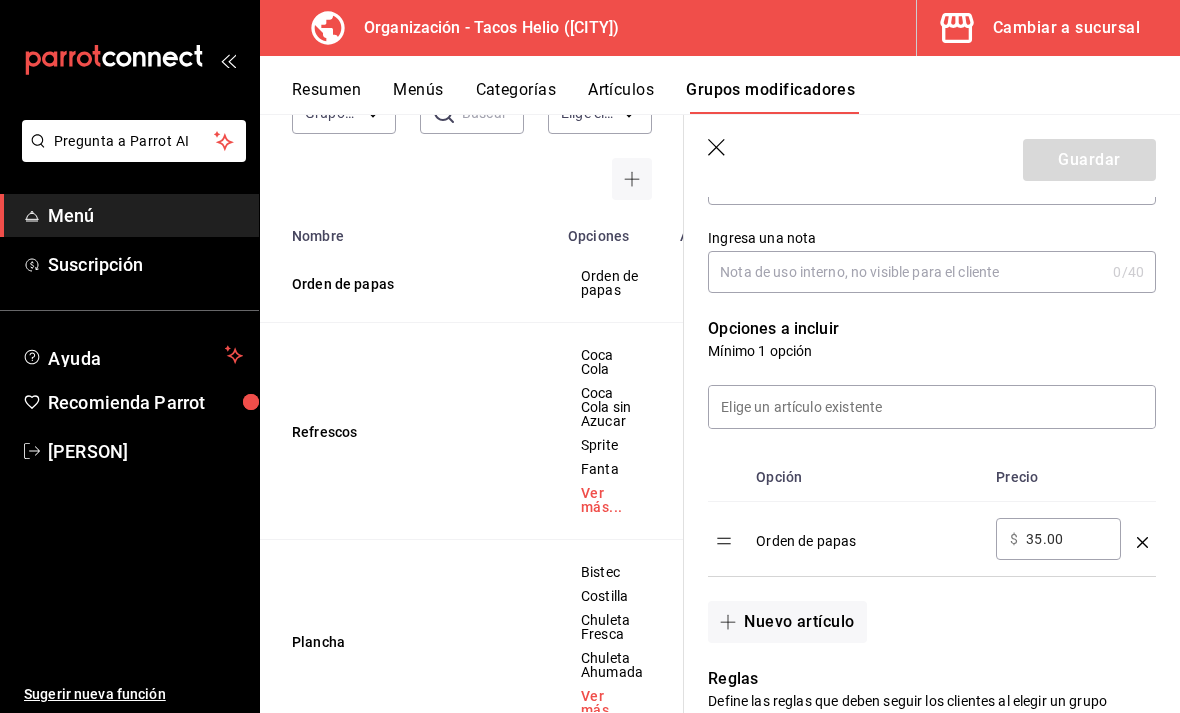 scroll, scrollTop: 403, scrollLeft: 0, axis: vertical 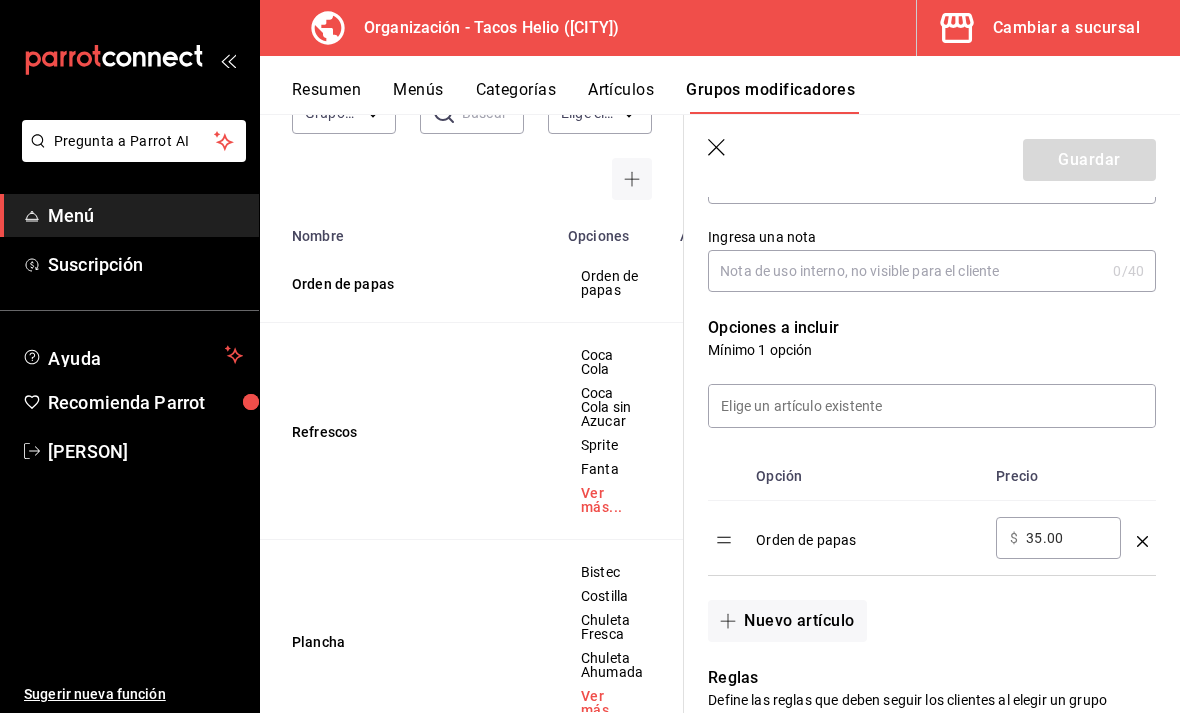 click at bounding box center [932, 406] 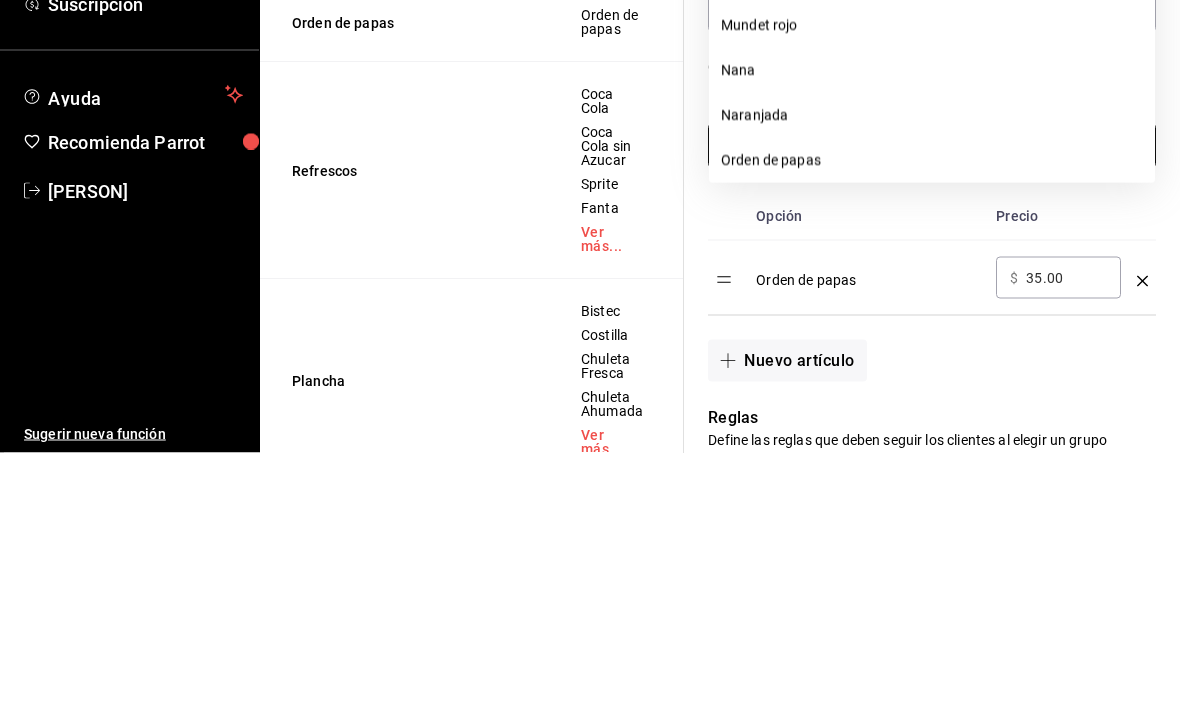 scroll, scrollTop: 987, scrollLeft: 0, axis: vertical 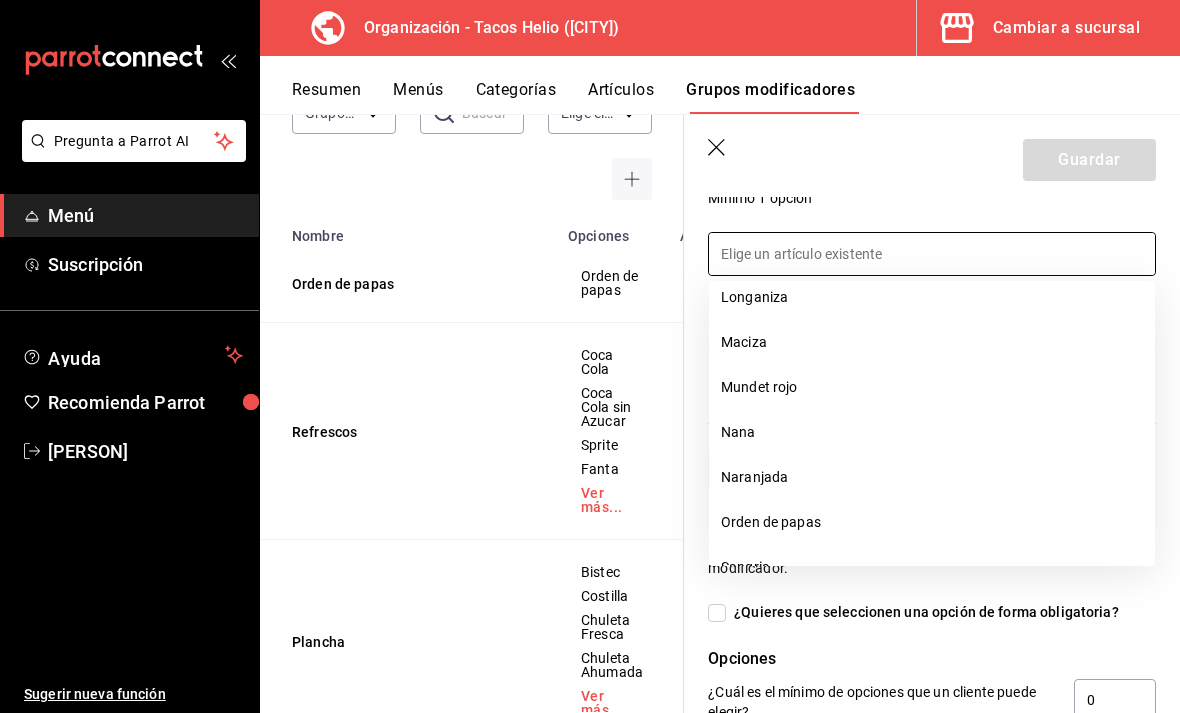 click 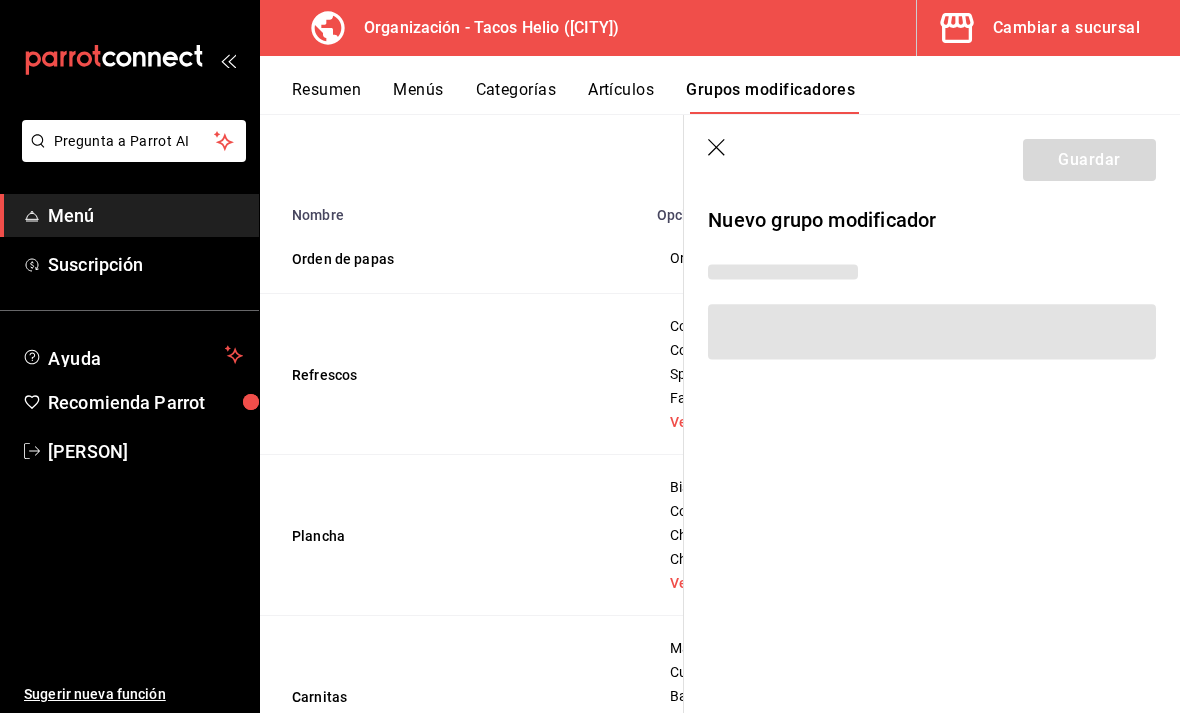 scroll, scrollTop: 0, scrollLeft: 0, axis: both 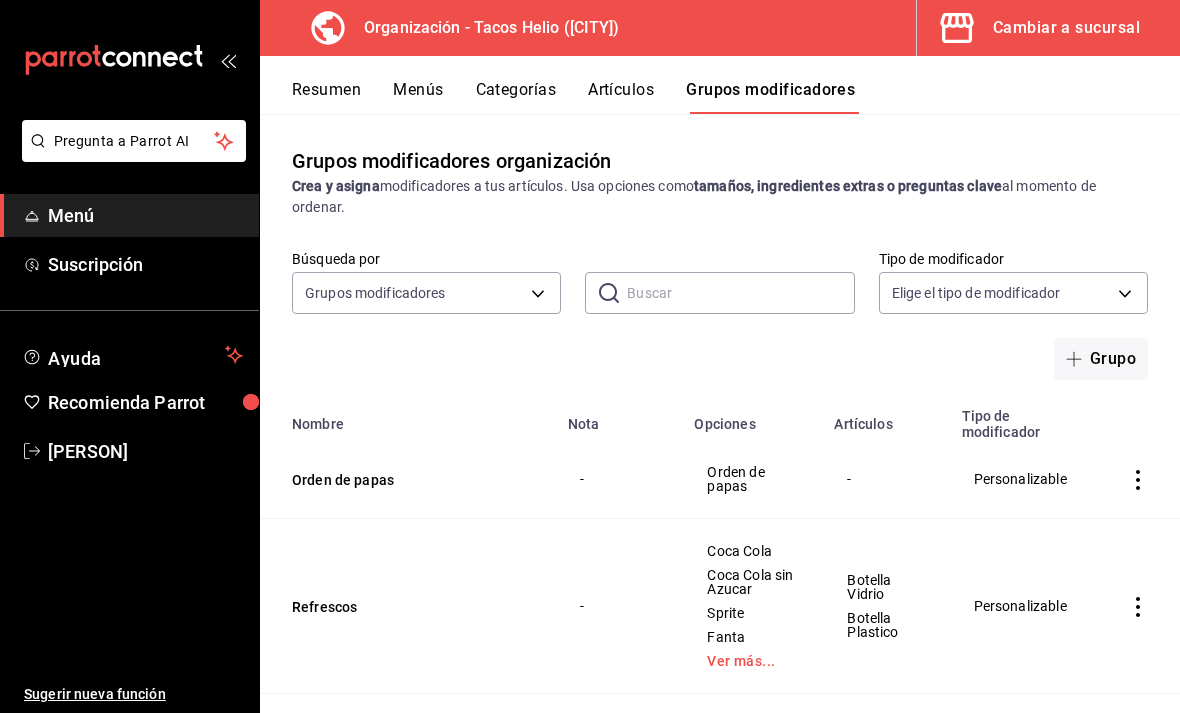 click 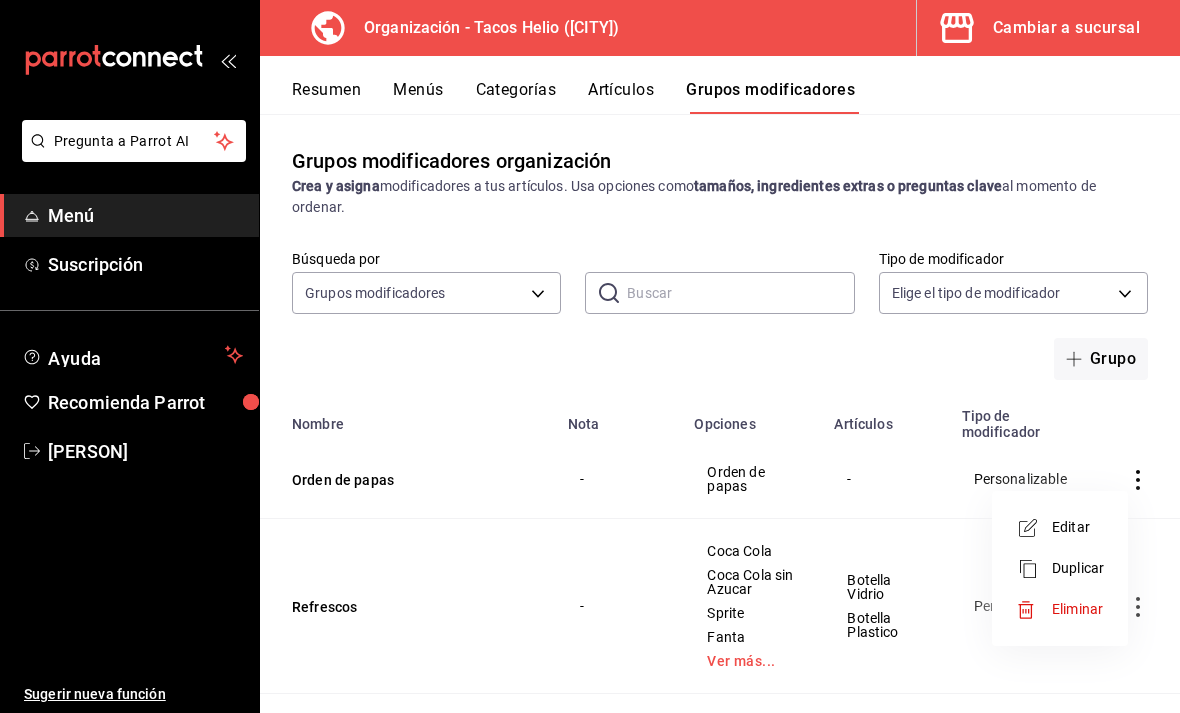 click on "Editar" at bounding box center [1078, 527] 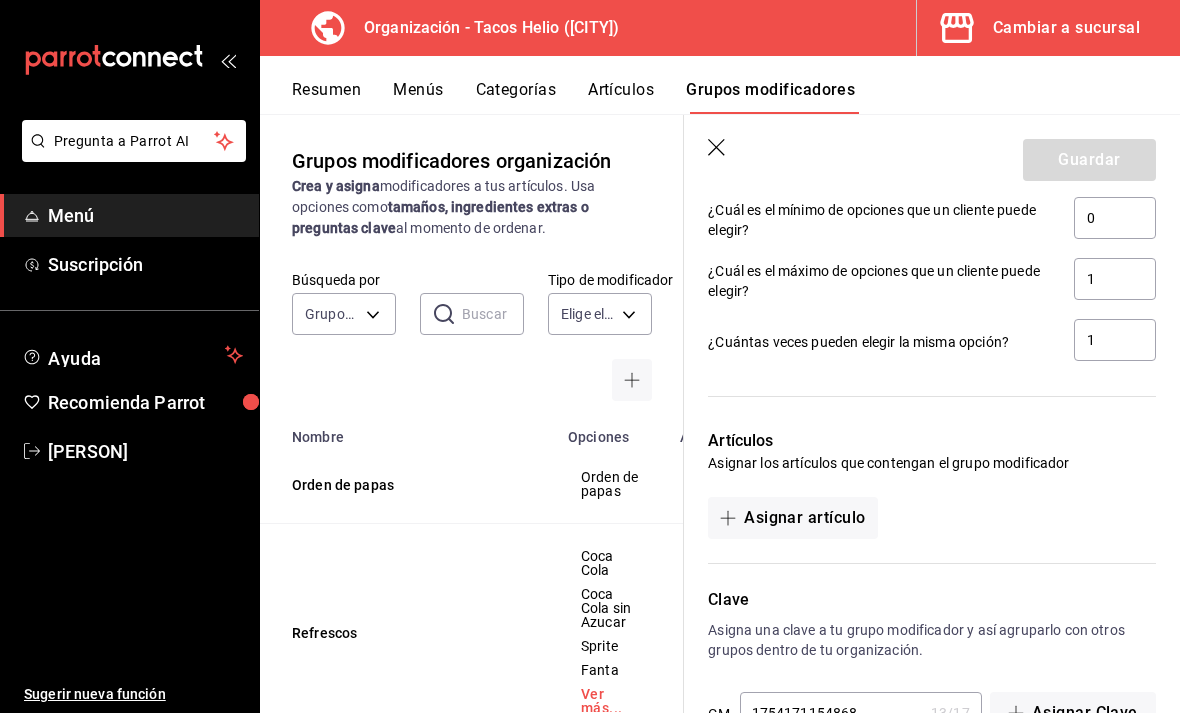 scroll, scrollTop: 1037, scrollLeft: 0, axis: vertical 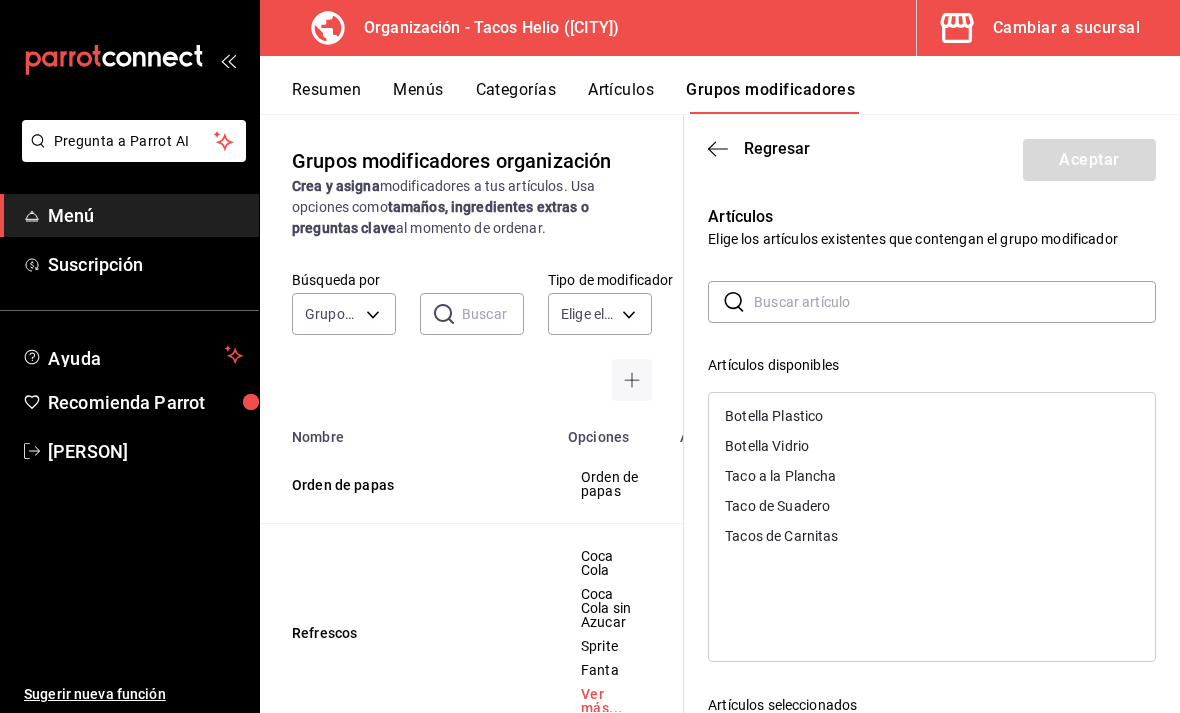 click 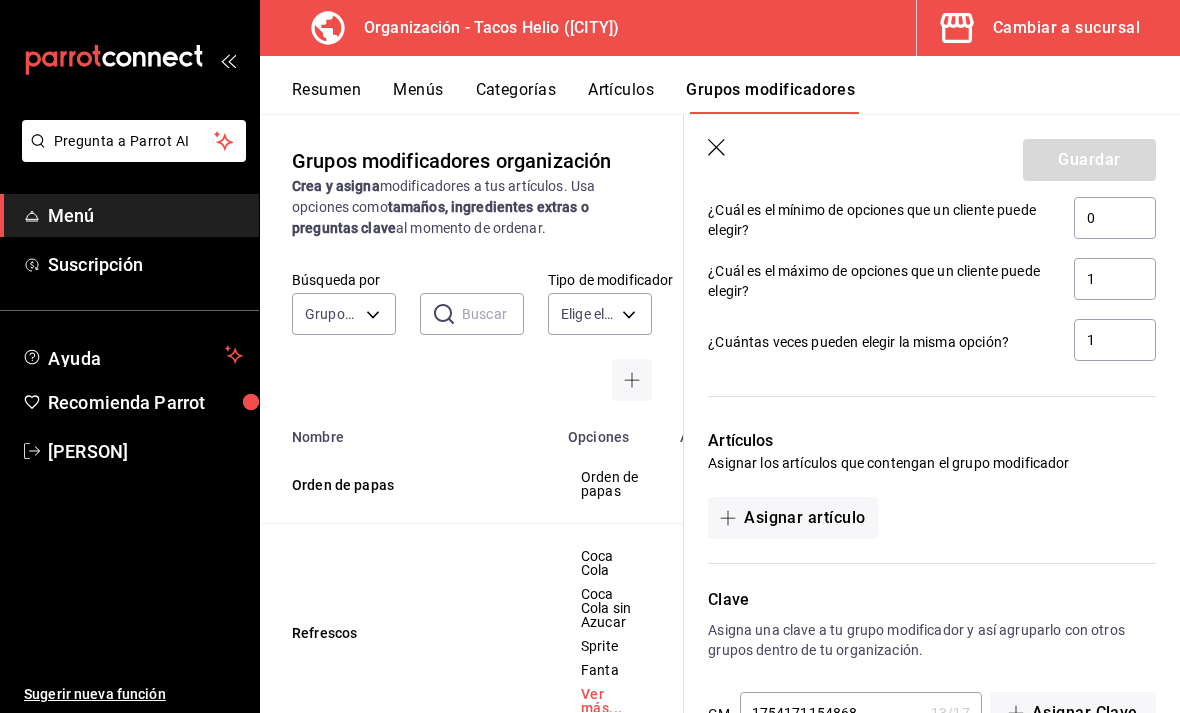 click 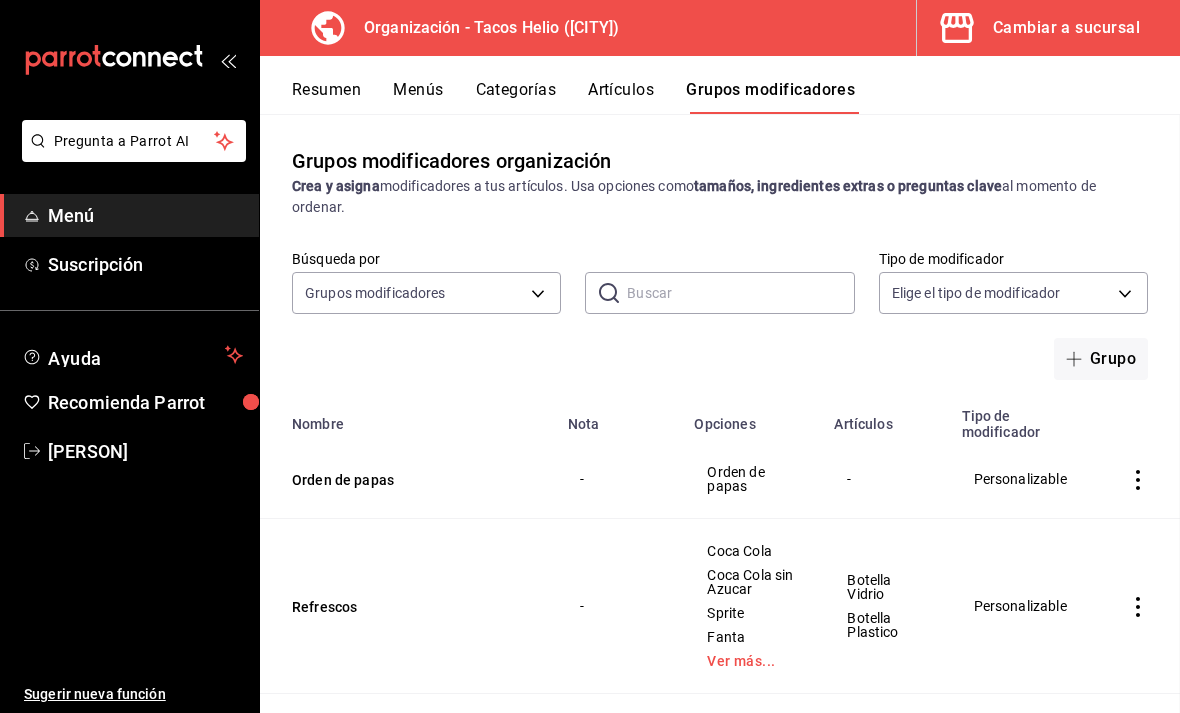 scroll, scrollTop: 0, scrollLeft: 0, axis: both 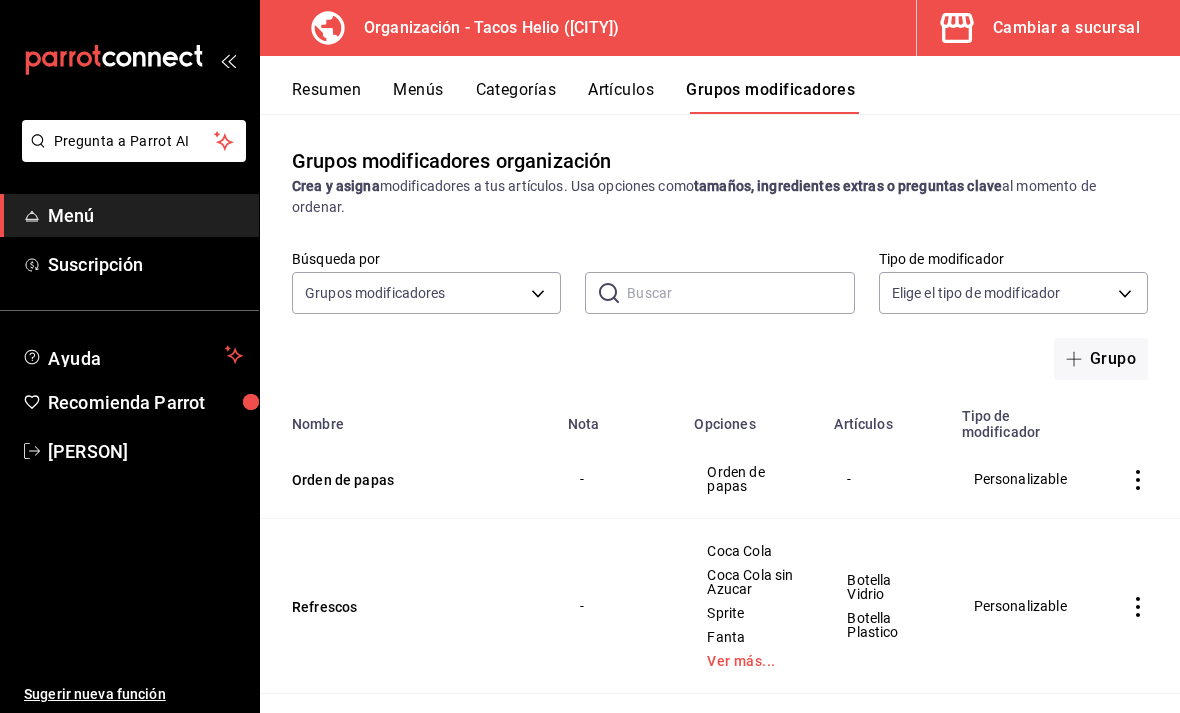 click on "Menús" at bounding box center [418, 97] 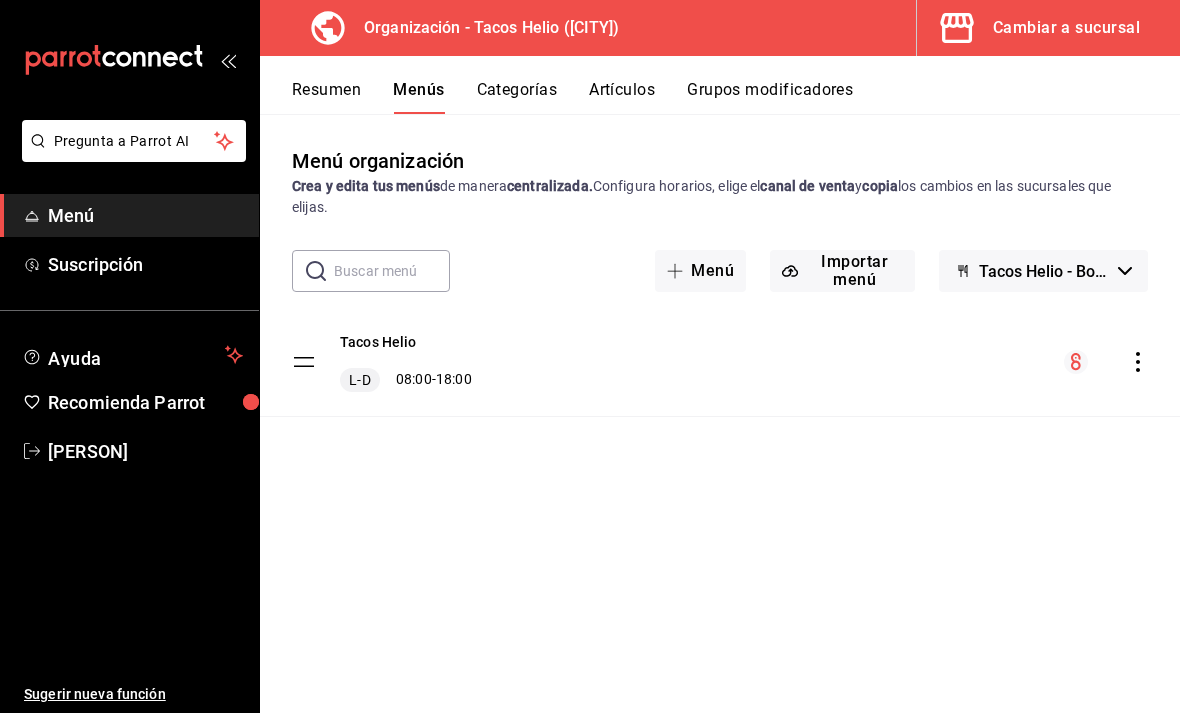 click on "Tacos Helio" at bounding box center (378, 342) 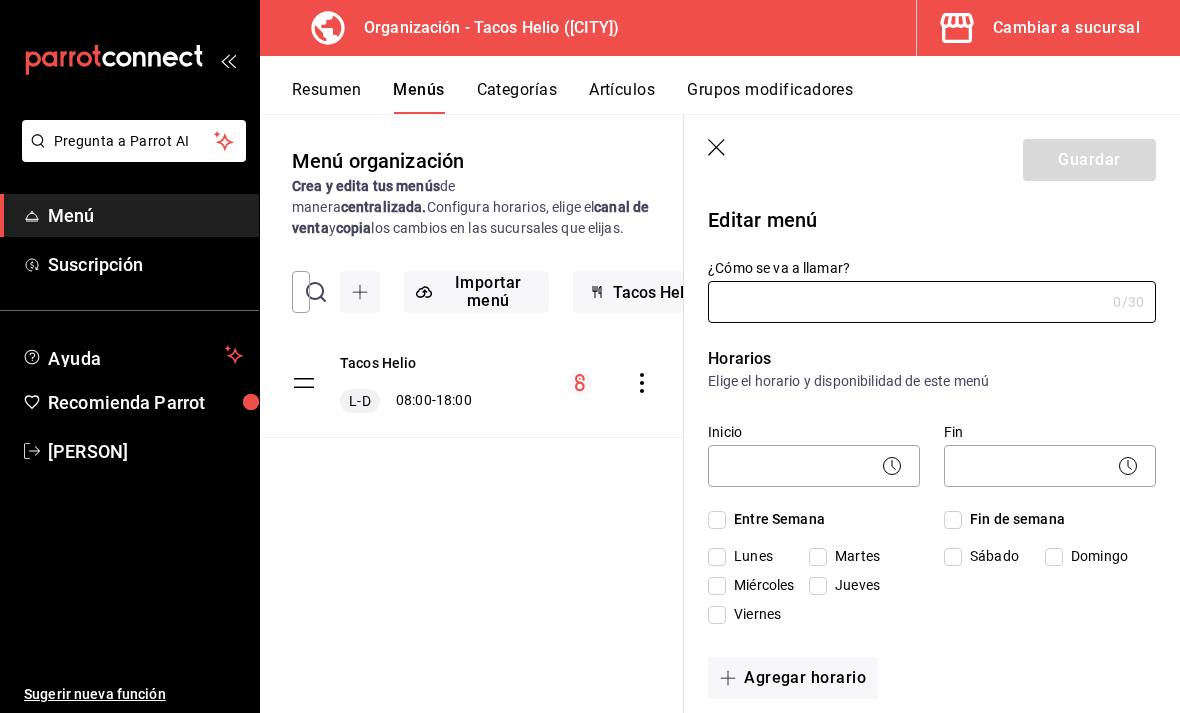 type on "Tacos Helio" 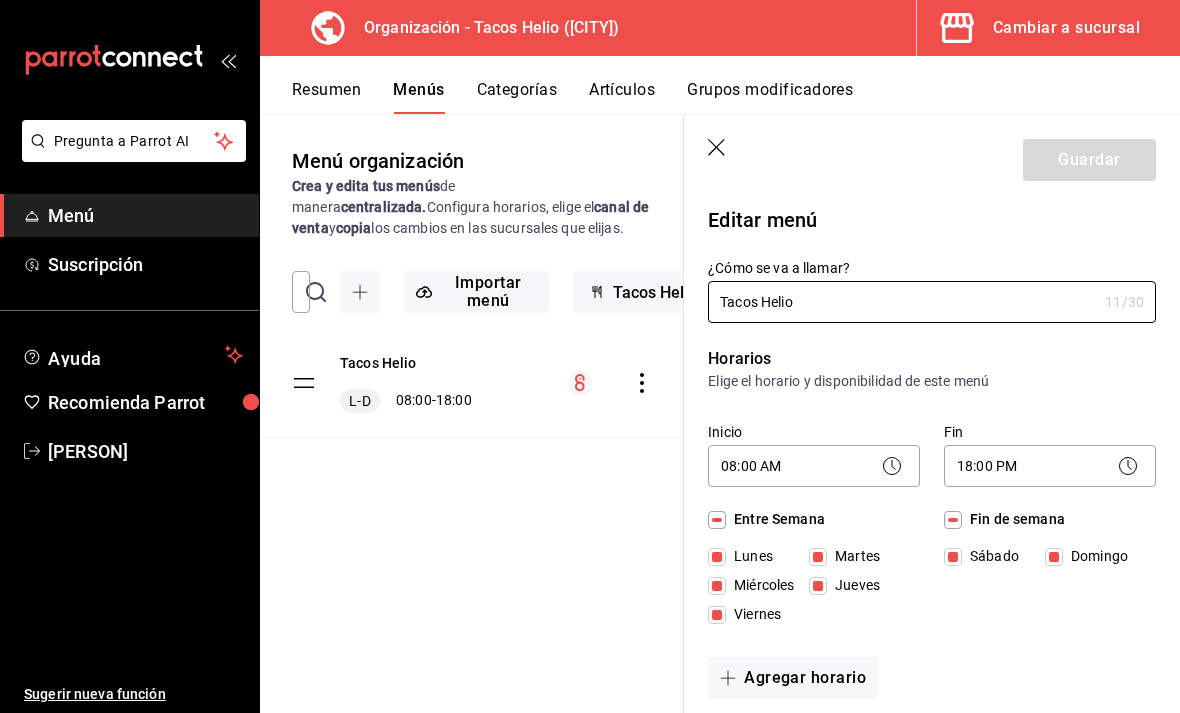 click on "Menú organización Crea y edita tus menús  de manera  centralizada.  Configura horarios, elige el  canal de venta  y  copia  los cambios en las sucursales que elijas. ​ ​ Importar menú Tacos Helio - Borrador Tacos Helio L-D 08:00  -  18:00" at bounding box center (472, 429) 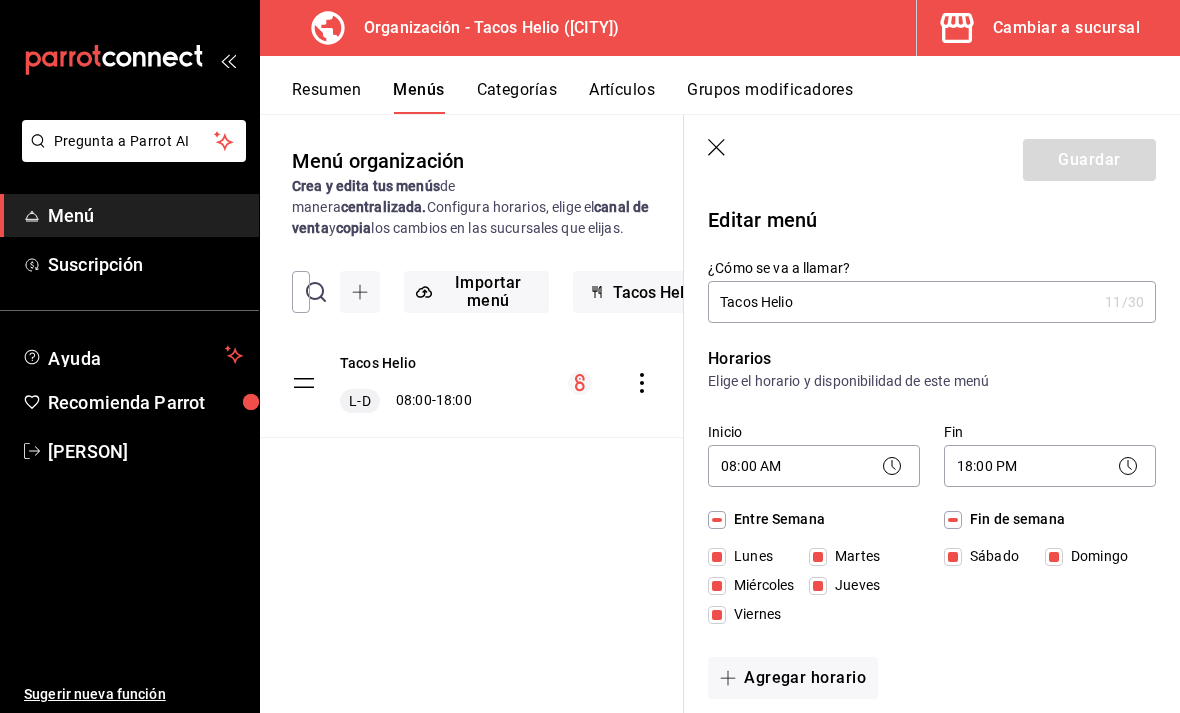 click 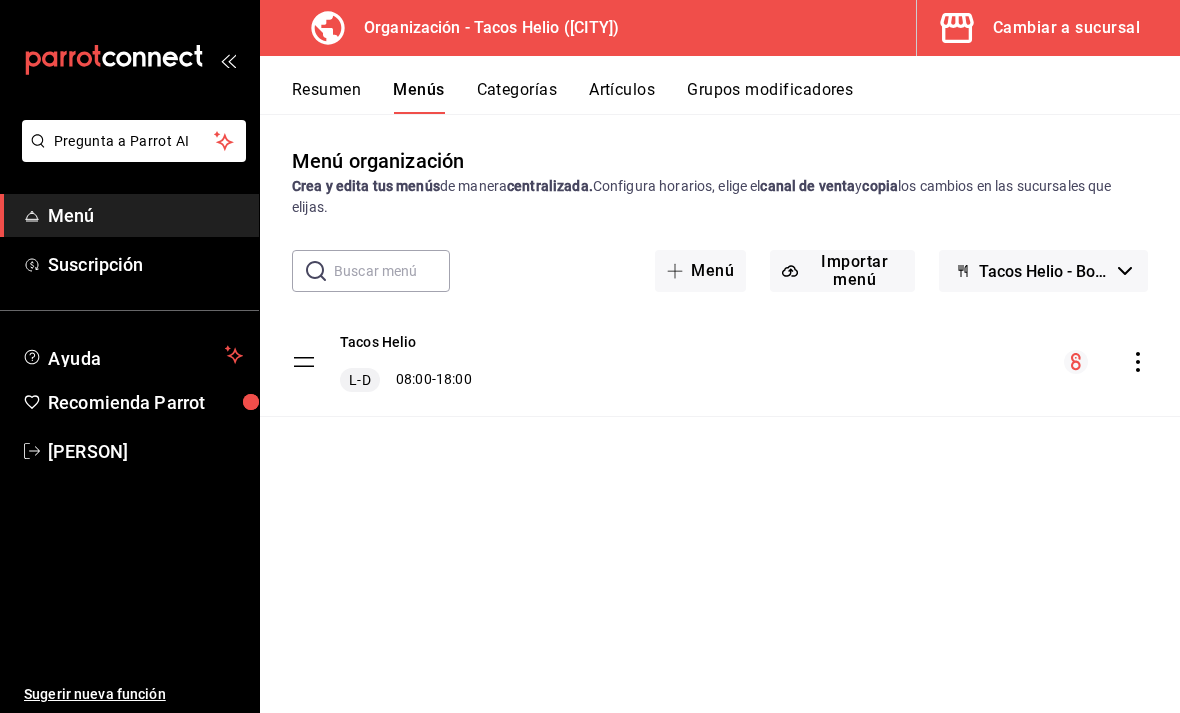 click on "Resumen" at bounding box center [326, 97] 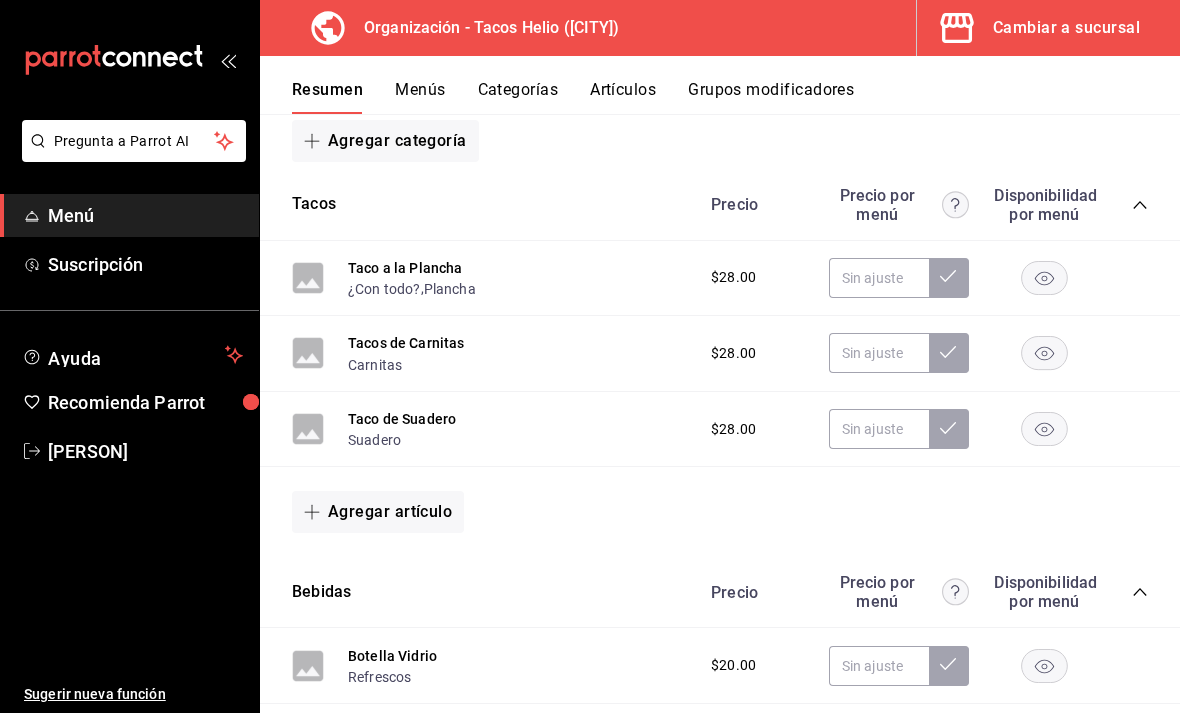 scroll, scrollTop: 274, scrollLeft: 0, axis: vertical 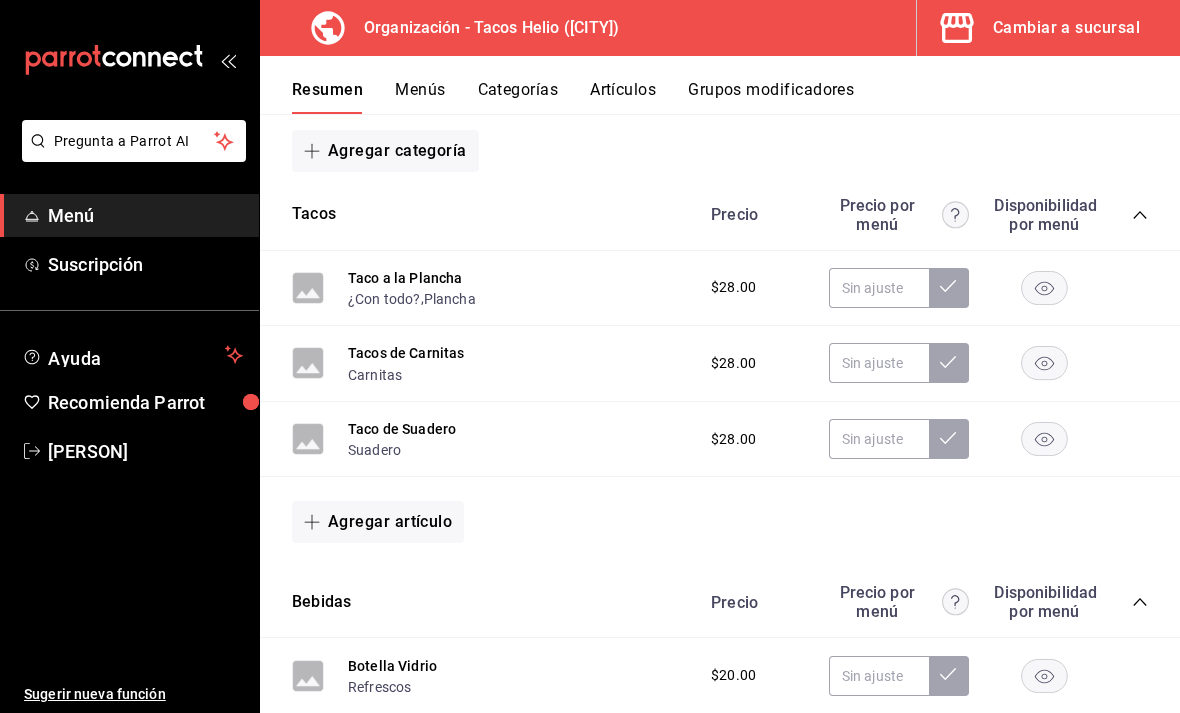 click on "Plancha" at bounding box center [450, 299] 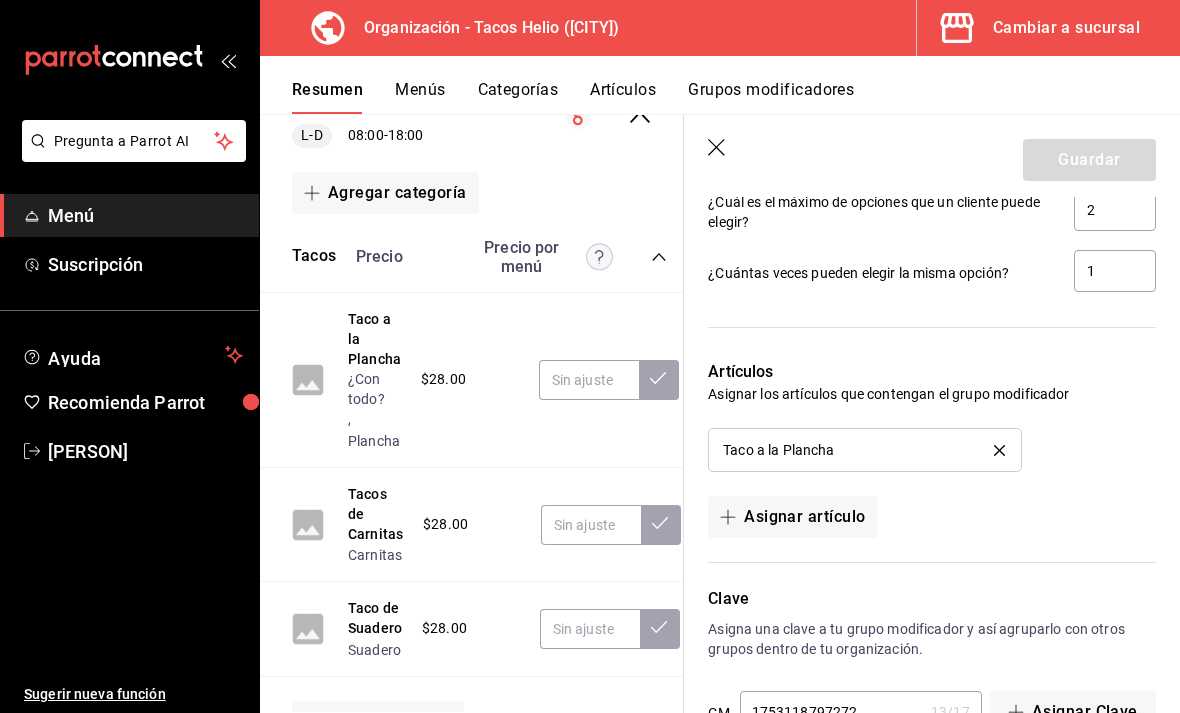 scroll, scrollTop: 1780, scrollLeft: 0, axis: vertical 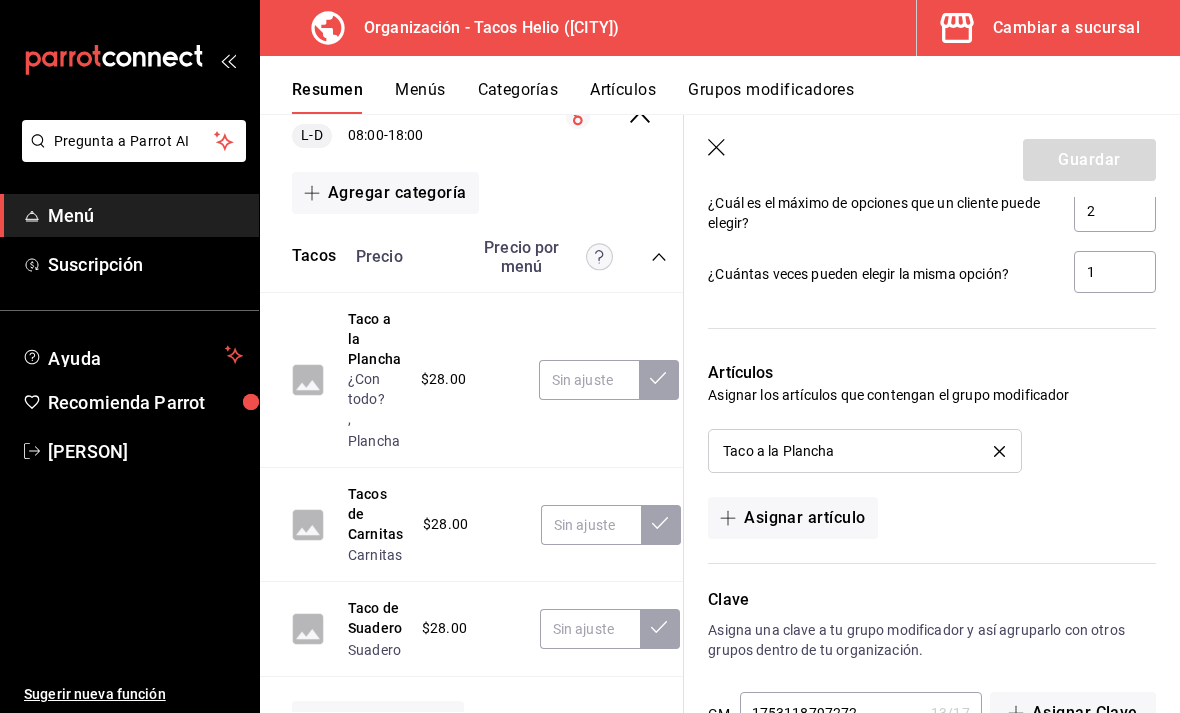 click 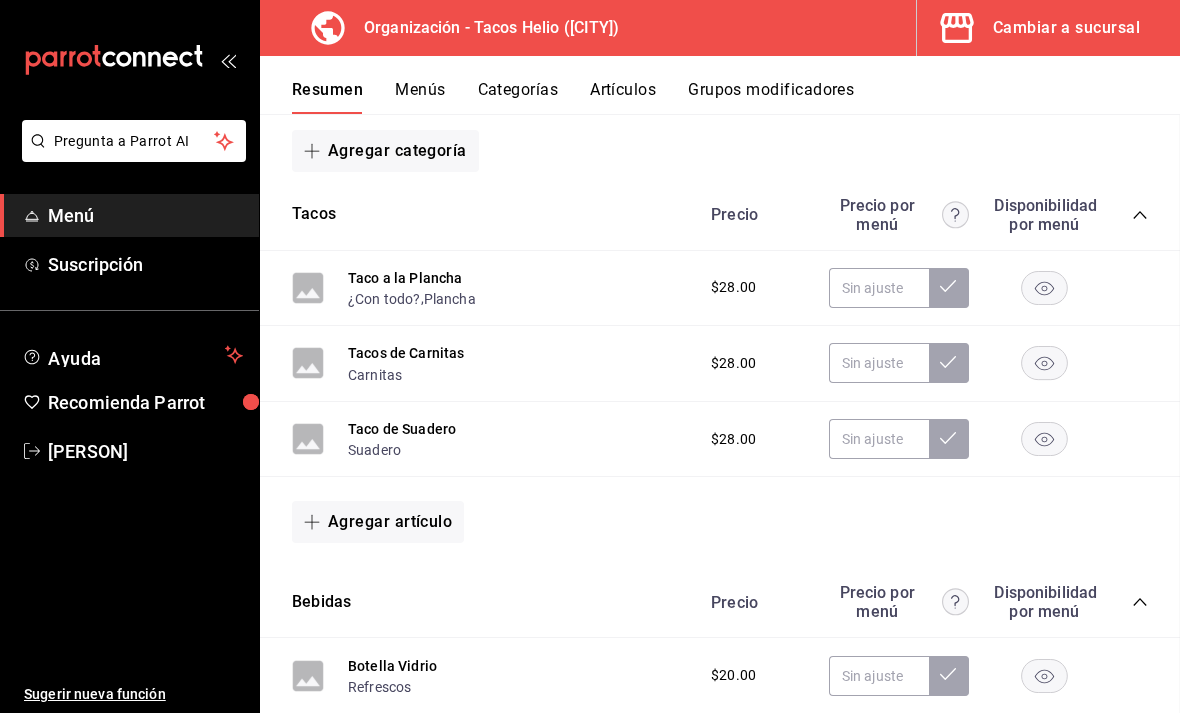 scroll, scrollTop: 0, scrollLeft: 0, axis: both 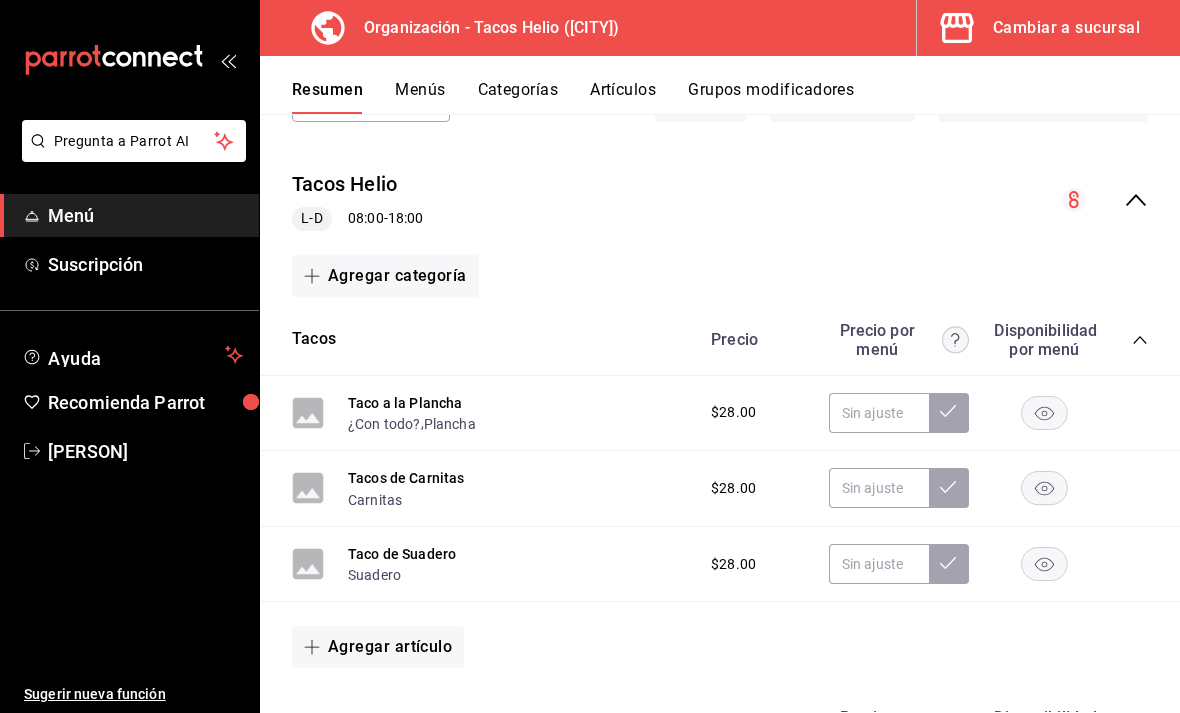 click on "Agregar categoría" at bounding box center [385, 276] 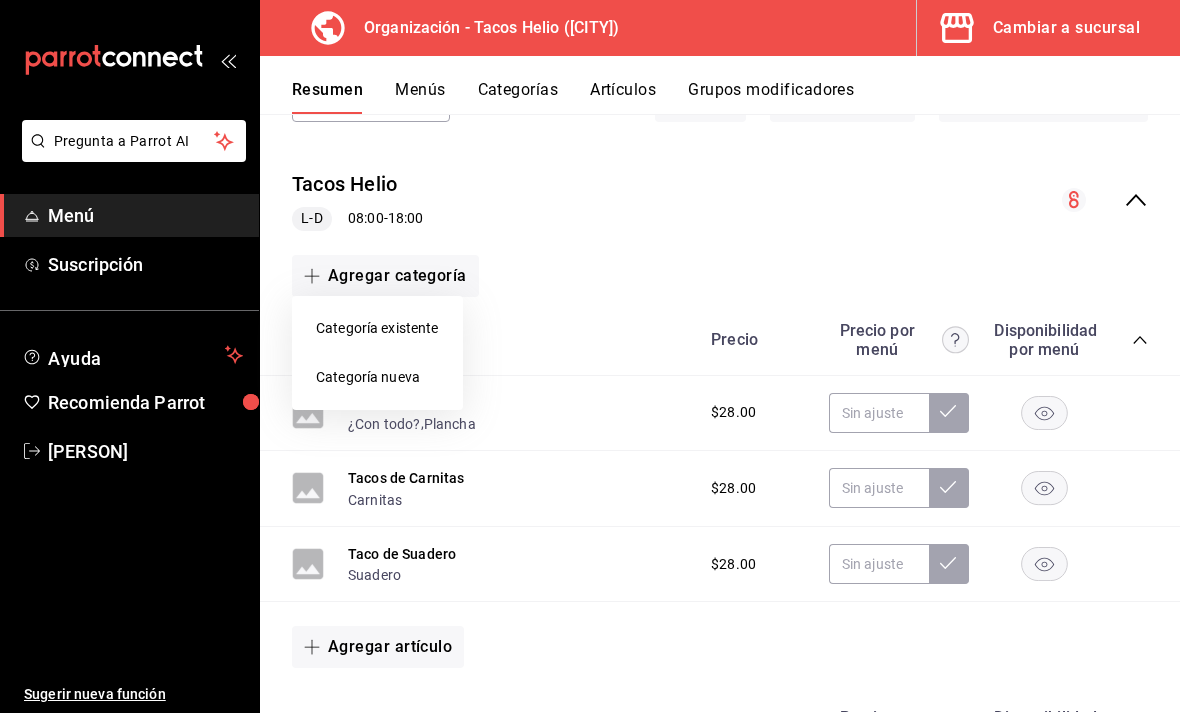 click on "Categoría existente" at bounding box center (377, 328) 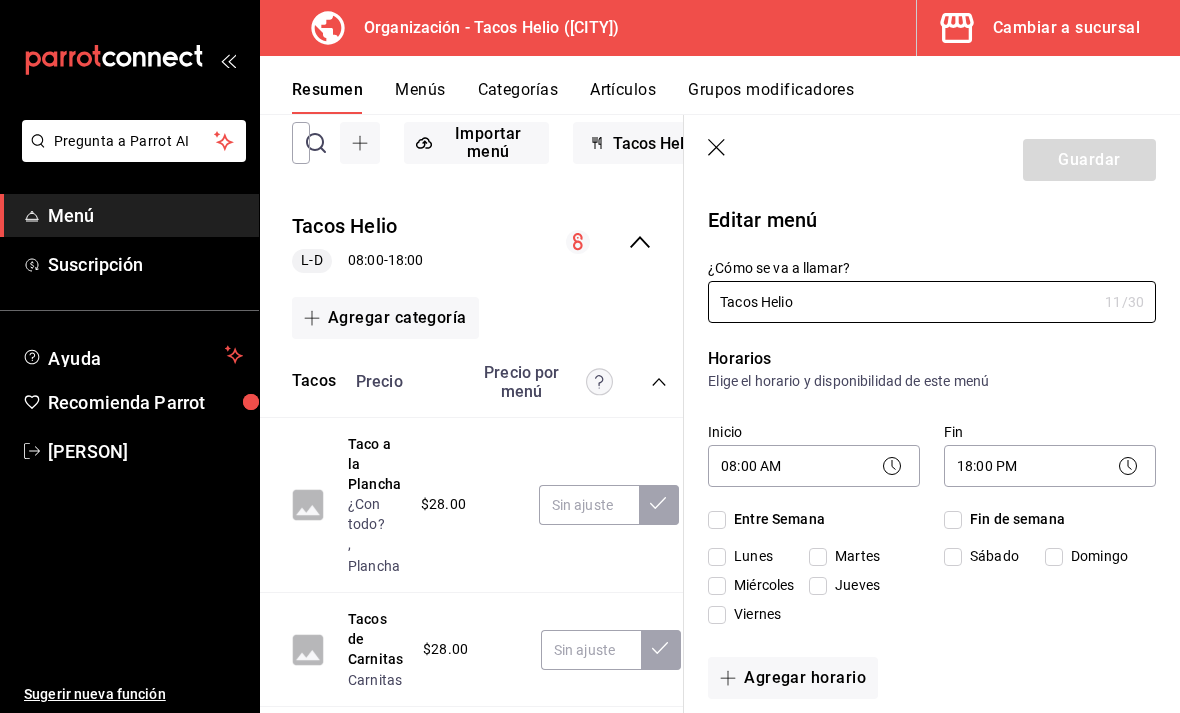 checkbox on "true" 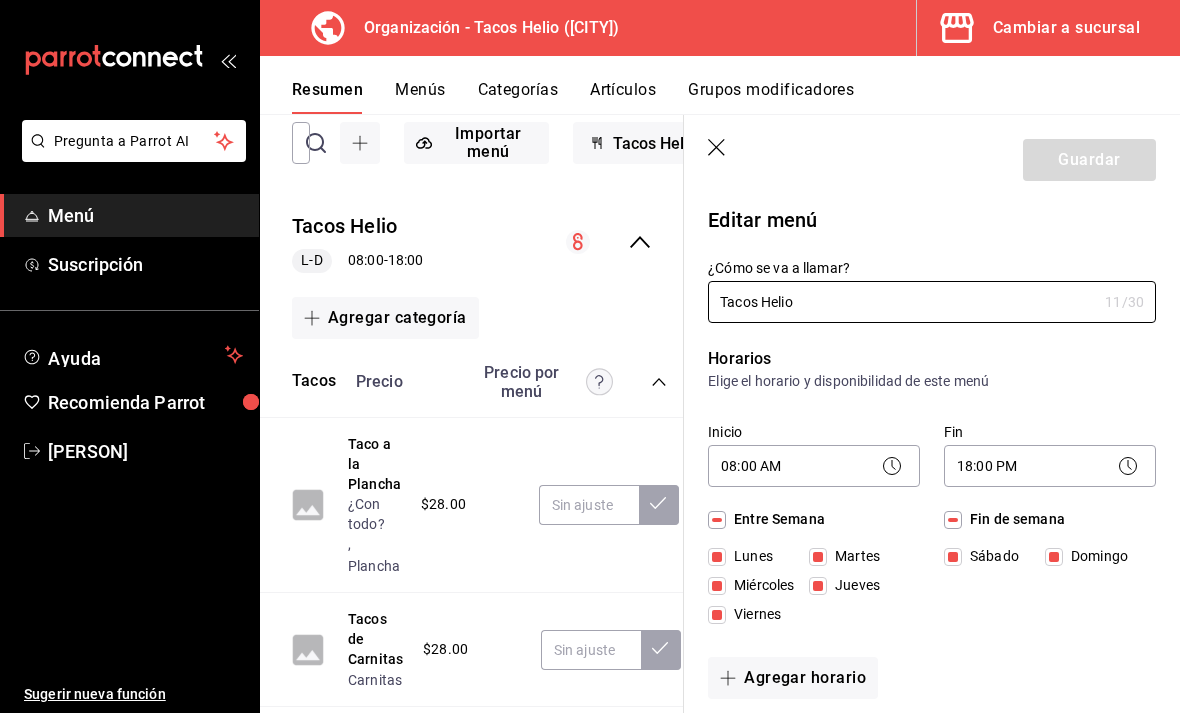 scroll, scrollTop: 0, scrollLeft: 0, axis: both 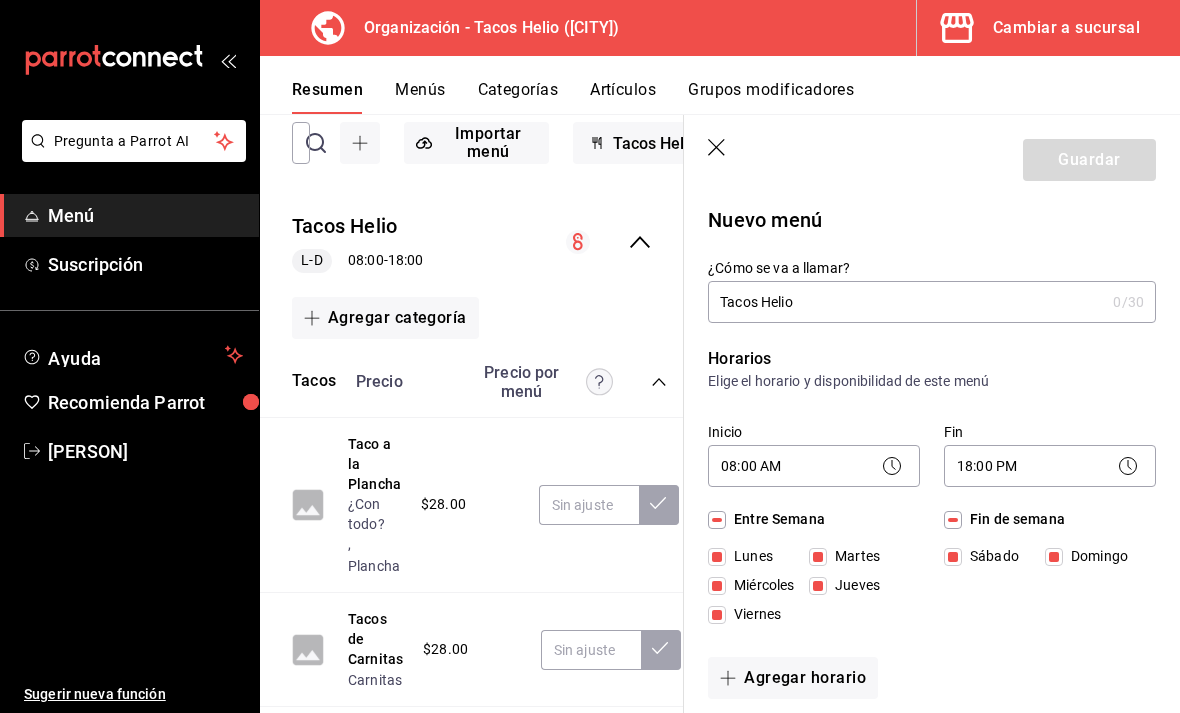 type 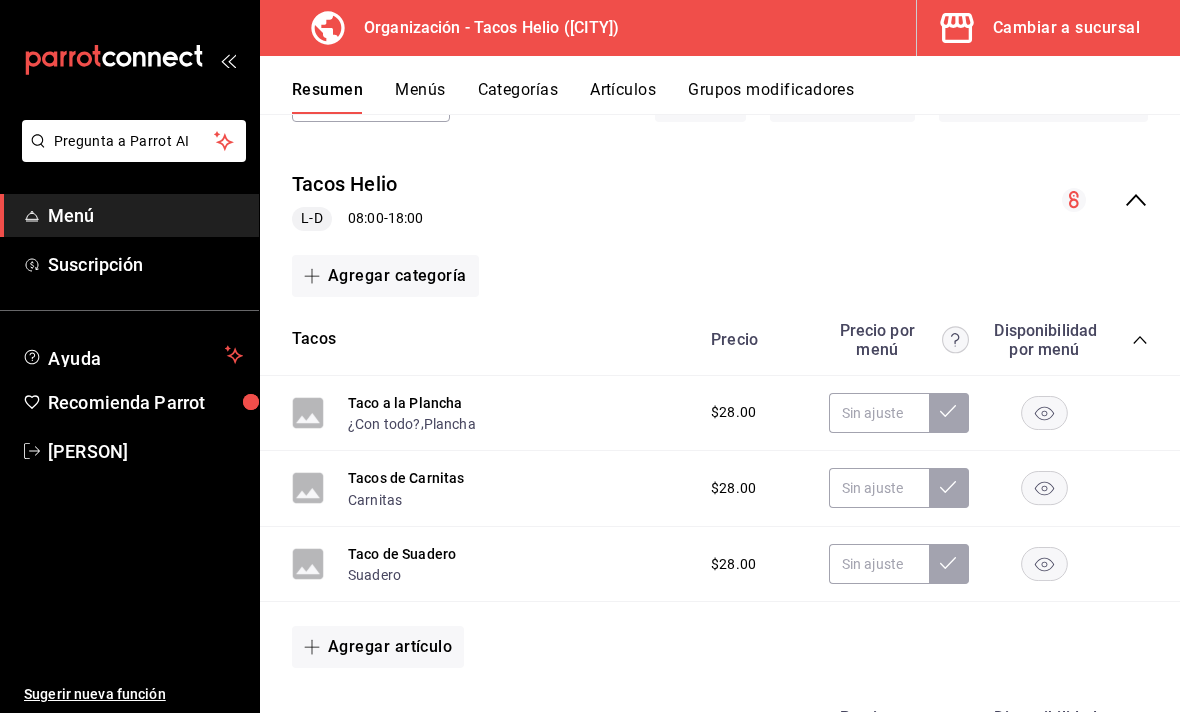 click on "Agregar categoría" at bounding box center [385, 276] 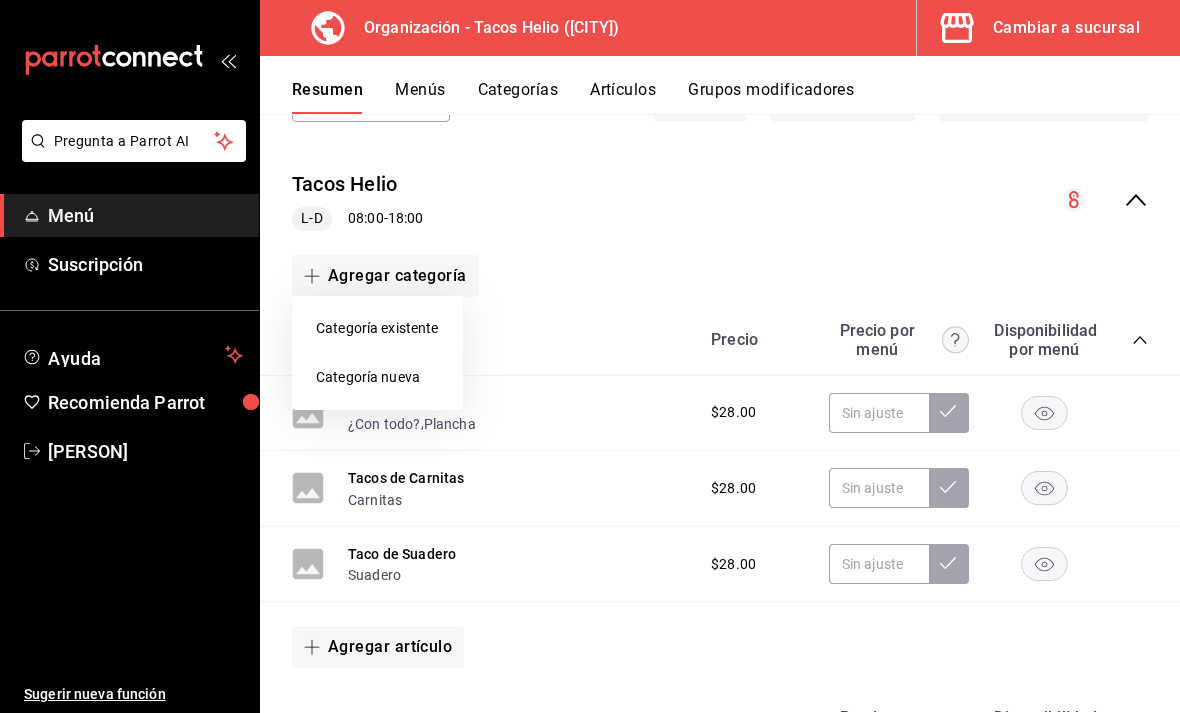 click on "Categoría nueva" at bounding box center [377, 377] 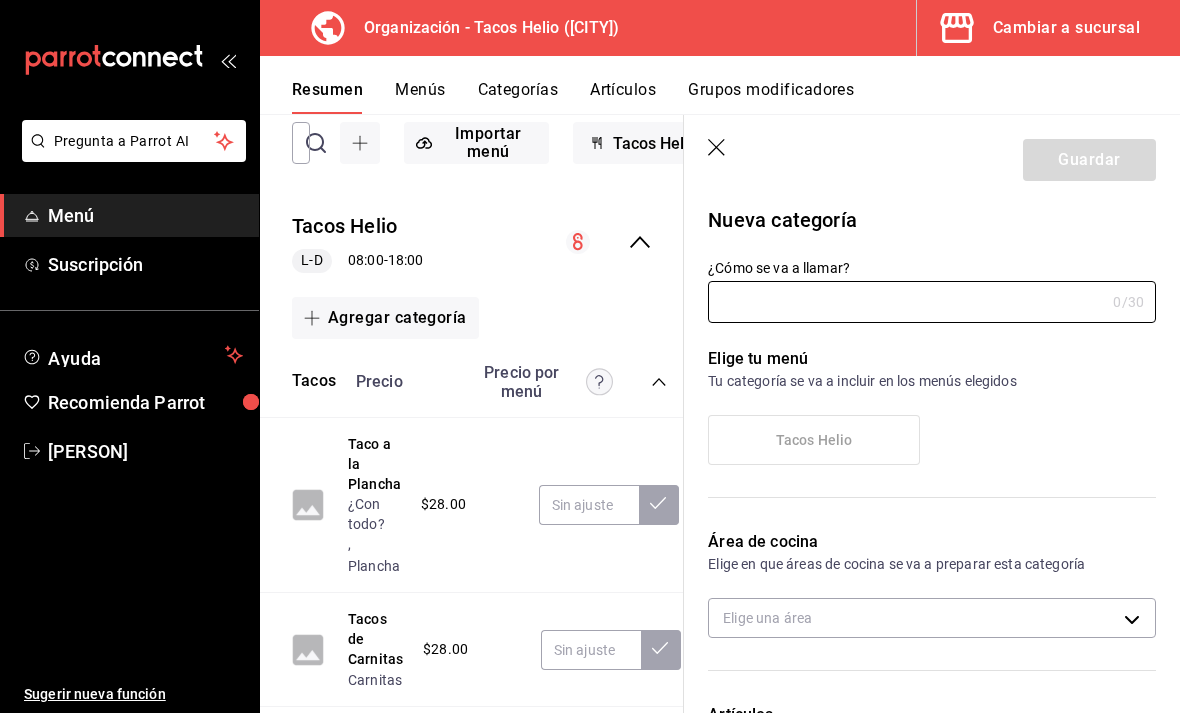 type on "ac430b26-fd13-4462-ae03-30a653640171" 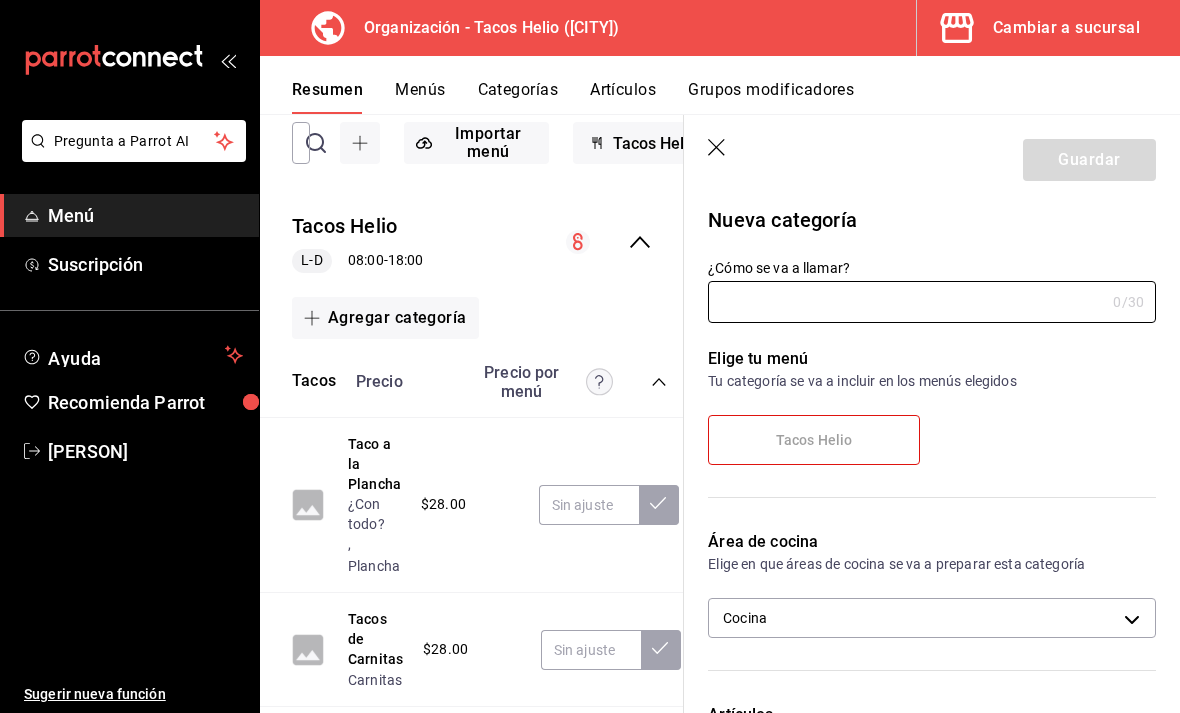 click on "¿Cómo se va a llamar?" at bounding box center [906, 302] 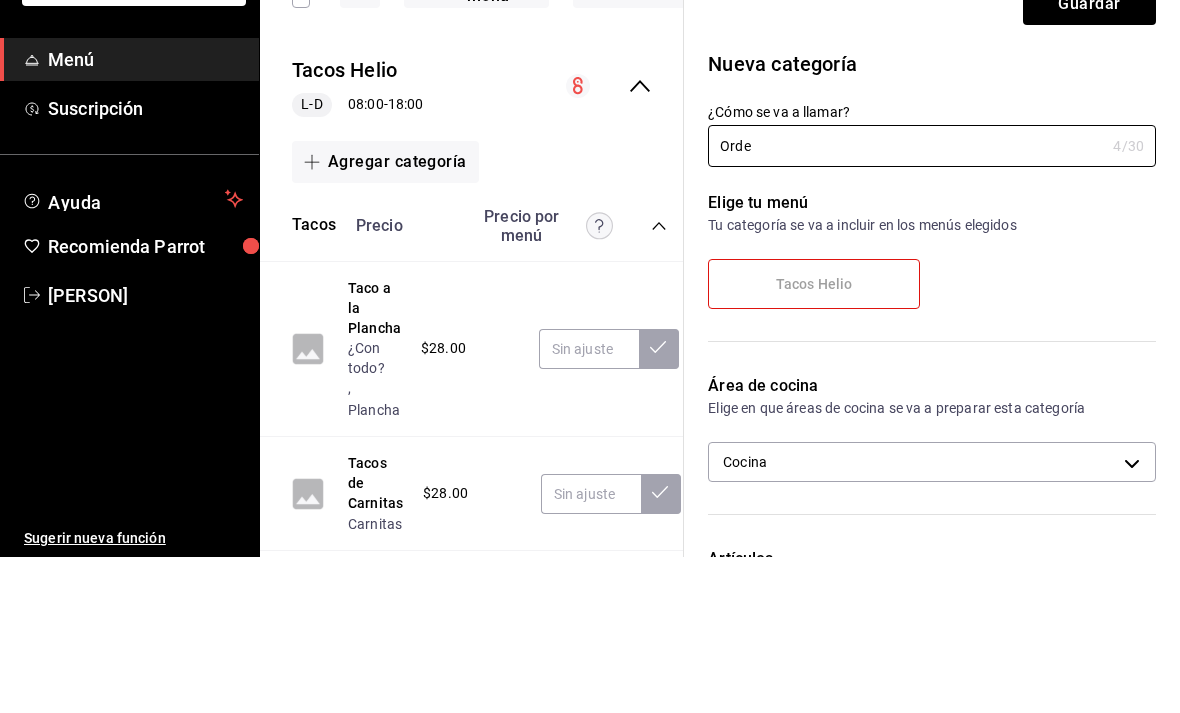 type on "Orde" 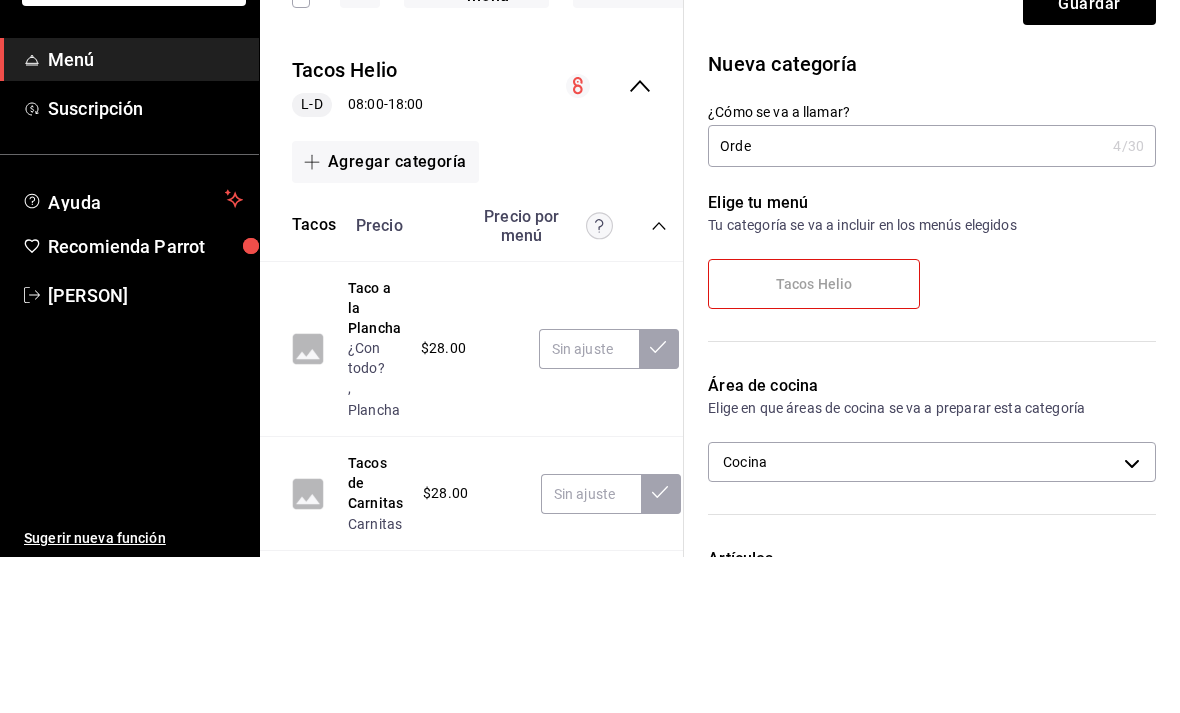 scroll, scrollTop: 64, scrollLeft: 0, axis: vertical 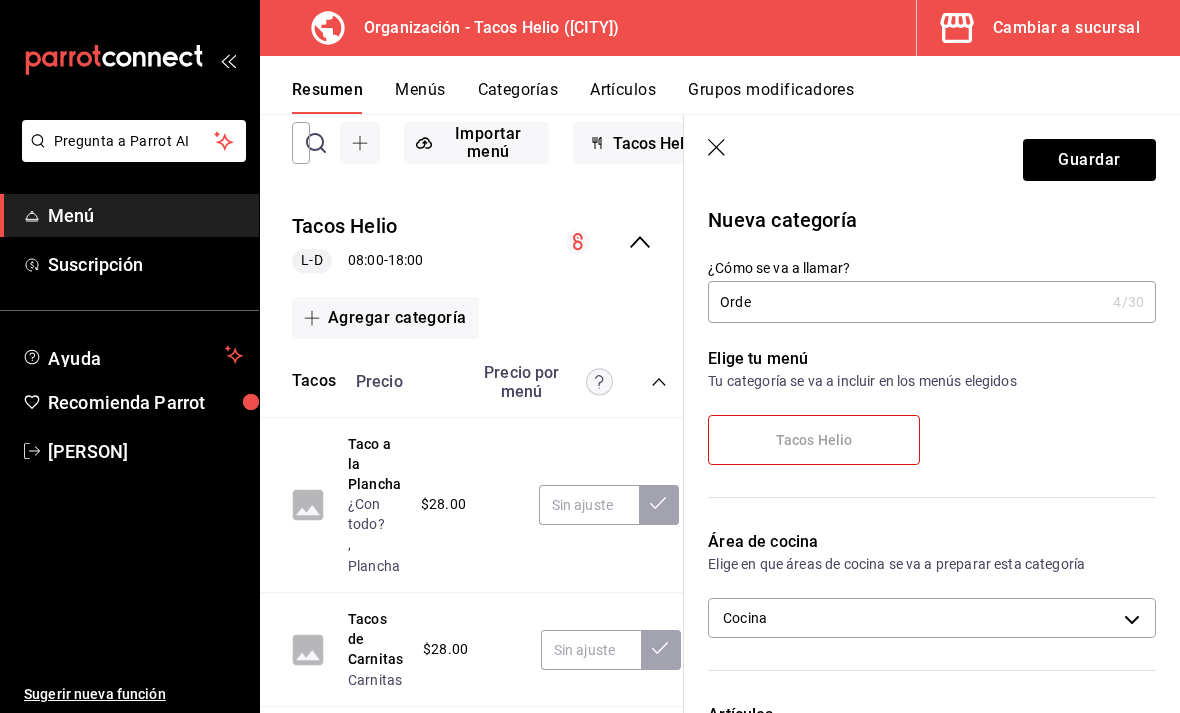 click 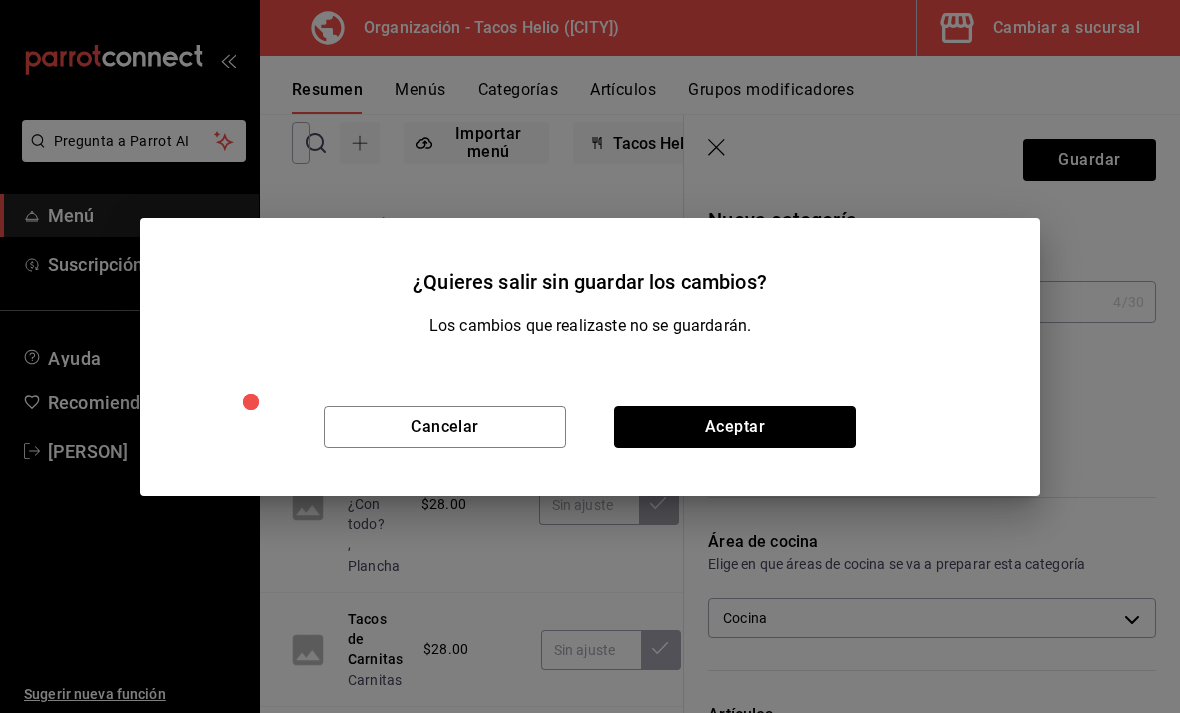 click on "Aceptar" at bounding box center [735, 427] 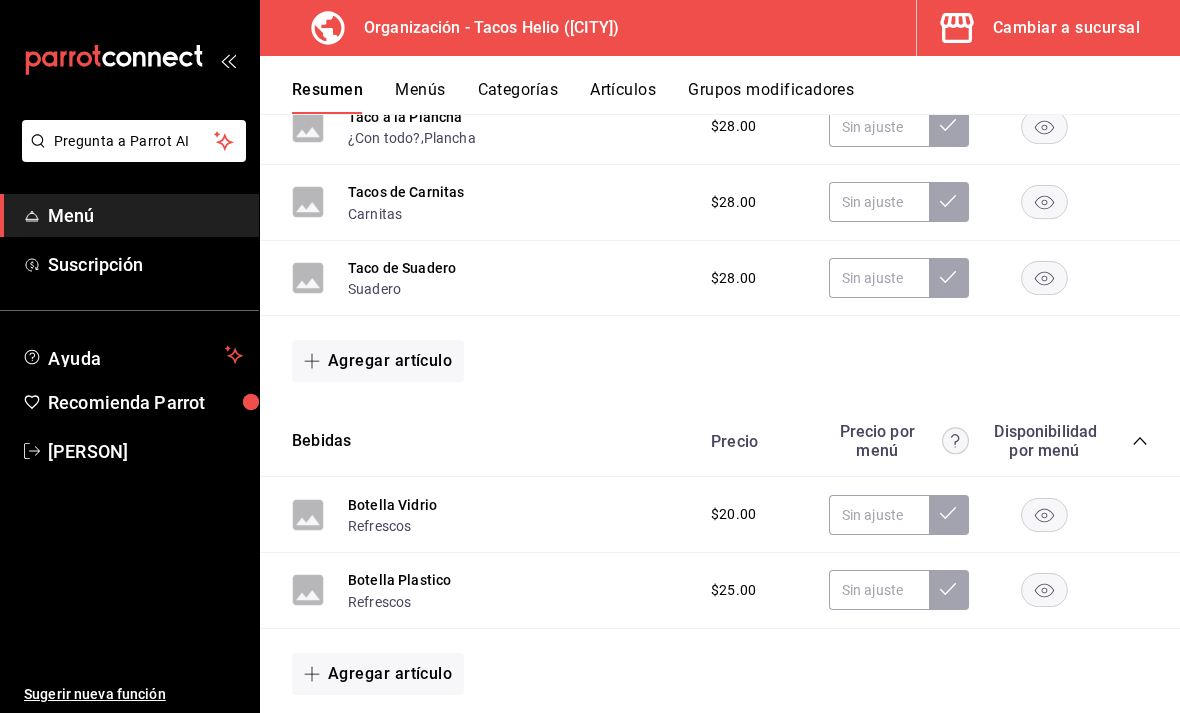 scroll, scrollTop: 434, scrollLeft: 0, axis: vertical 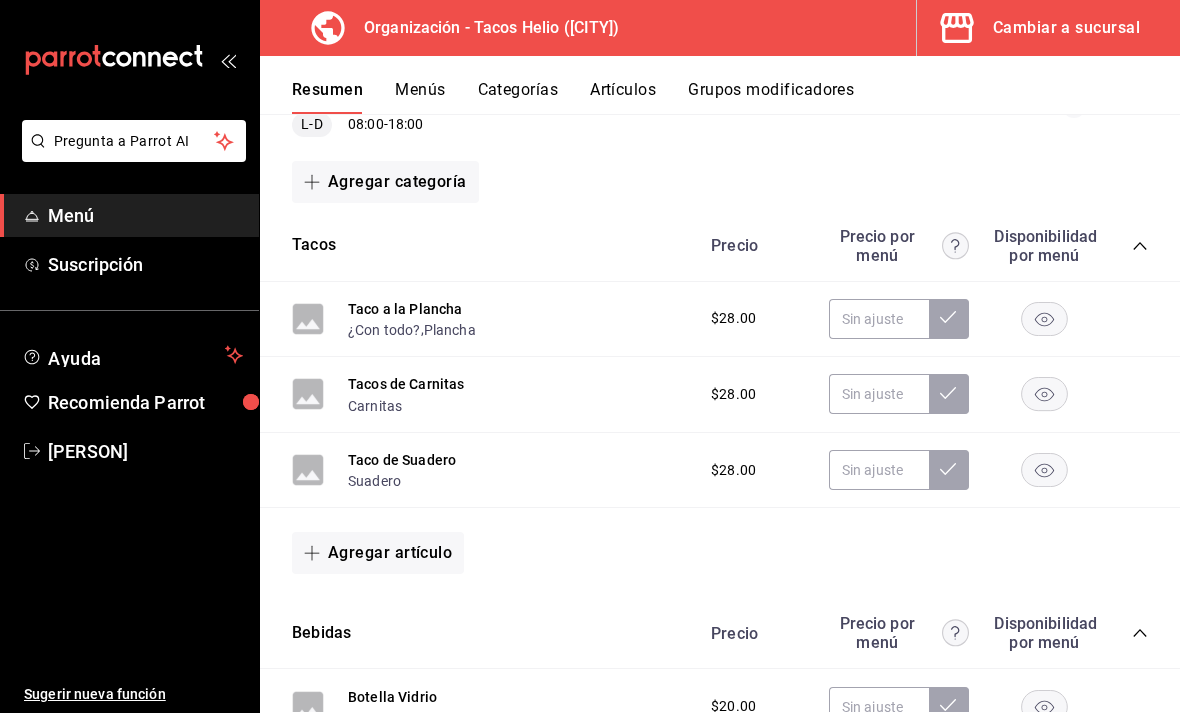 click on "Grupos modificadores" at bounding box center [771, 97] 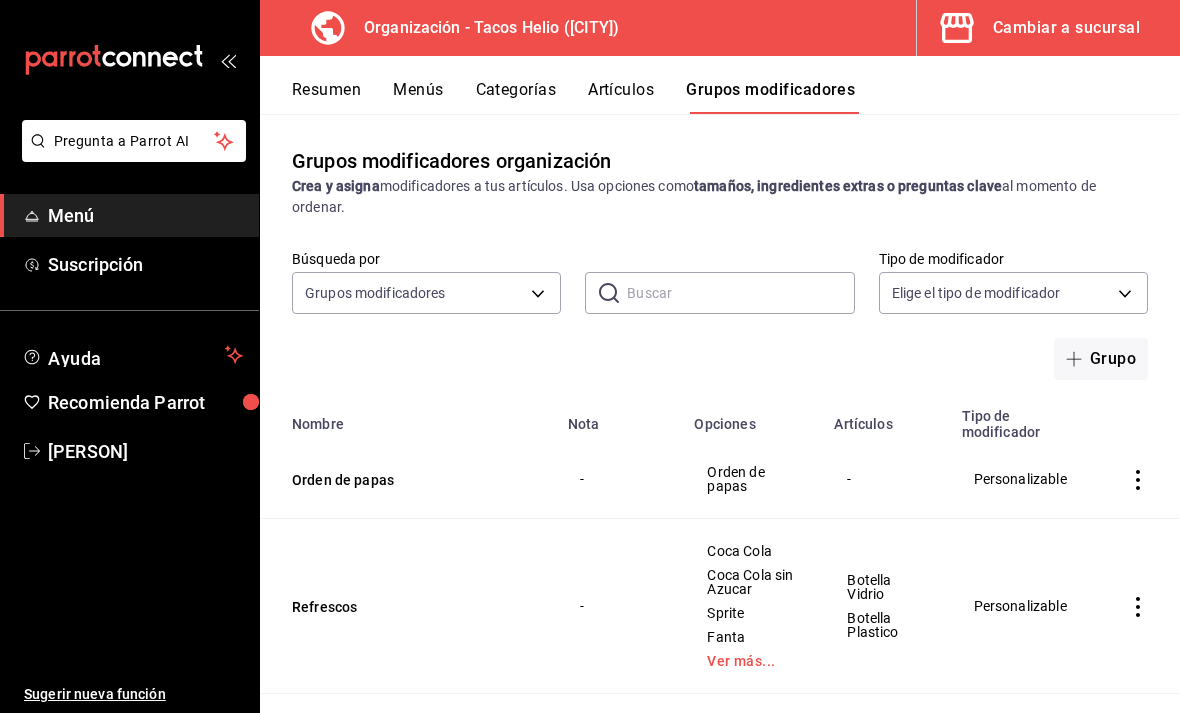 scroll, scrollTop: 0, scrollLeft: 0, axis: both 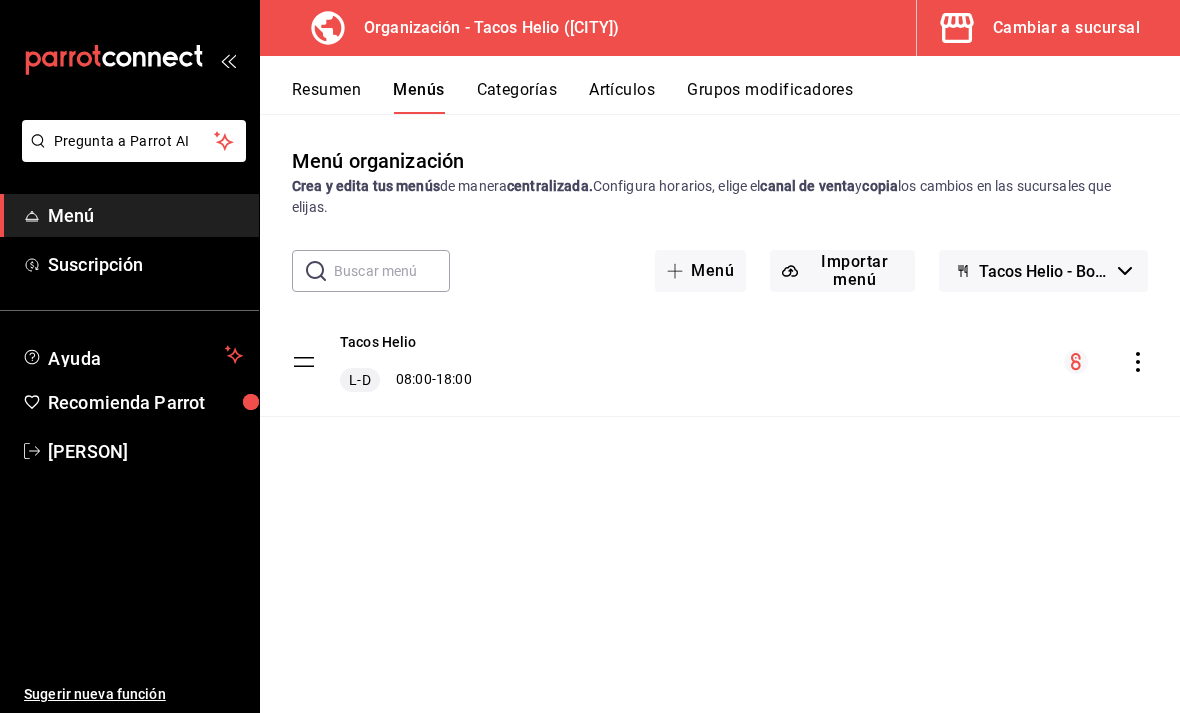 click 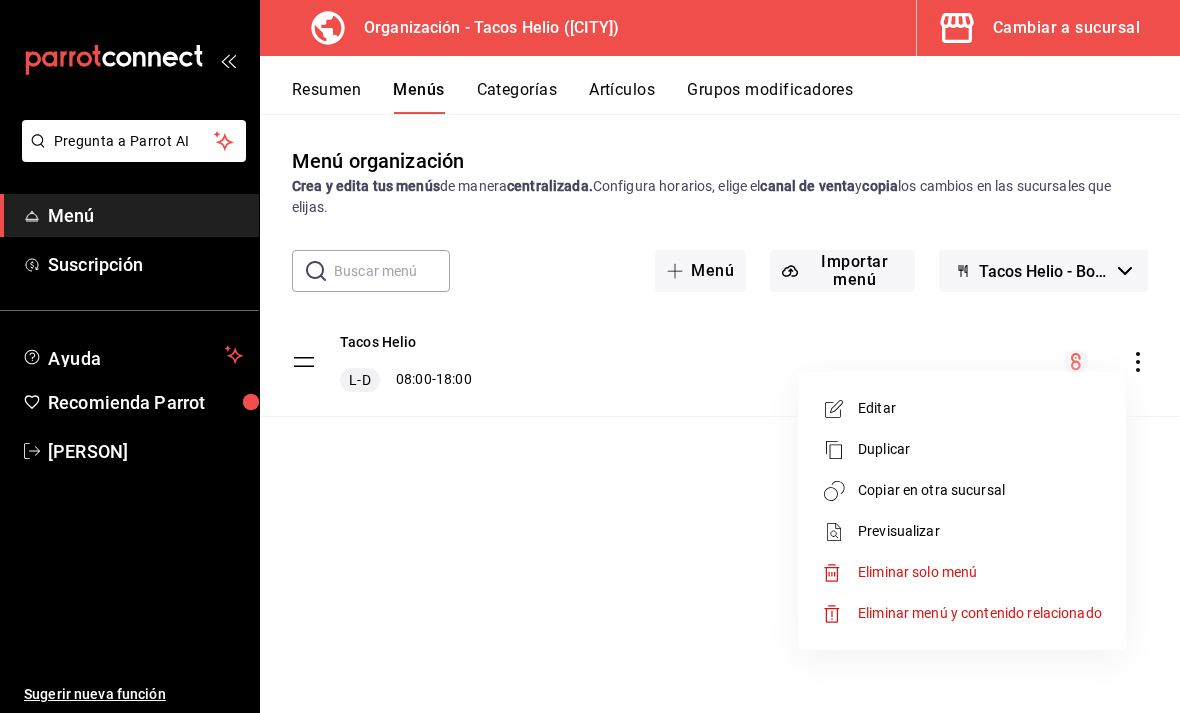 click on "Copiar en otra sucursal" at bounding box center (962, 490) 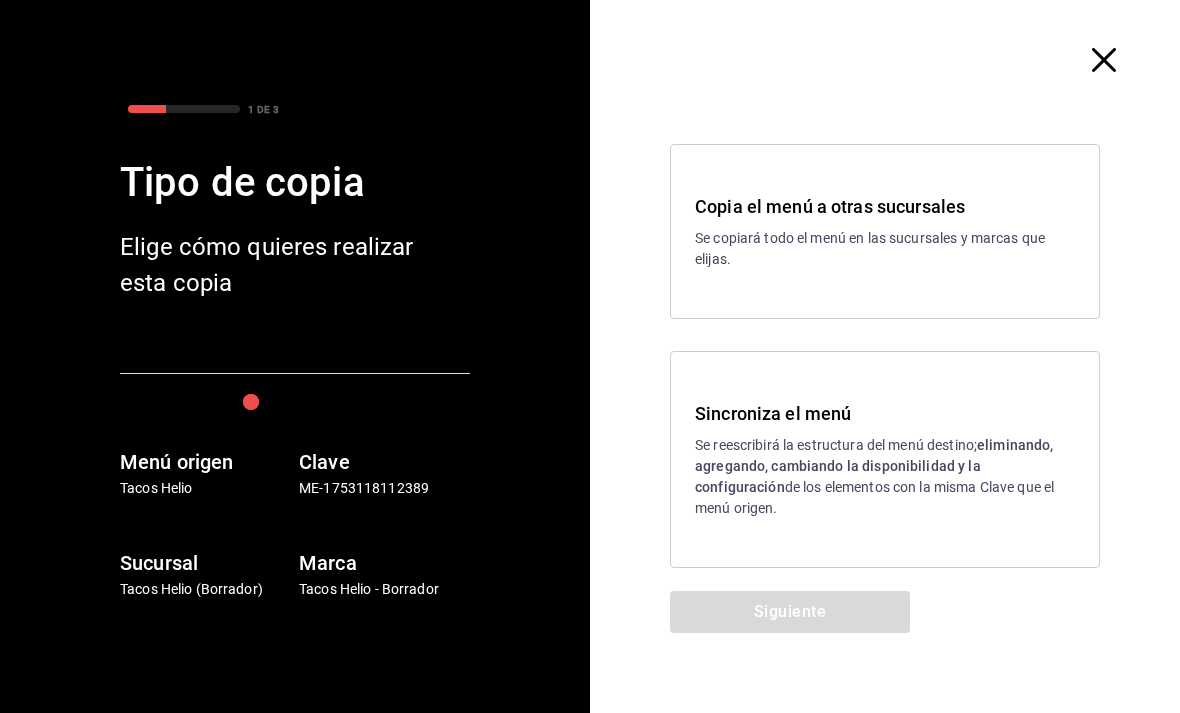 click on "eliminando, agregando, cambiando la disponibilidad y la configuración" at bounding box center (874, 466) 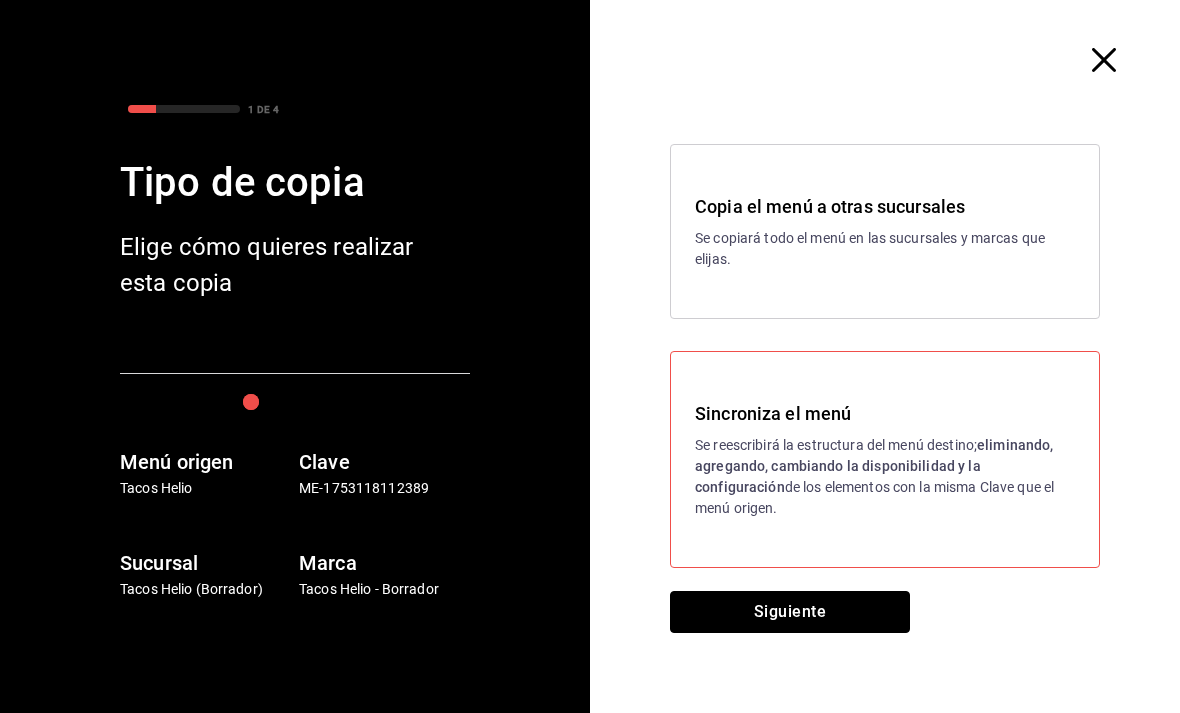 click on "Siguiente" at bounding box center (790, 612) 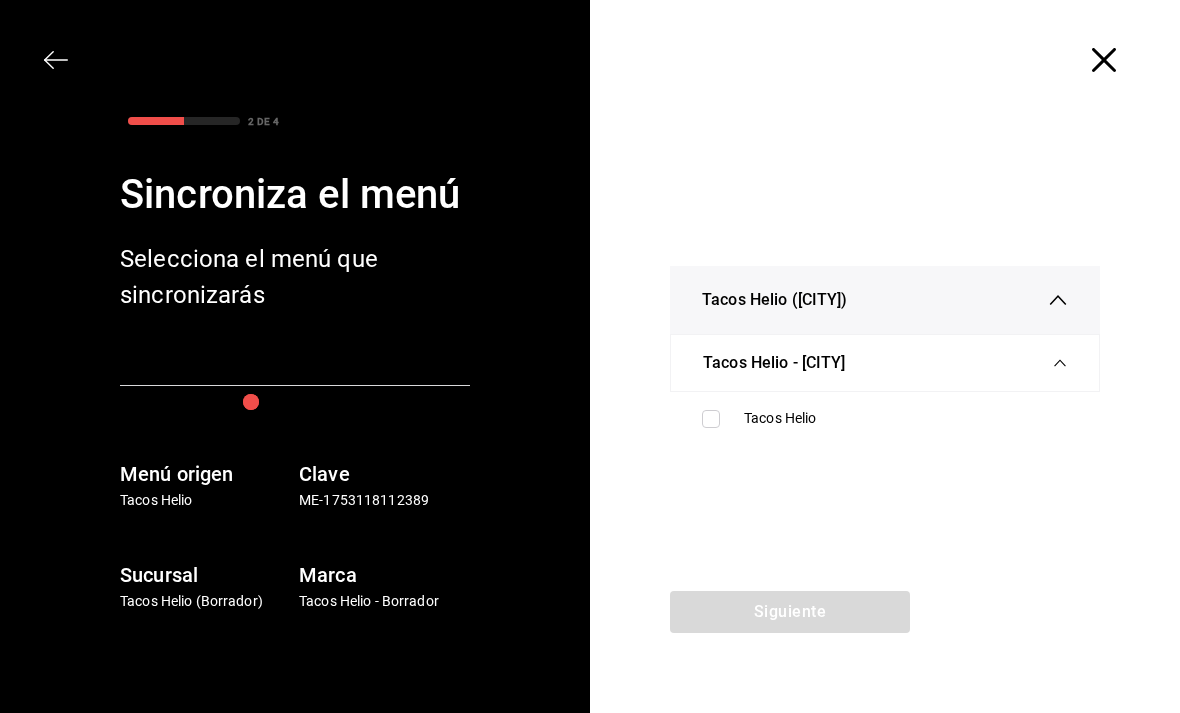 click at bounding box center (711, 419) 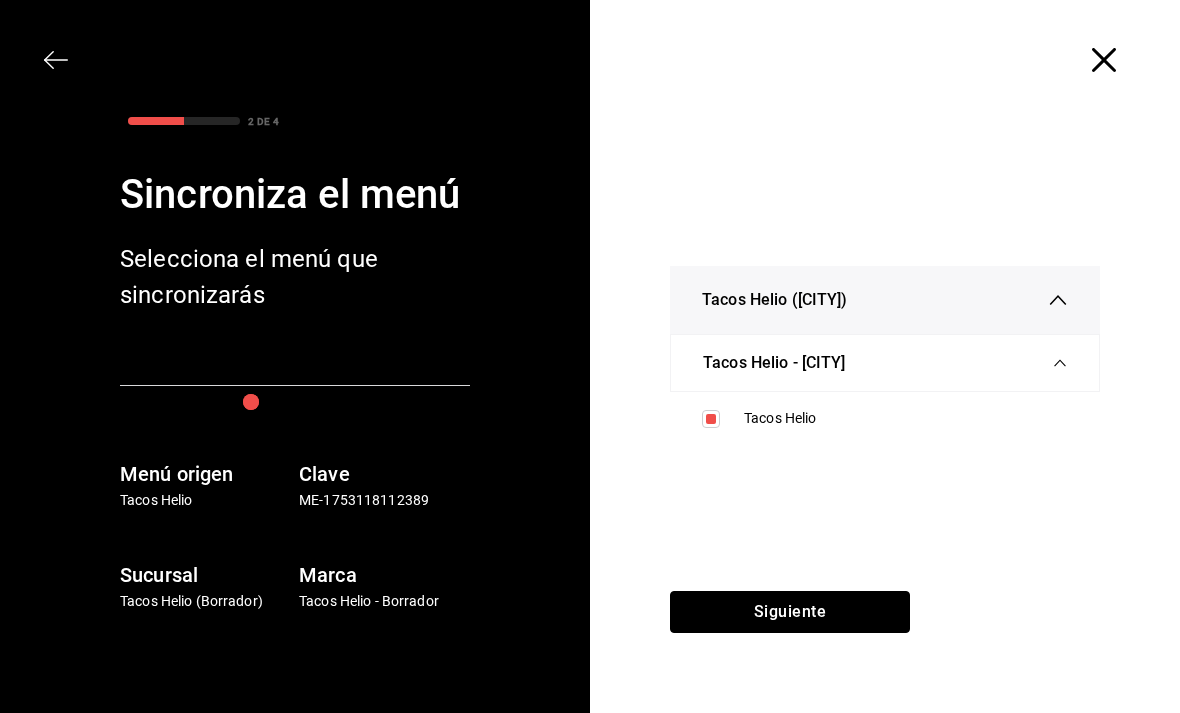 click on "Siguiente" at bounding box center (790, 612) 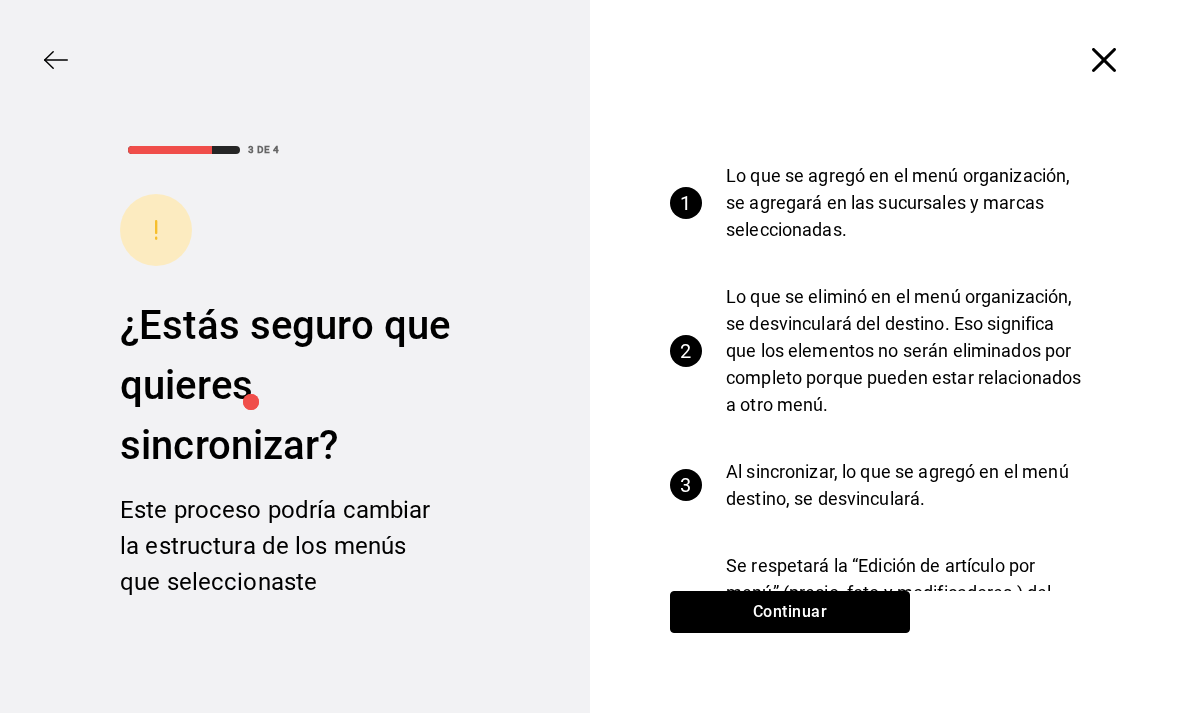 click on "Continuar" at bounding box center [790, 612] 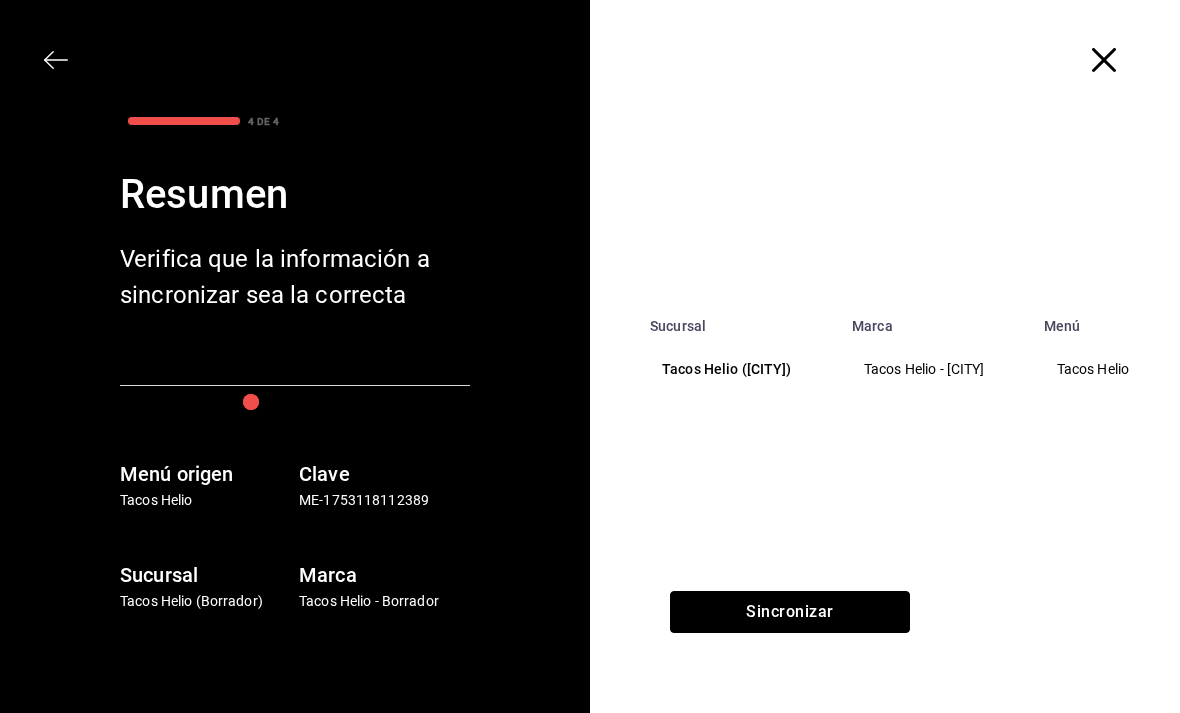 click on "Sincronizar" at bounding box center [790, 612] 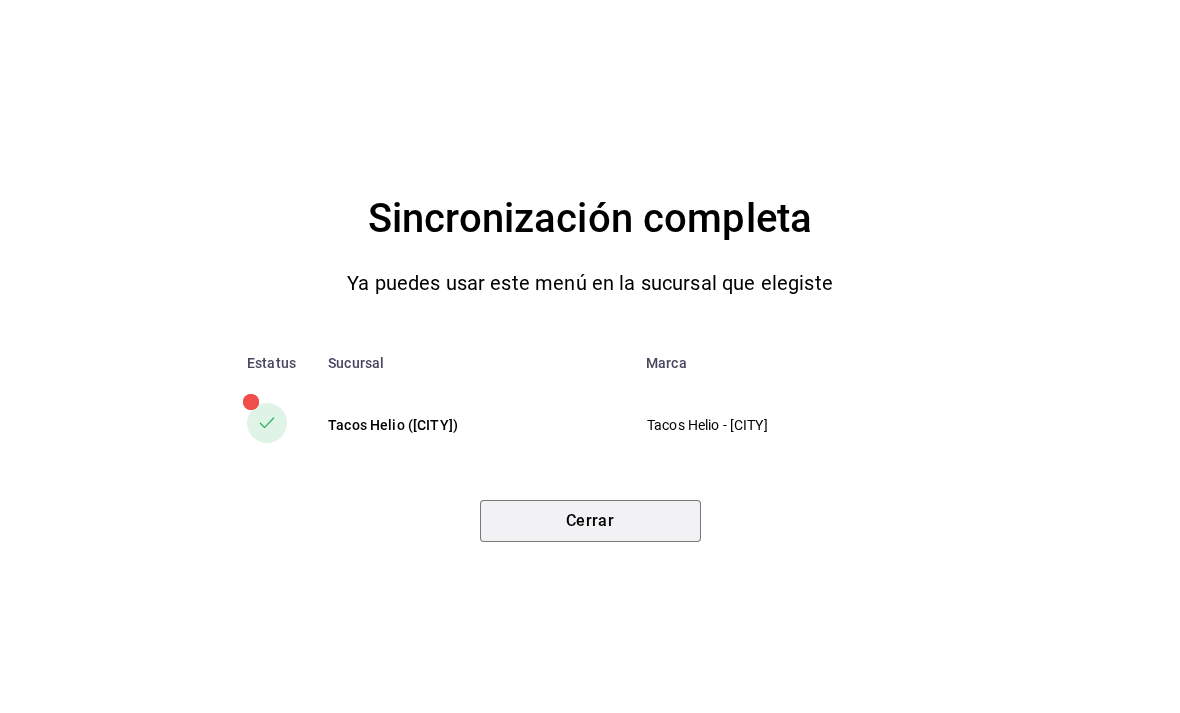 click on "Cerrar" at bounding box center (590, 521) 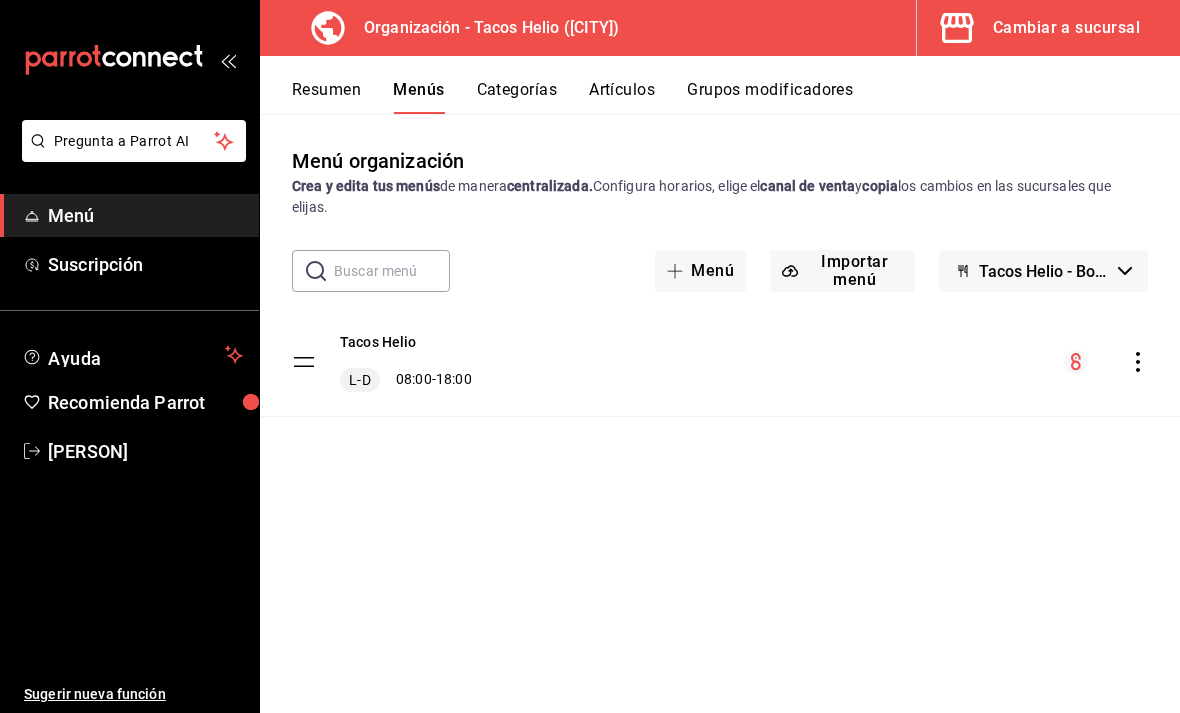 click on "Tacos Helio L-D 08:00  -  18:00" at bounding box center [720, 390] 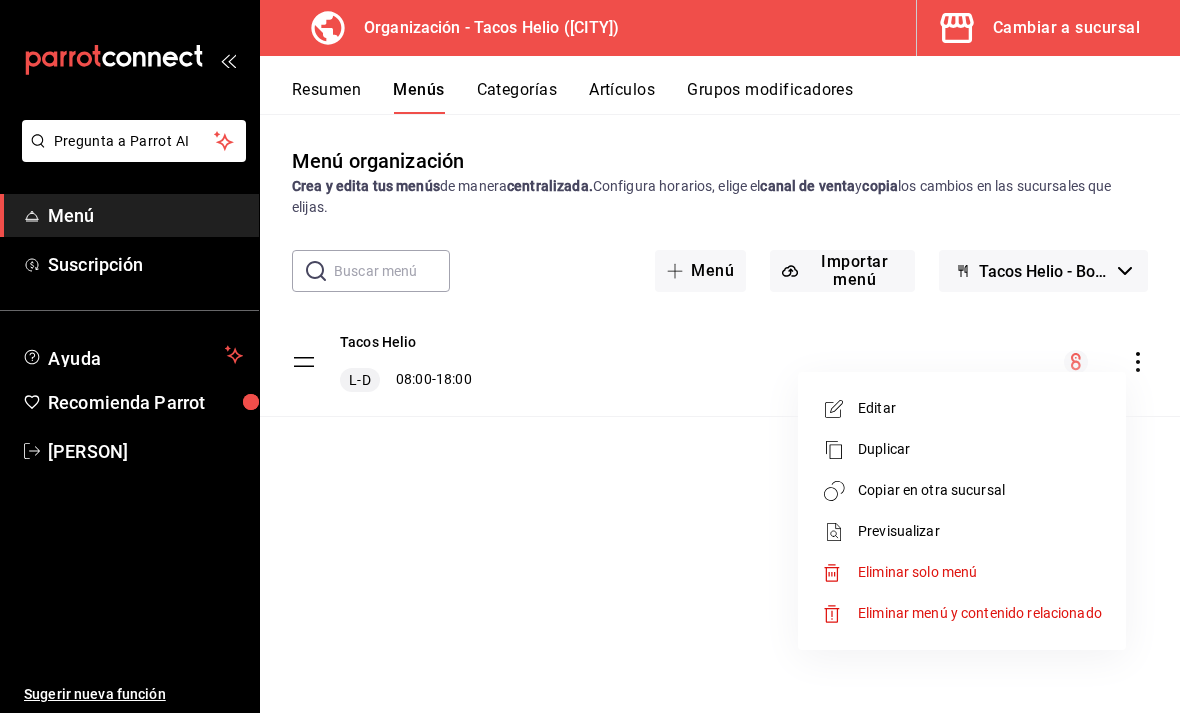 click on "Previsualizar" at bounding box center (980, 531) 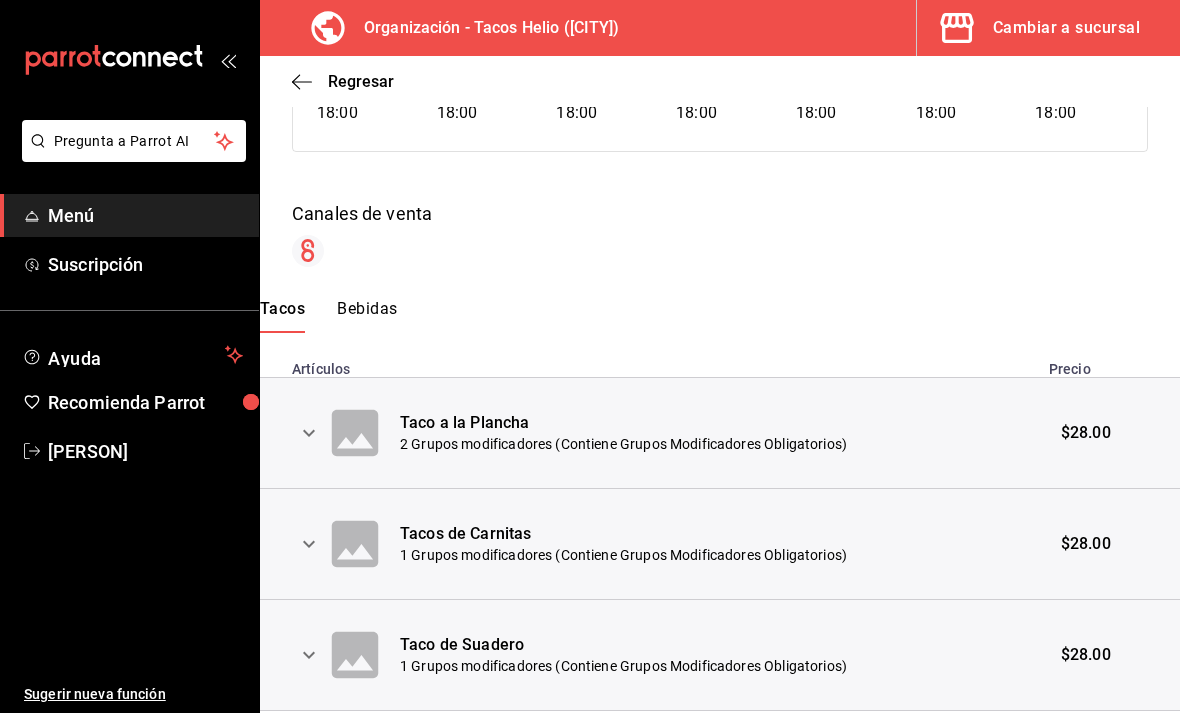 scroll, scrollTop: 251, scrollLeft: 0, axis: vertical 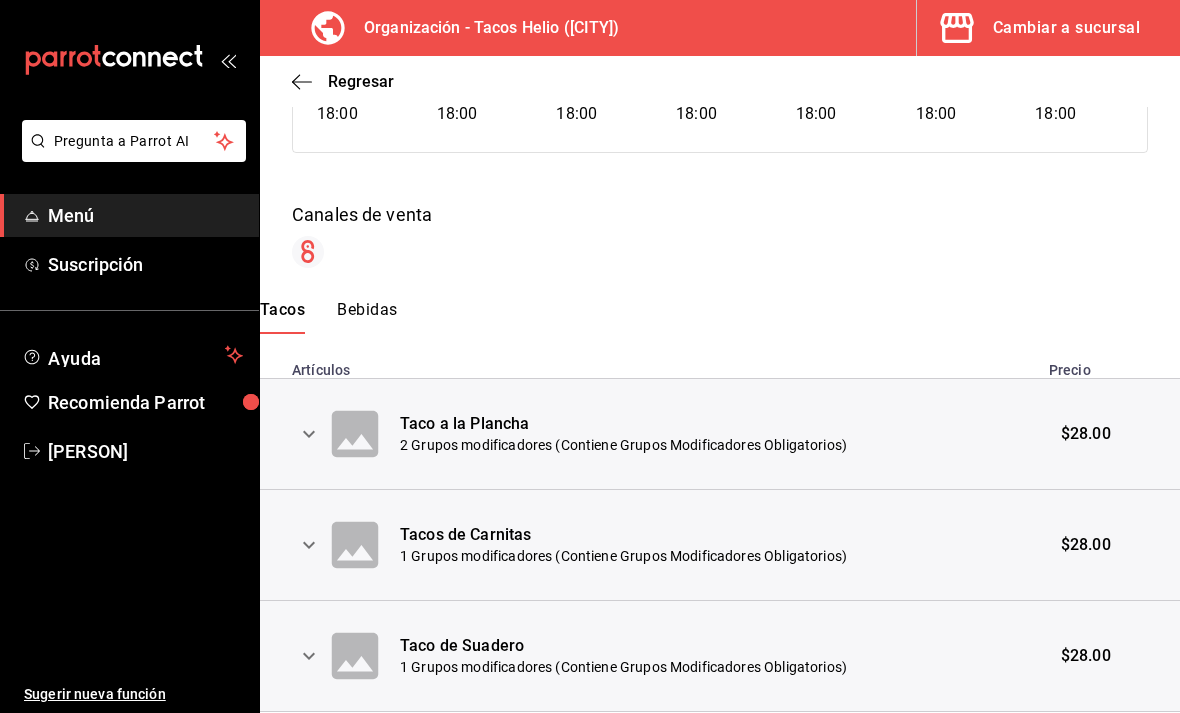 click on "Bebidas" at bounding box center (367, 317) 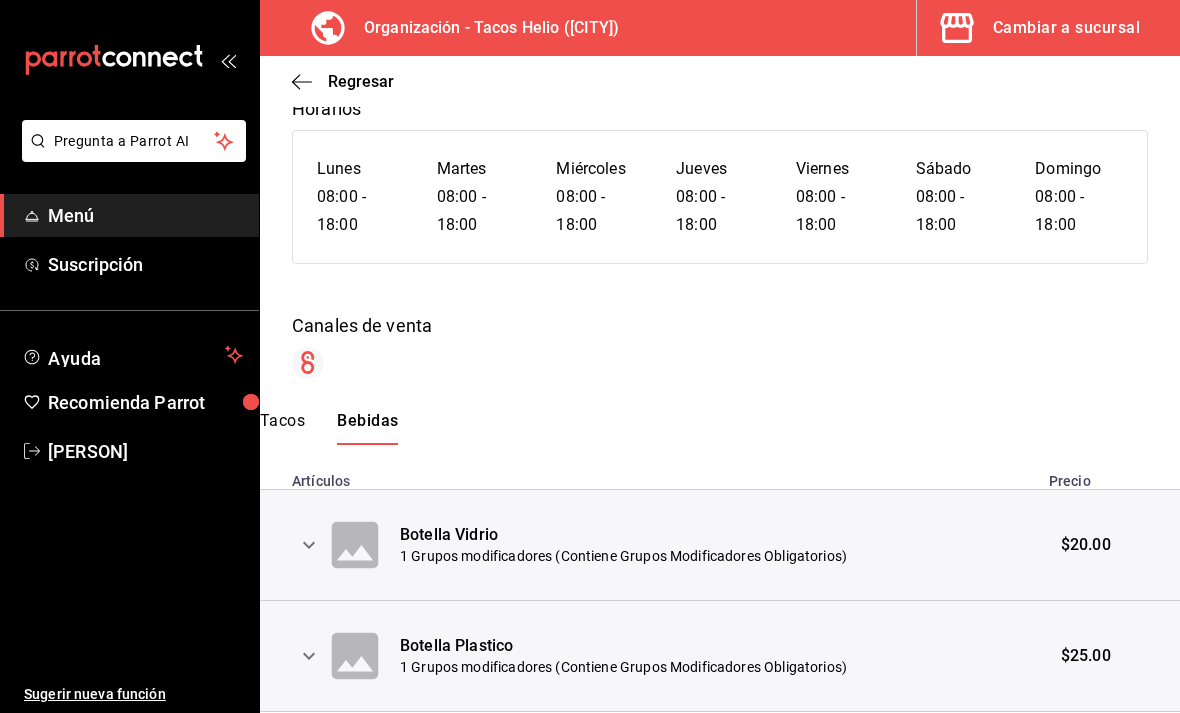 scroll, scrollTop: 140, scrollLeft: 0, axis: vertical 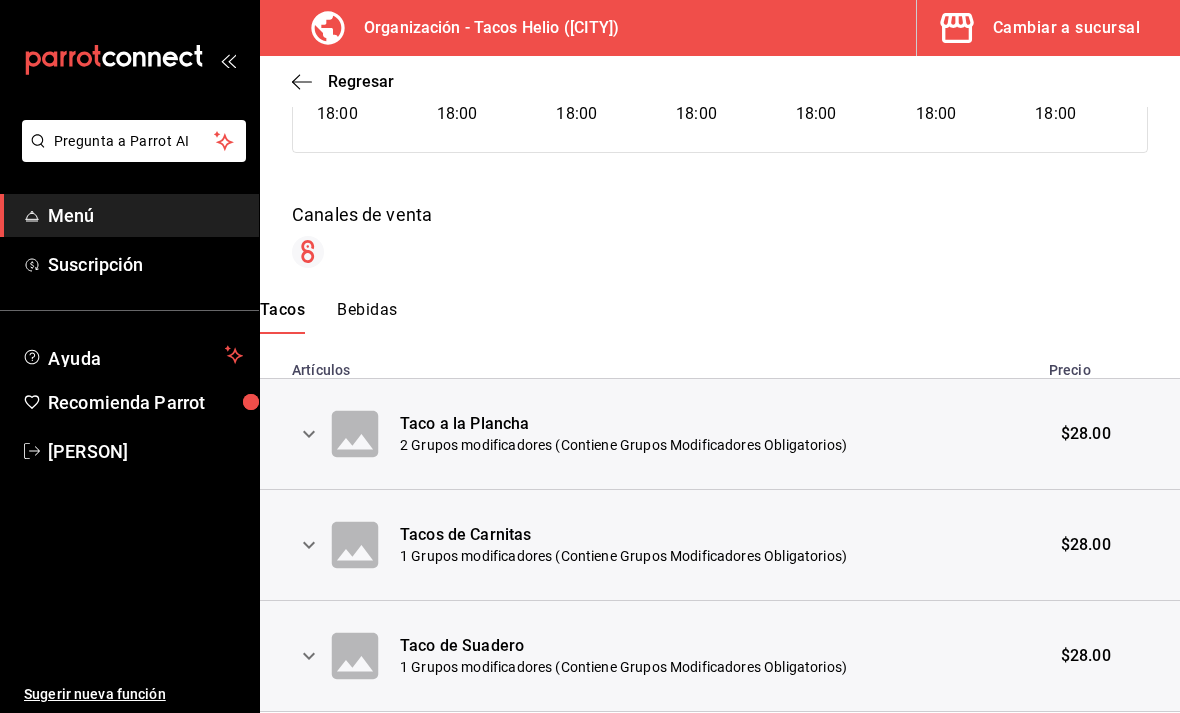 click 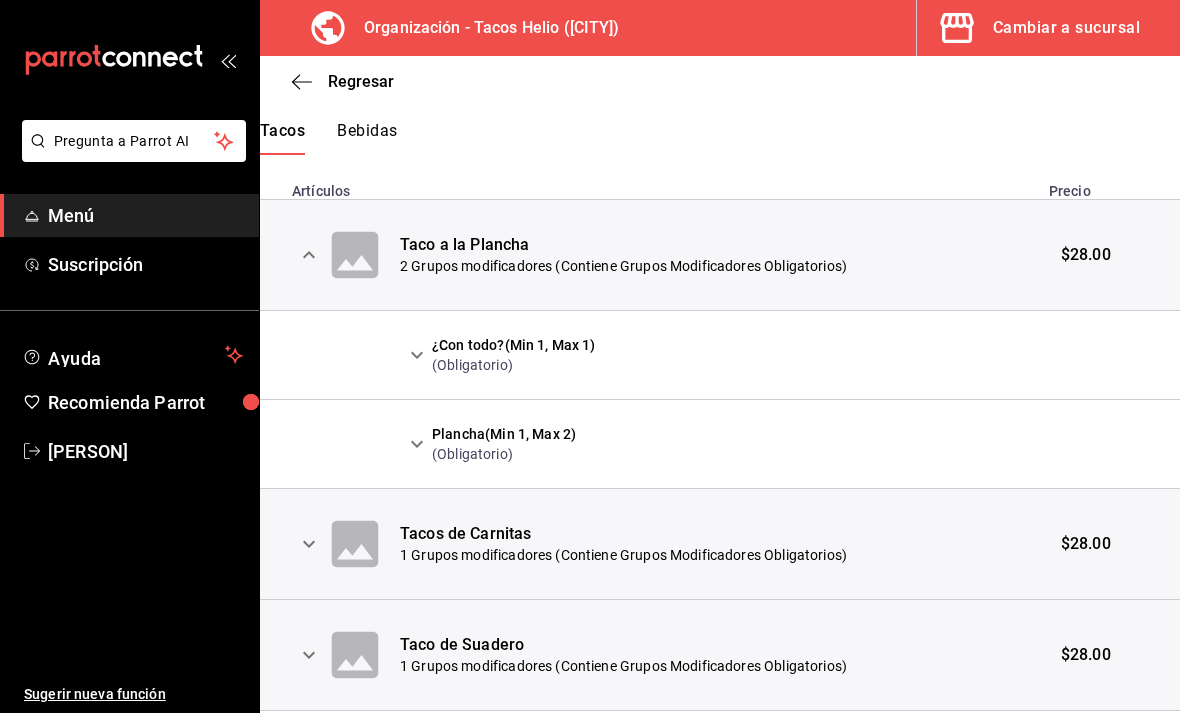 scroll, scrollTop: 429, scrollLeft: 0, axis: vertical 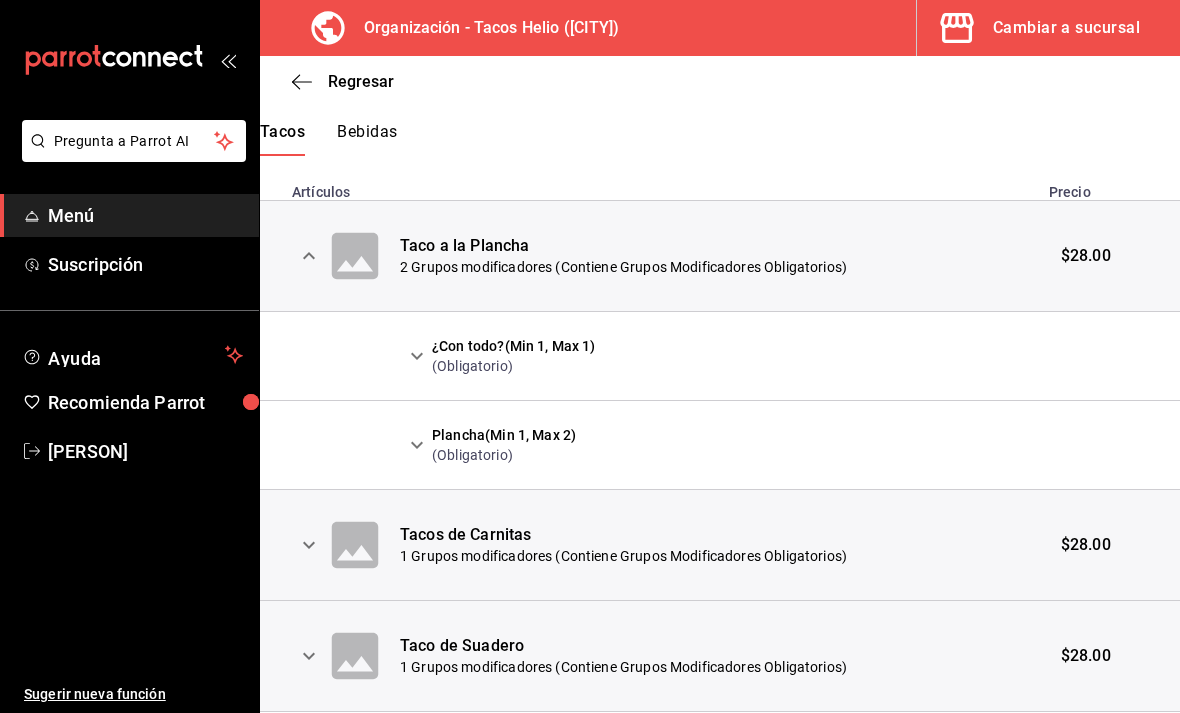 click 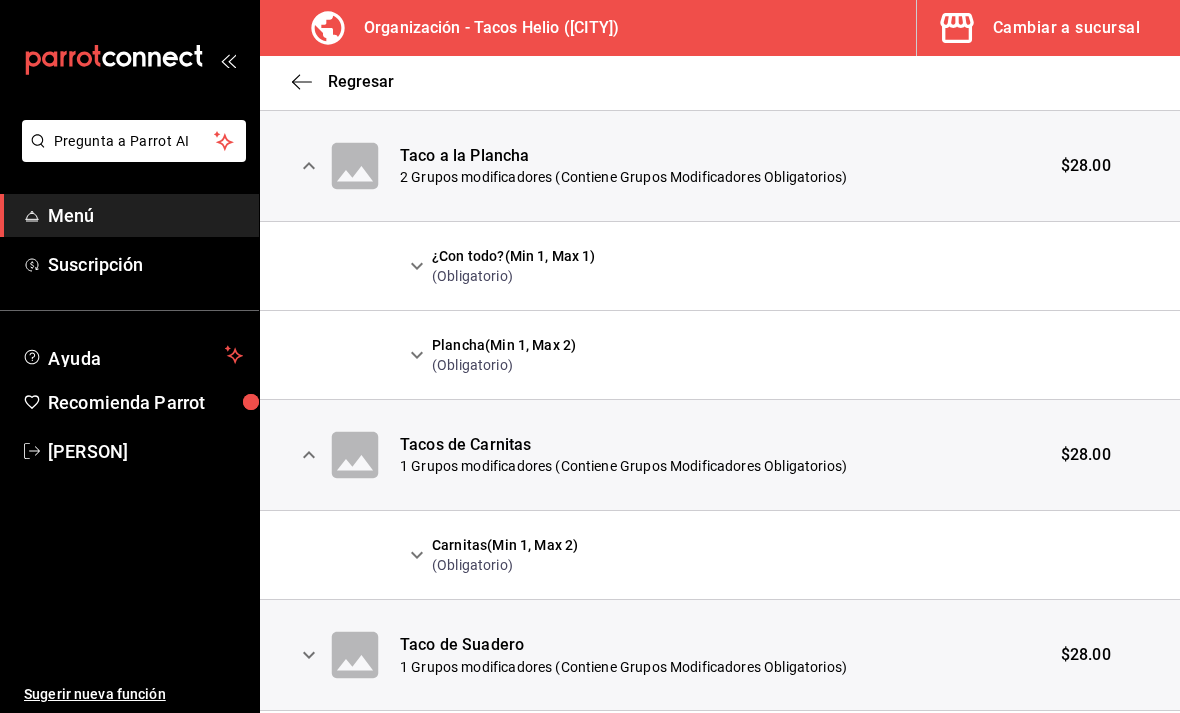 scroll, scrollTop: 518, scrollLeft: 0, axis: vertical 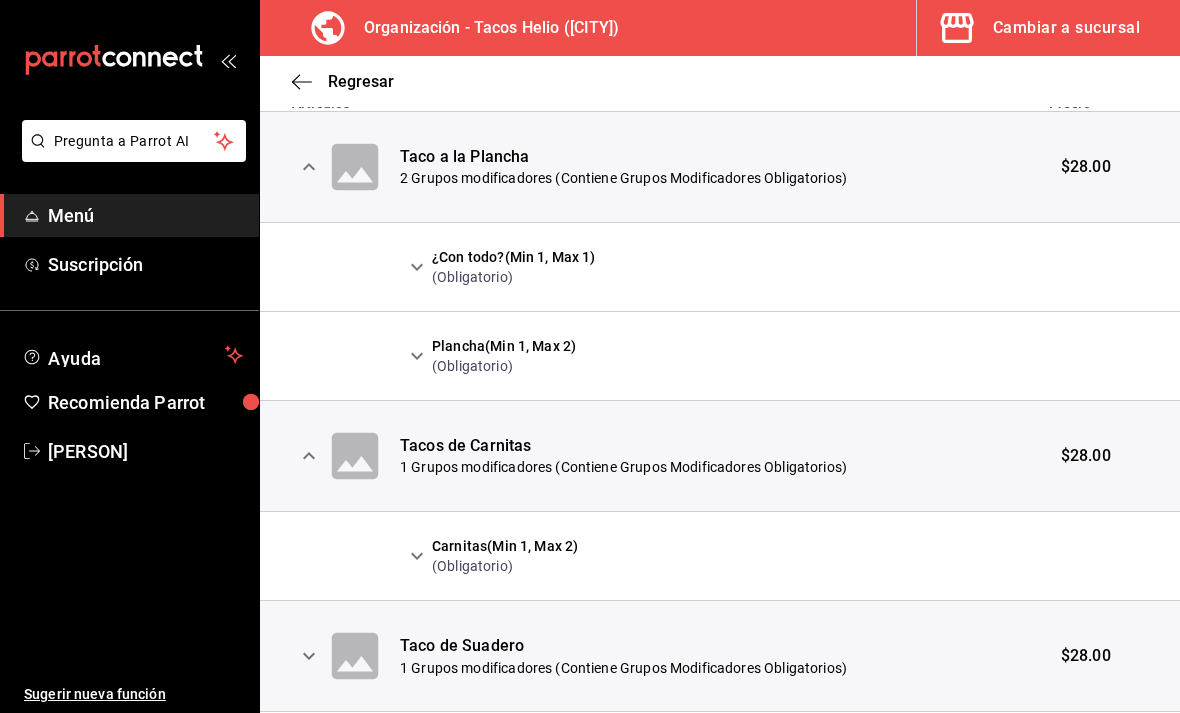 click 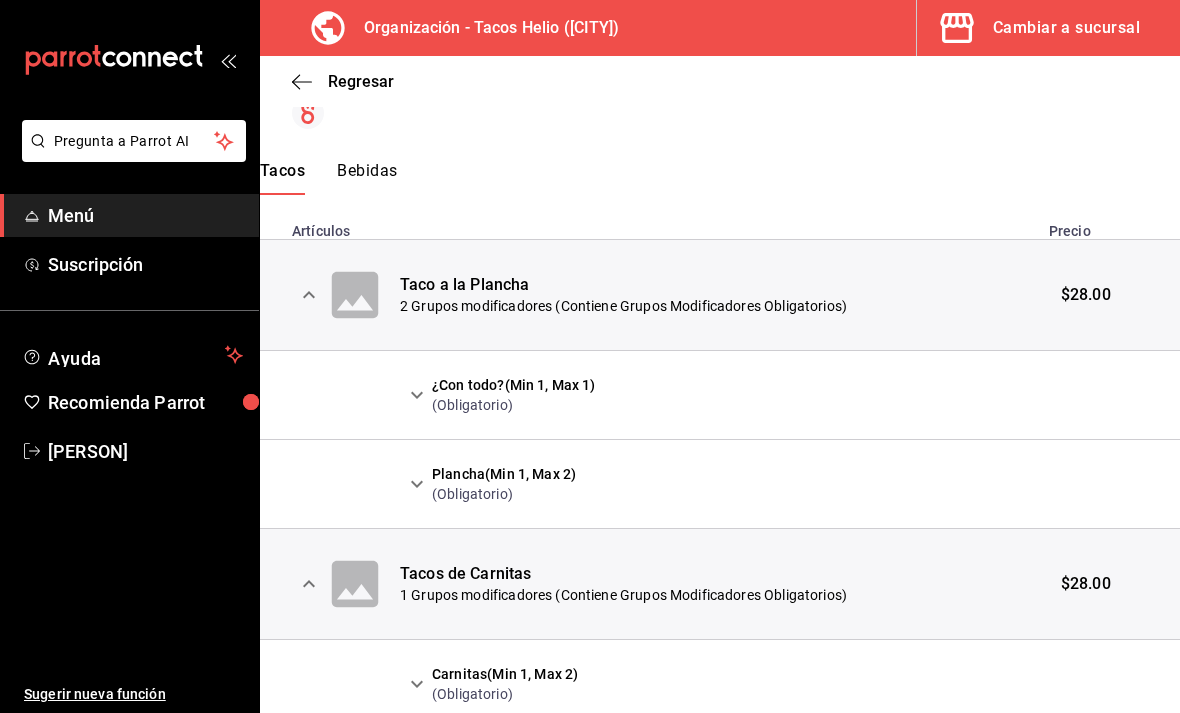 scroll, scrollTop: 390, scrollLeft: 0, axis: vertical 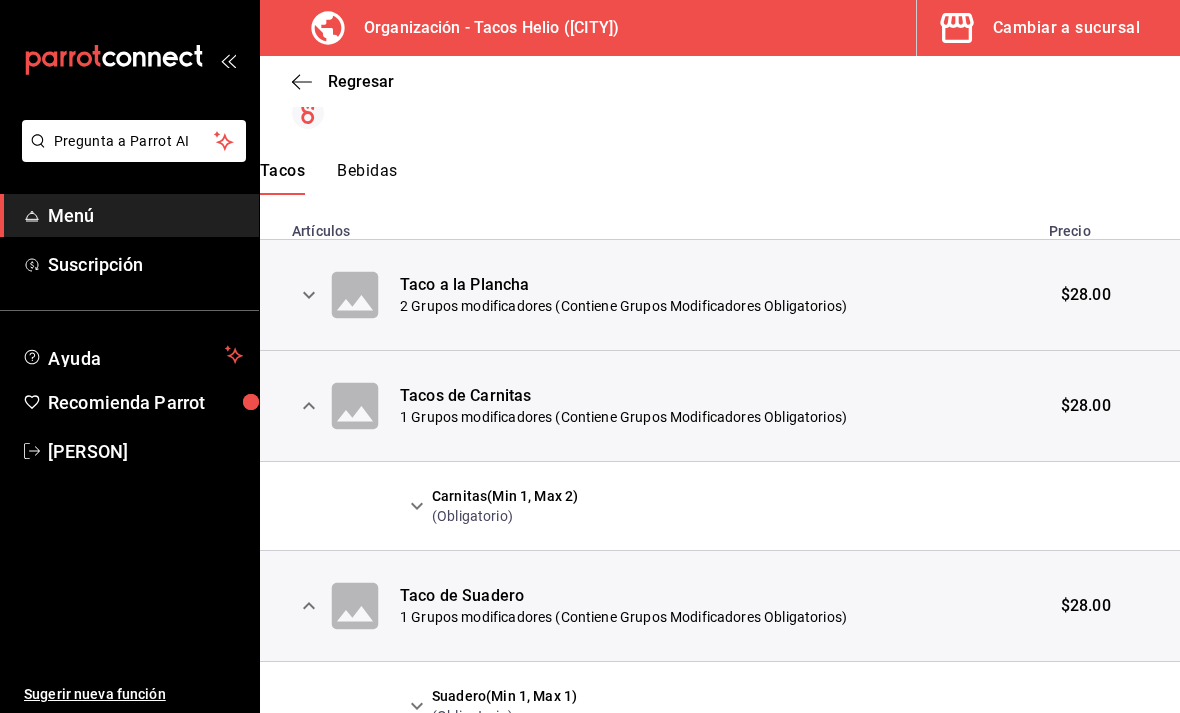 click 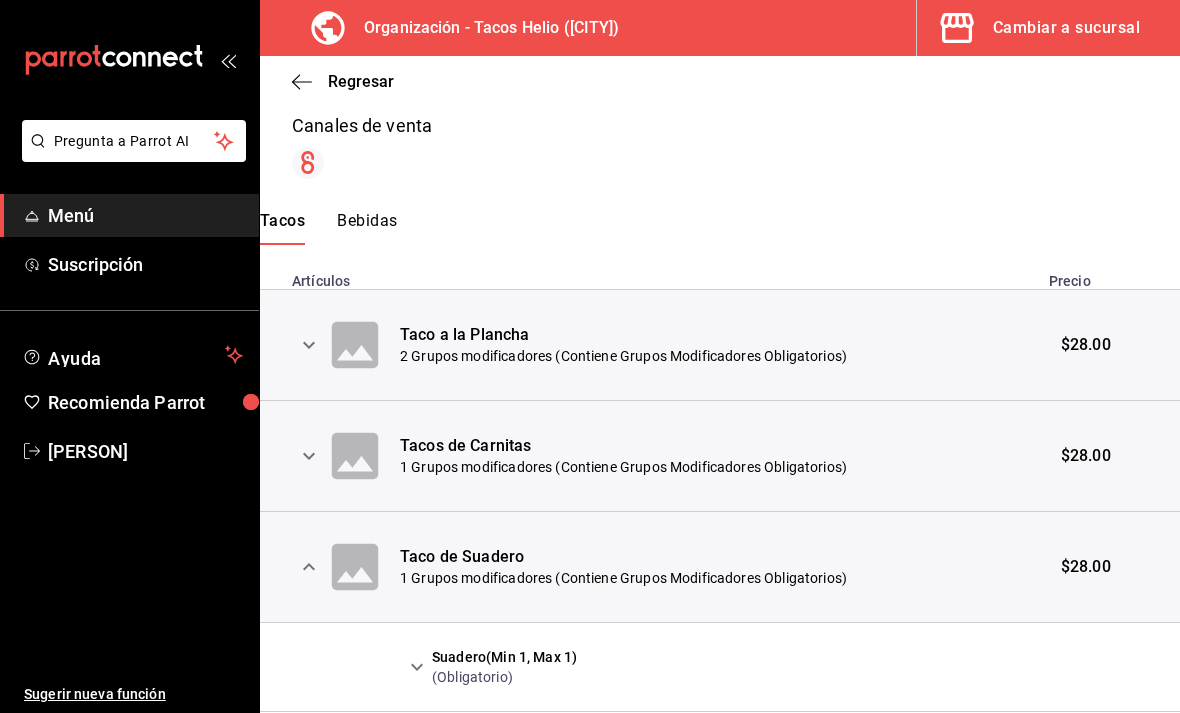 click 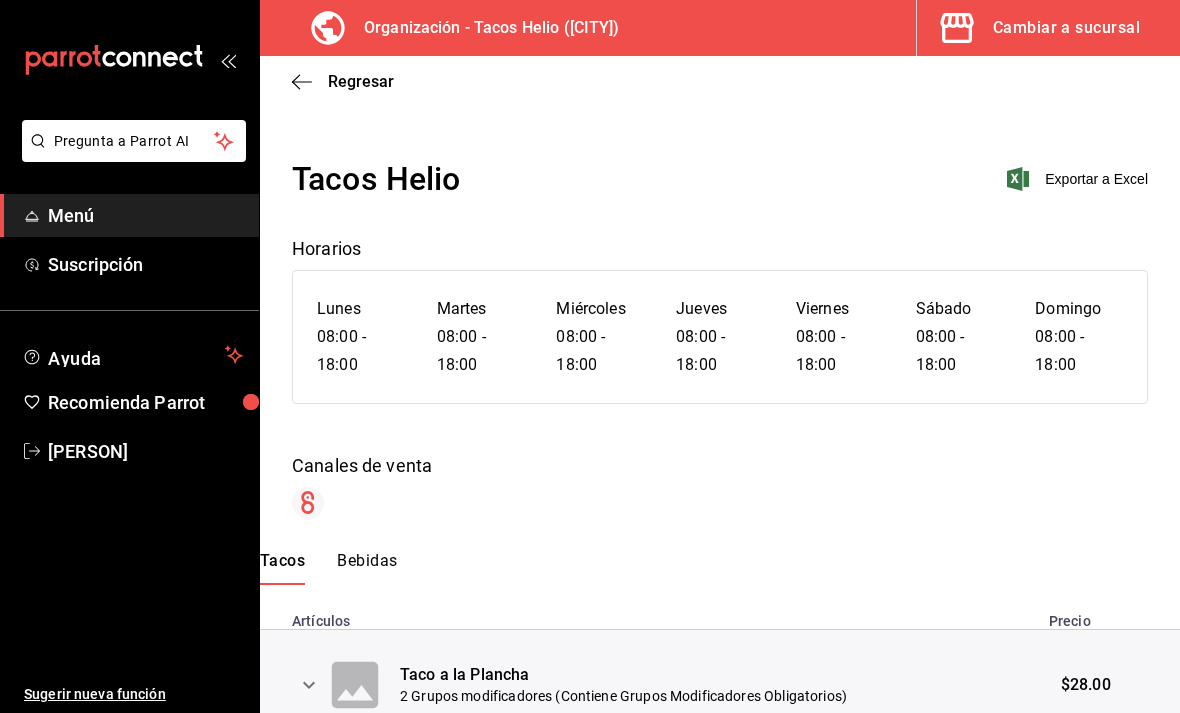 scroll, scrollTop: 0, scrollLeft: 0, axis: both 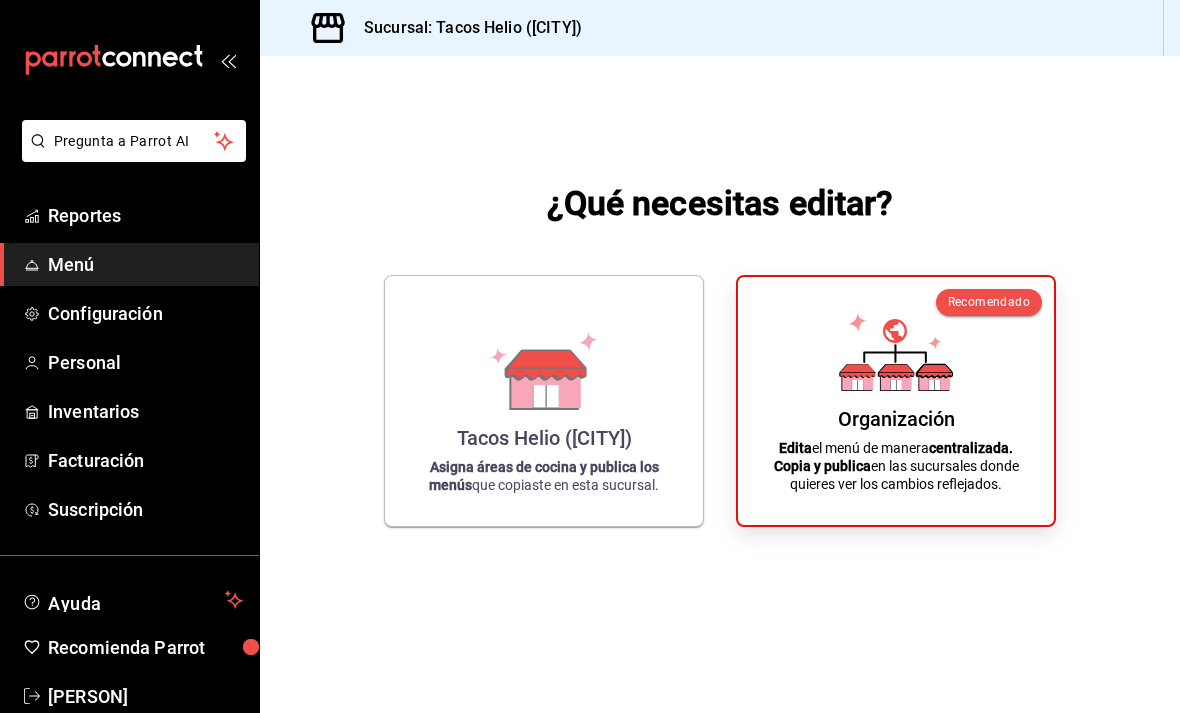 click on "Organización Edita  el menú de manera  centralizada.     Copia y publica  en las sucursales donde quieres ver los cambios reflejados." at bounding box center (896, 401) 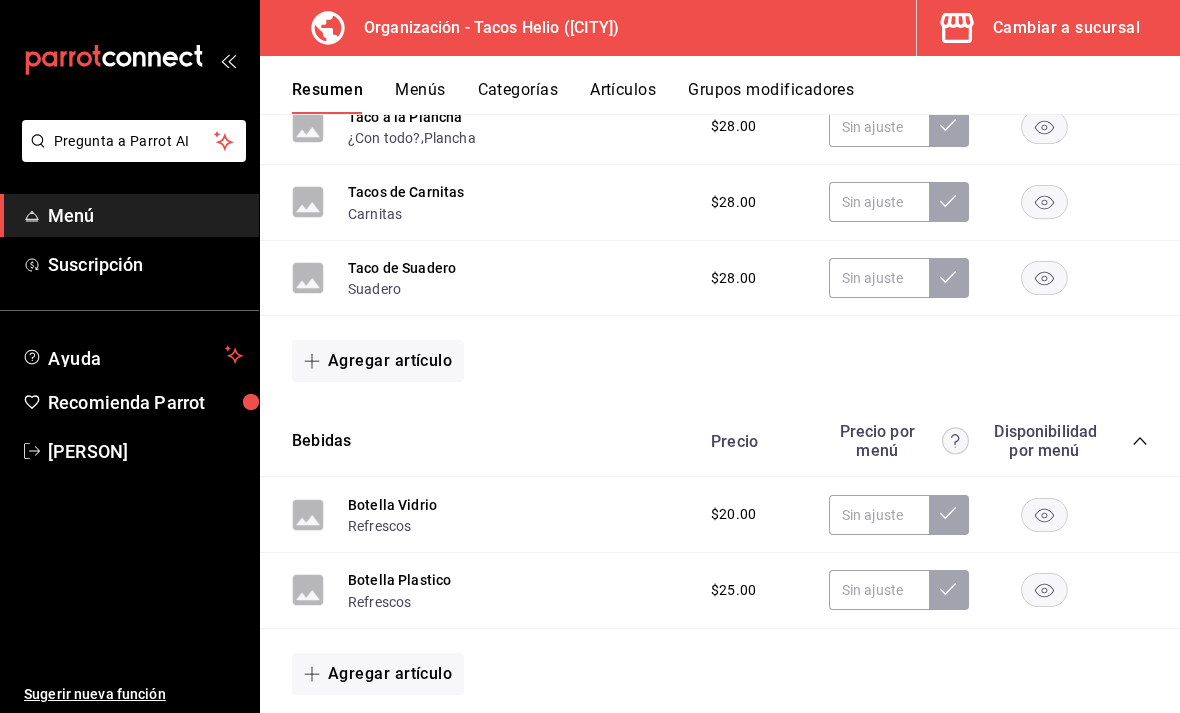 scroll, scrollTop: 434, scrollLeft: 0, axis: vertical 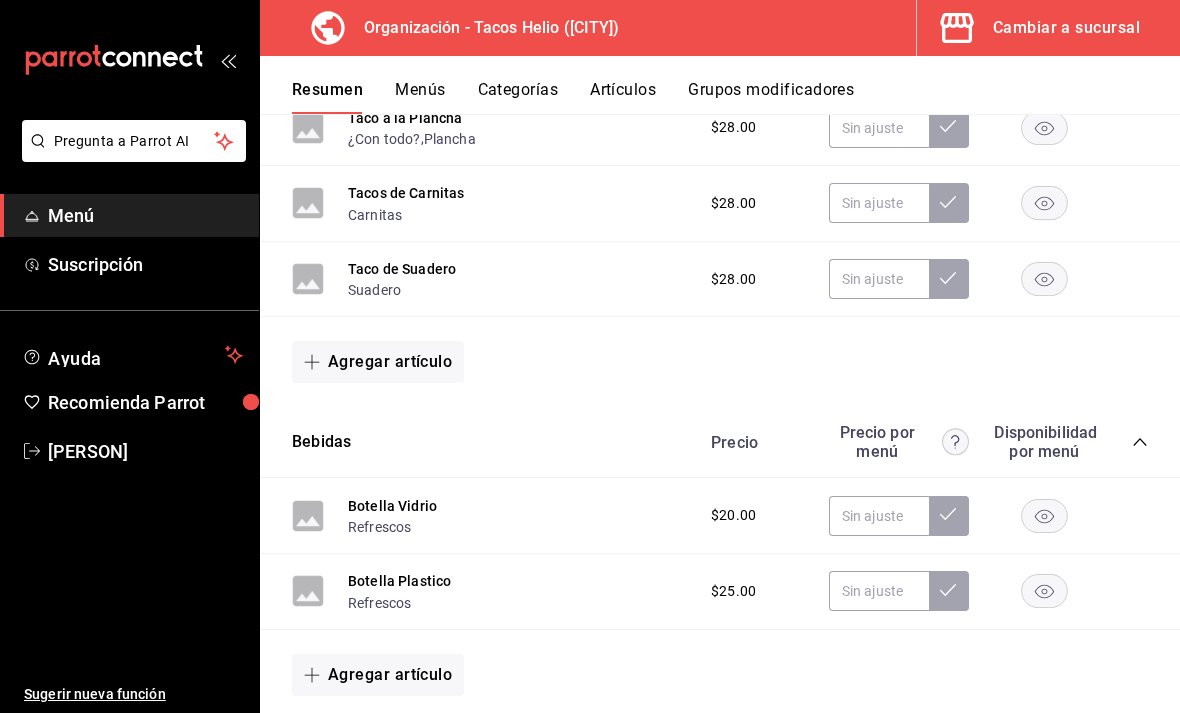 click on "Agregar artículo" at bounding box center [378, 675] 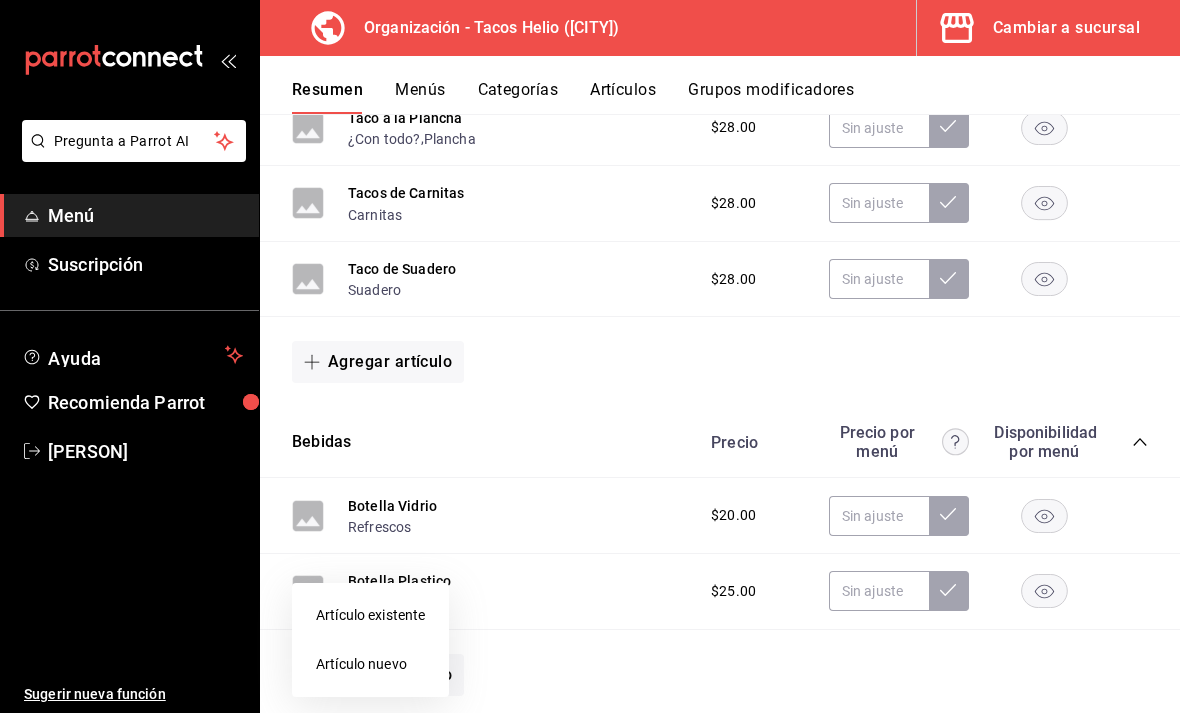 click on "Artículo nuevo" at bounding box center (370, 664) 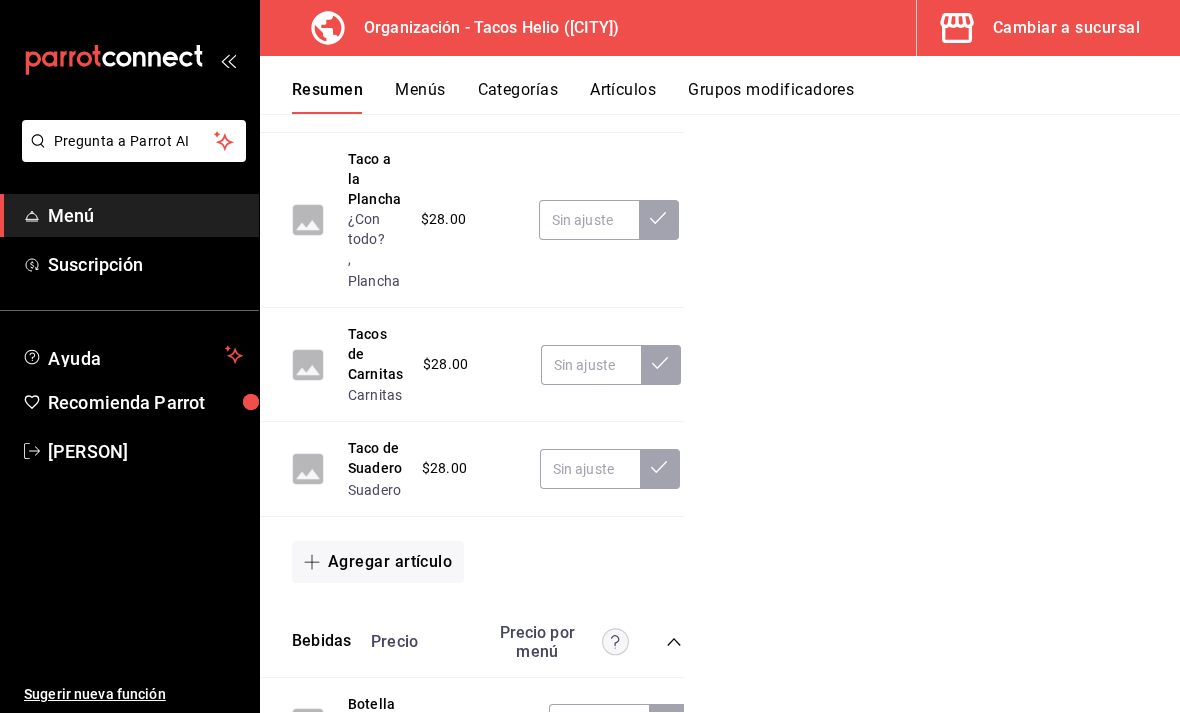 scroll, scrollTop: 670, scrollLeft: 0, axis: vertical 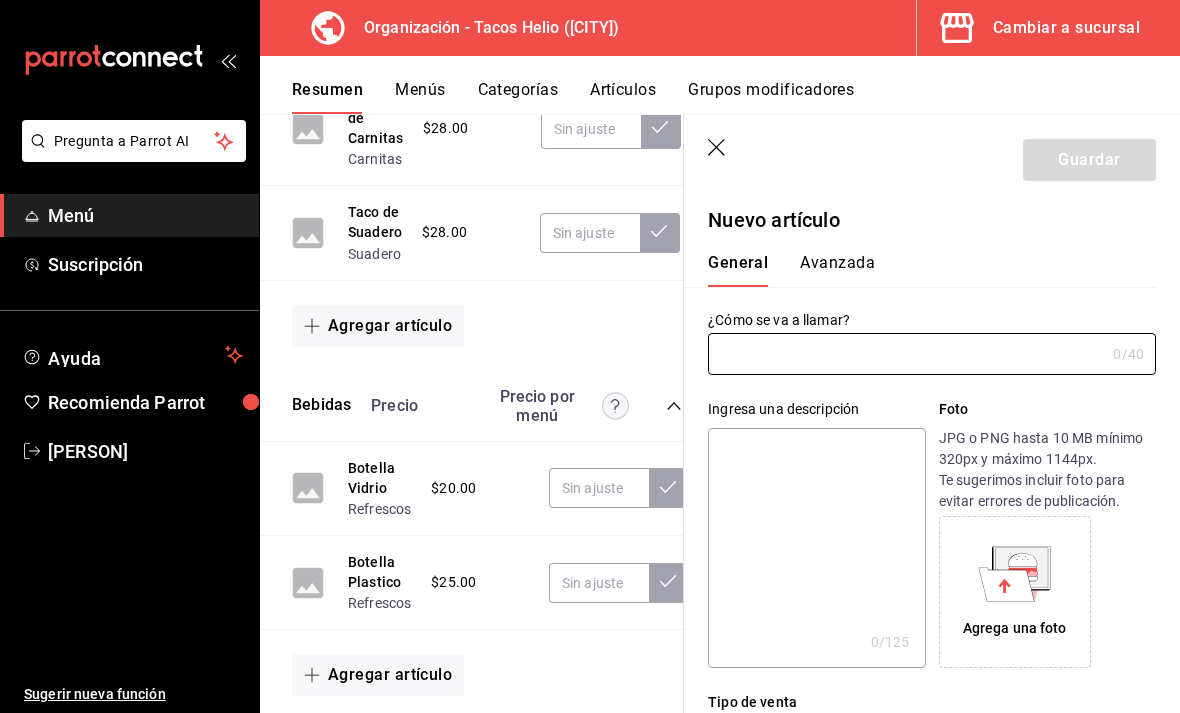 type on "AR-1754171680316" 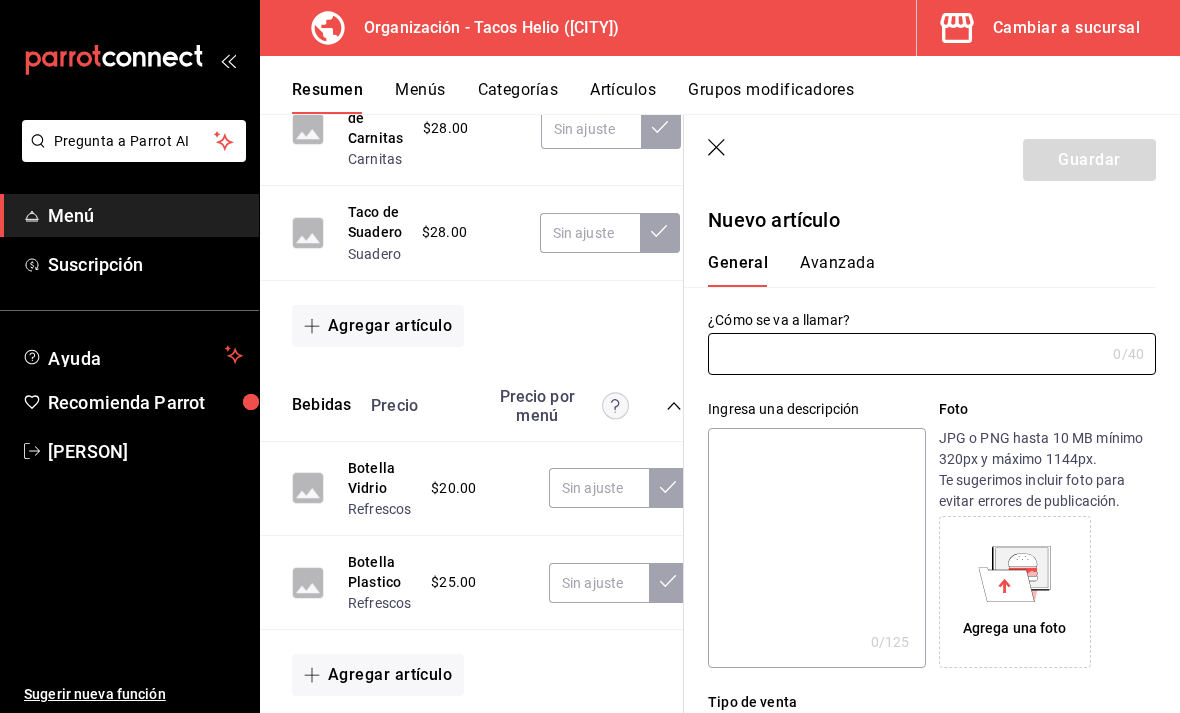 click at bounding box center (906, 354) 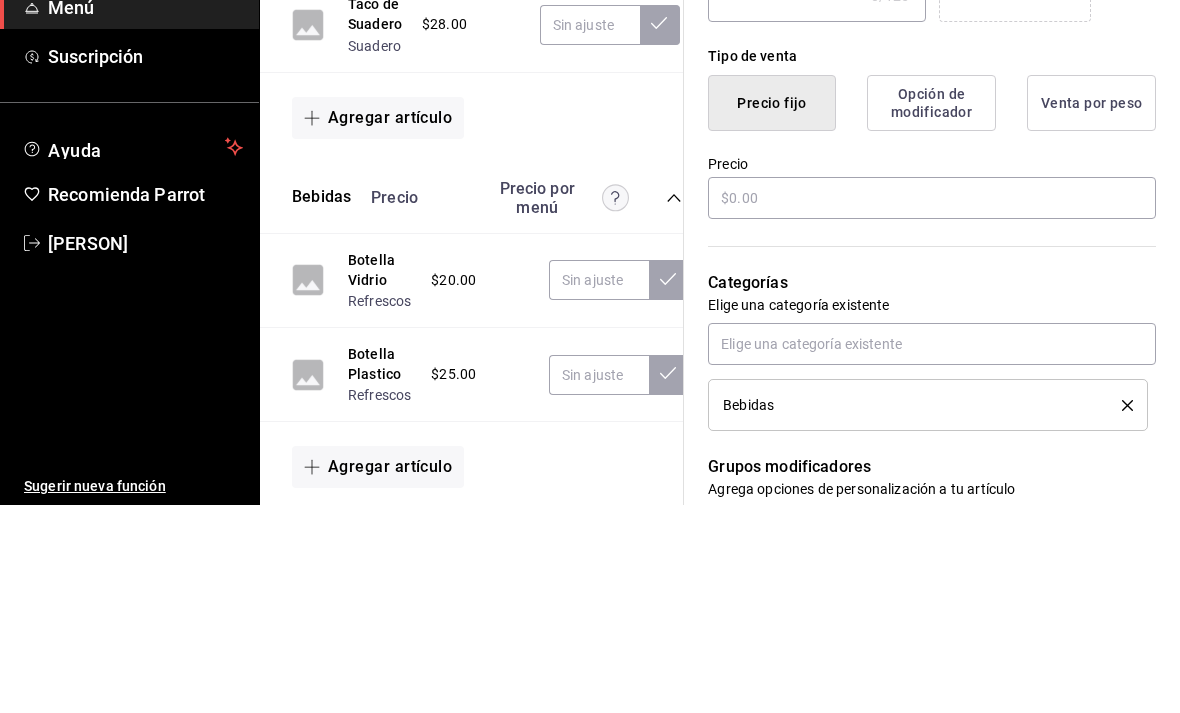 scroll, scrollTop: 441, scrollLeft: 0, axis: vertical 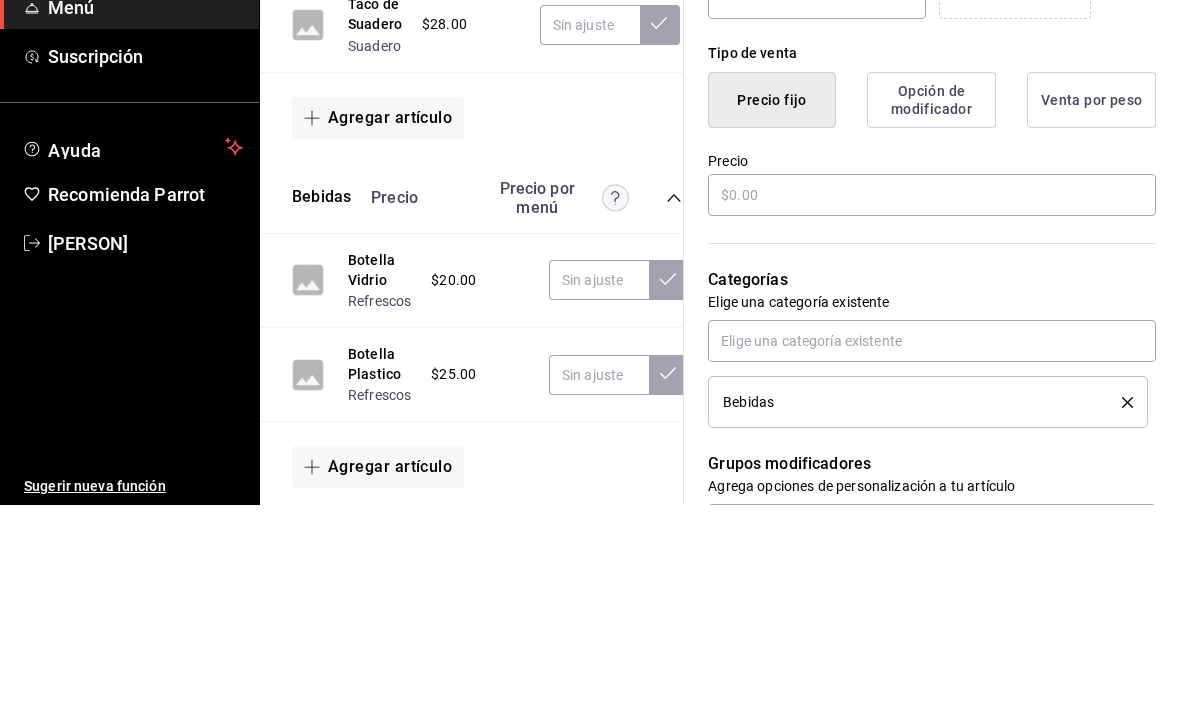 type on "Papas" 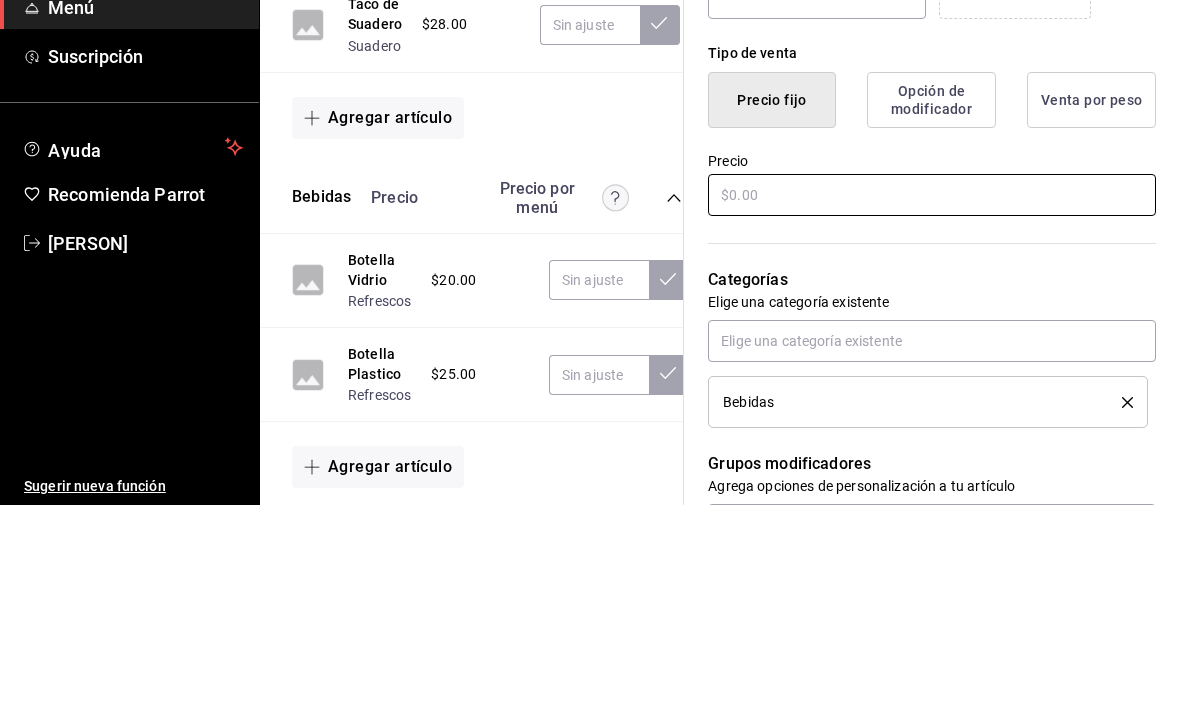 click at bounding box center (932, 403) 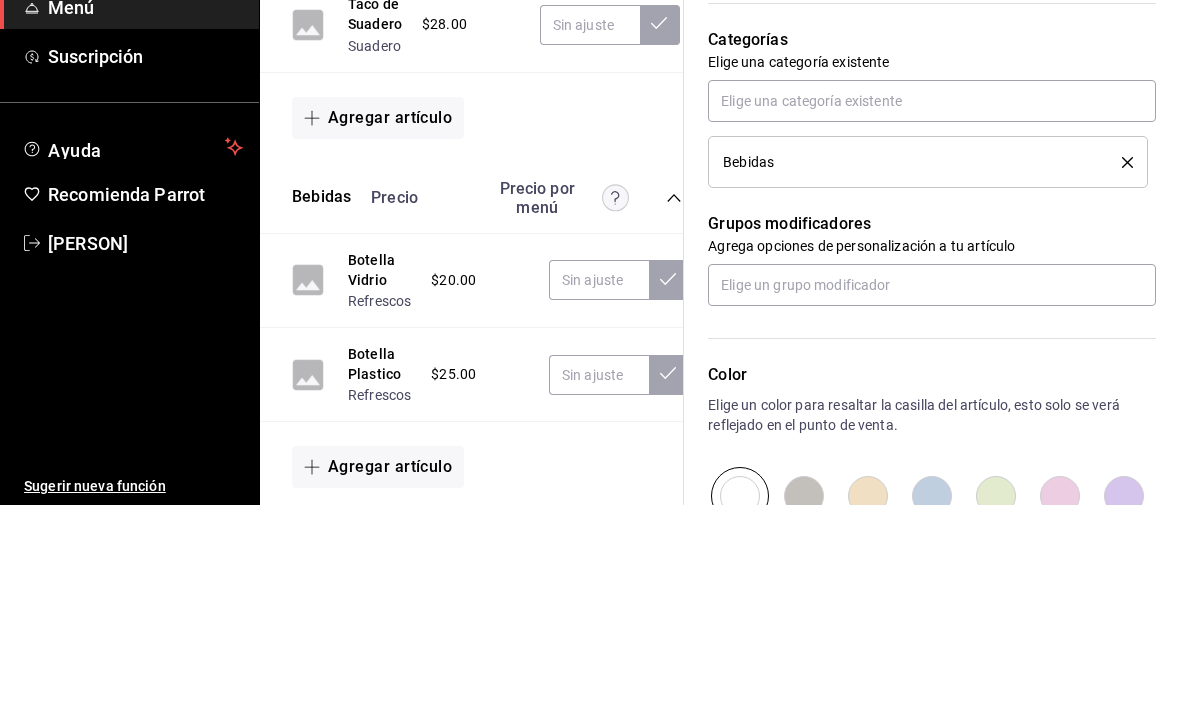scroll, scrollTop: 683, scrollLeft: 0, axis: vertical 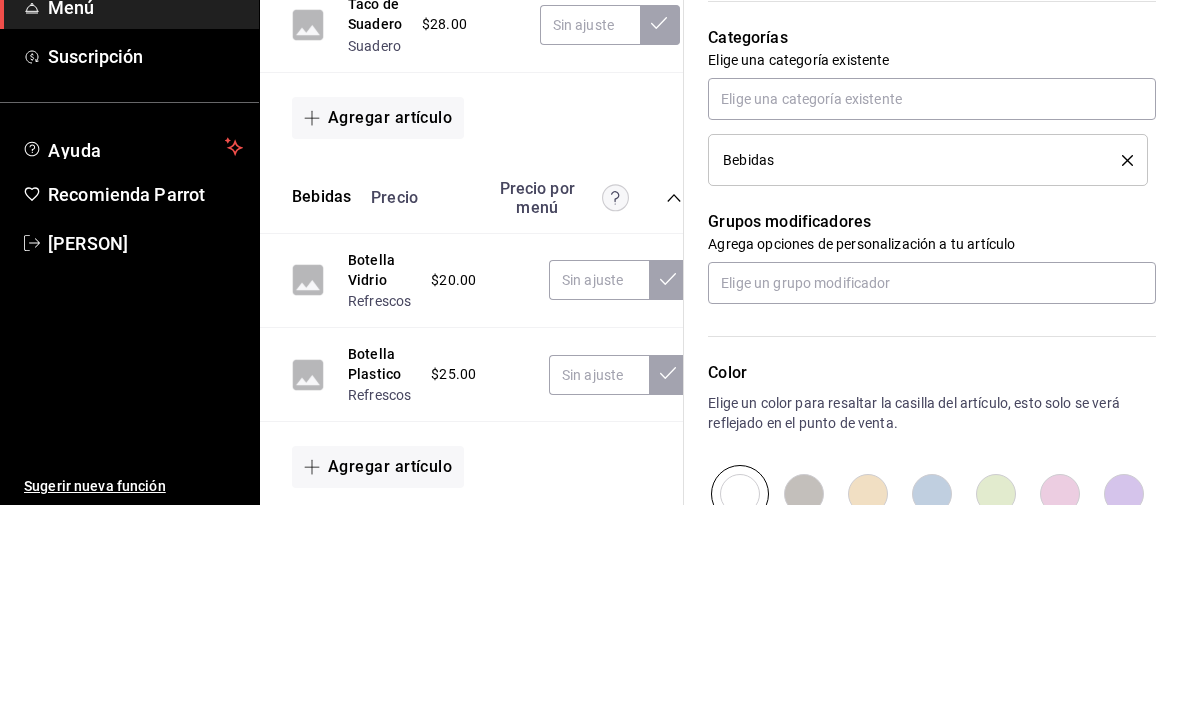 type on "$35.00" 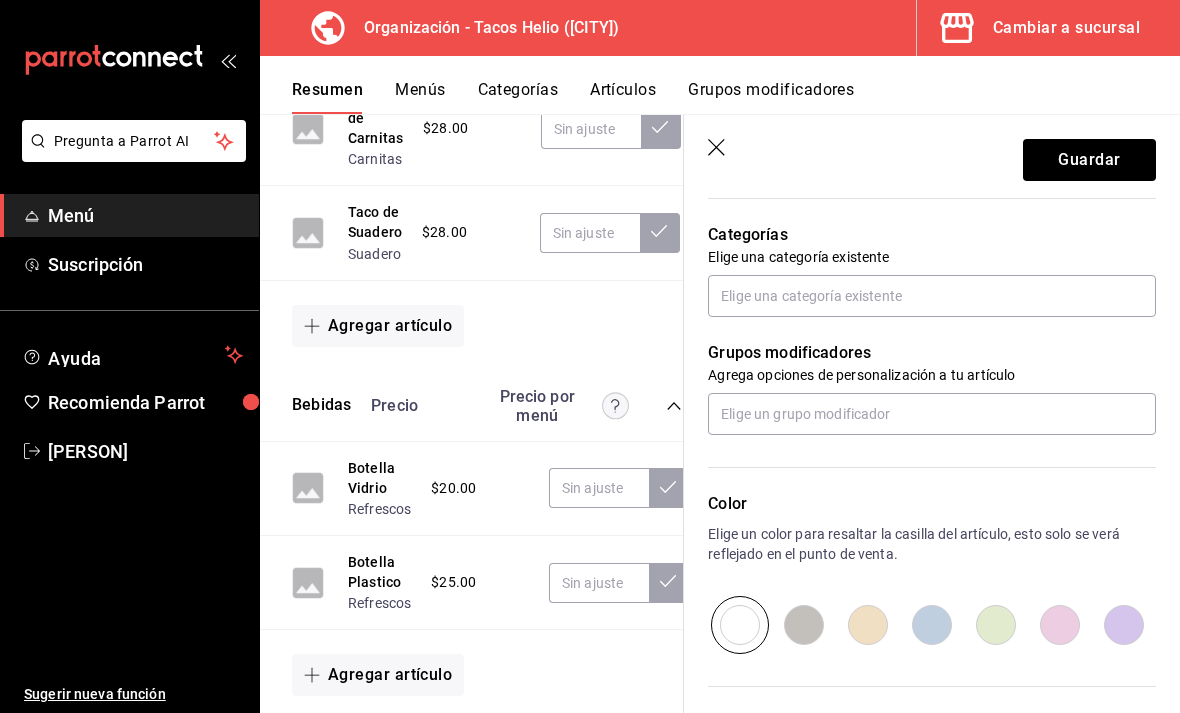 scroll, scrollTop: 695, scrollLeft: 0, axis: vertical 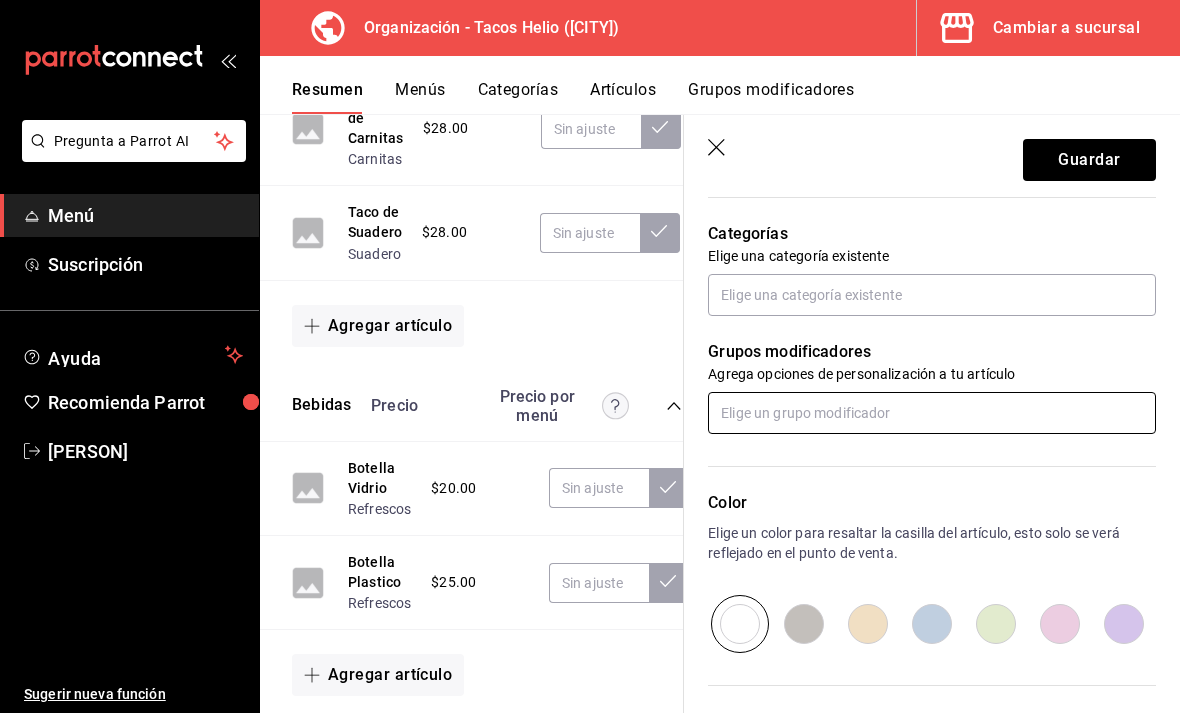 click at bounding box center [932, 413] 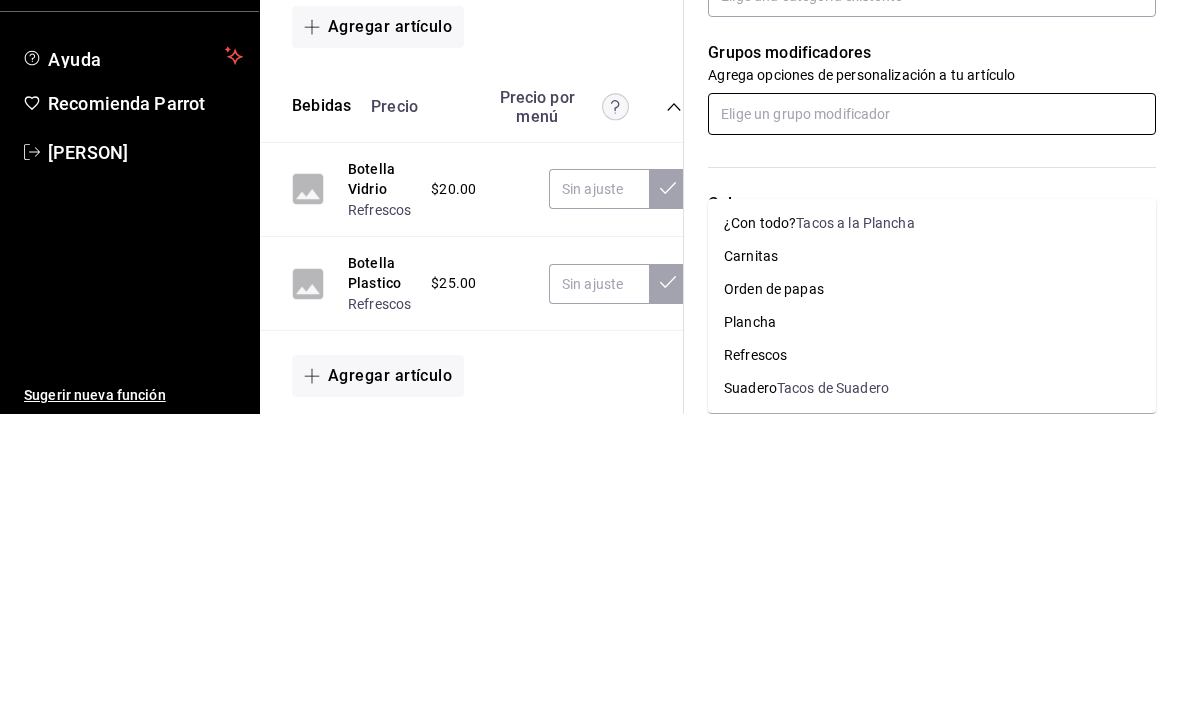 click on "Orden de papas" at bounding box center (774, 588) 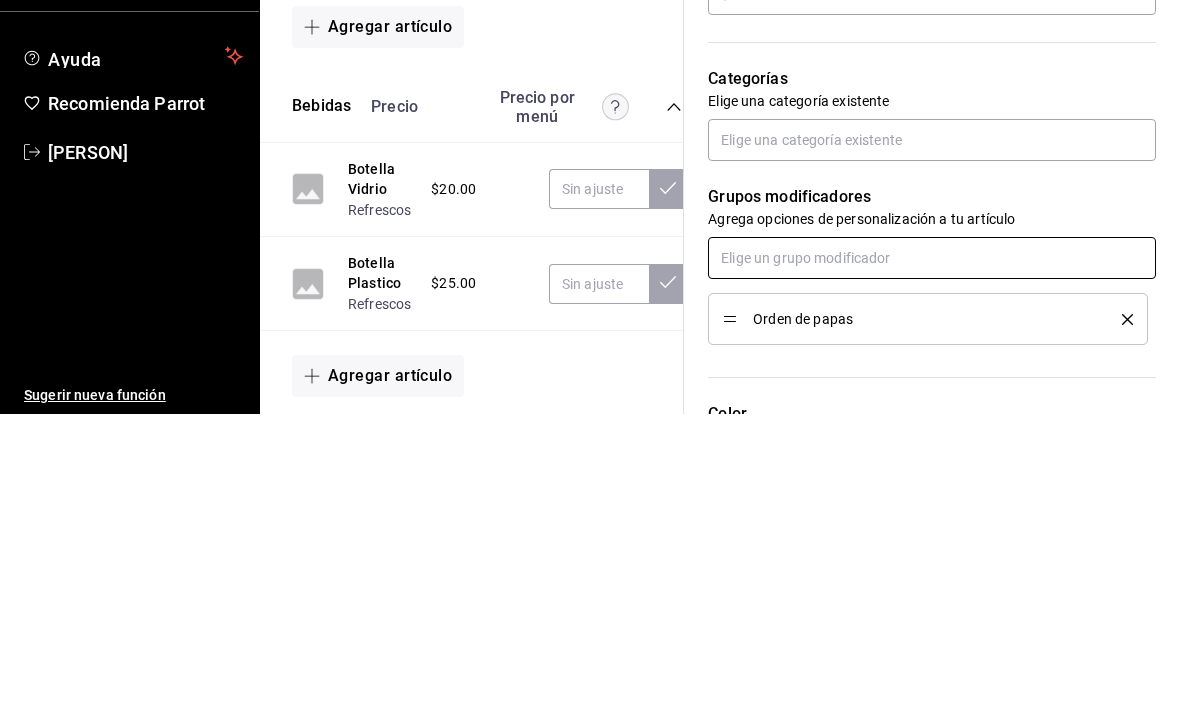 scroll, scrollTop: 553, scrollLeft: 0, axis: vertical 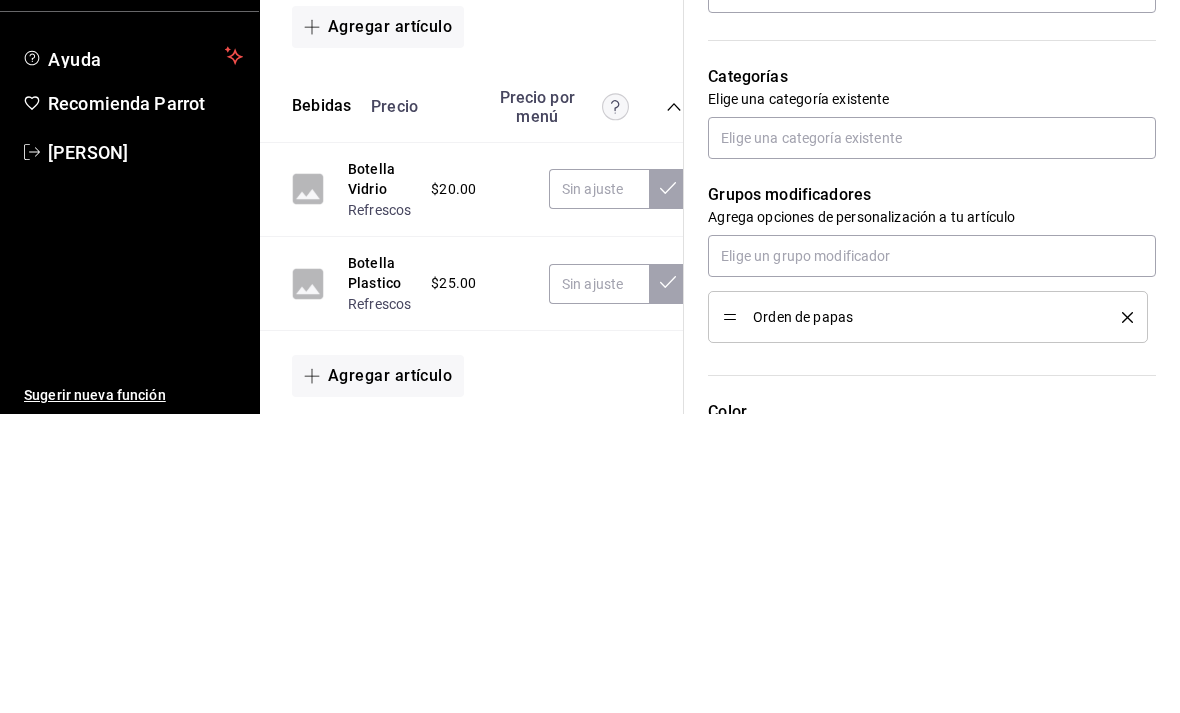click on "Nuevo artículo General Avanzada ¿Cómo se va a llamar? Papas 5 /40 ¿Cómo se va a llamar? Ingresa una descripción x 0 /125 ​ Foto JPG o PNG hasta 10 MB mínimo 320px y máximo 1144px. Te sugerimos incluir foto para evitar errores de publicación. Agrega una foto Tipo de venta Precio fijo Opción de modificador Venta por peso Precio $35.00 Categorías Elige una categoría existente Grupos modificadores Agrega opciones de personalización a tu artículo Orden de papas Color Elige un color para resaltar la casilla del artículo, esto solo se verá reflejado en el punto de venta. SKU Asigna un SKU a tu artículo y así agruparlo con otros artículos dentro de tu organización. AR-1754171680316 16 / 20 ​ Asignar SKU Nombre en el Punto de venta 0 /70 Nombre en el Punto de venta Código de barras 0 /30 Código de barras SAT  (Opcional) Unidad de medida Elige una opción Catálogo de producto Elige una opción Impuestos Exento Al activar esta opción no podrás agregar algún otro impuesto adicional IVA" at bounding box center [932, 378] 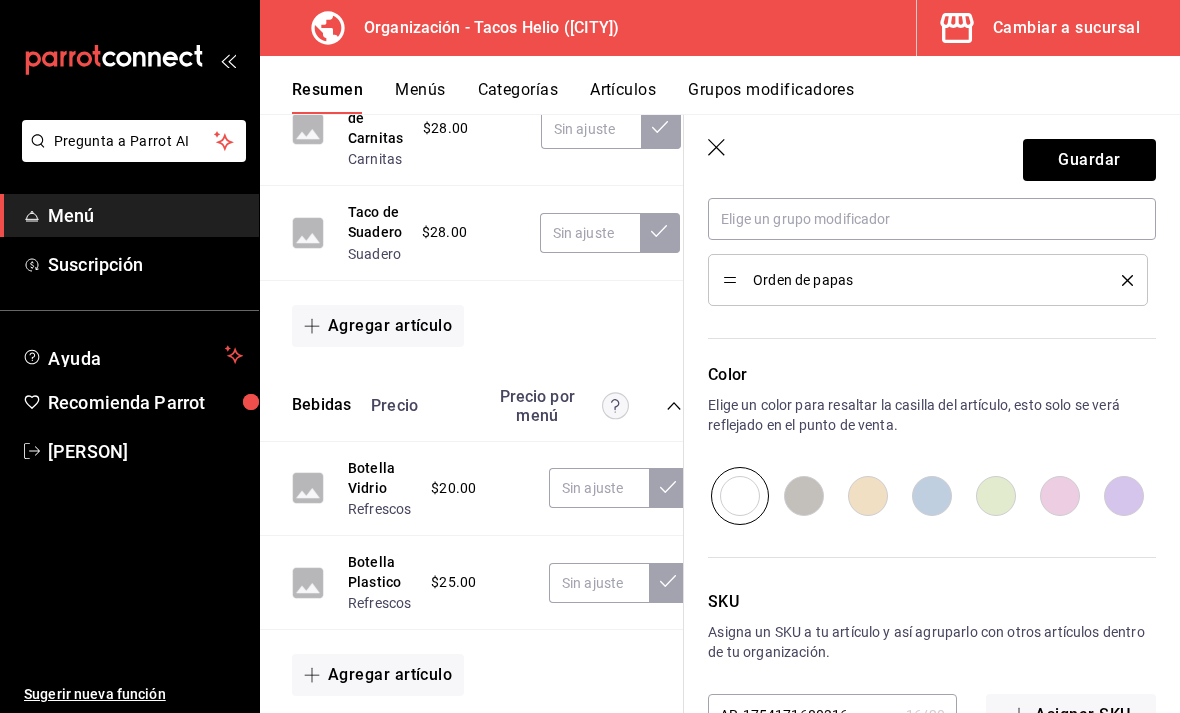 scroll, scrollTop: 888, scrollLeft: 0, axis: vertical 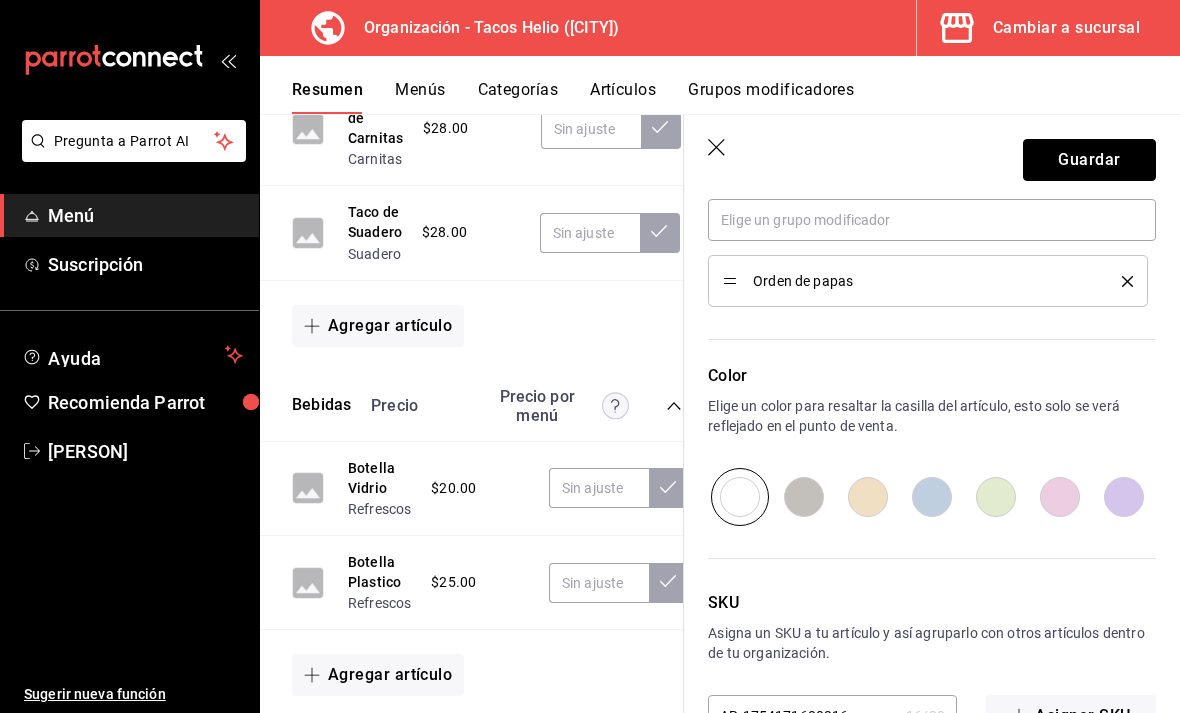 click on "Guardar" at bounding box center [1089, 160] 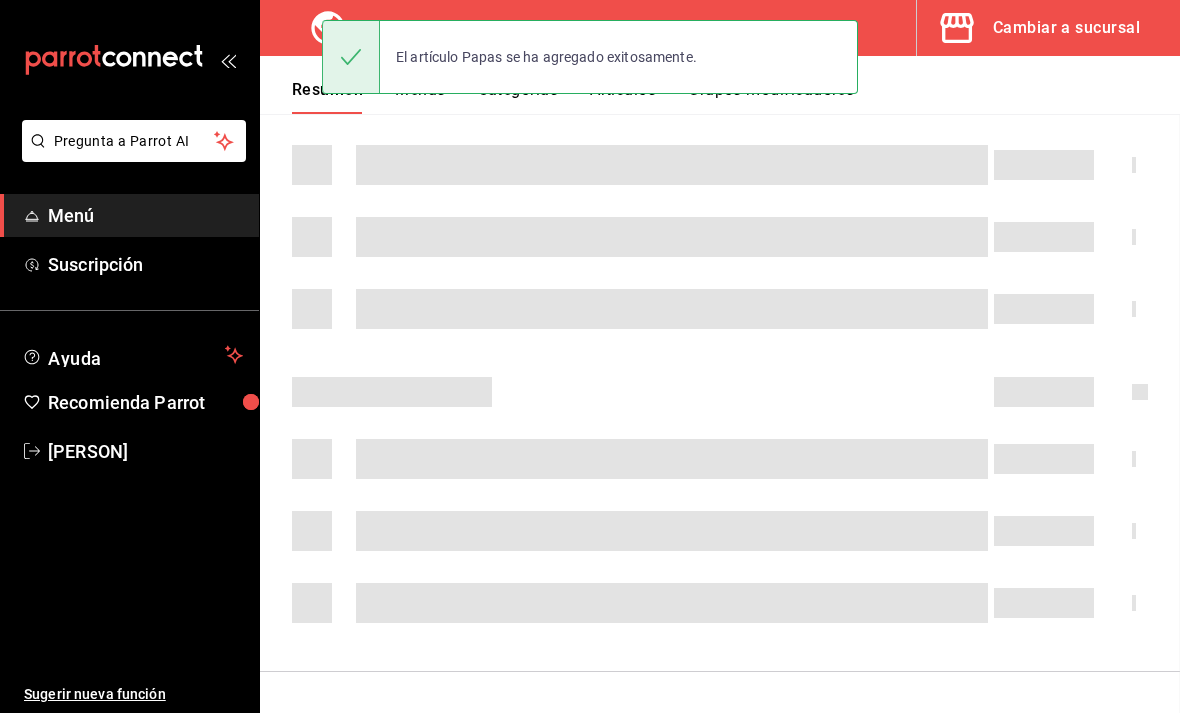 scroll, scrollTop: 401, scrollLeft: 0, axis: vertical 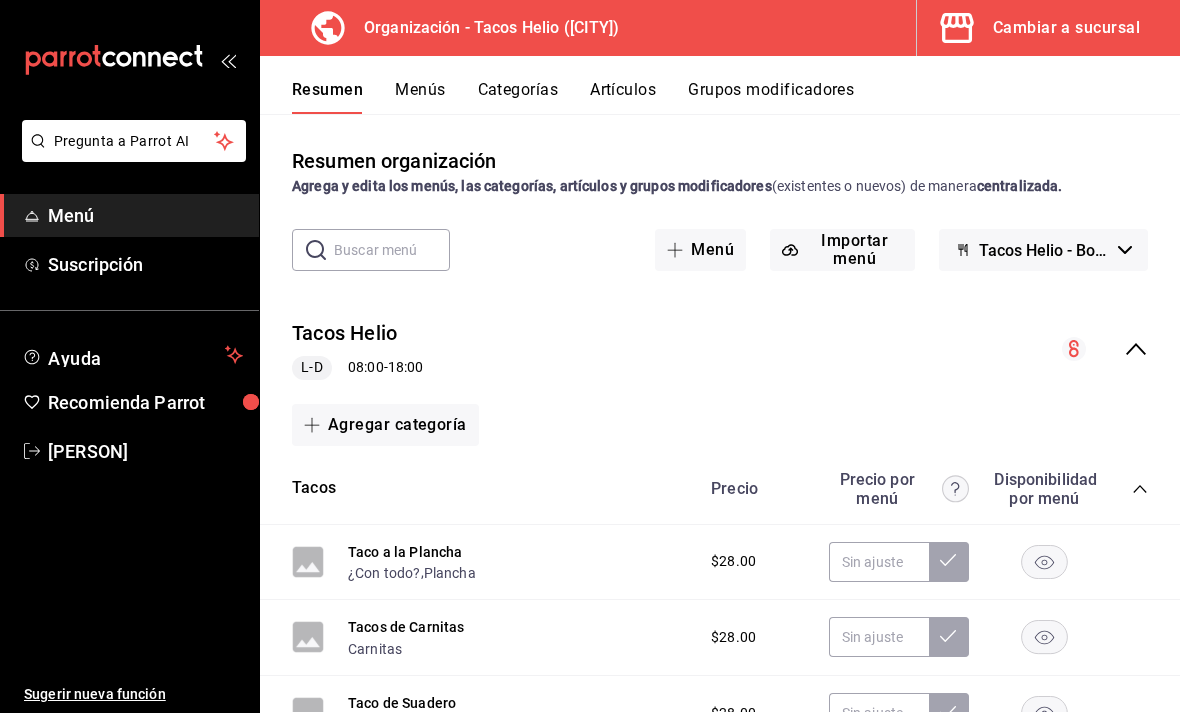 click on "Menús" at bounding box center [420, 97] 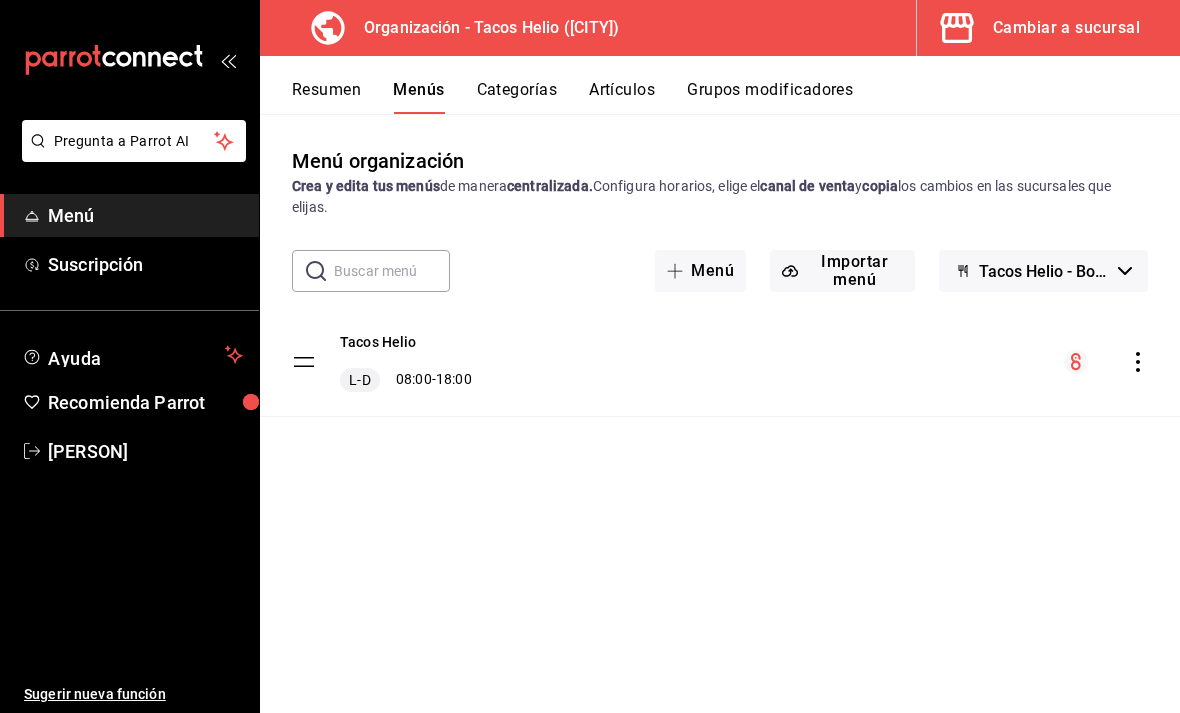 click on "Tacos Helio" at bounding box center (378, 342) 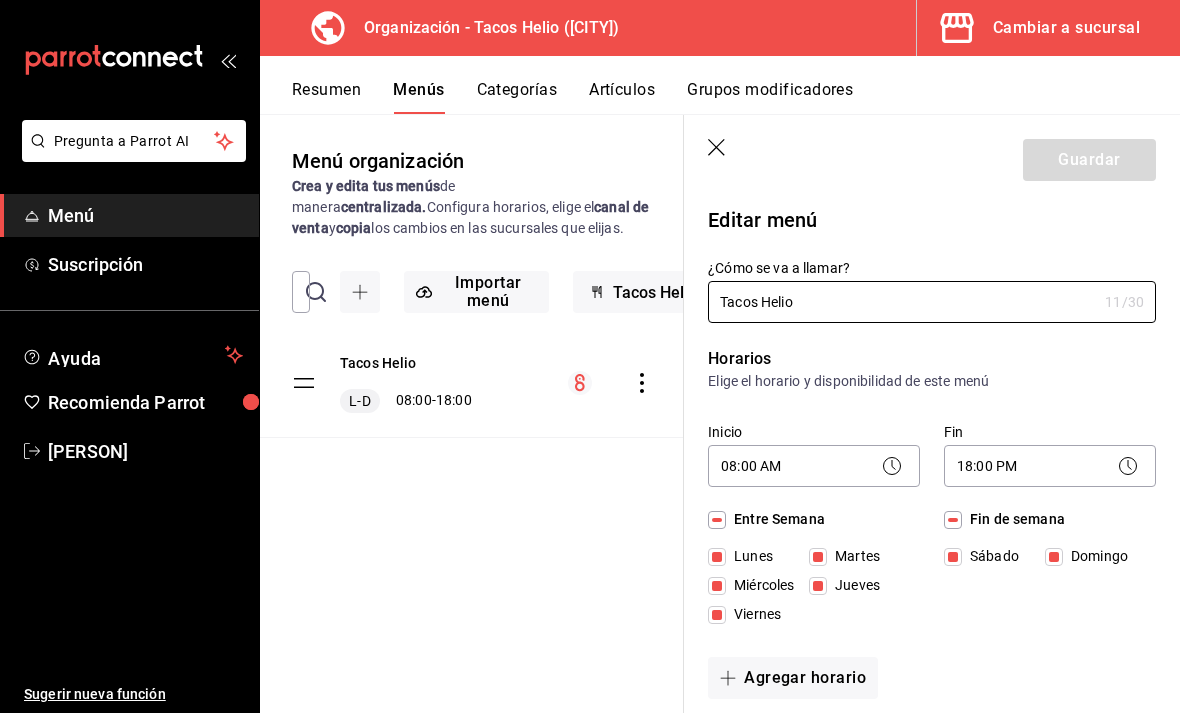 scroll, scrollTop: 0, scrollLeft: 0, axis: both 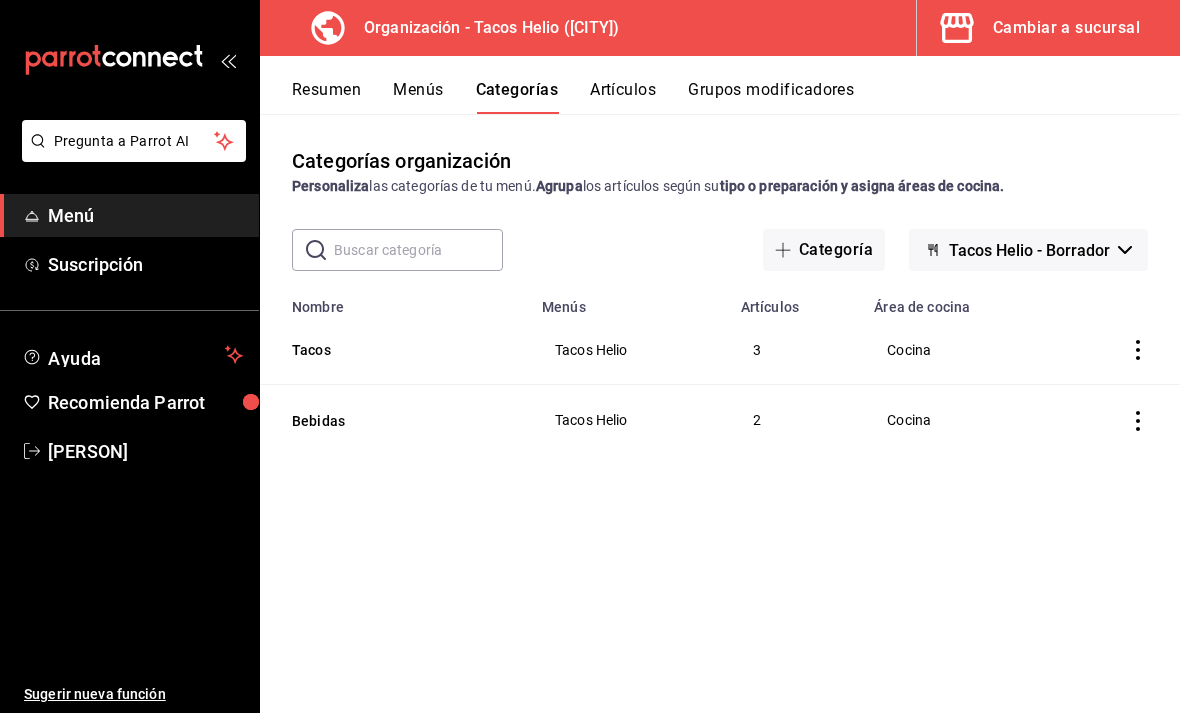 click on "Resumen" at bounding box center [326, 97] 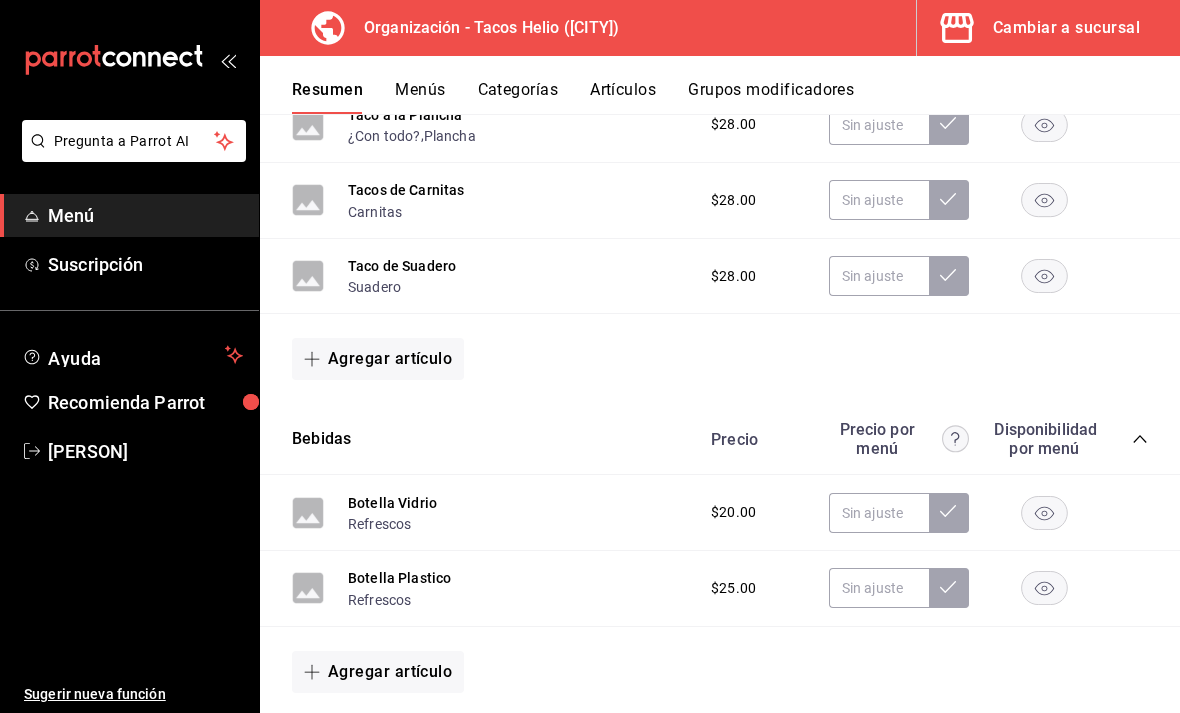 scroll, scrollTop: 400, scrollLeft: 0, axis: vertical 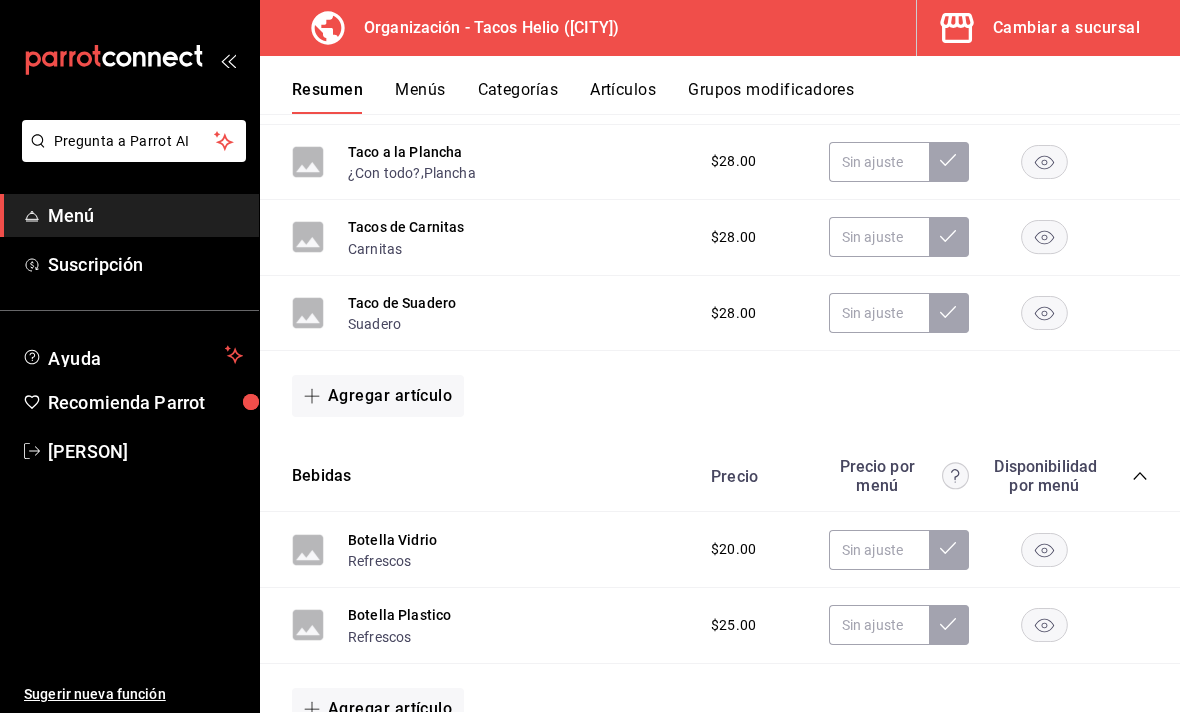 click on "Menús" at bounding box center (420, 97) 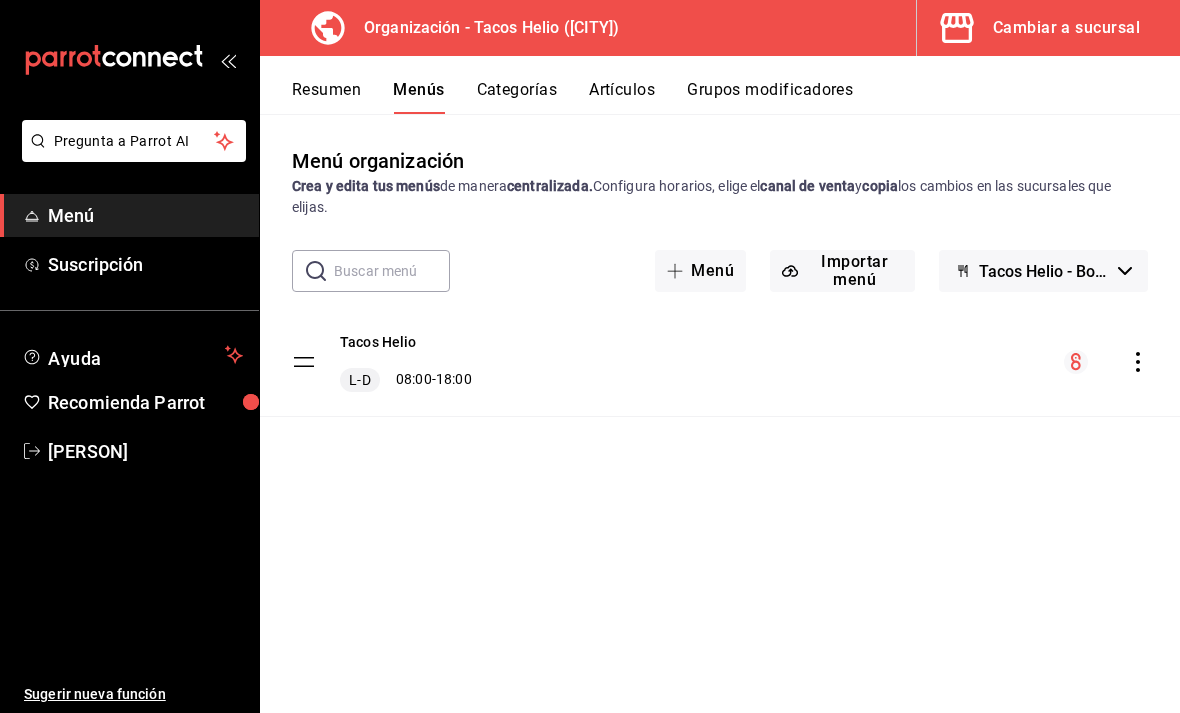 click on "Tacos Helio L-D 08:00  -  18:00" at bounding box center (720, 362) 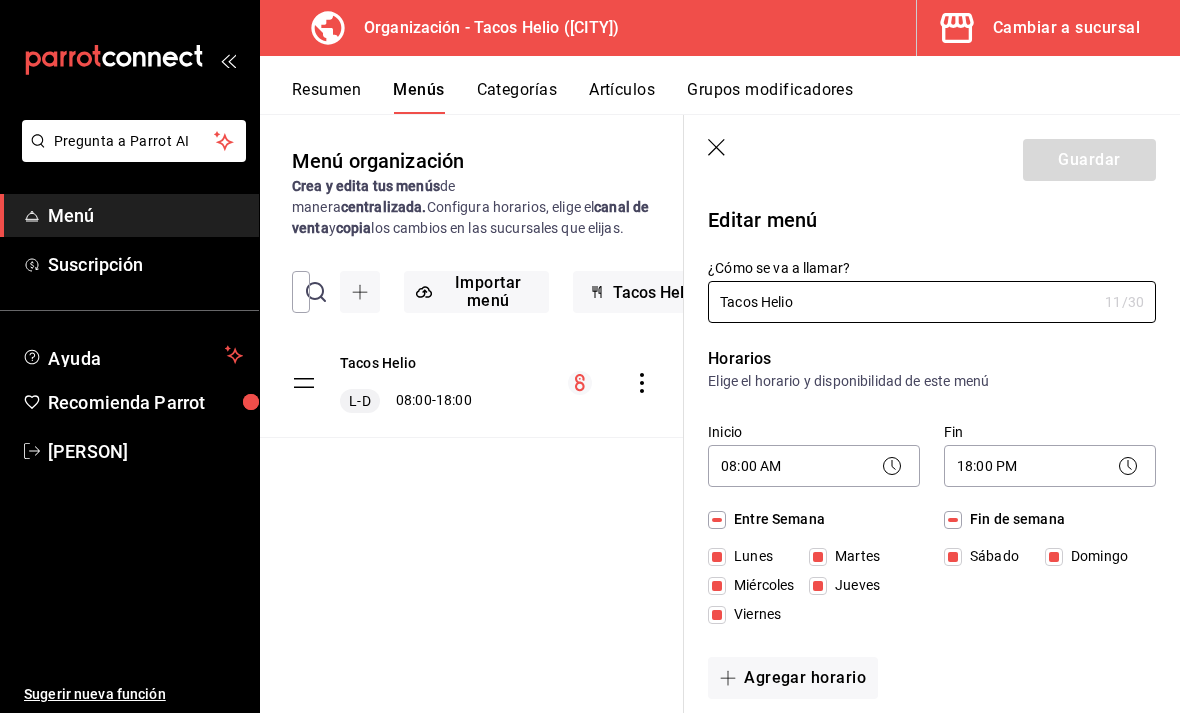 click on "Menú organización Crea y edita tus menús  de manera  centralizada.  Configura horarios, elige el  canal de venta  y  copia  los cambios en las sucursales que elijas. ​ ​ Importar menú Tacos Helio - Borrador Tacos Helio L-D 08:00  -  18:00" at bounding box center (472, 429) 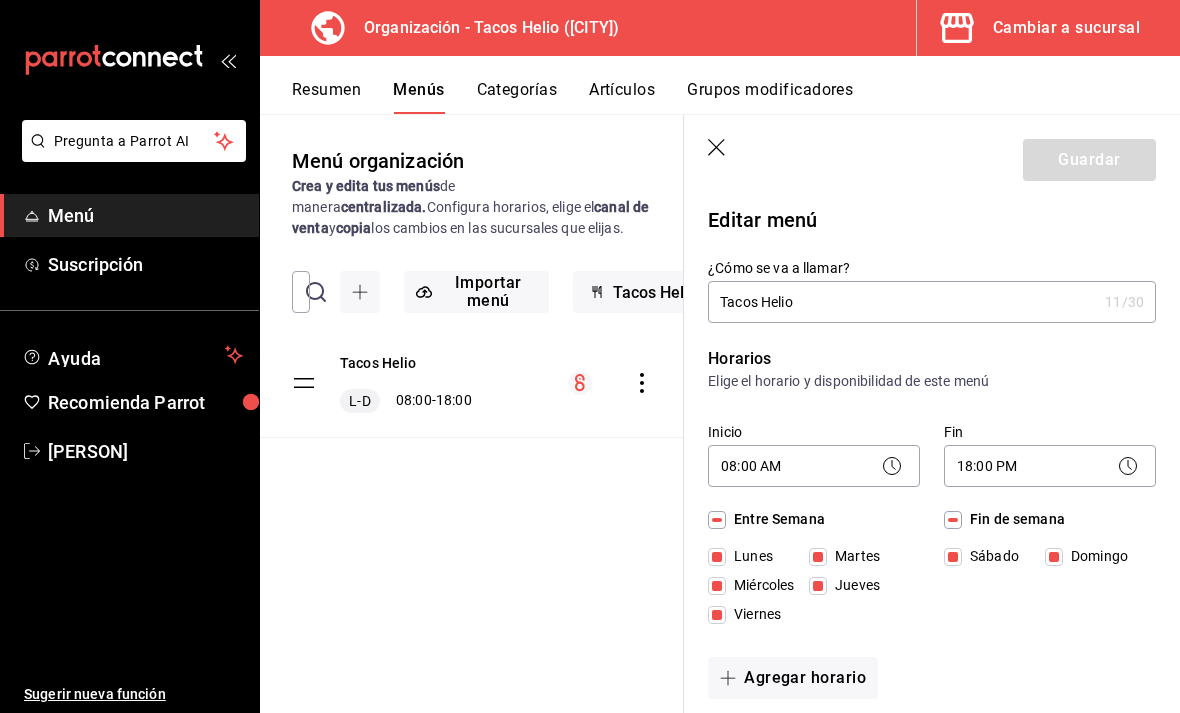 click on "Menú organización Crea y edita tus menús  de manera  centralizada.  Configura horarios, elige el  canal de venta  y  copia  los cambios en las sucursales que elijas. ​ ​ Importar menú Tacos Helio - Borrador Tacos Helio L-D 08:00  -  18:00" at bounding box center [472, 429] 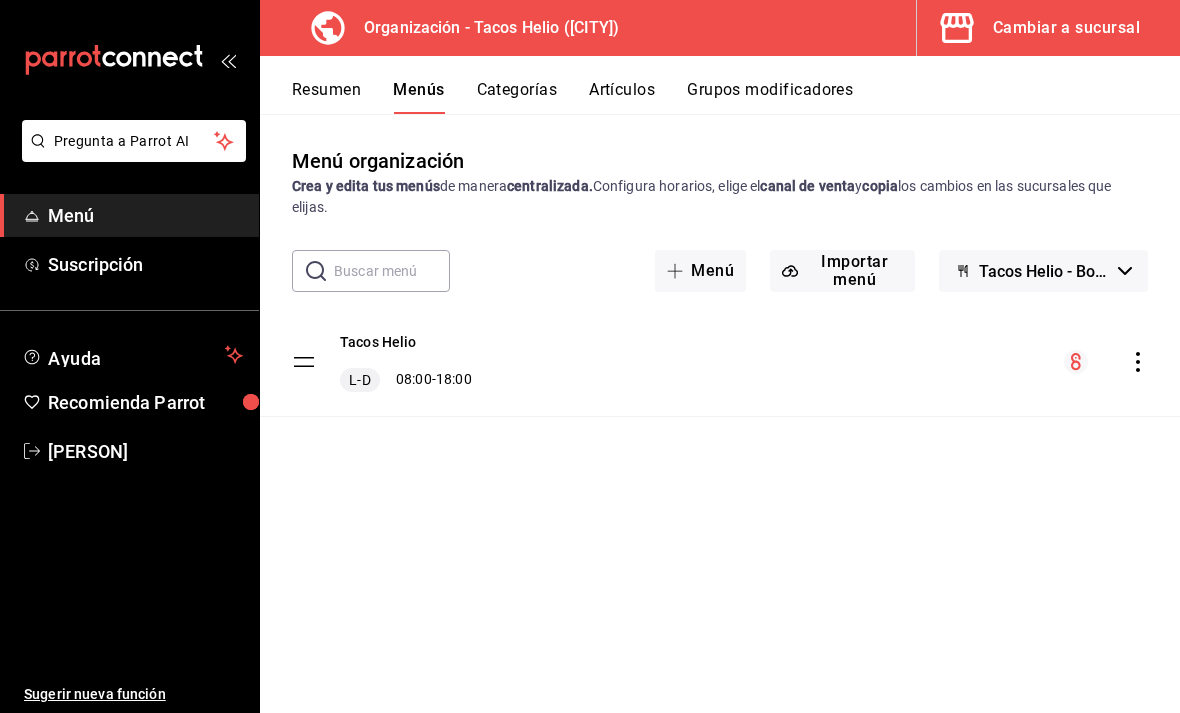 click 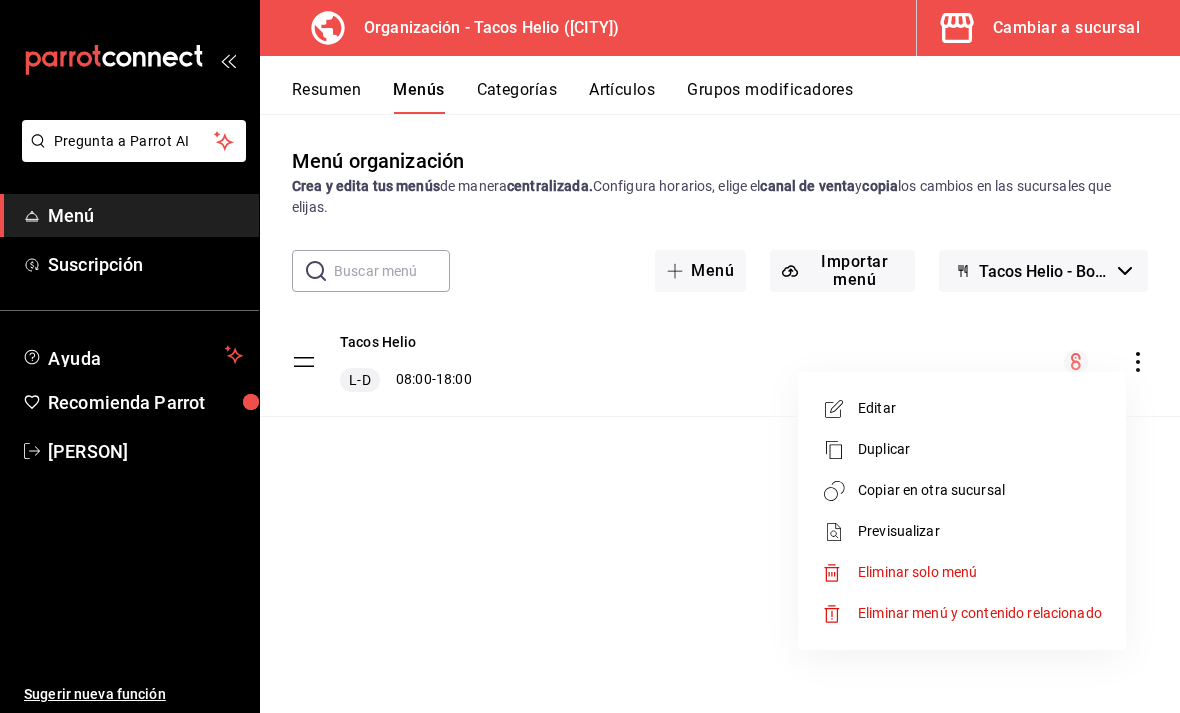 click at bounding box center (590, 356) 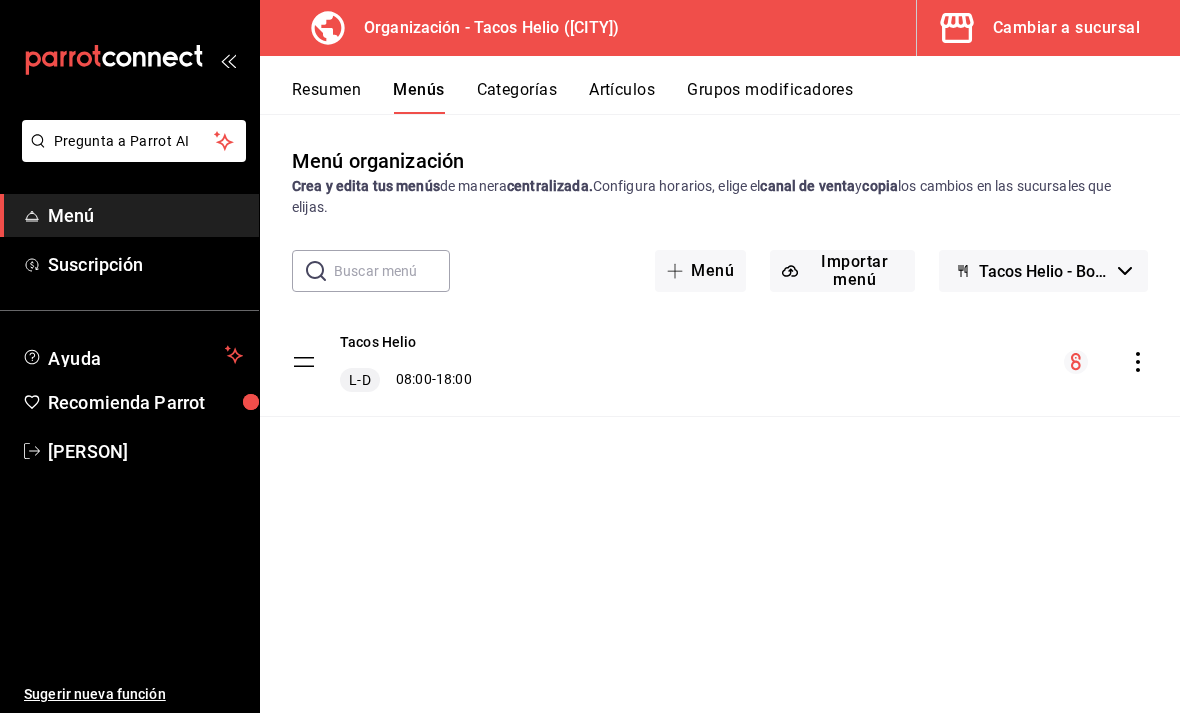 click on "Tacos Helio L-D 08:00  -  18:00" at bounding box center [720, 362] 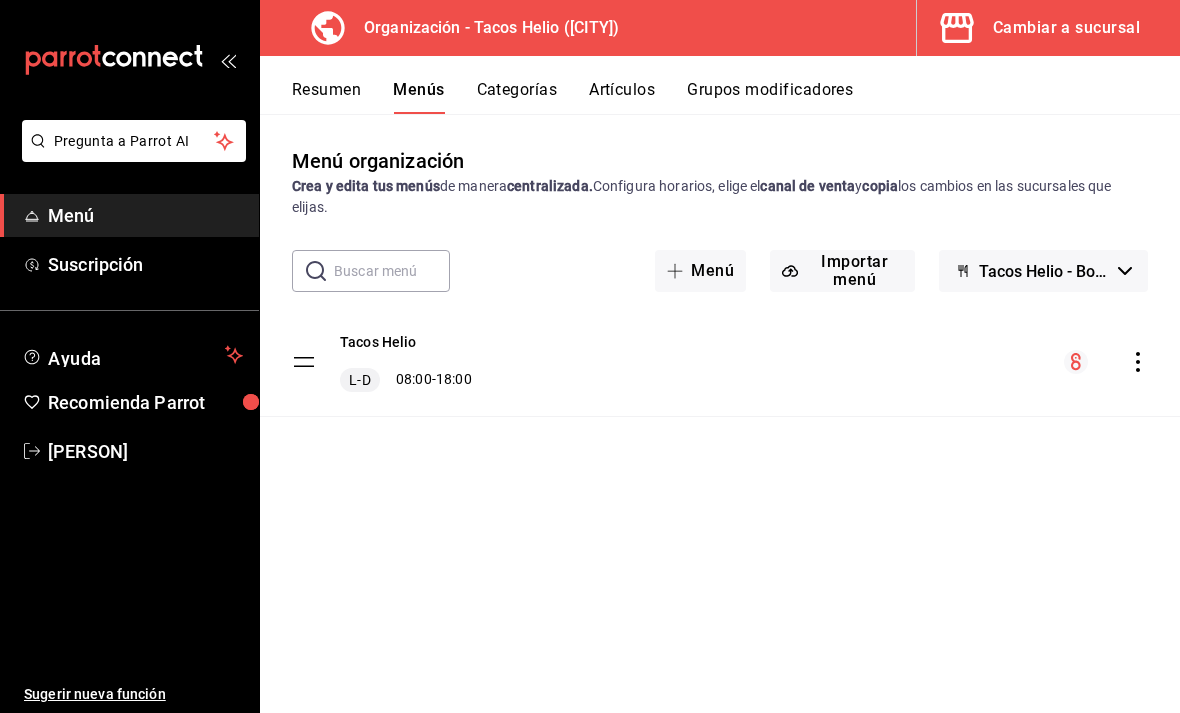click on "Categorías" at bounding box center (517, 97) 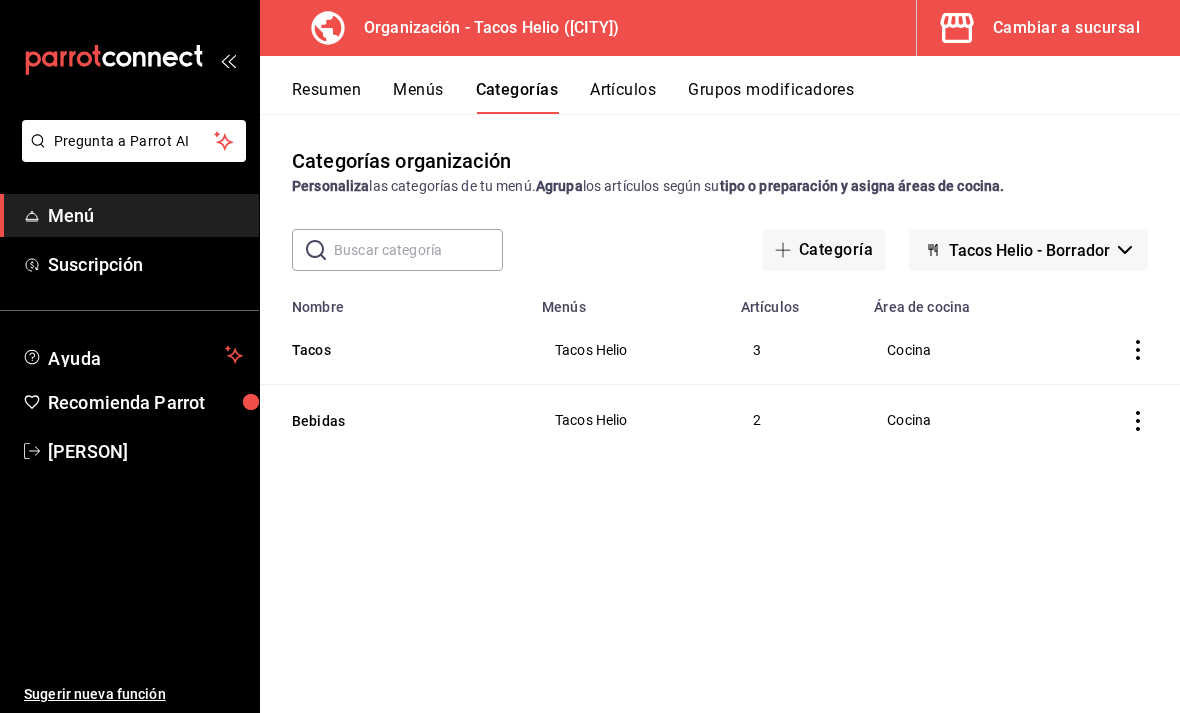 click on "Artículos" at bounding box center [623, 97] 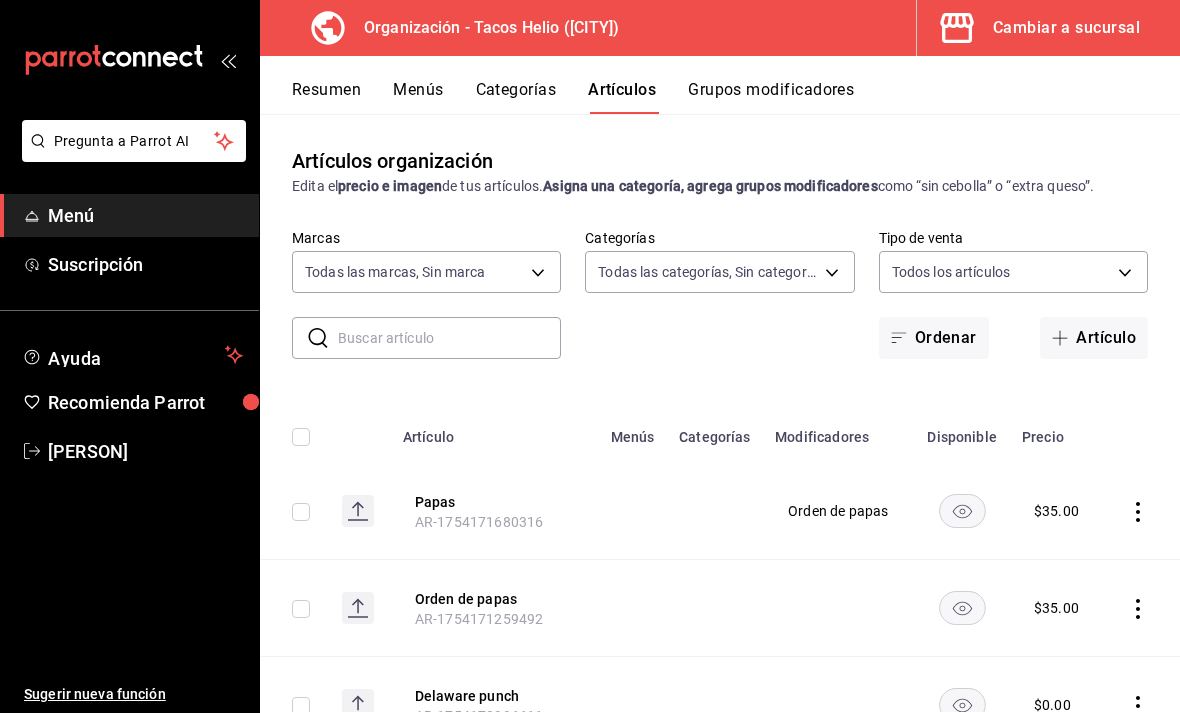 type on "c08c2281-c625-4f38-a2fe-92219e8a615f" 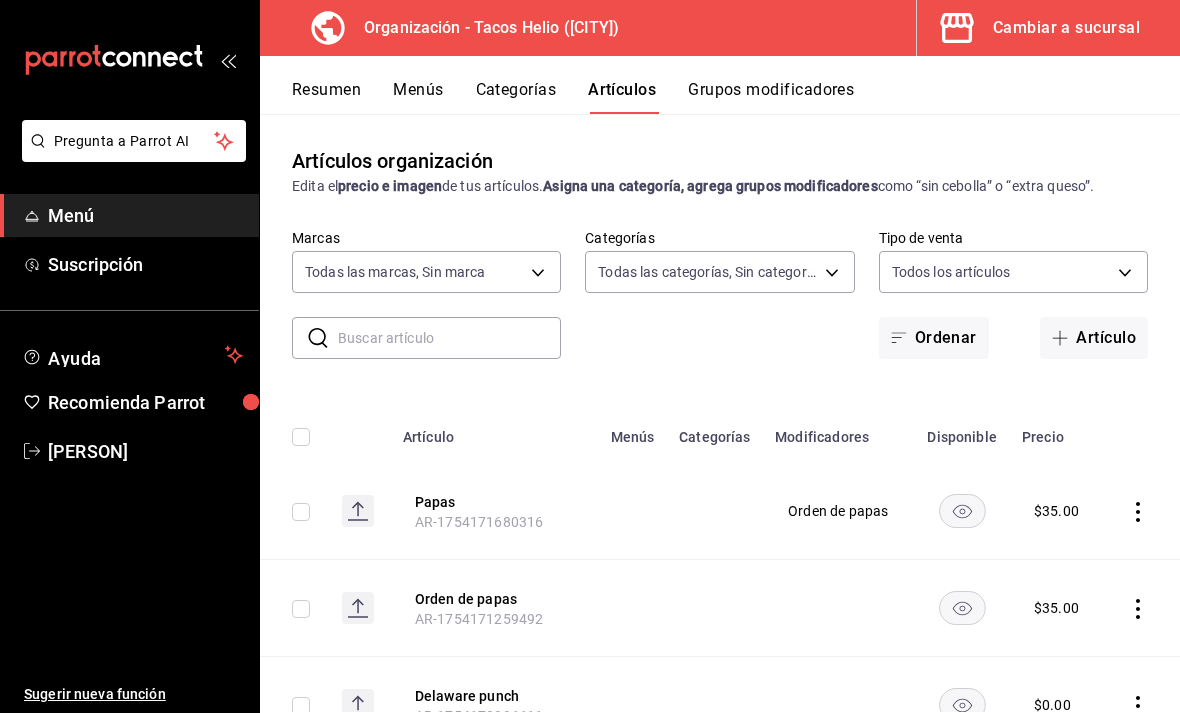 type on "bb46fcce-9a4d-4725-aa37-14cde744cffa,a58c6882-8a41-4290-9d0c-c58d1fd69db6,8019a988-75be-4b81-8e9a-ebf734056406" 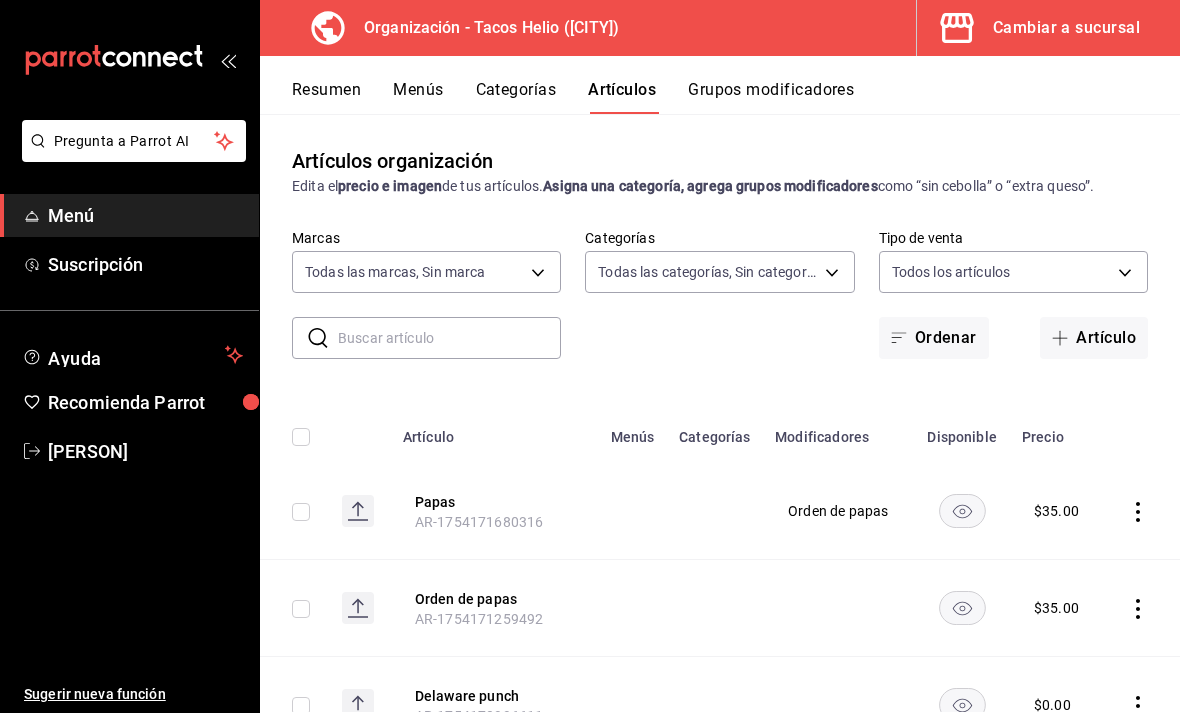 scroll, scrollTop: 0, scrollLeft: 0, axis: both 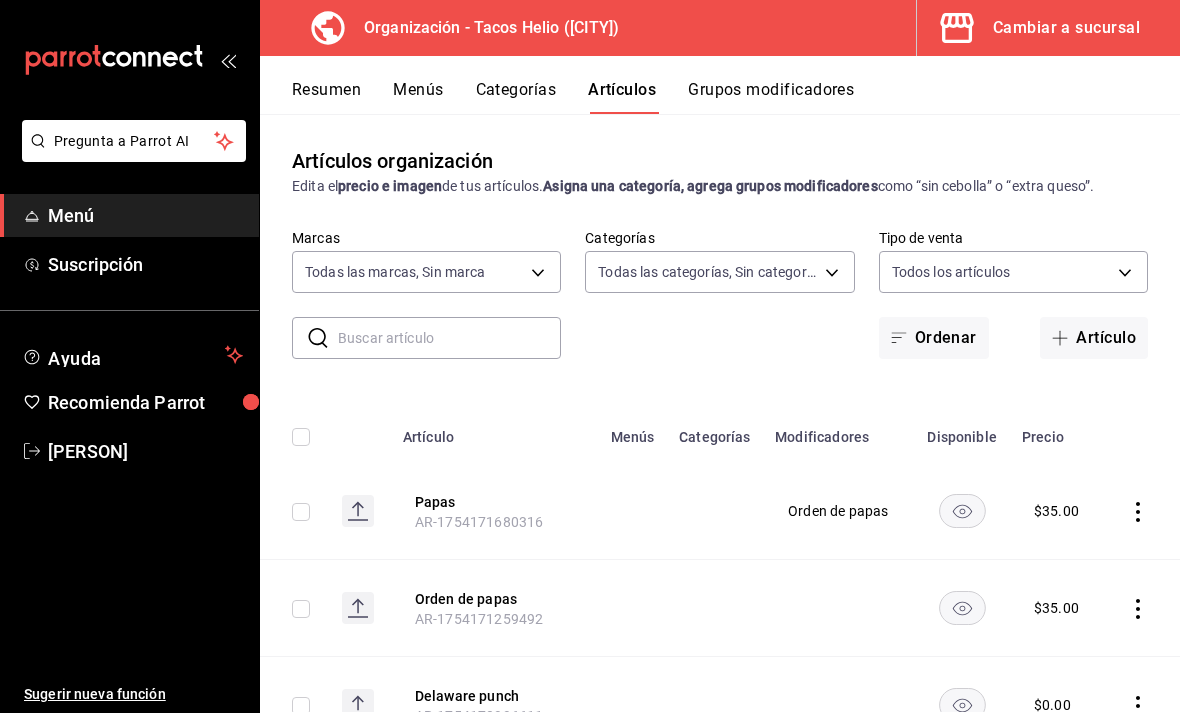 click on "Menús" at bounding box center (418, 97) 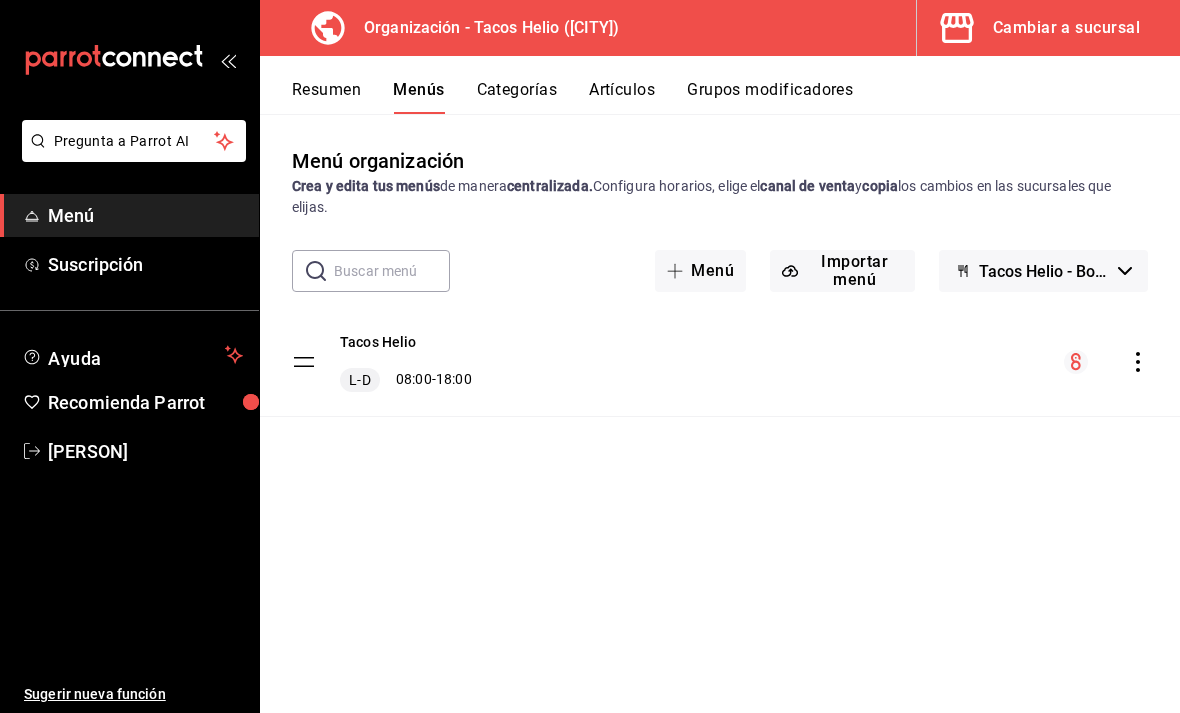 click 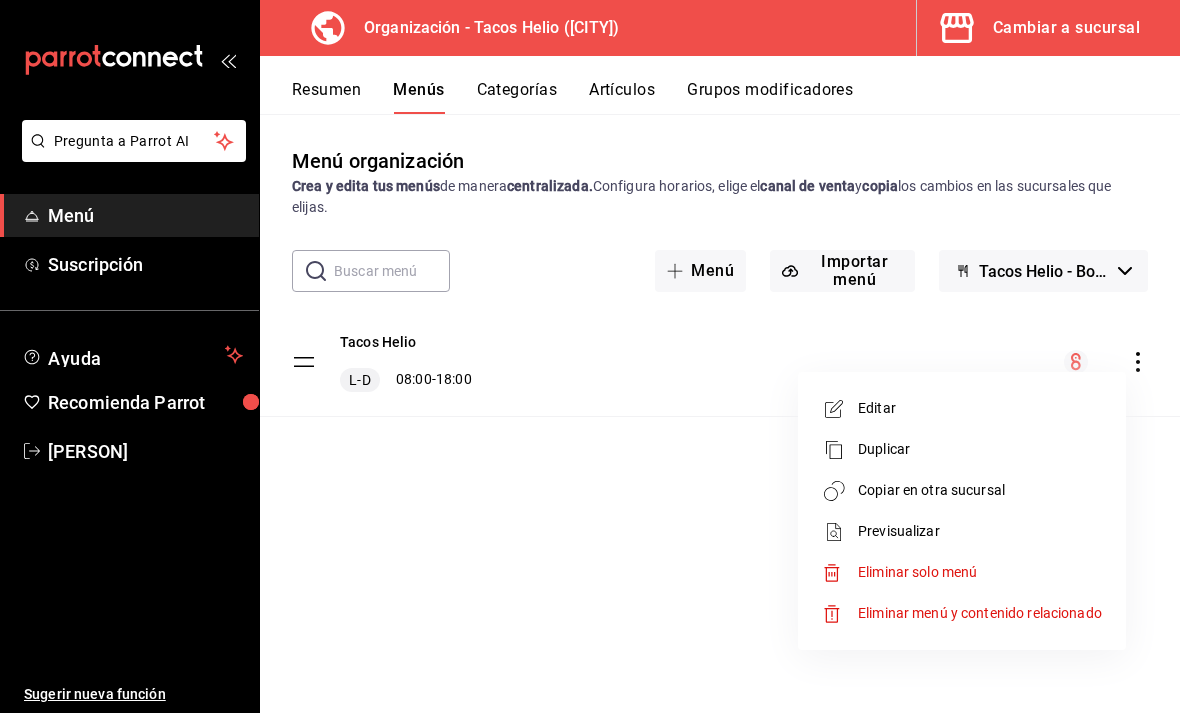 click on "Copiar en otra sucursal" at bounding box center (980, 490) 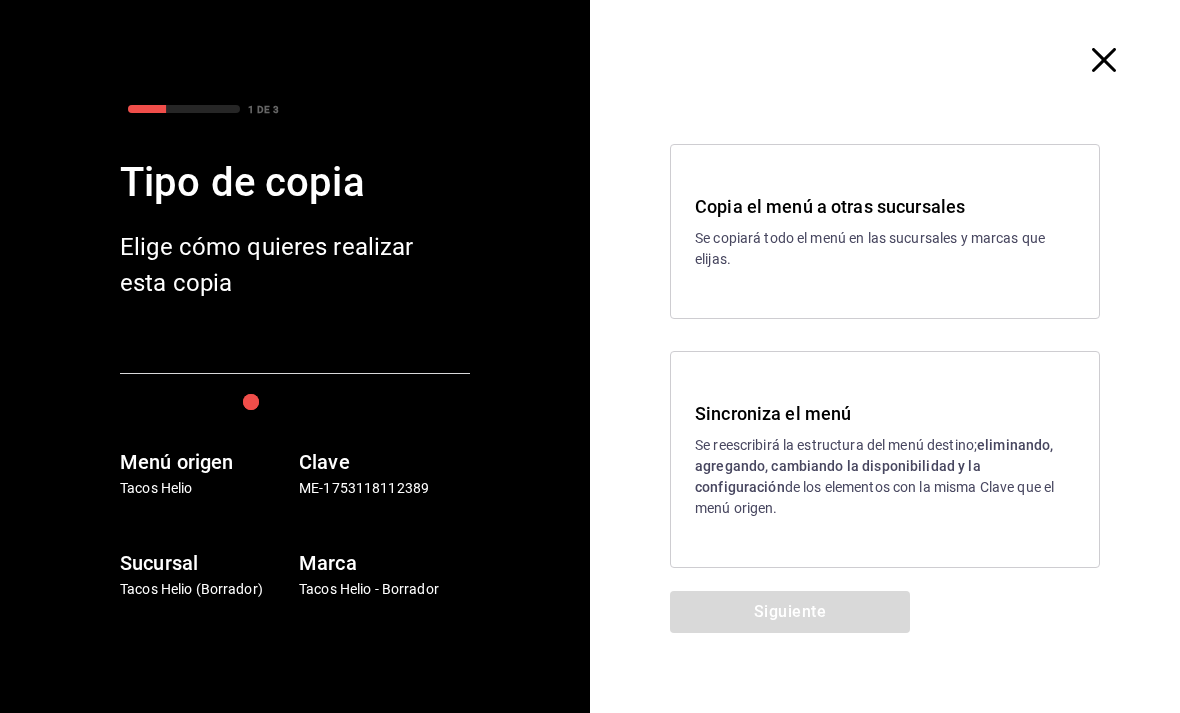 click on "Se reescribirá la estructura del menú destino;  eliminando, agregando, cambiando la disponibilidad y la configuración  de los elementos con la misma Clave que el menú origen." at bounding box center [885, 477] 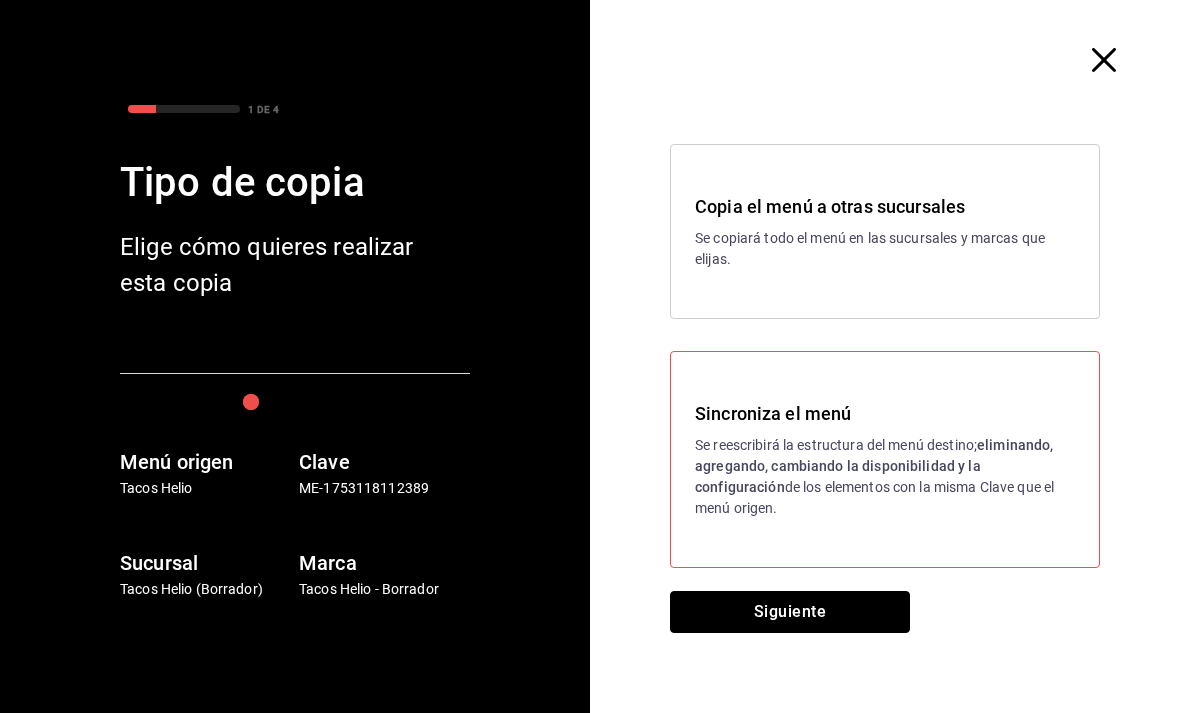 click on "Siguiente" at bounding box center [790, 612] 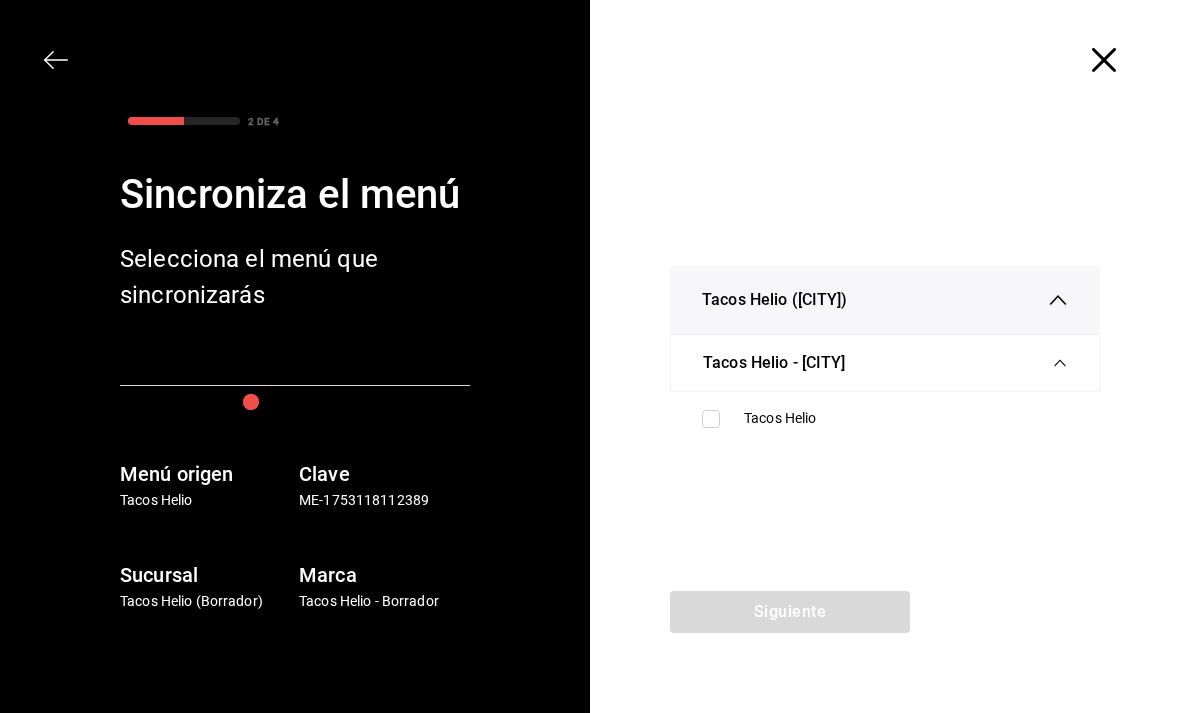 click at bounding box center [711, 419] 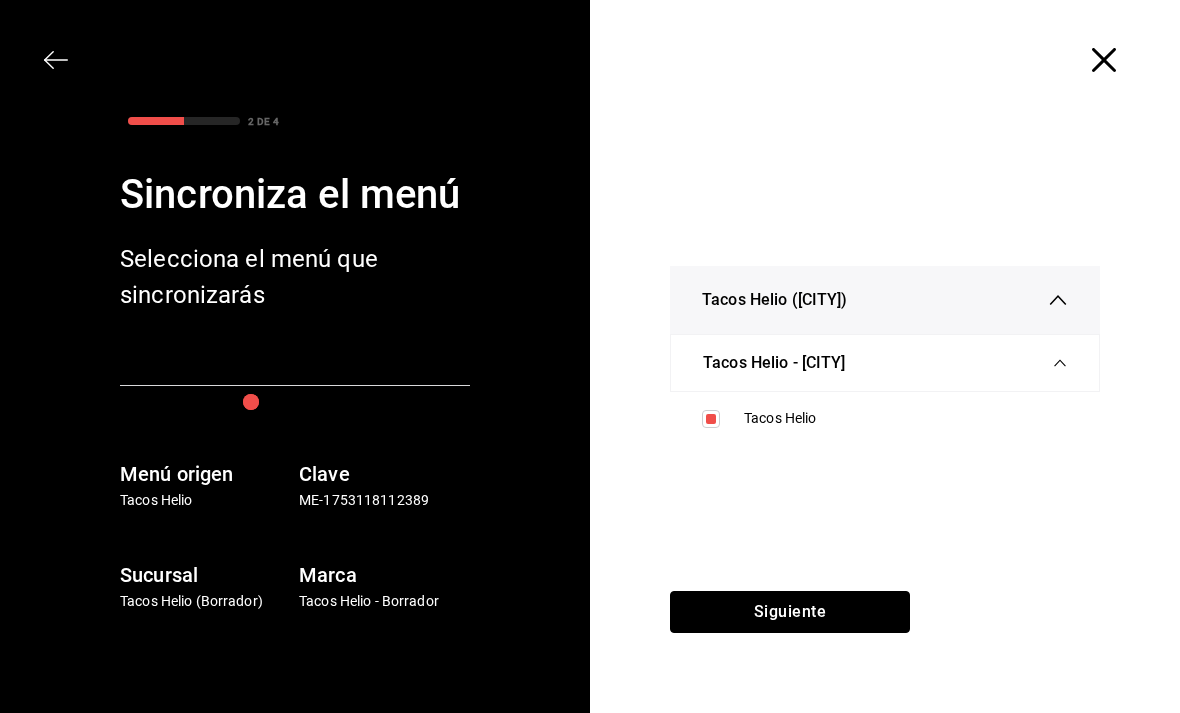 click on "Siguiente" at bounding box center (790, 612) 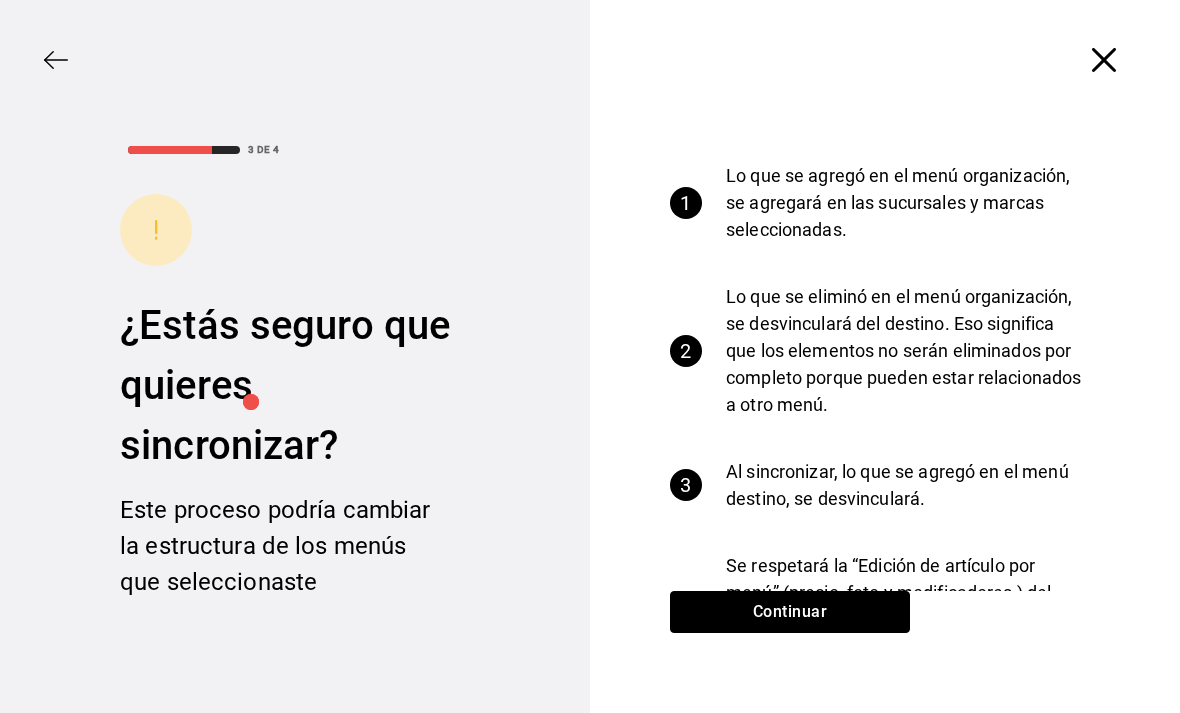 click on "Continuar" at bounding box center (790, 612) 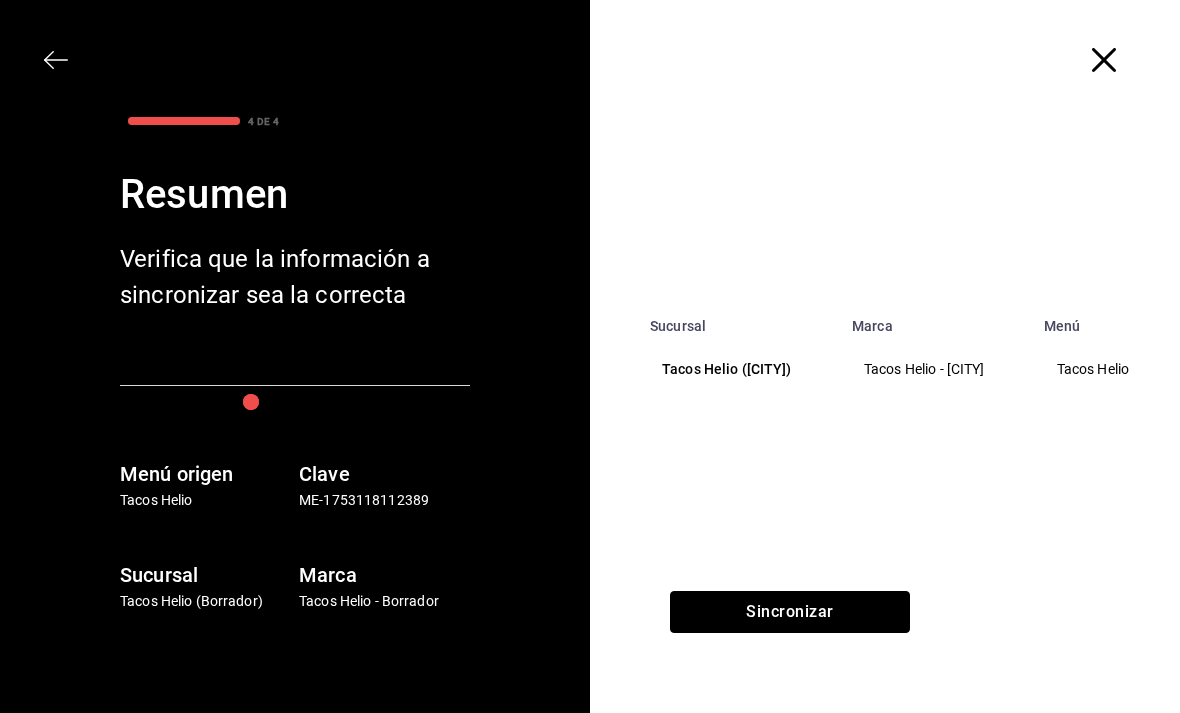 click on "Sincronizar" at bounding box center (790, 612) 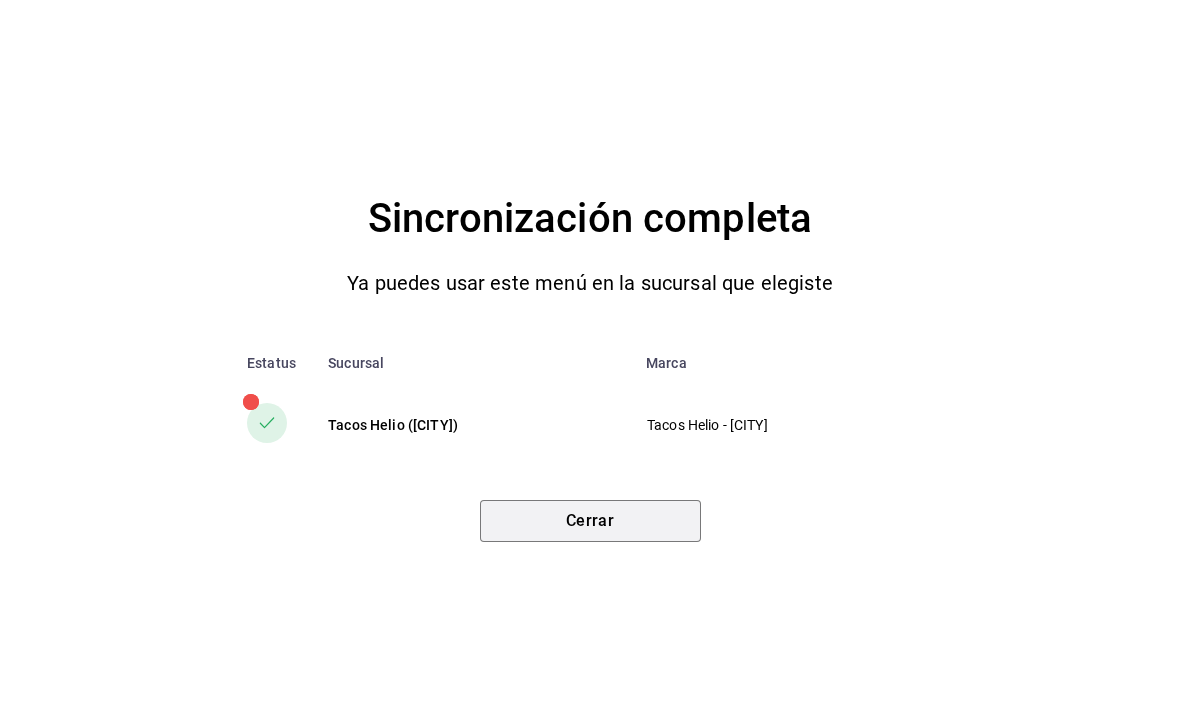 click on "Cerrar" at bounding box center [590, 521] 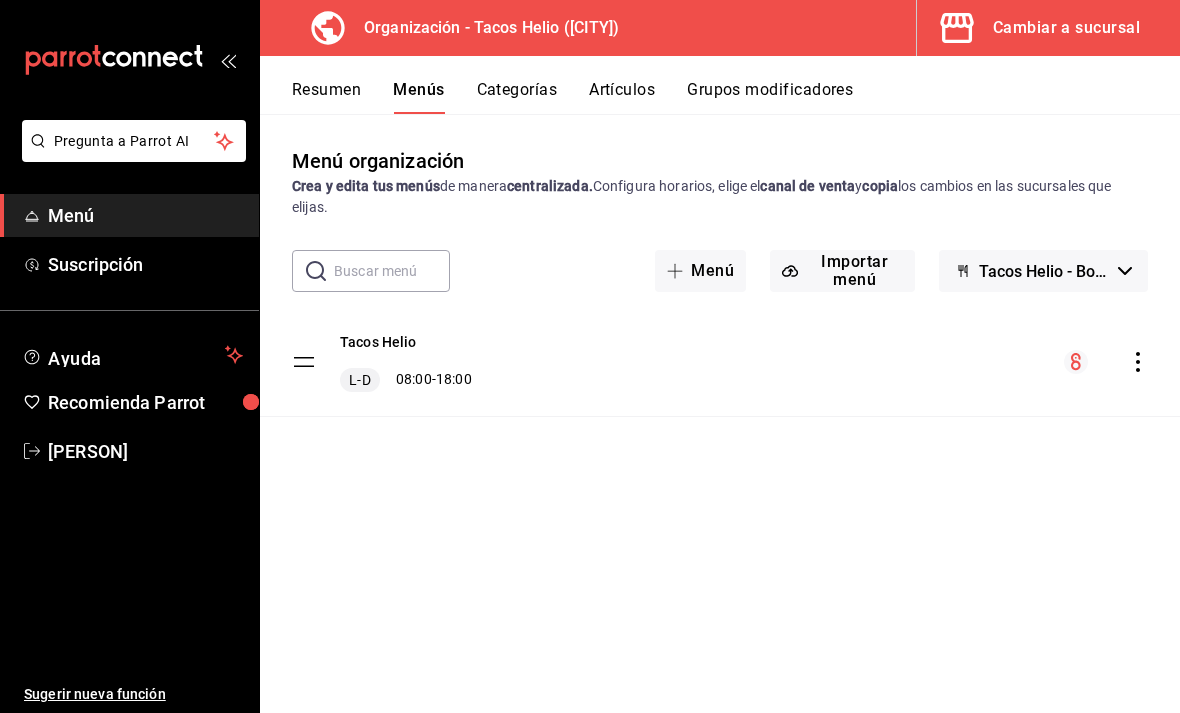 scroll, scrollTop: 64, scrollLeft: 0, axis: vertical 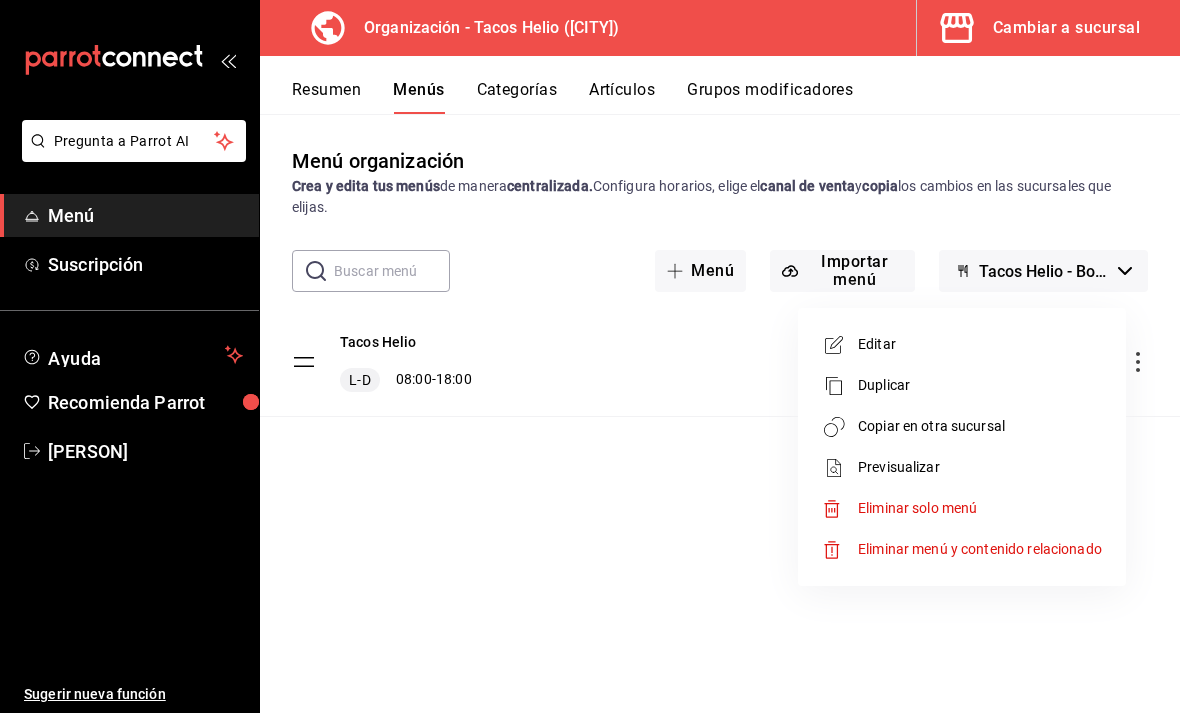 click on "Previsualizar" at bounding box center [980, 467] 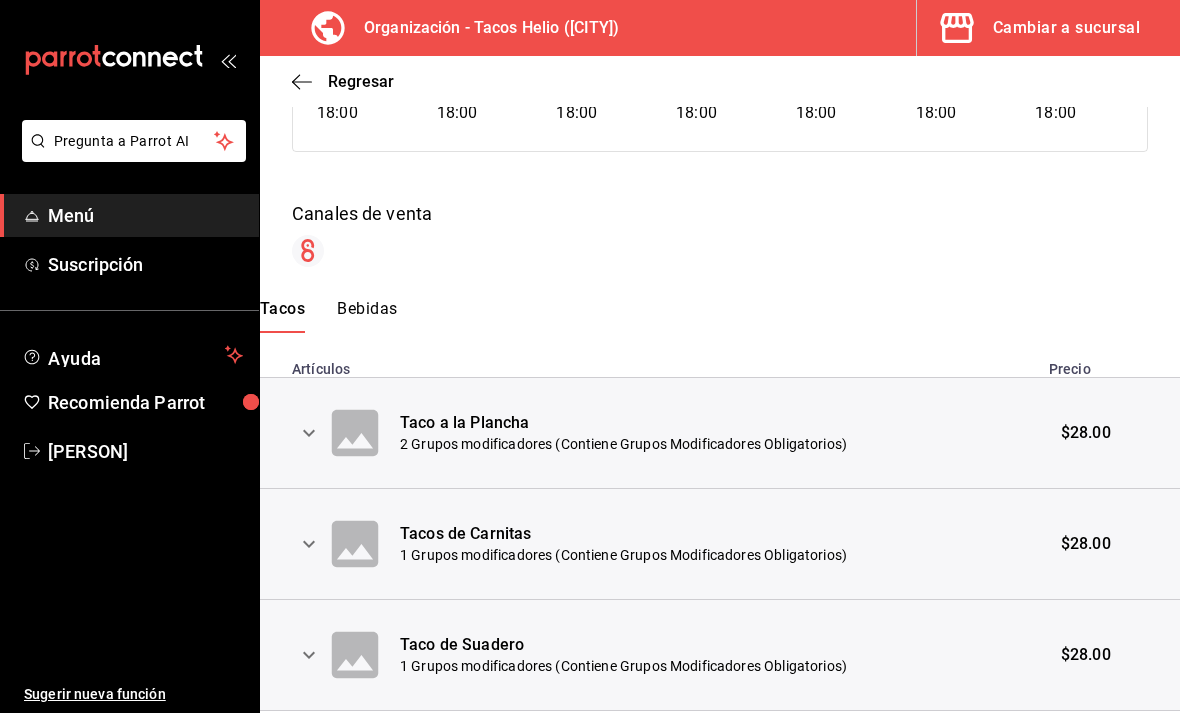 scroll, scrollTop: 251, scrollLeft: 0, axis: vertical 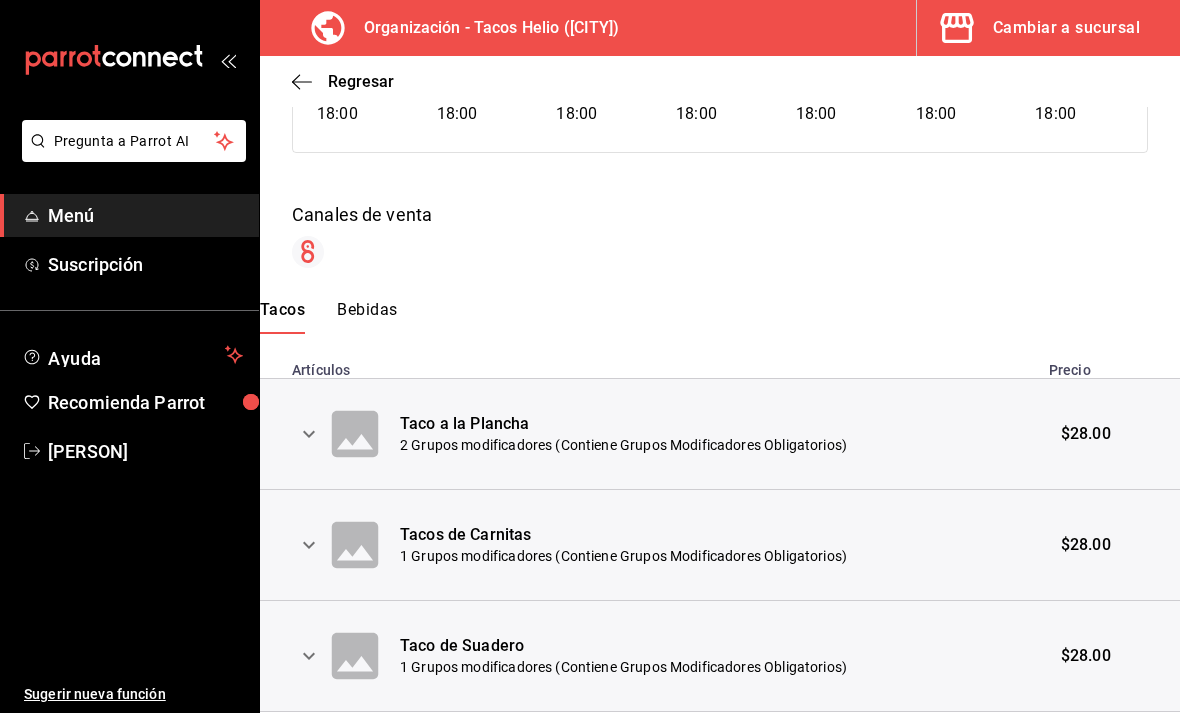 click 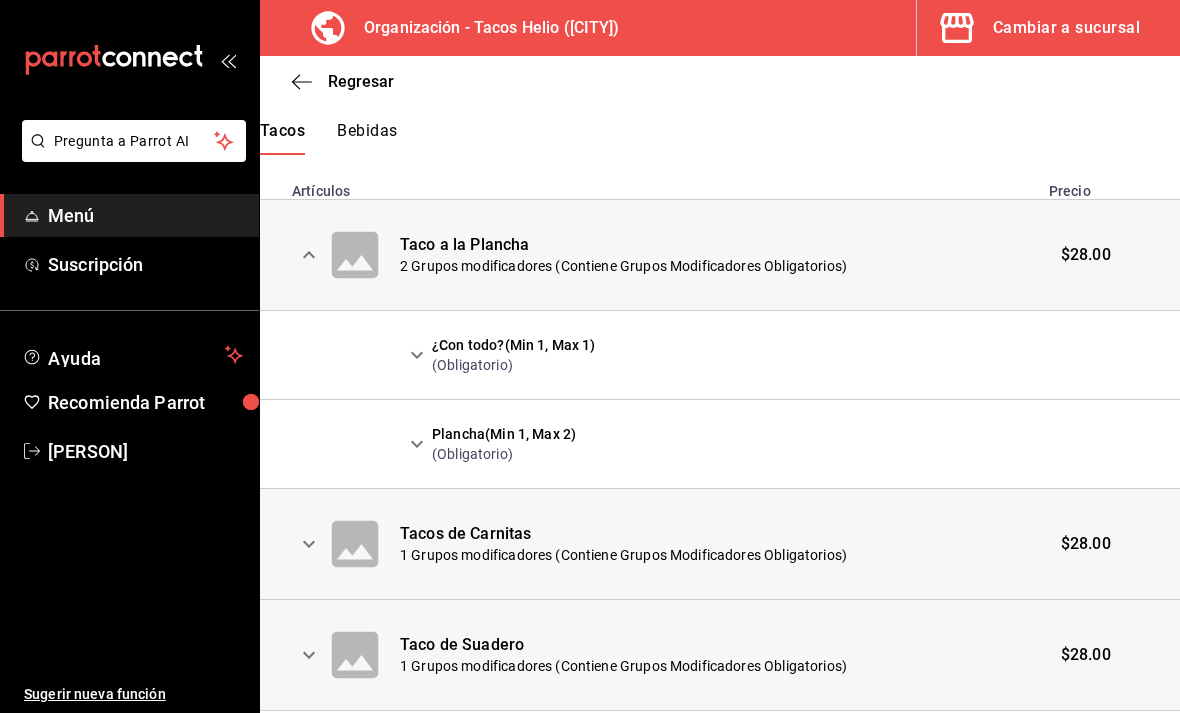 scroll, scrollTop: 429, scrollLeft: 0, axis: vertical 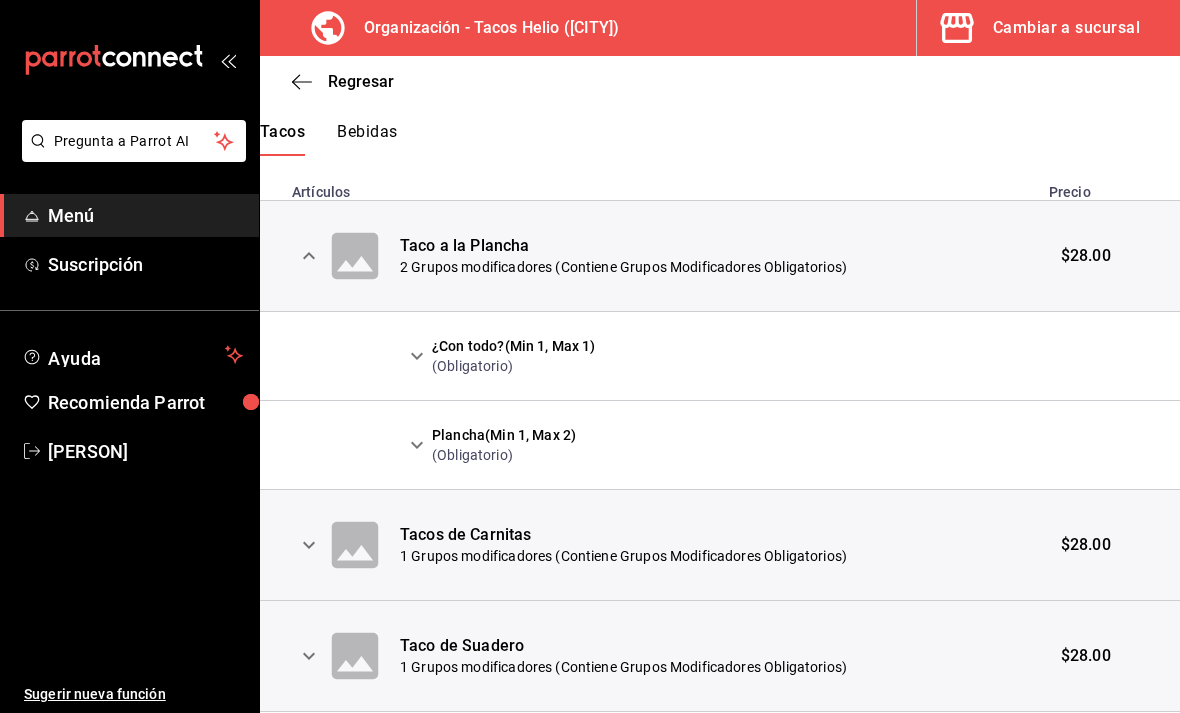 click at bounding box center (292, 545) 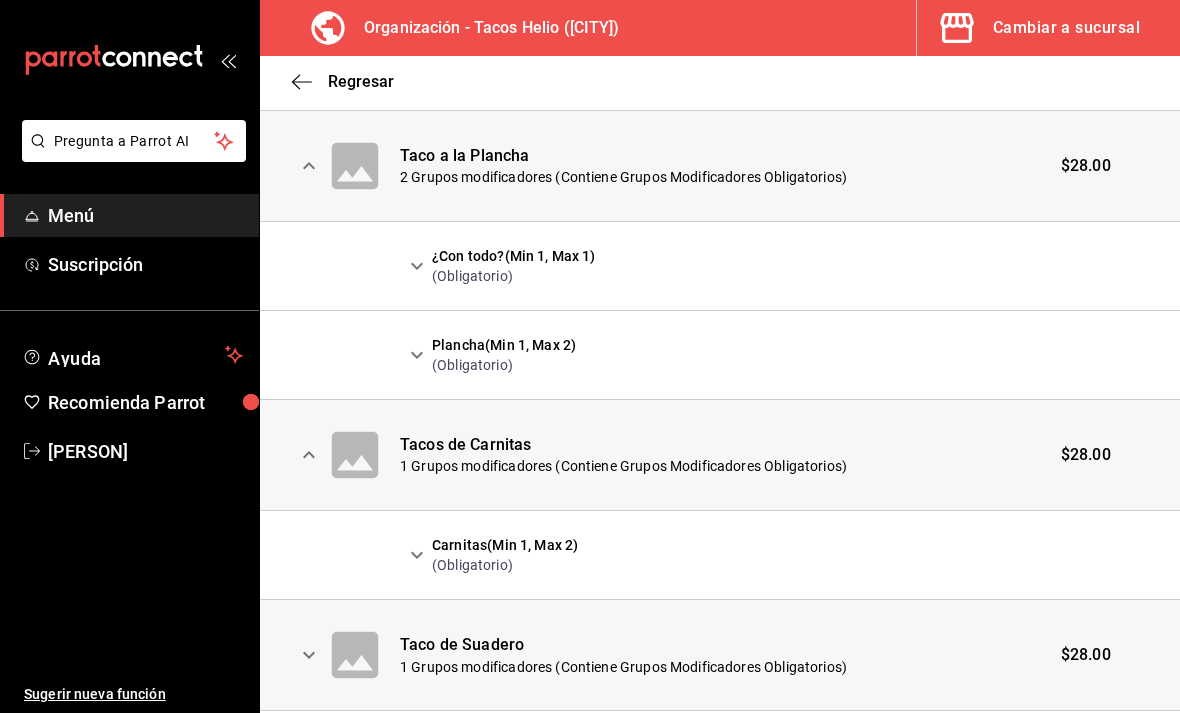 scroll, scrollTop: 518, scrollLeft: 0, axis: vertical 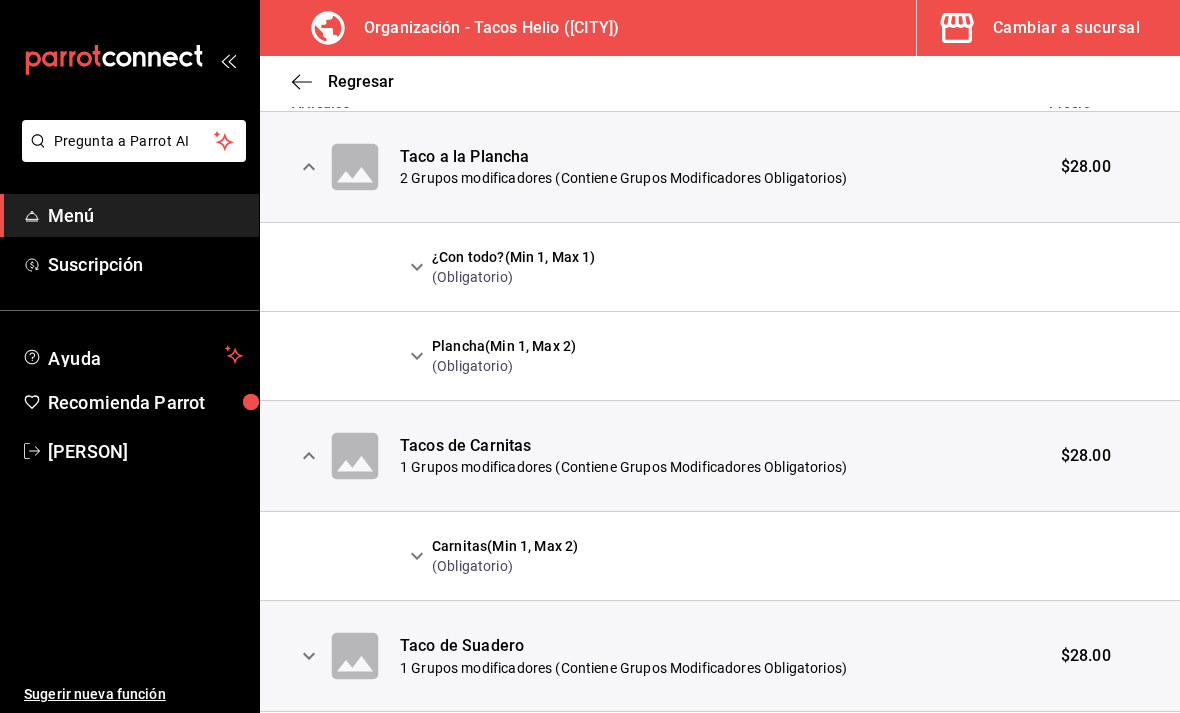 click 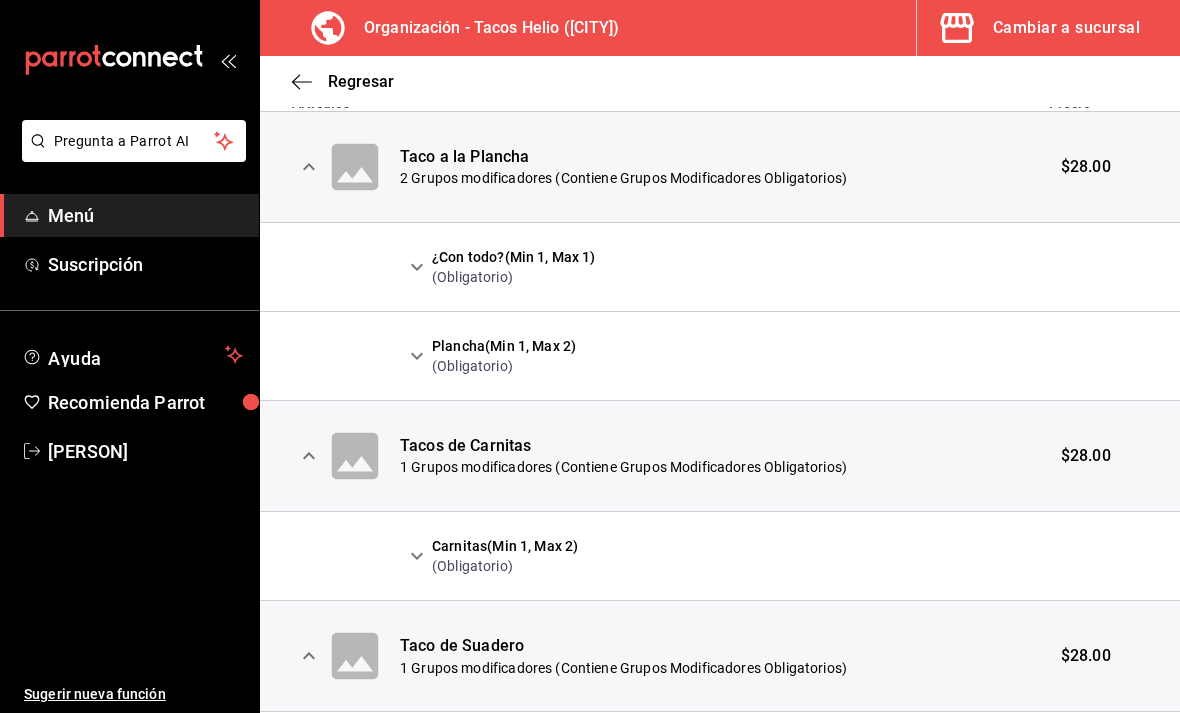 click 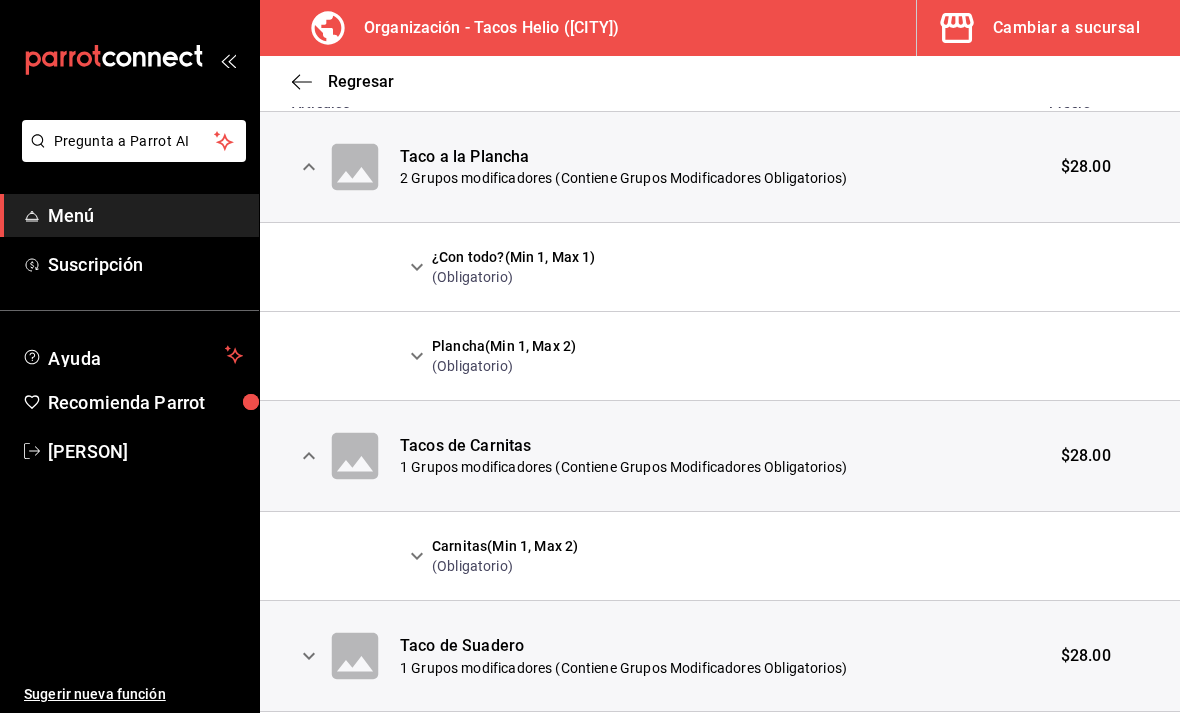 click 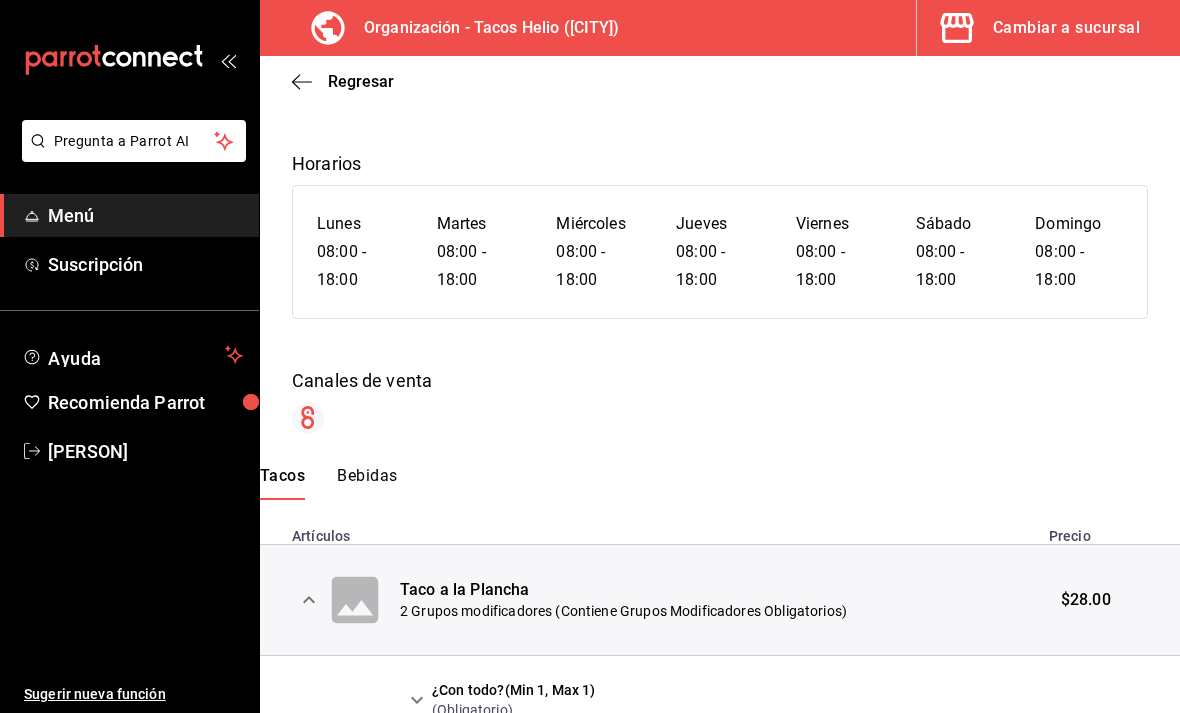 click on "Organización - Tacos Helio (CDMX) Cambiar a sucursal" at bounding box center (720, 28) 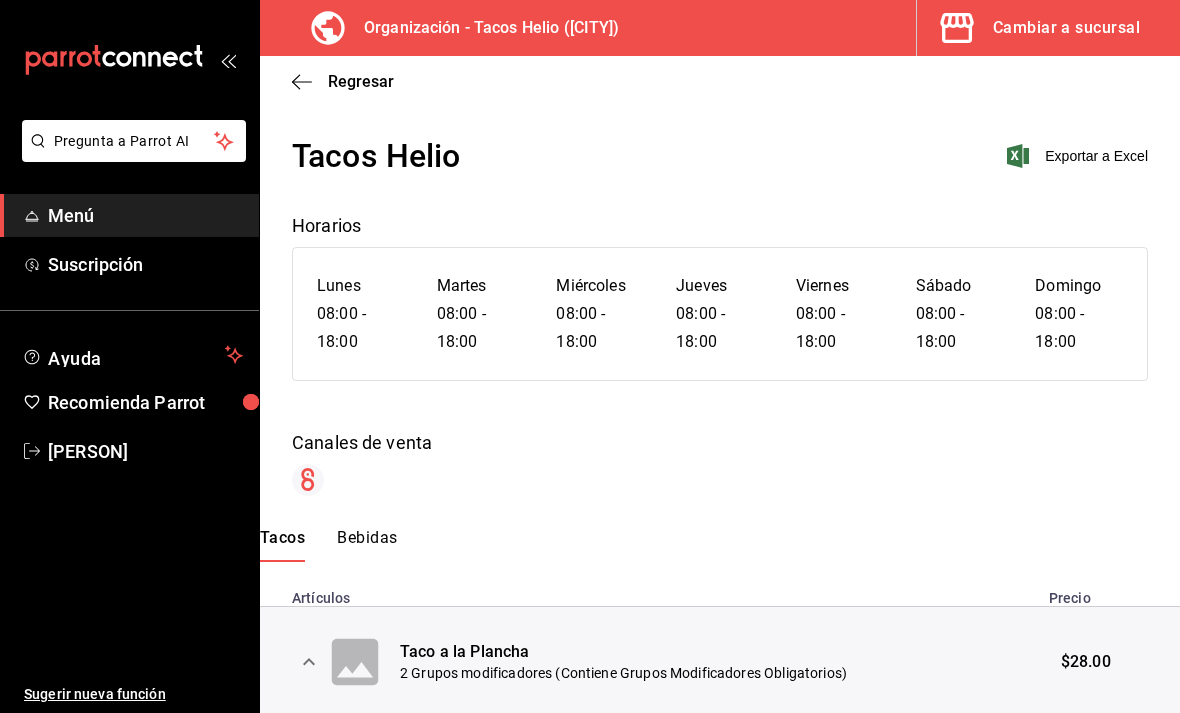 click on "Organización - Tacos Helio (CDMX) Cambiar a sucursal" at bounding box center (720, 28) 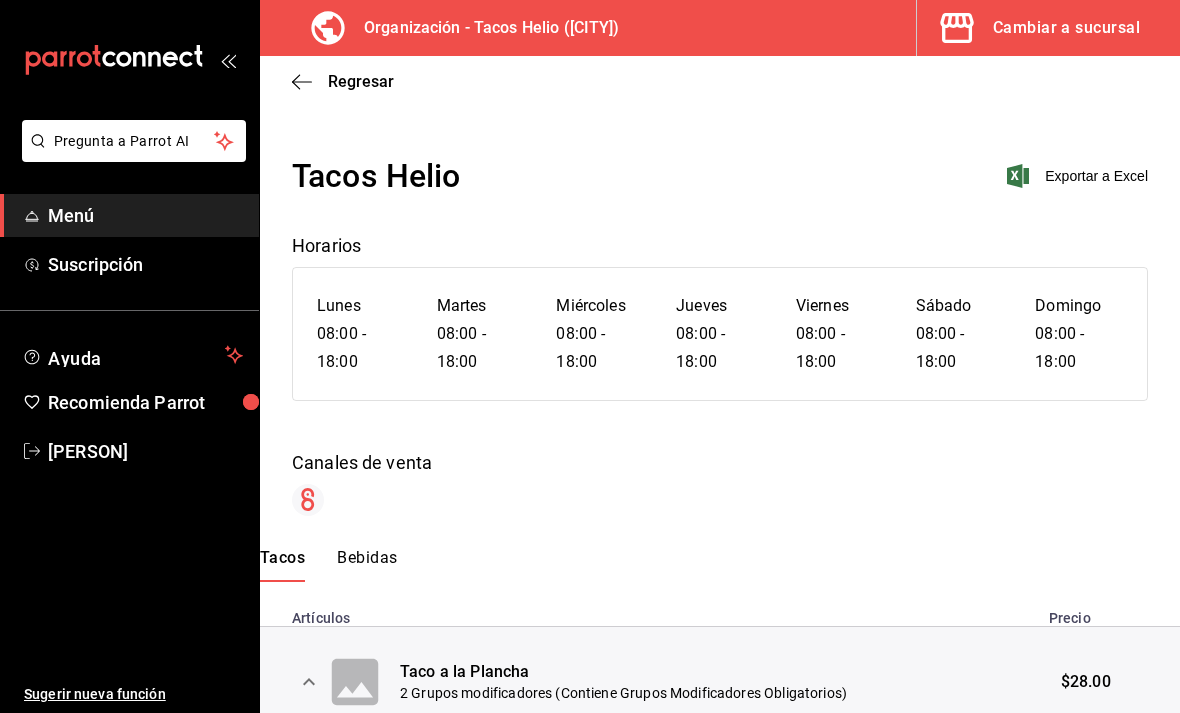 scroll, scrollTop: 0, scrollLeft: 0, axis: both 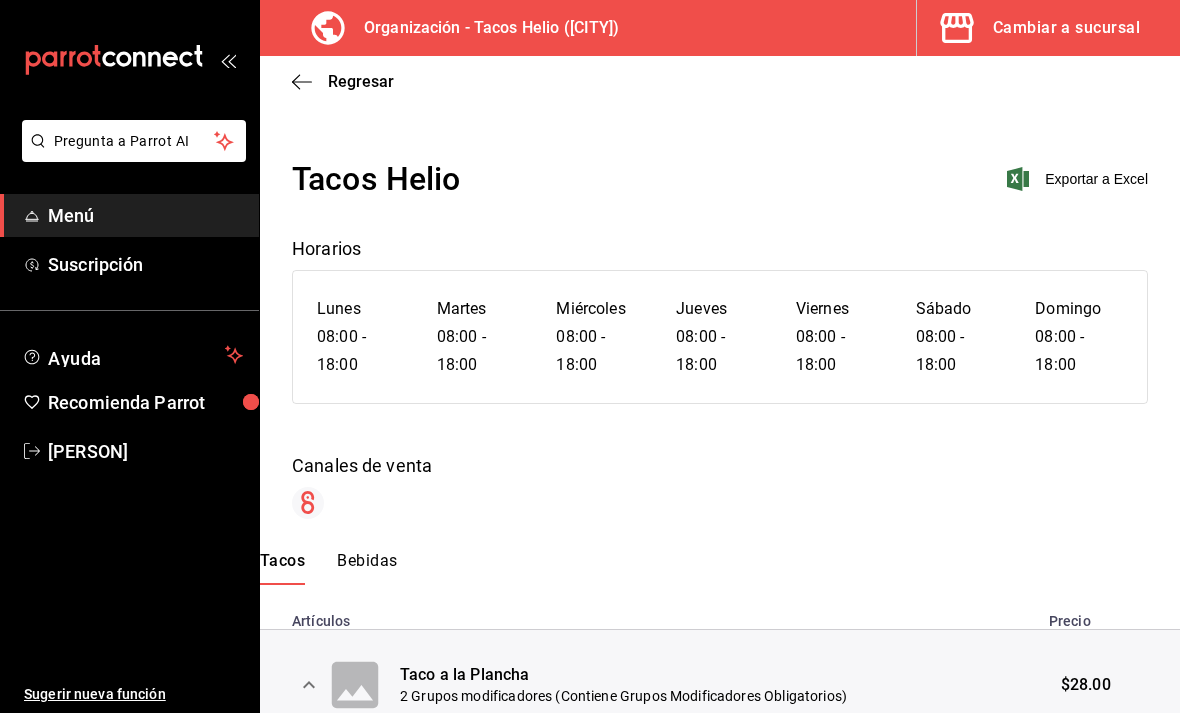 click on "Cambiar a sucursal" at bounding box center [1066, 28] 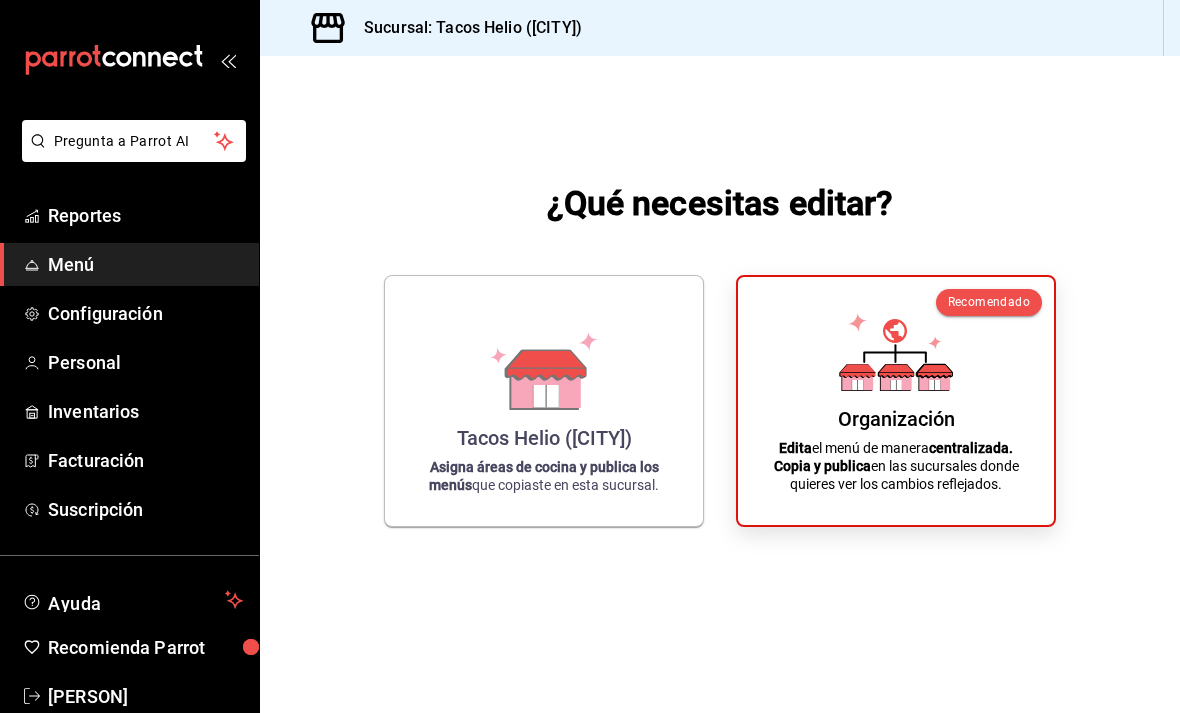 click on "Asigna áreas de cocina y publica los menús" at bounding box center (544, 476) 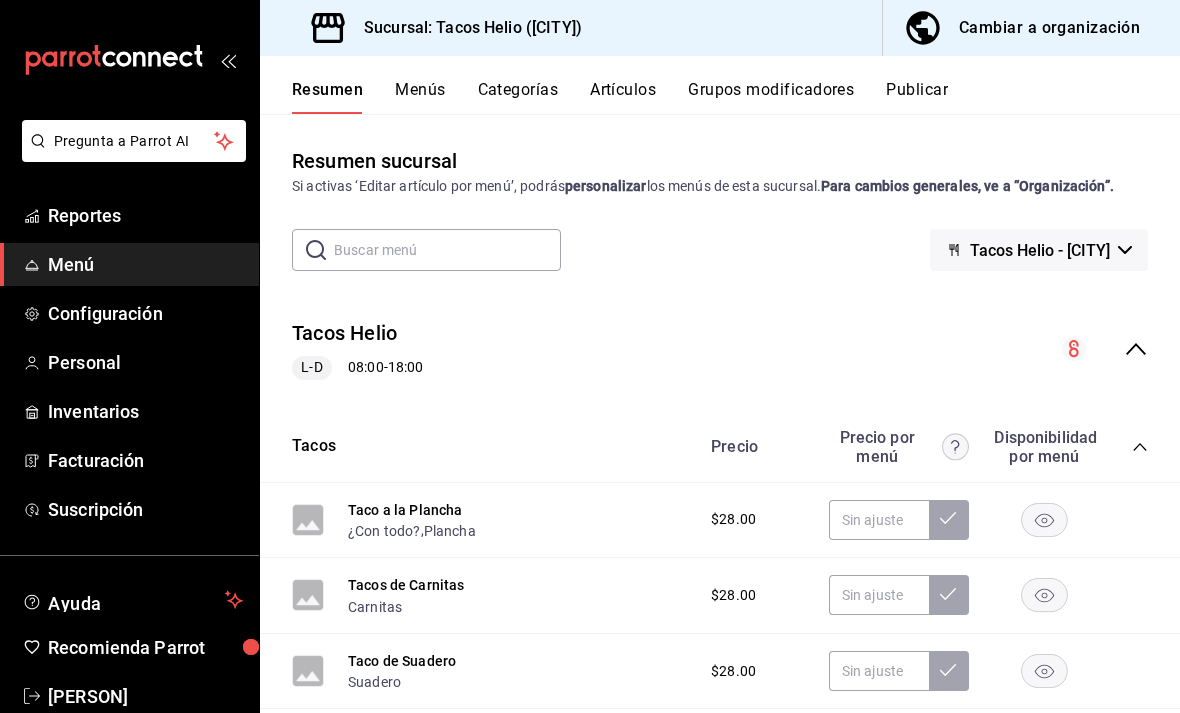 scroll, scrollTop: 0, scrollLeft: 0, axis: both 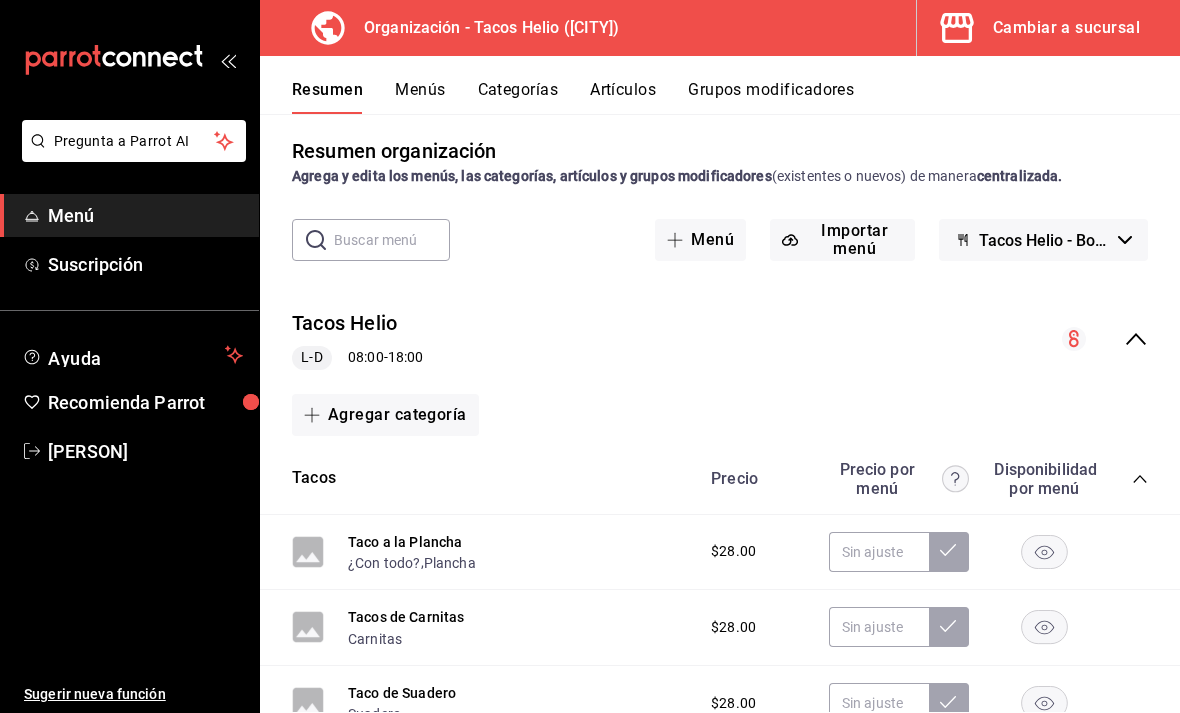 click on "Agregar categoría" at bounding box center [385, 415] 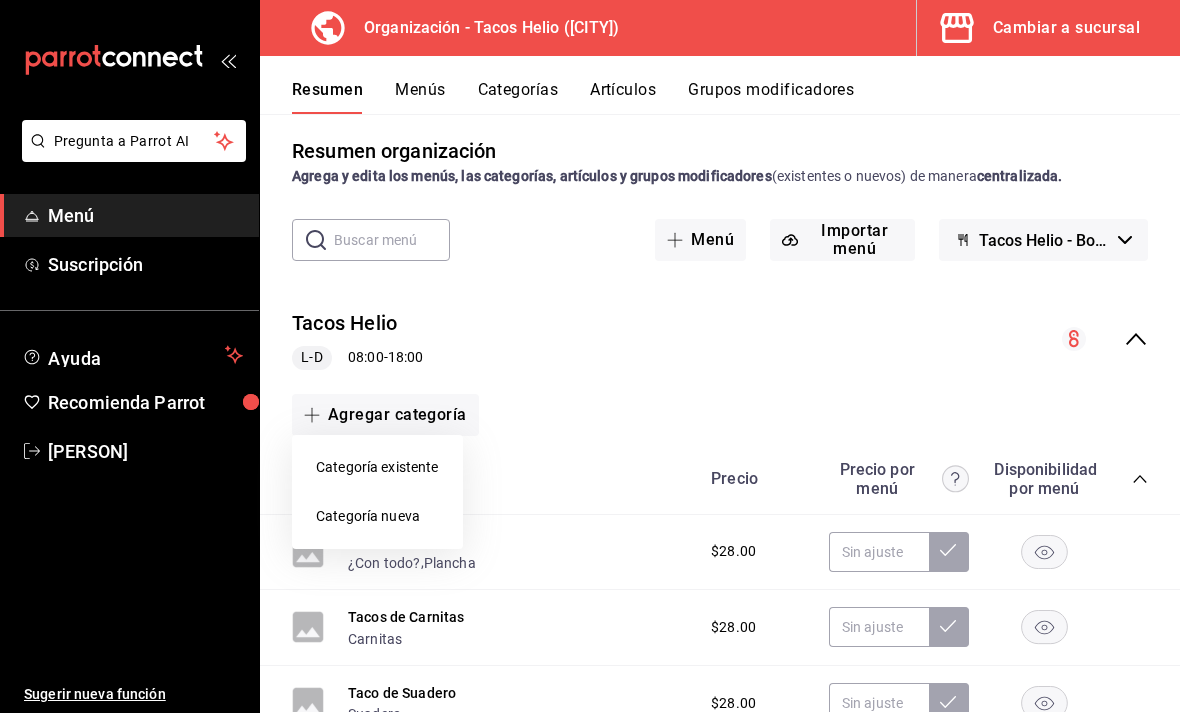 click on "Categoría nueva" at bounding box center [377, 516] 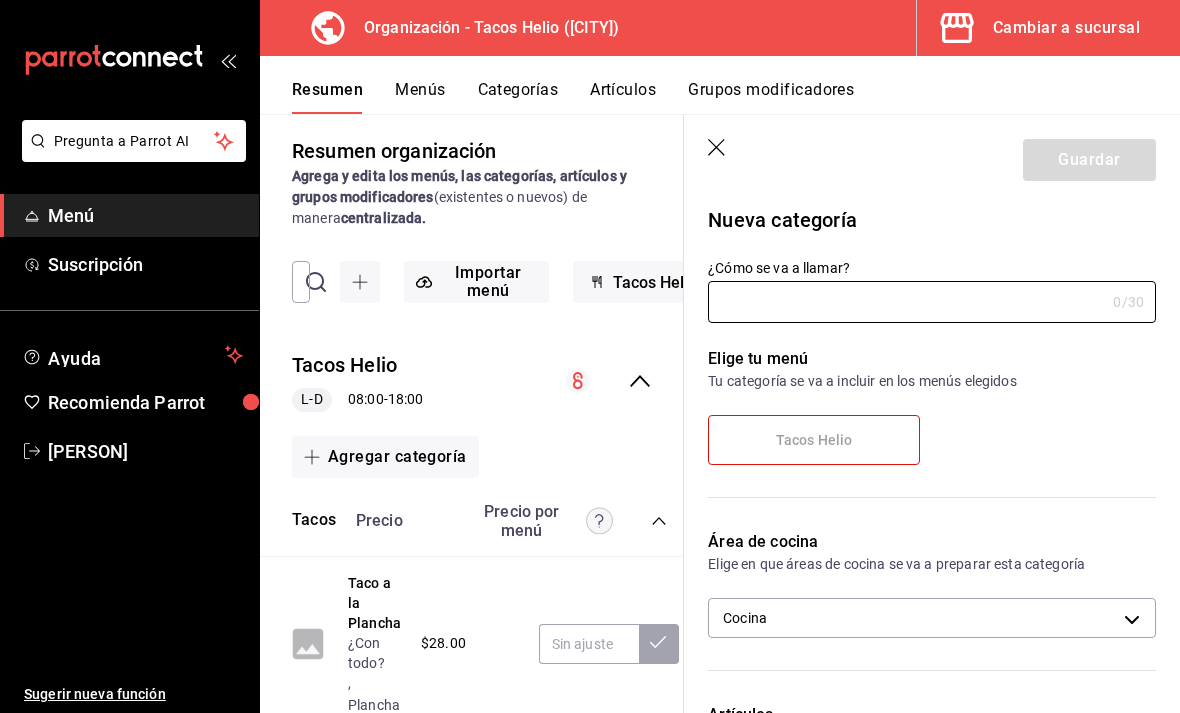 click on "¿Cómo se va a llamar?" at bounding box center [906, 302] 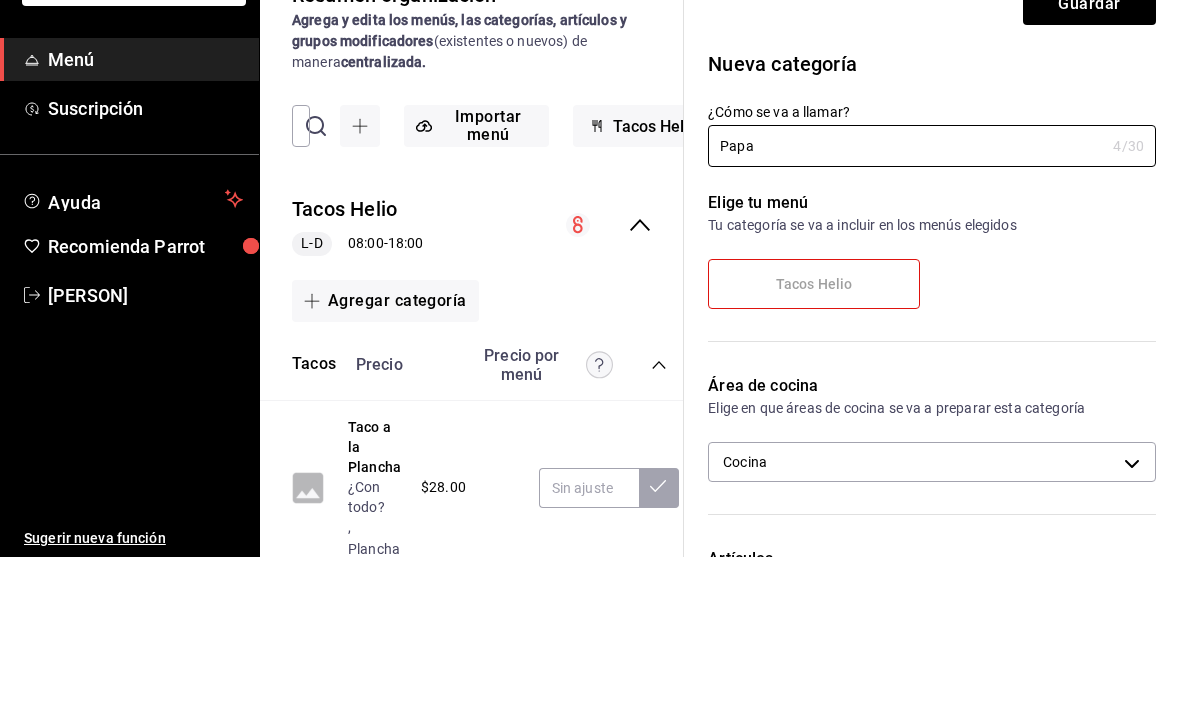 type on "Papas" 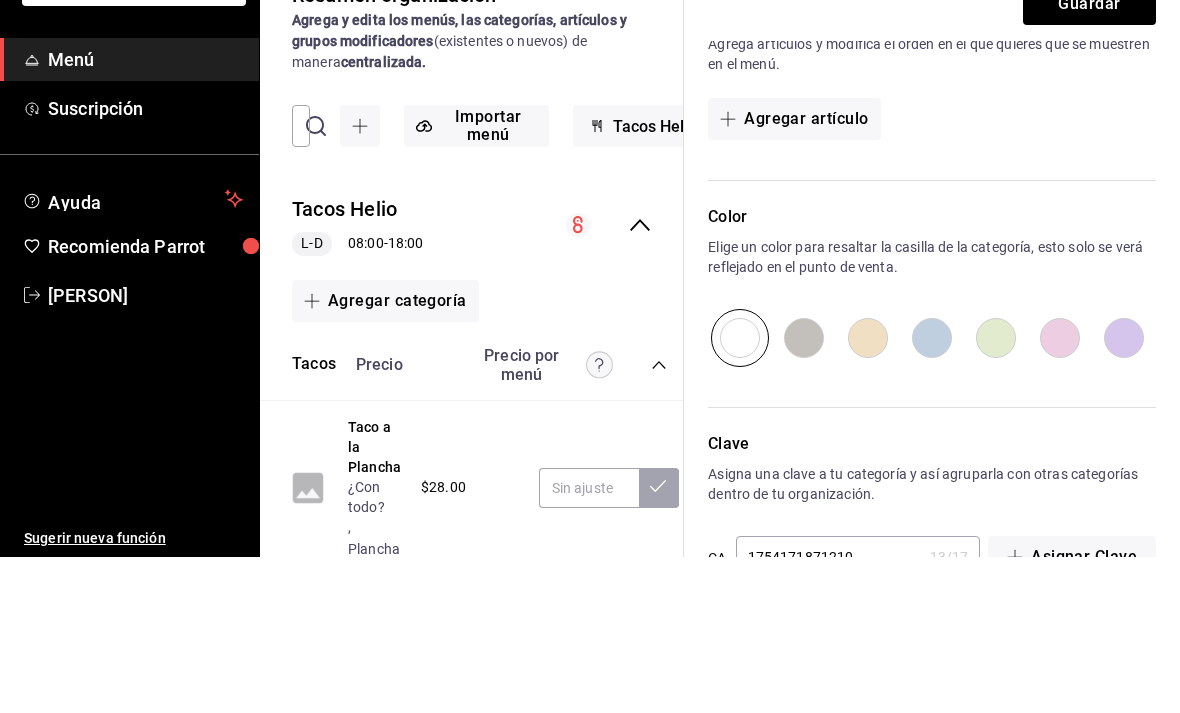 scroll, scrollTop: 536, scrollLeft: 0, axis: vertical 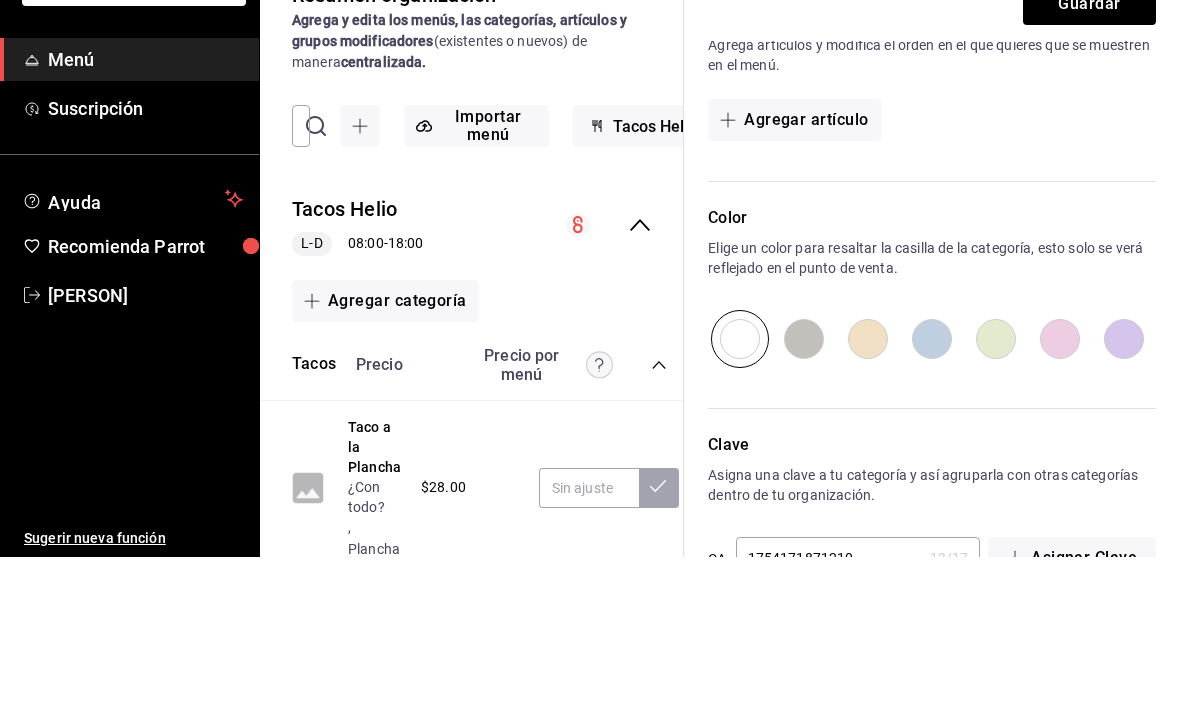 click on "Agregar artículo" at bounding box center [794, 276] 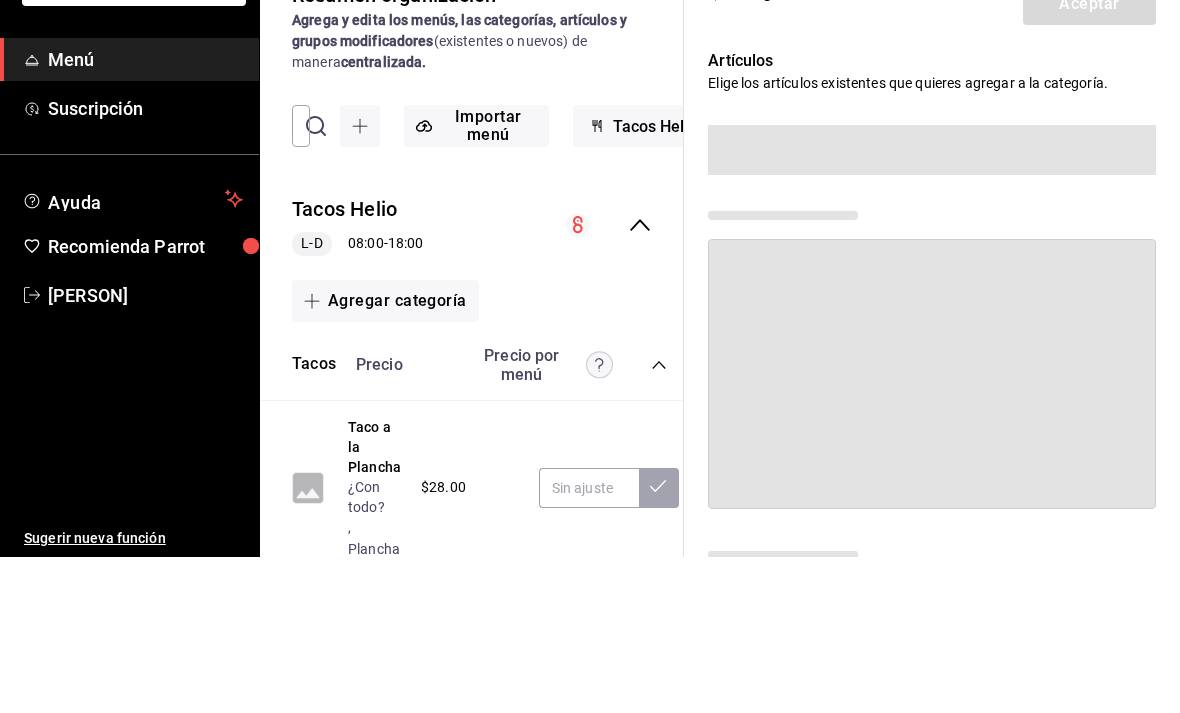 scroll, scrollTop: 64, scrollLeft: 0, axis: vertical 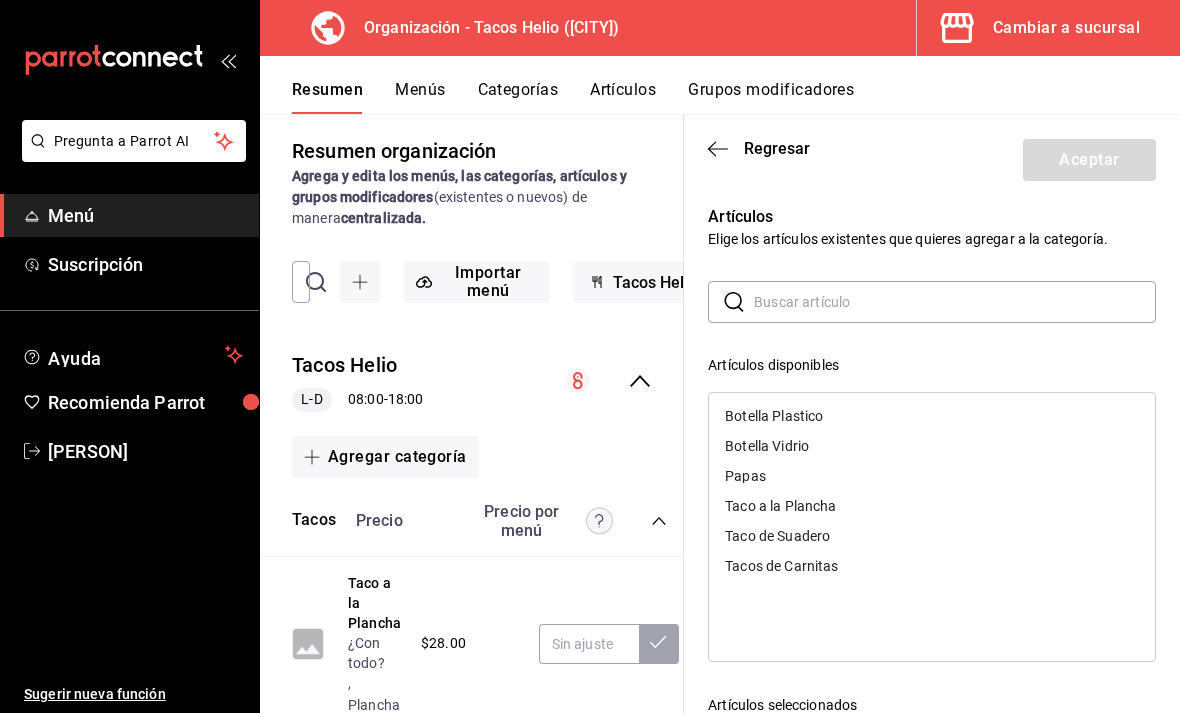 click on "Papas" at bounding box center (745, 476) 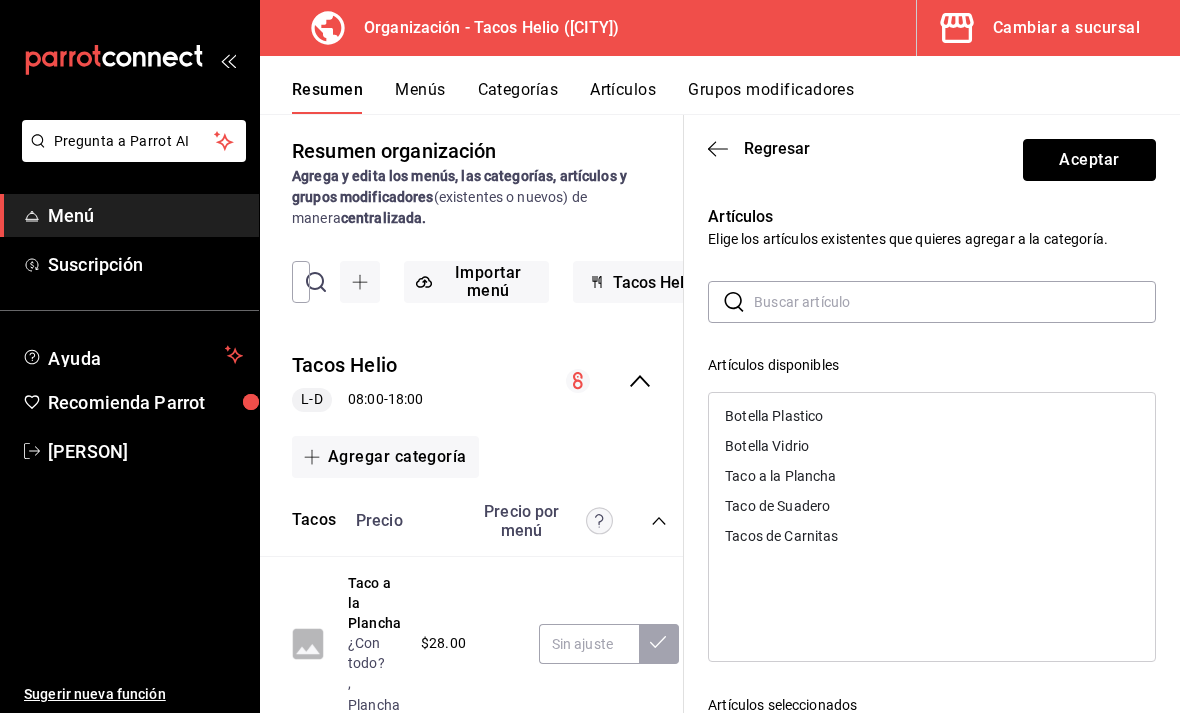 click on "Aceptar" at bounding box center (1089, 160) 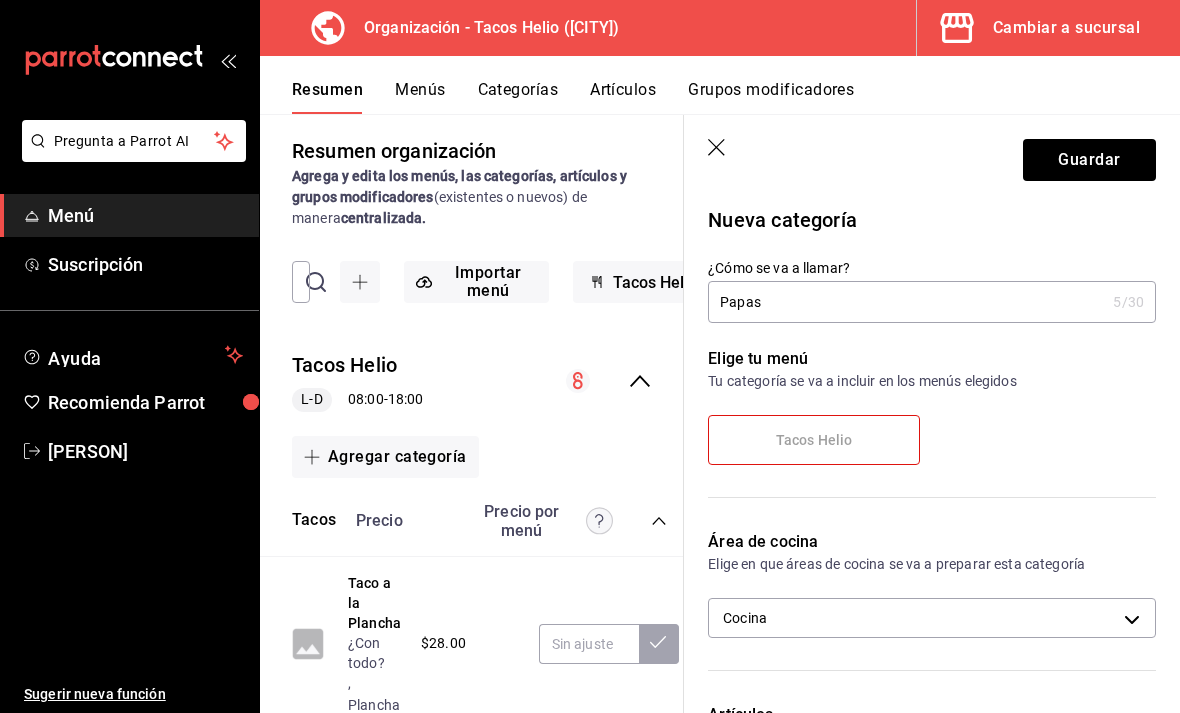 scroll, scrollTop: 0, scrollLeft: 0, axis: both 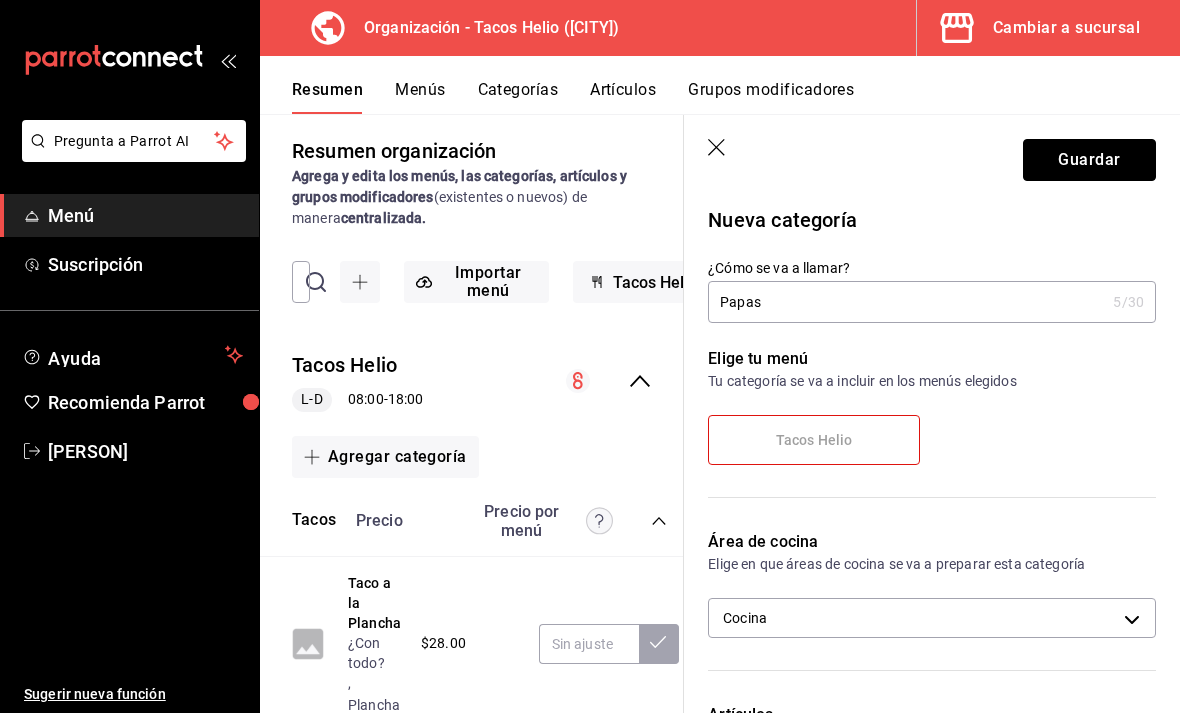 click on "Guardar" at bounding box center (1089, 160) 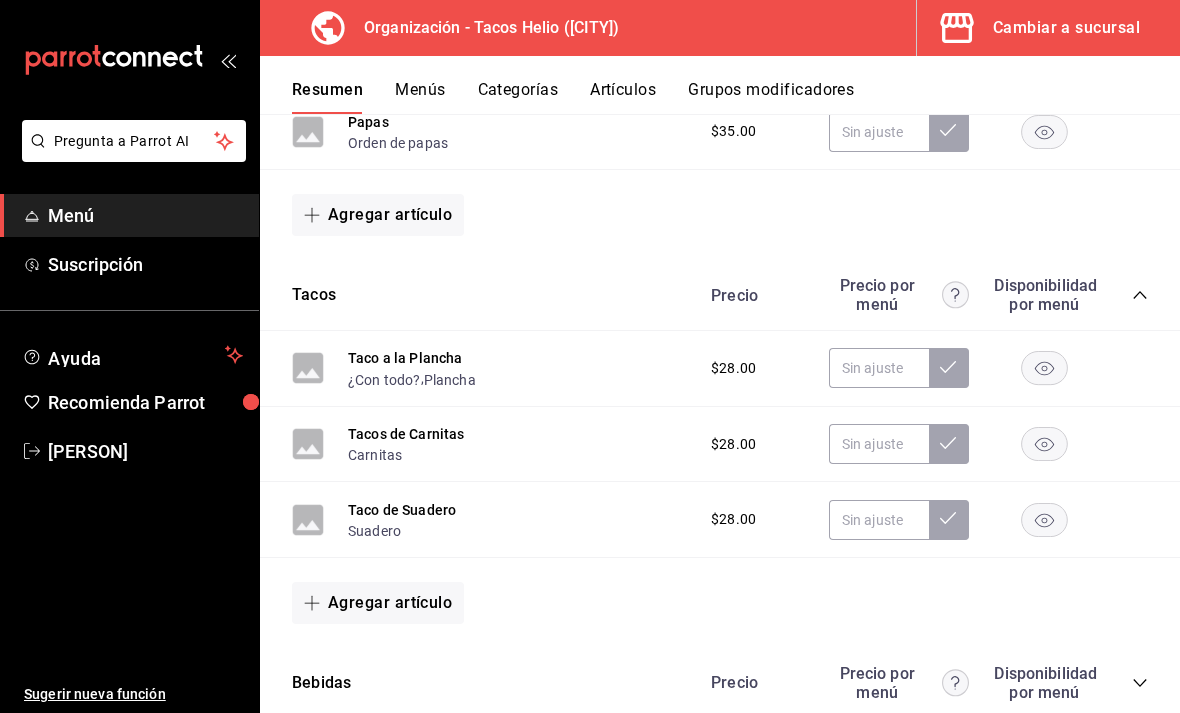 scroll, scrollTop: 429, scrollLeft: 0, axis: vertical 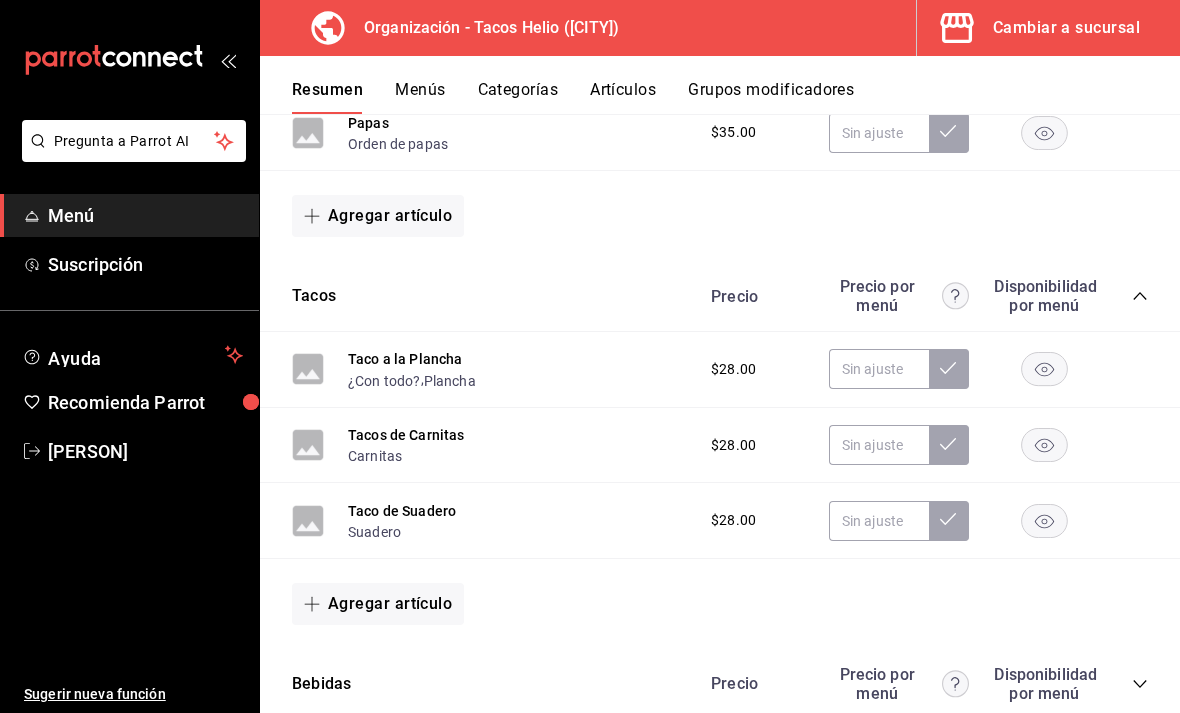 click 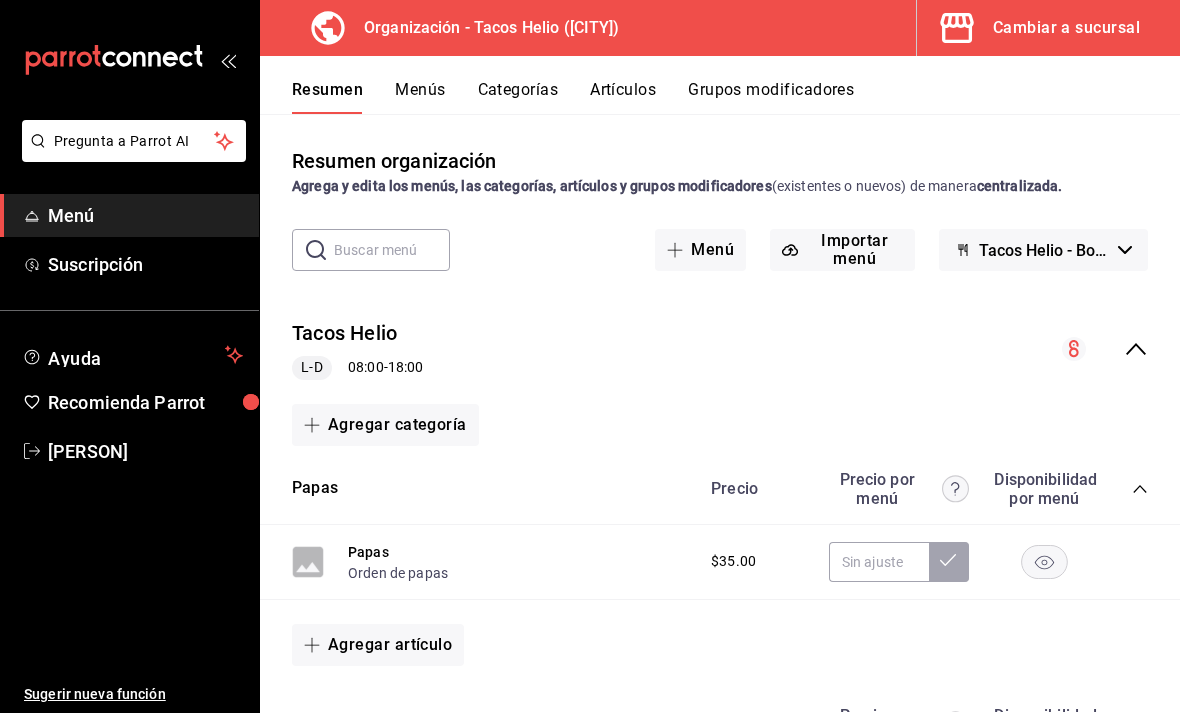scroll, scrollTop: 0, scrollLeft: 0, axis: both 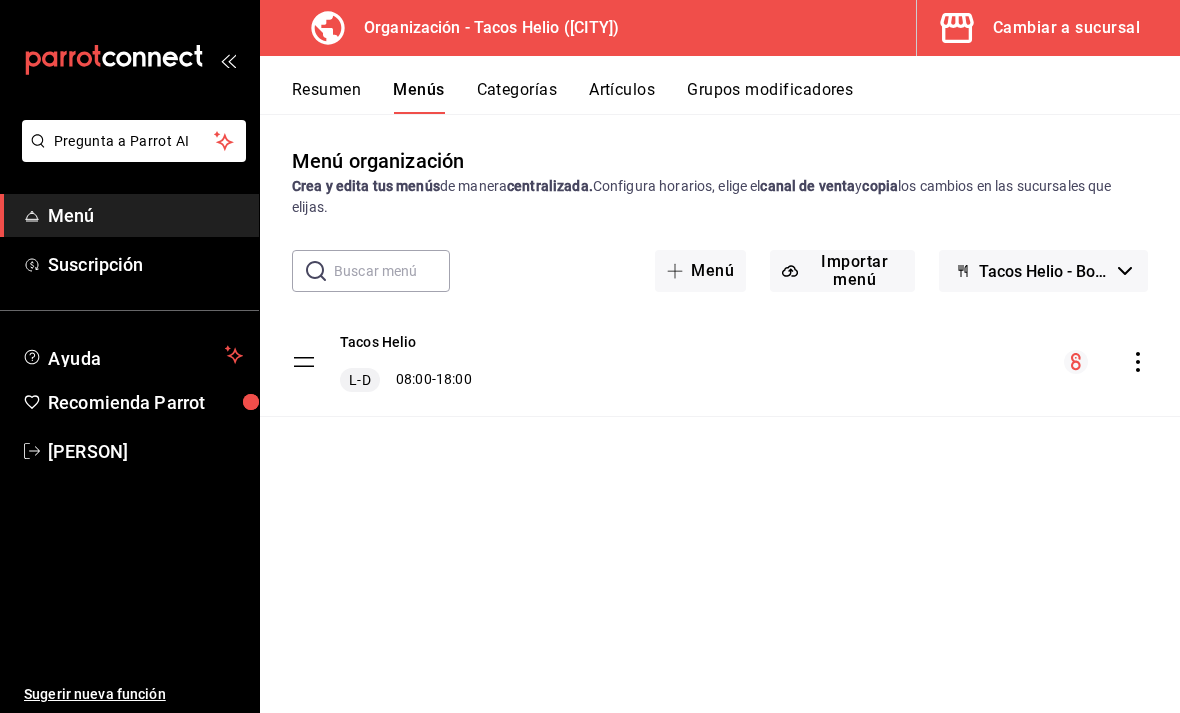click 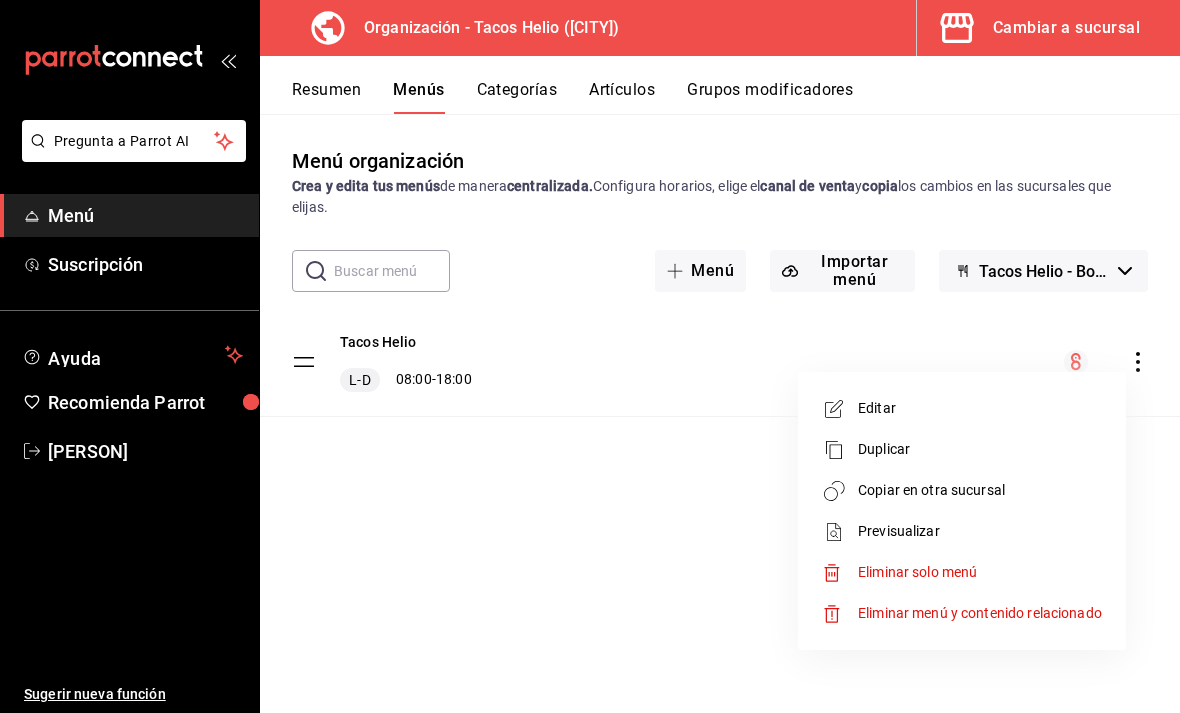 click on "Previsualizar" at bounding box center [980, 531] 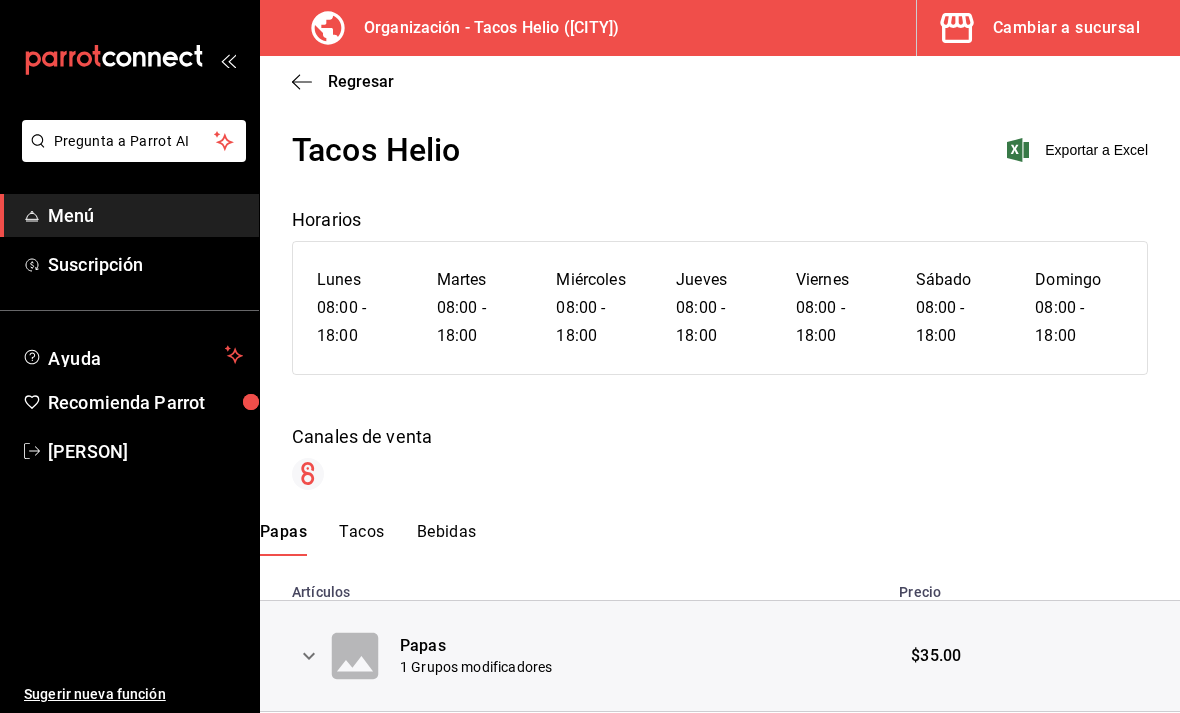click 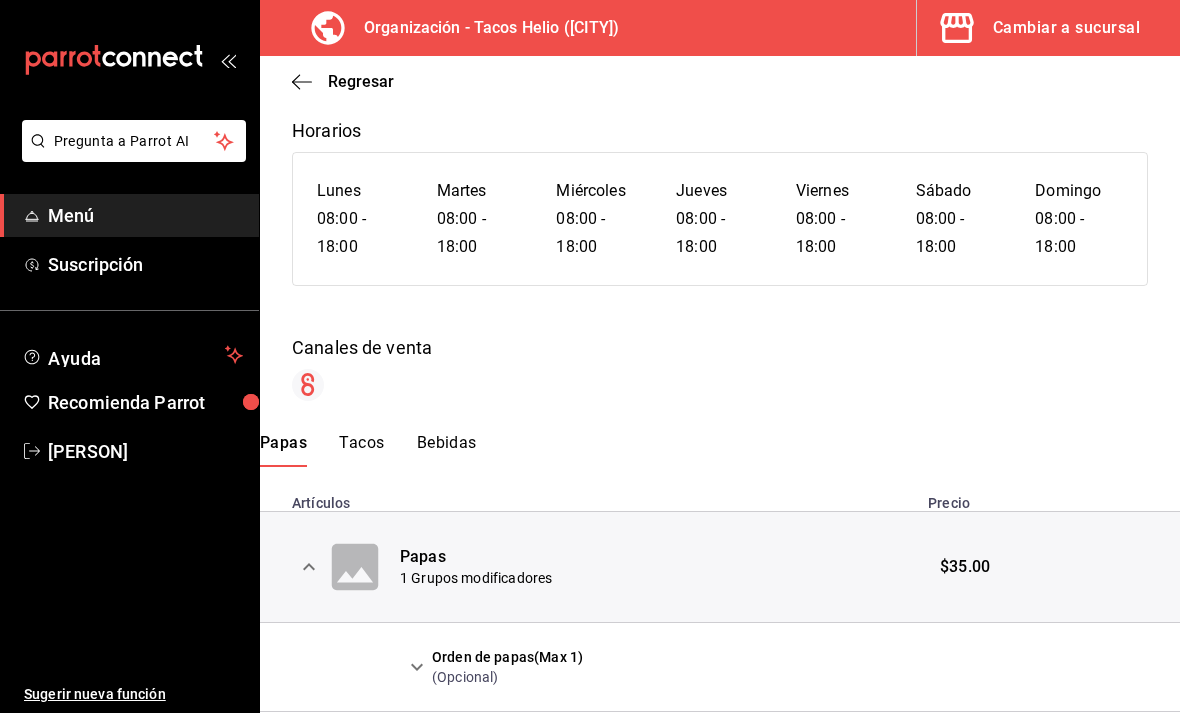 click 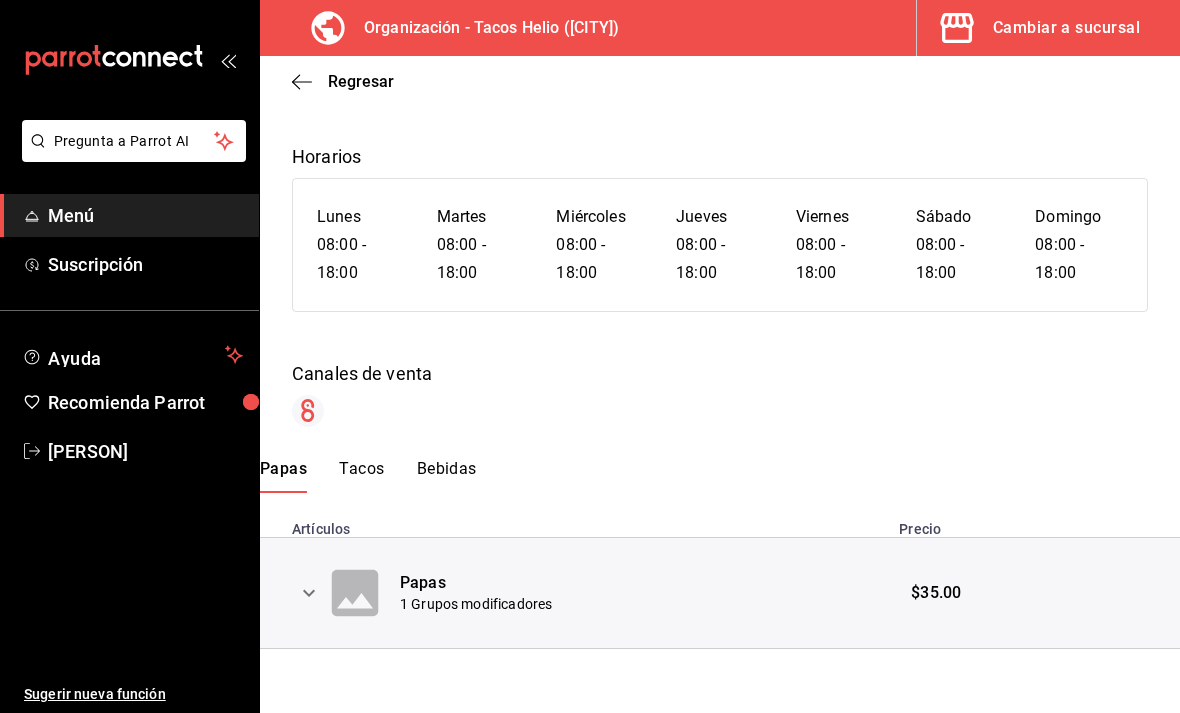 scroll, scrollTop: 29, scrollLeft: 0, axis: vertical 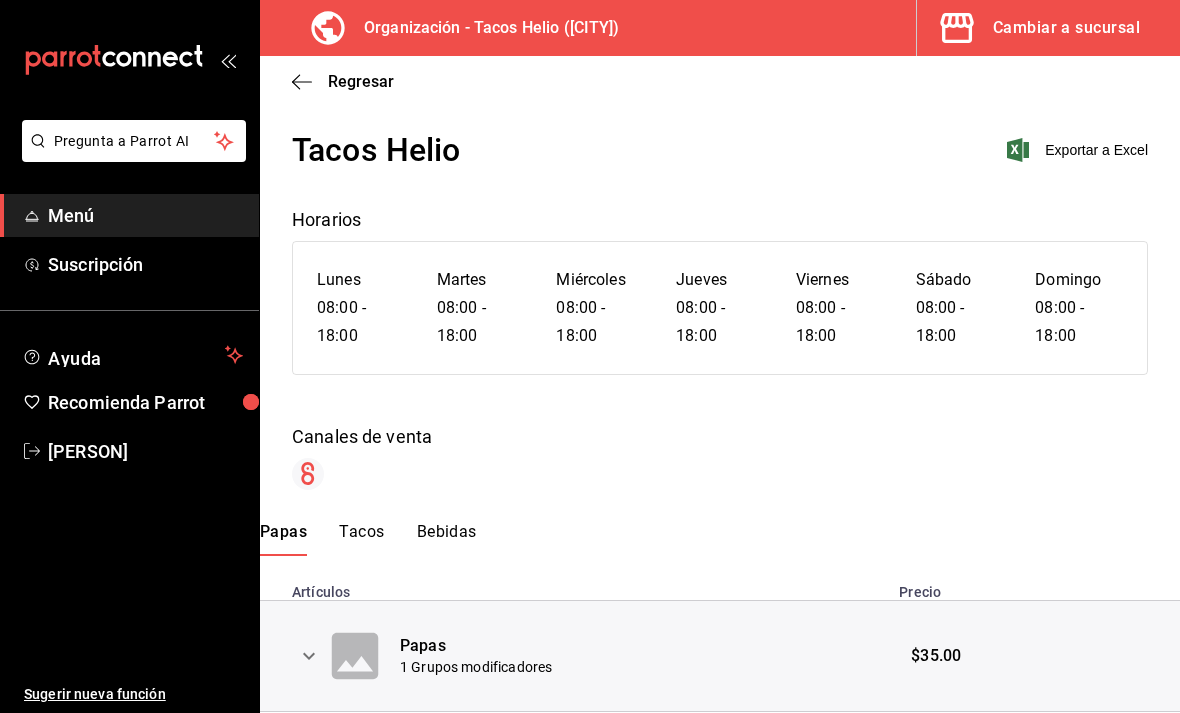 click on "Tacos" at bounding box center (361, 539) 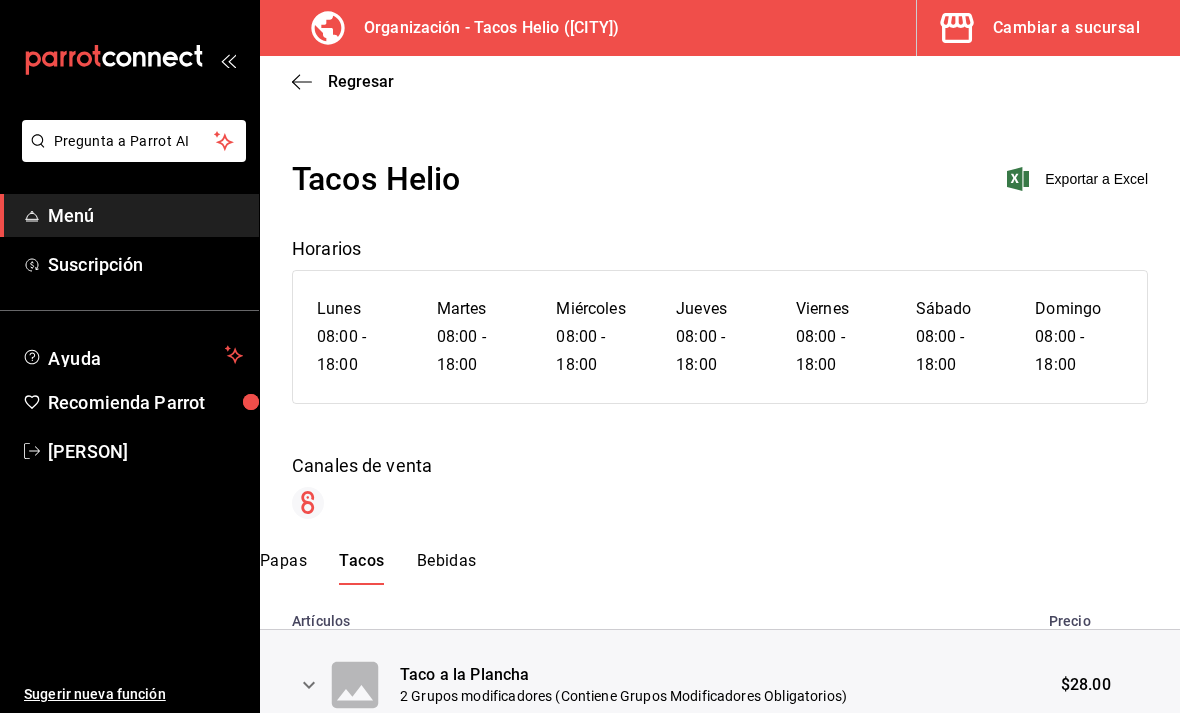scroll, scrollTop: 0, scrollLeft: 0, axis: both 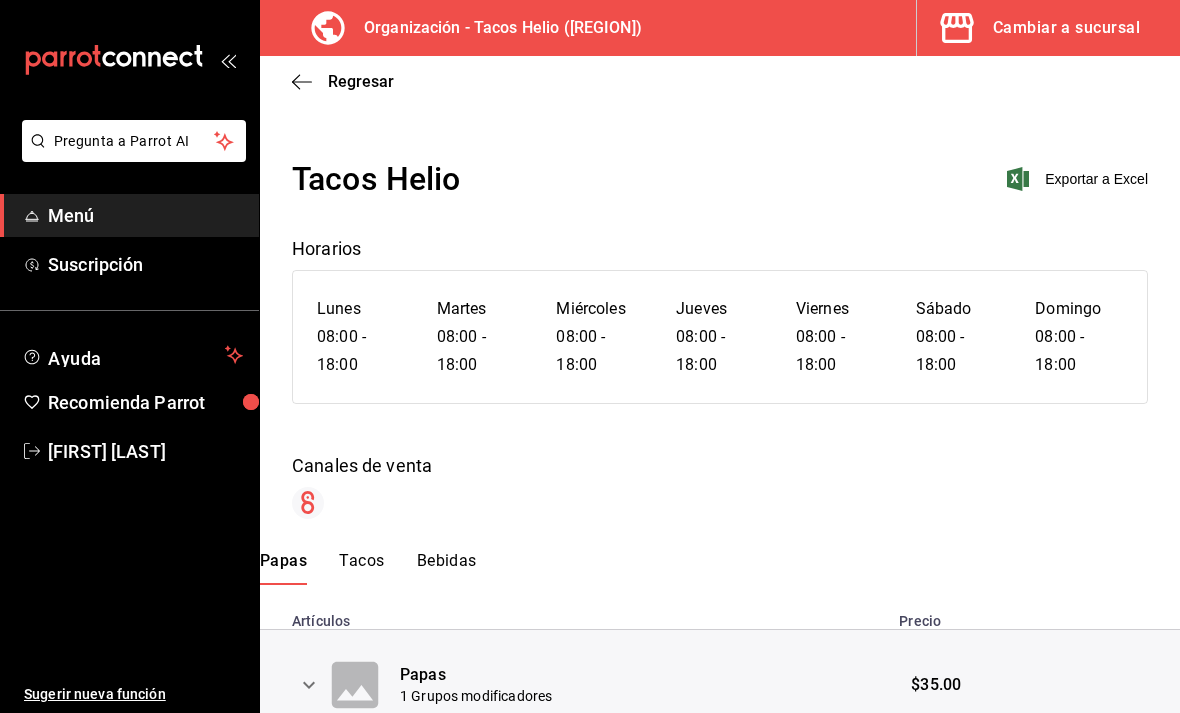 click on "Regresar" at bounding box center (361, 81) 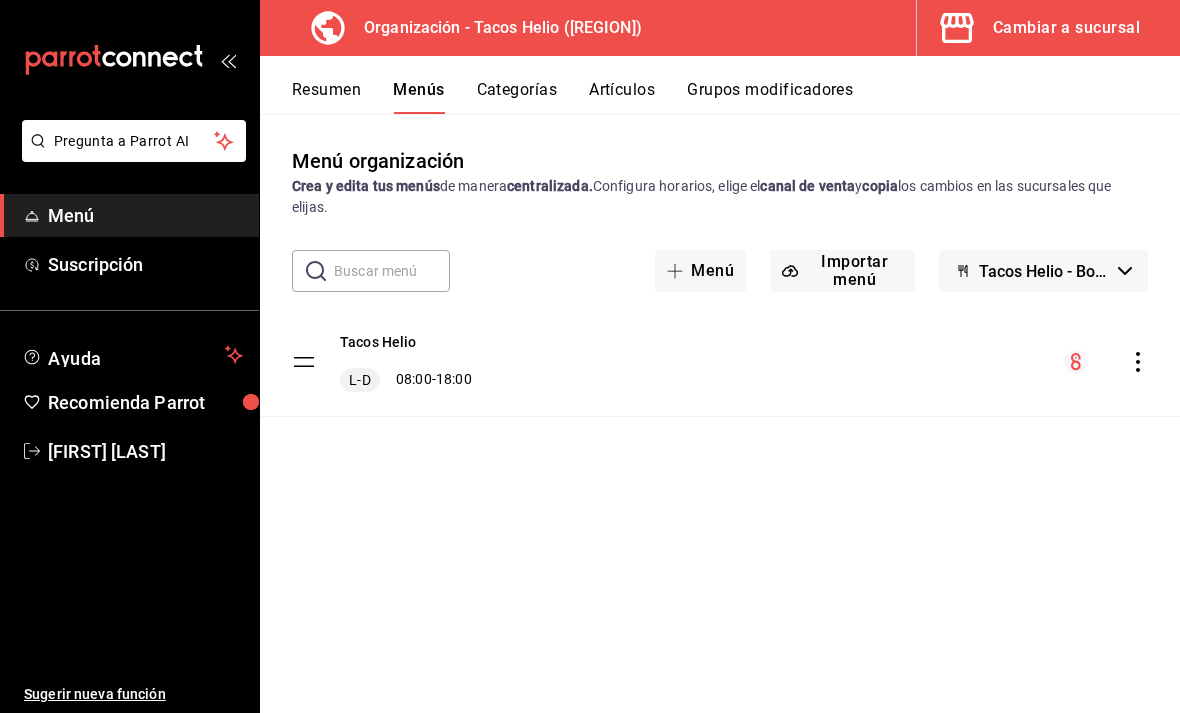 click 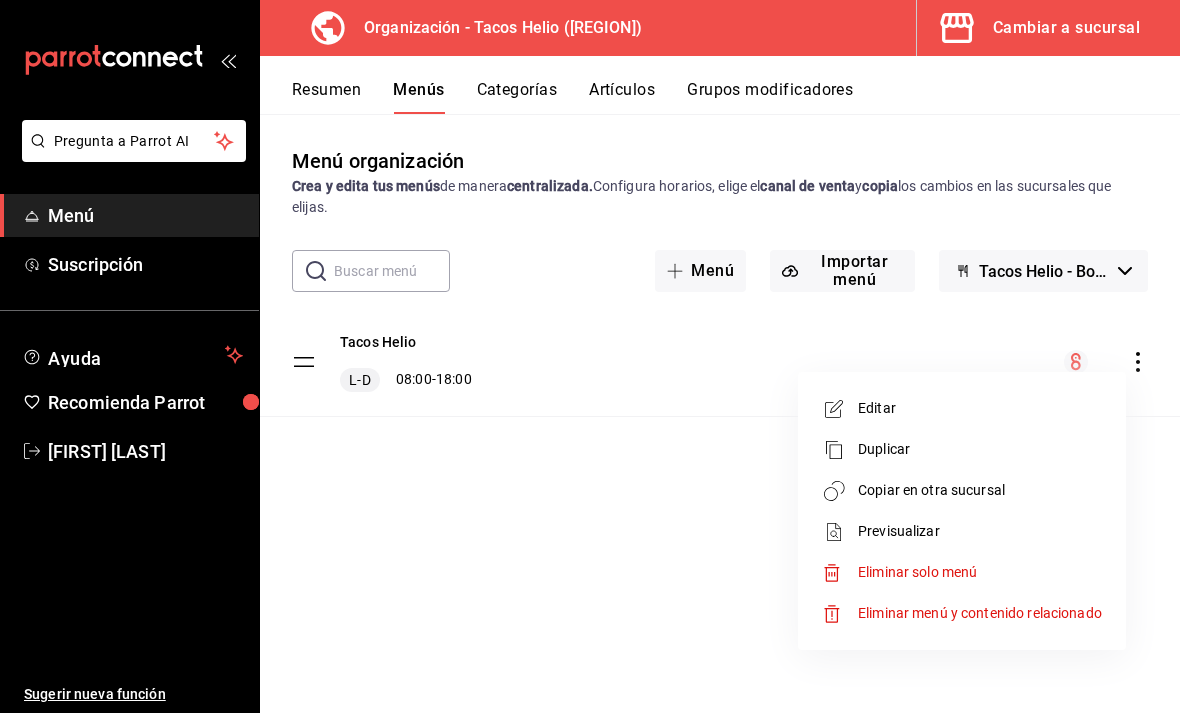 click on "Copiar en otra sucursal" at bounding box center (980, 490) 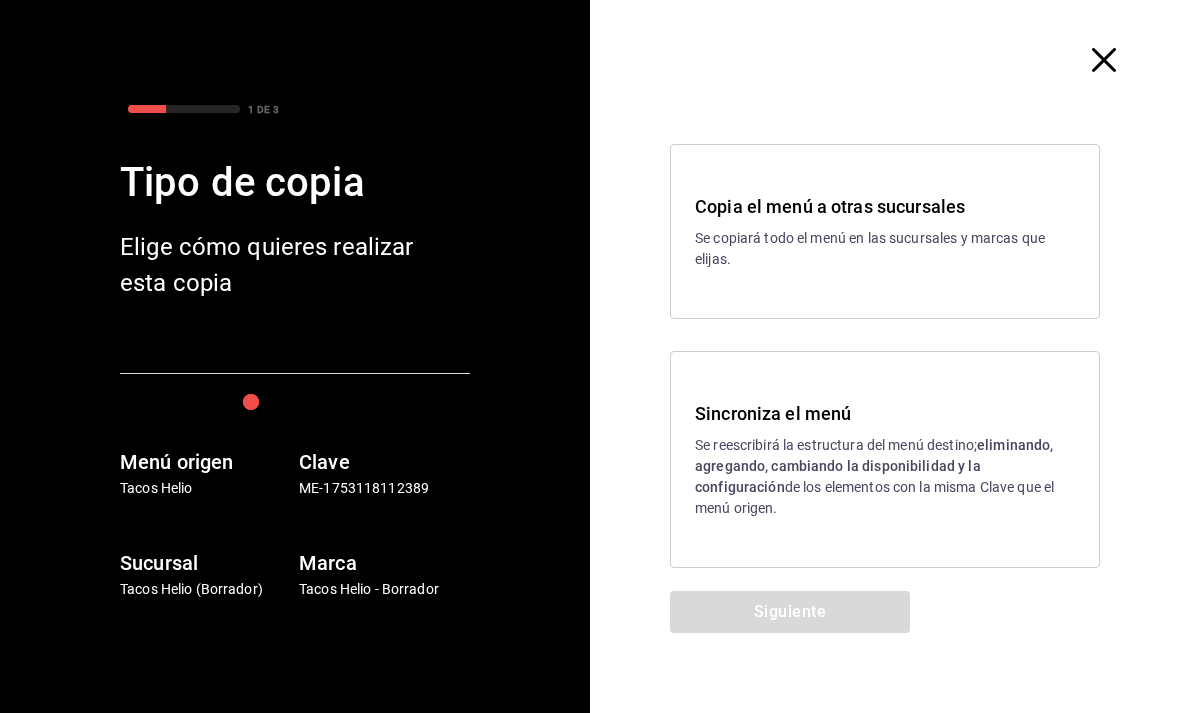 click on "Se reescribirá la estructura del menú destino;  eliminando, agregando, cambiando la disponibilidad y la configuración  de los elementos con la misma Clave que el menú origen." at bounding box center [885, 477] 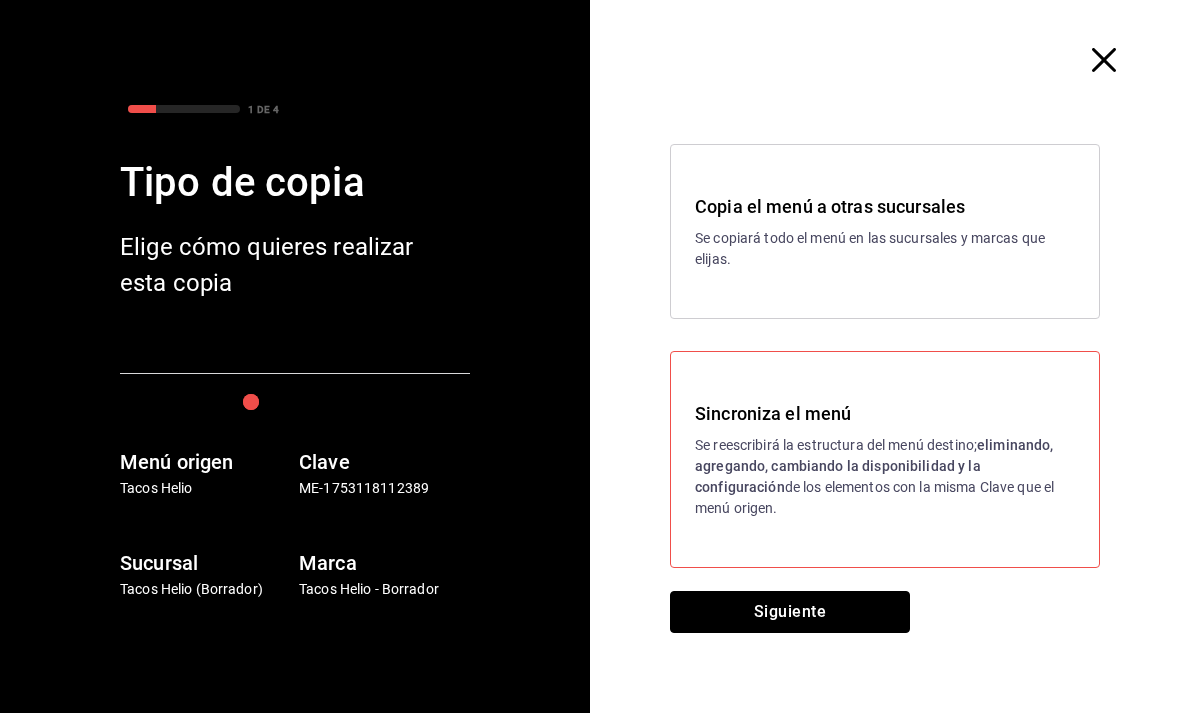 click on "Siguiente" at bounding box center (790, 612) 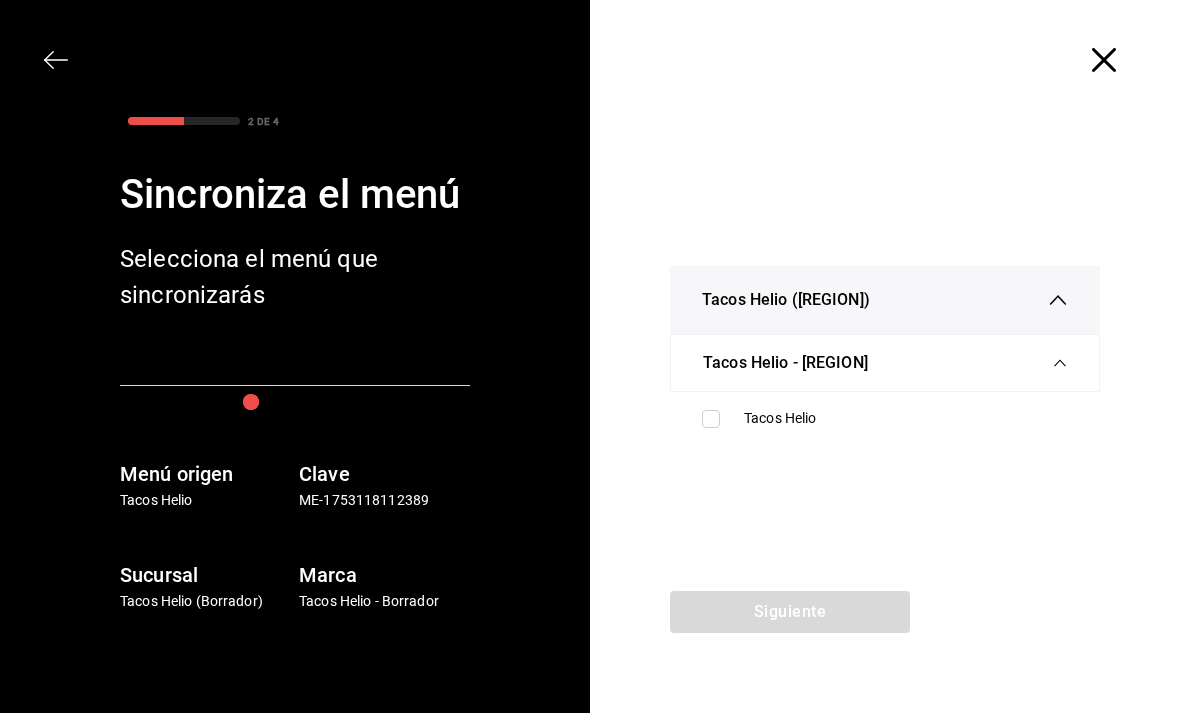 click at bounding box center (711, 419) 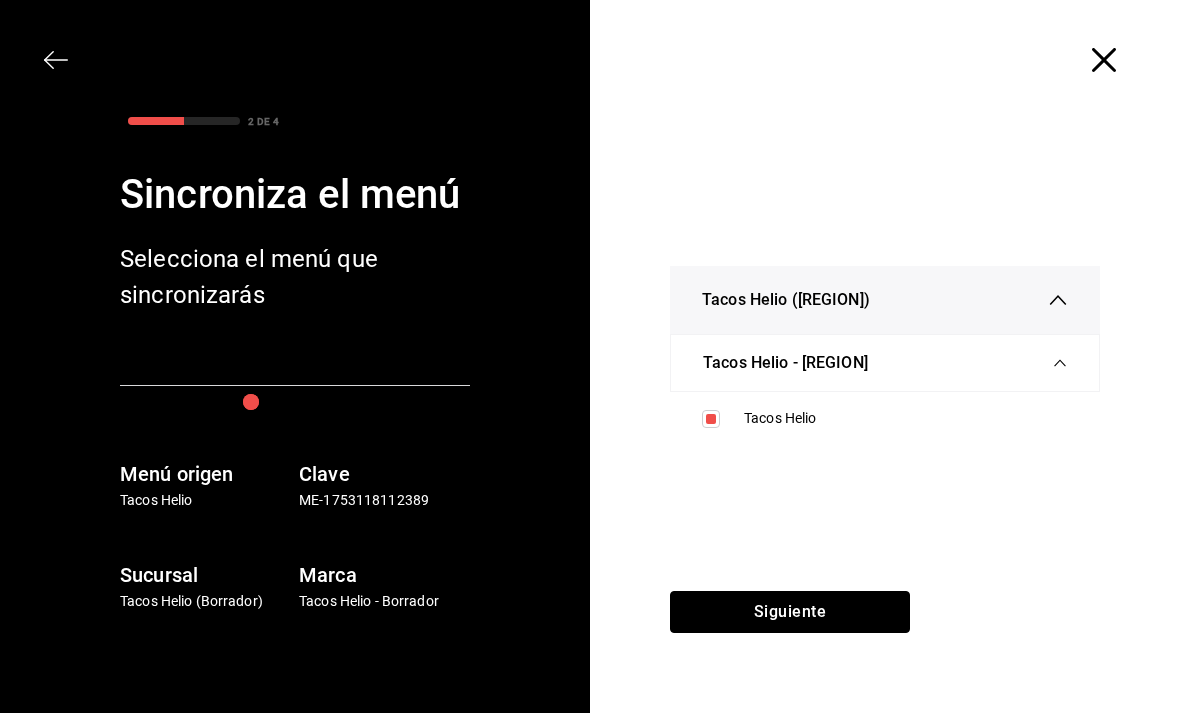 click on "Siguiente" at bounding box center (790, 612) 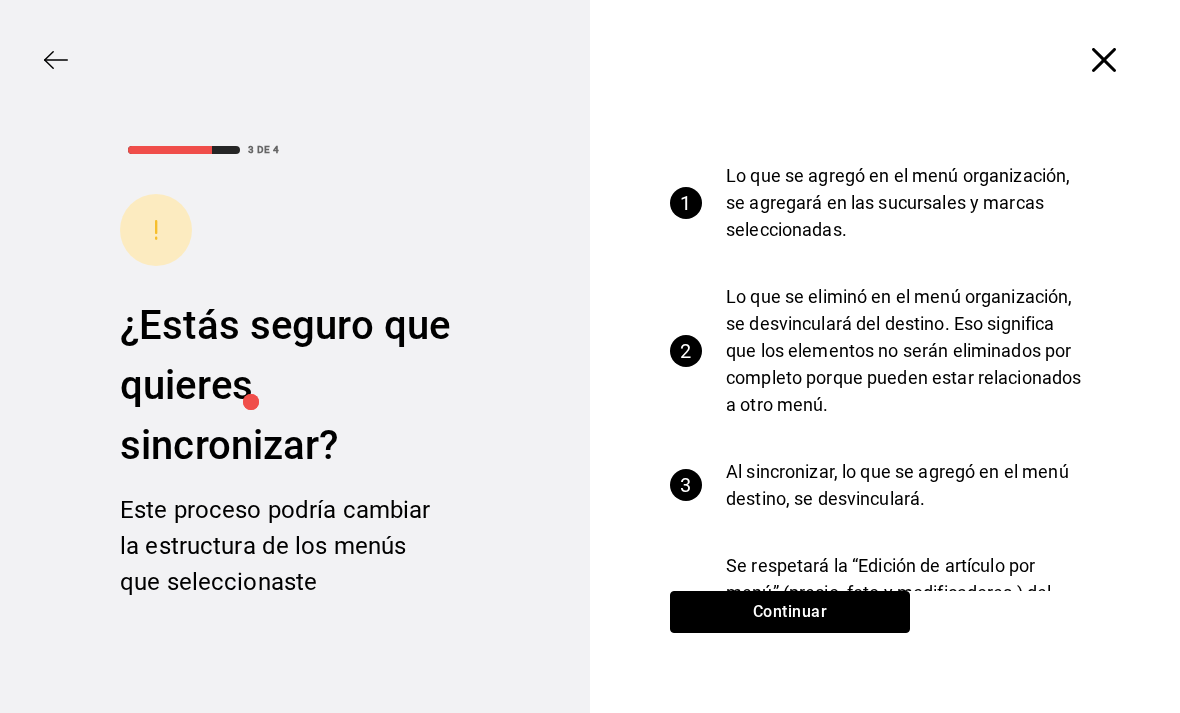 click on "Continuar" at bounding box center [790, 612] 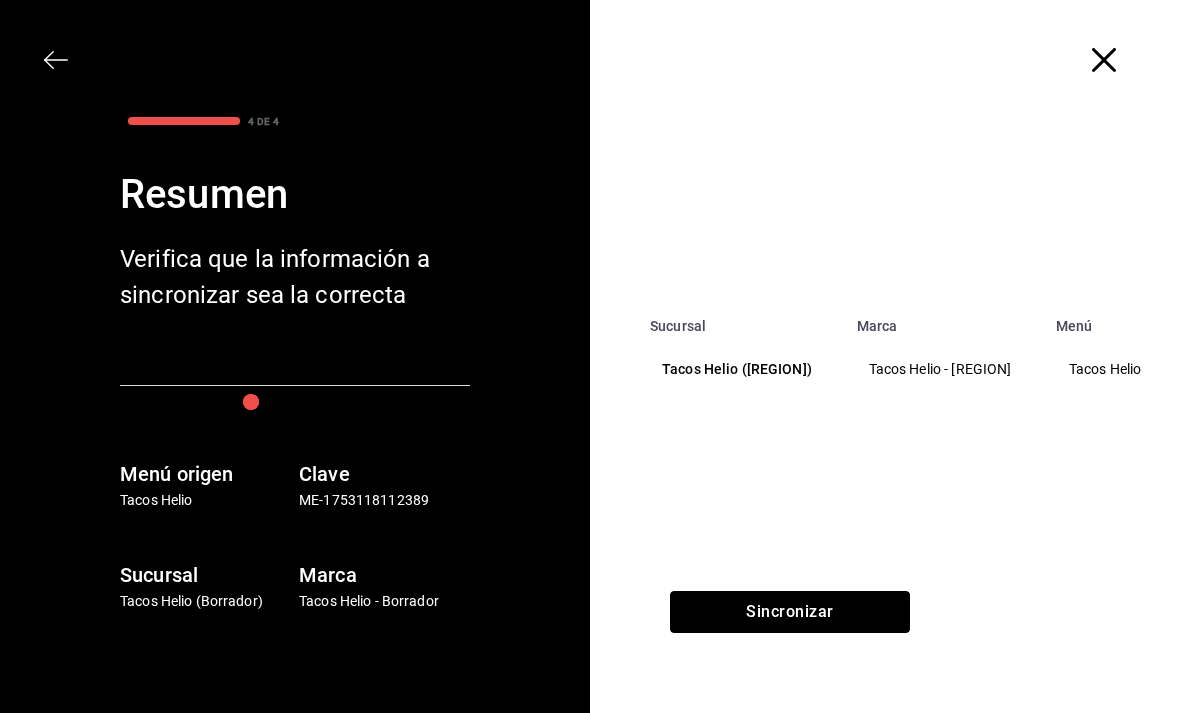 click on "Sincronizar" at bounding box center [790, 612] 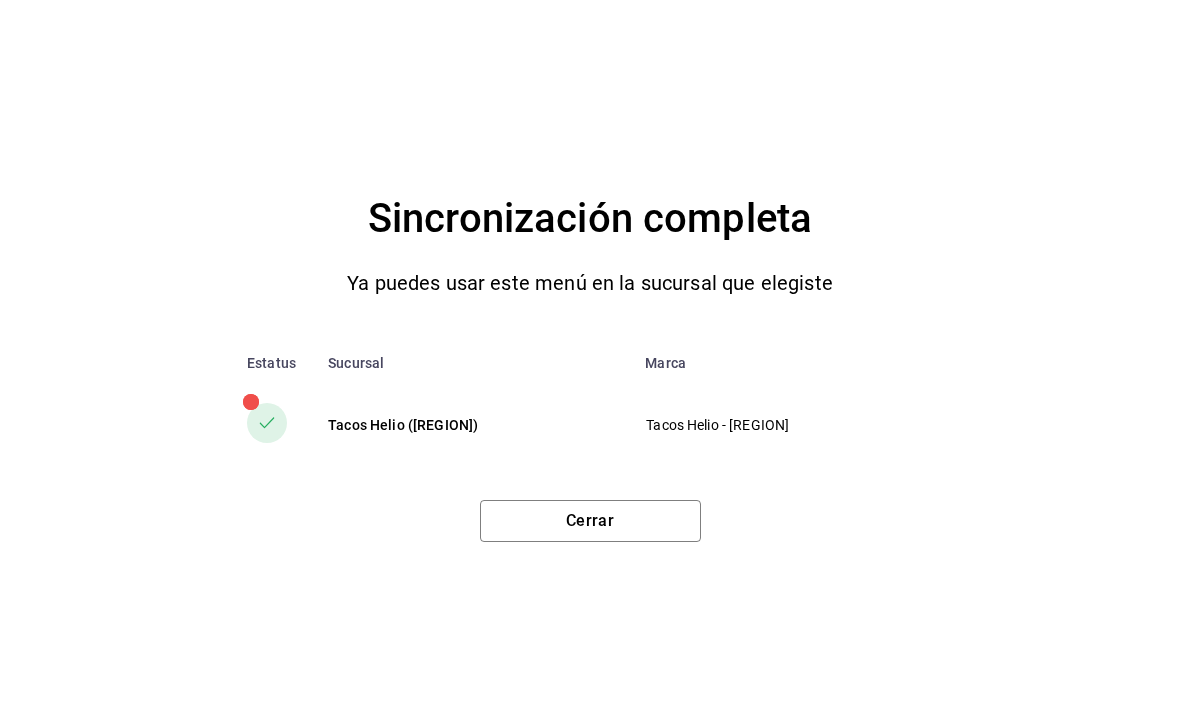 click on "Cerrar" at bounding box center (590, 521) 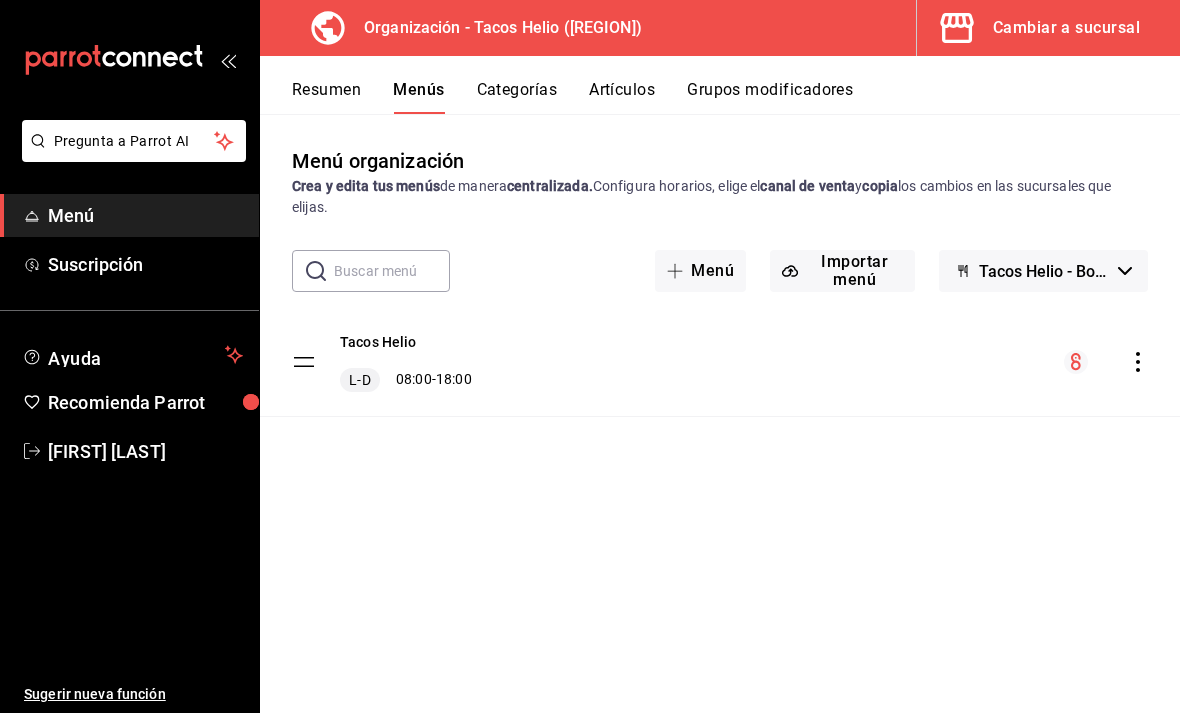 click on "Tacos Helio" at bounding box center [378, 342] 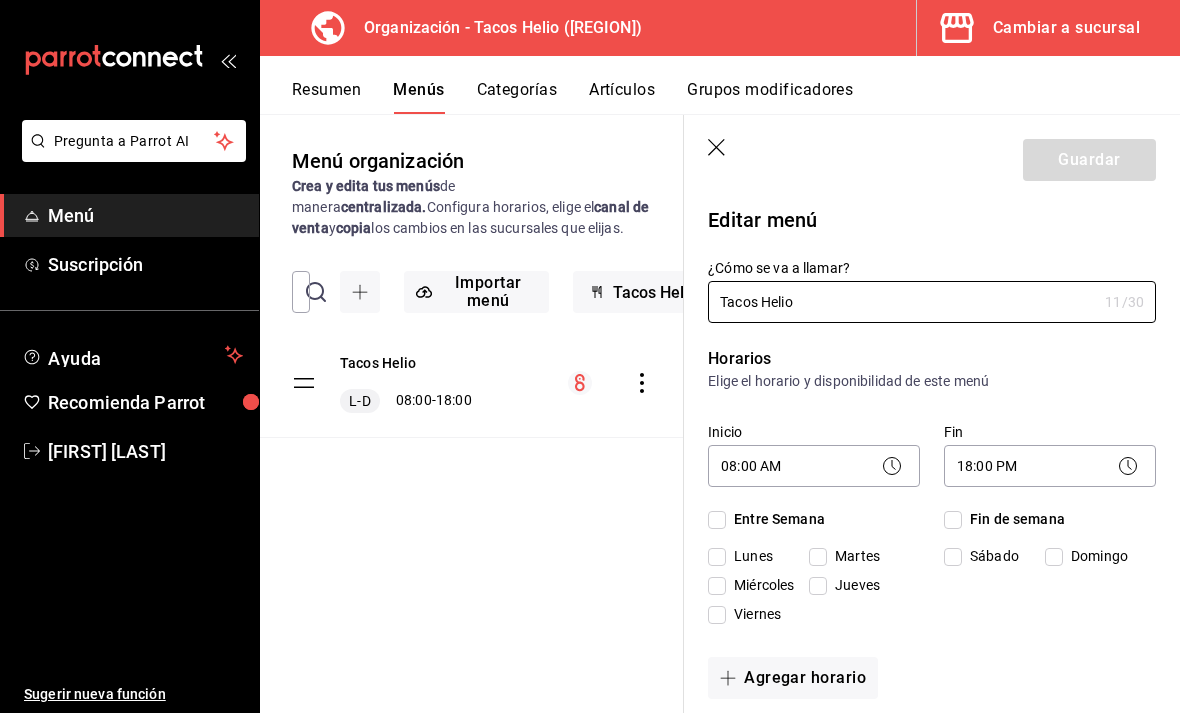 checkbox on "true" 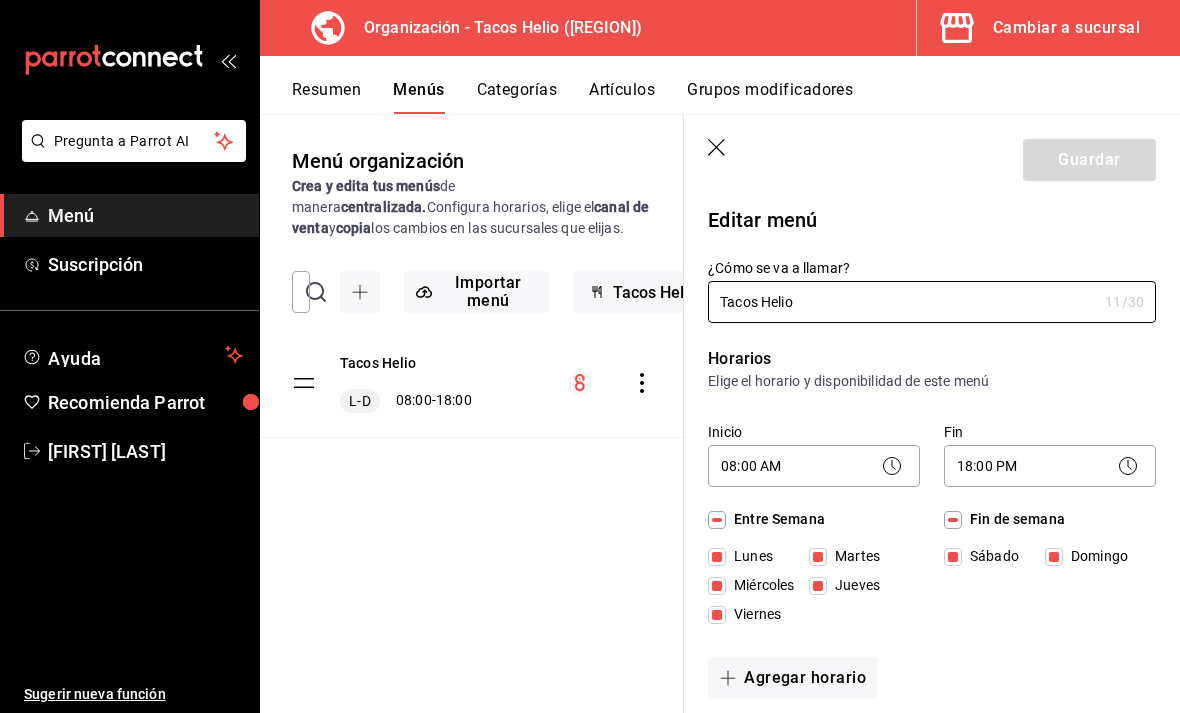 click on "Menú organización Crea y edita tus menús  de manera  centralizada.  Configura horarios, elige el  canal de venta  y  copia  los cambios en las sucursales que elijas. ​ ​ Importar menú Tacos Helio - Borrador Tacos Helio L-D 08:00  -  18:00" at bounding box center [472, 429] 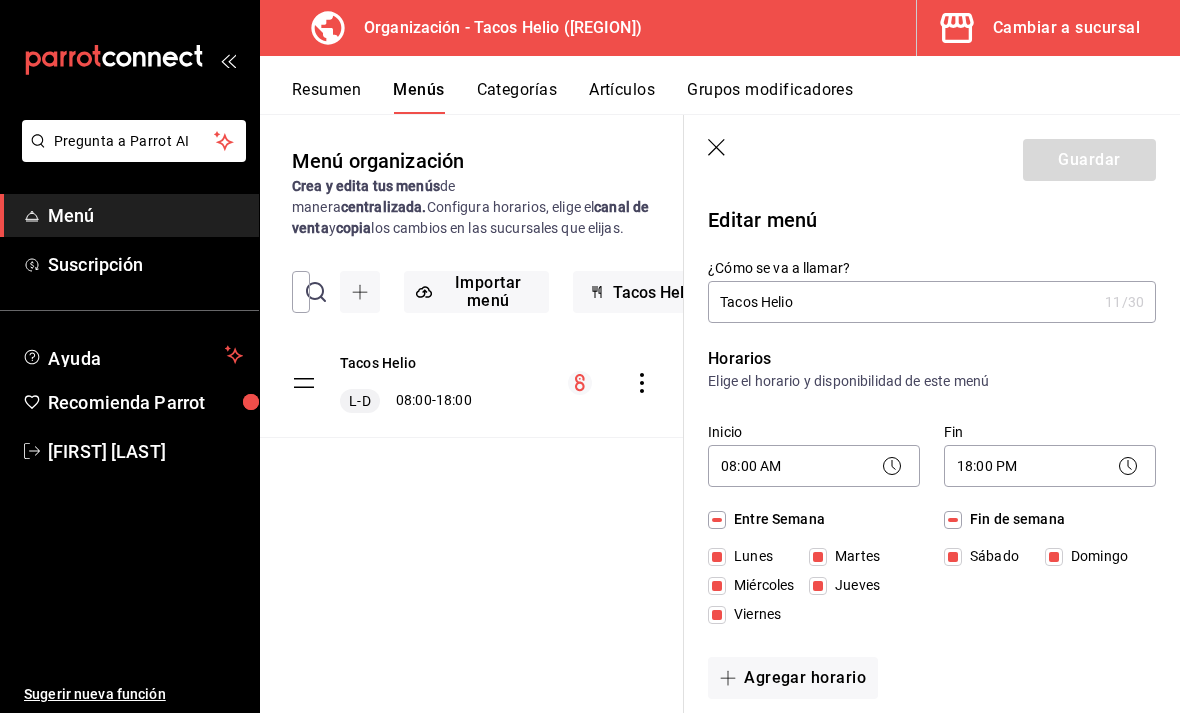 click 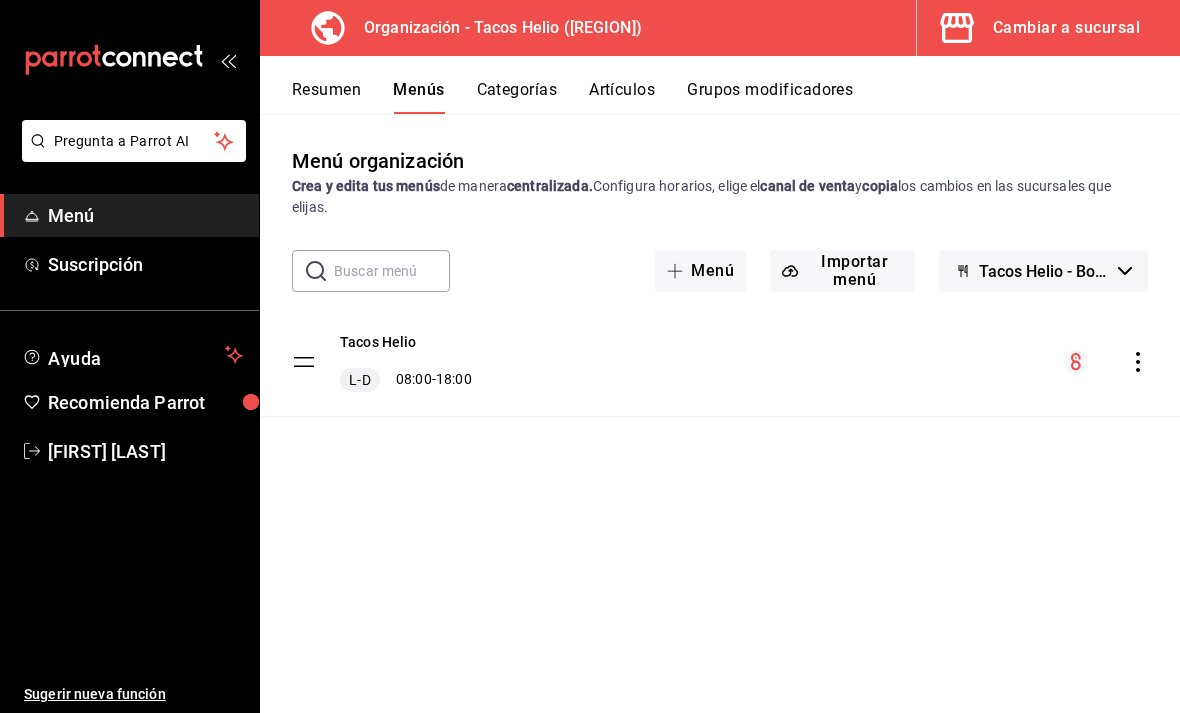 click on "L-D 08:00  -  18:00" at bounding box center [406, 380] 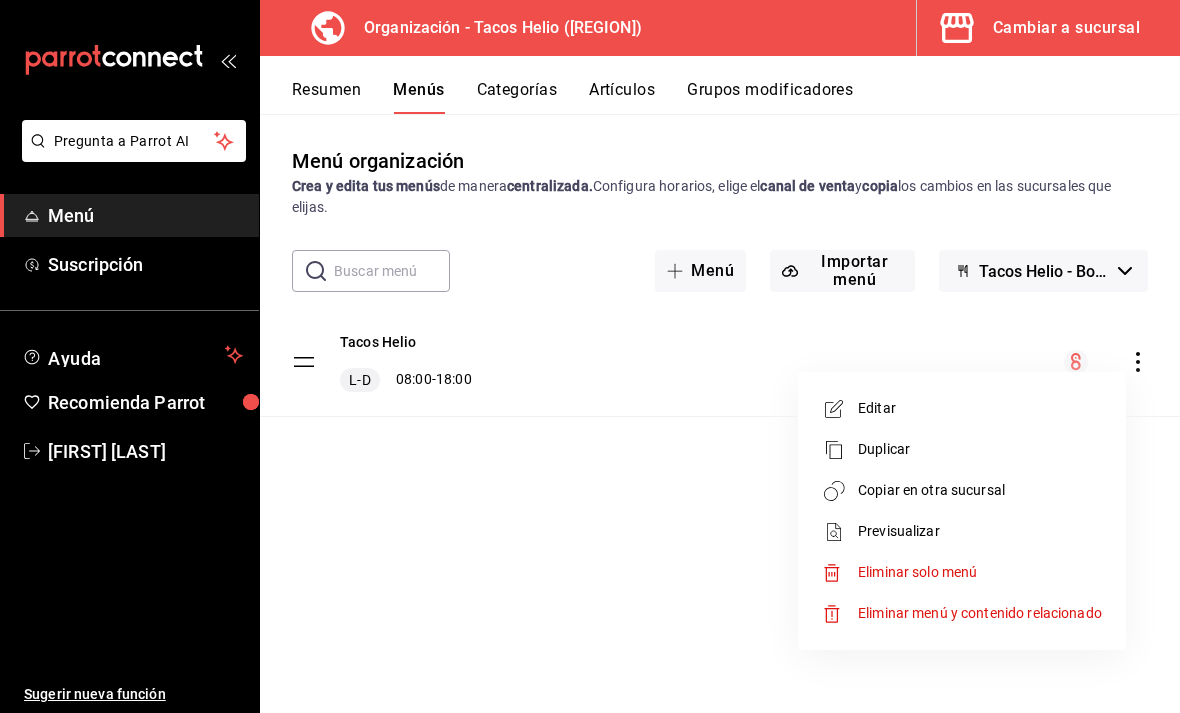 click on "Previsualizar" at bounding box center [980, 531] 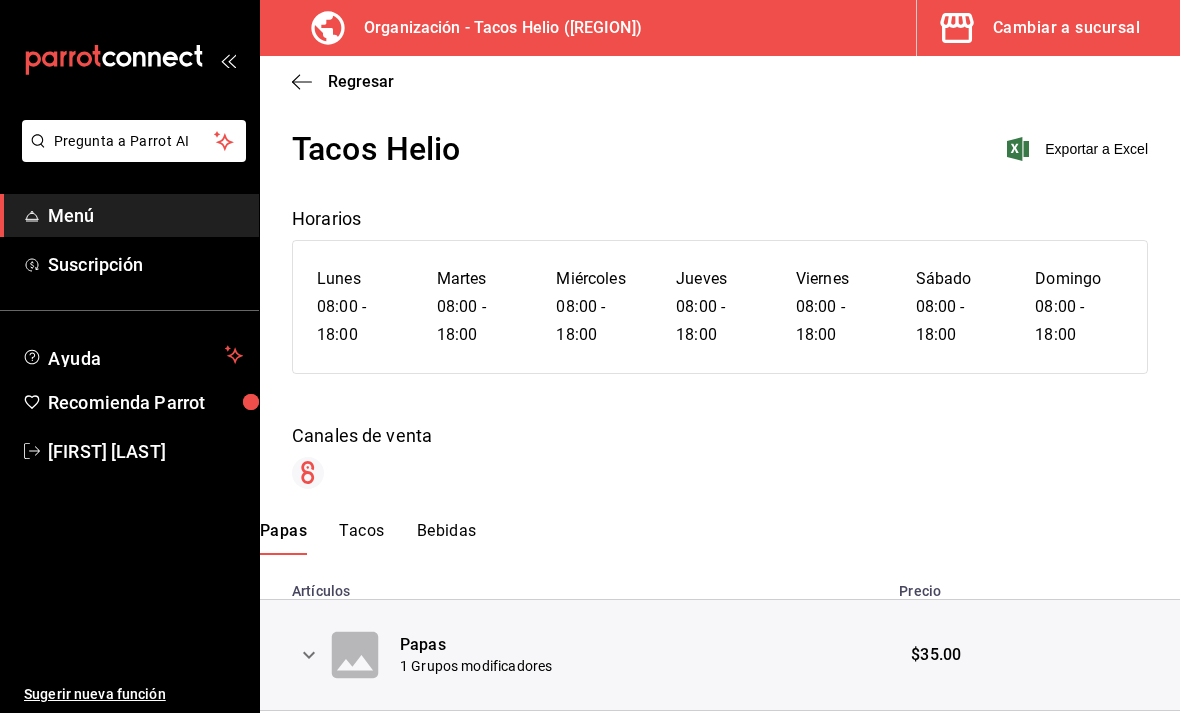 scroll, scrollTop: 29, scrollLeft: 0, axis: vertical 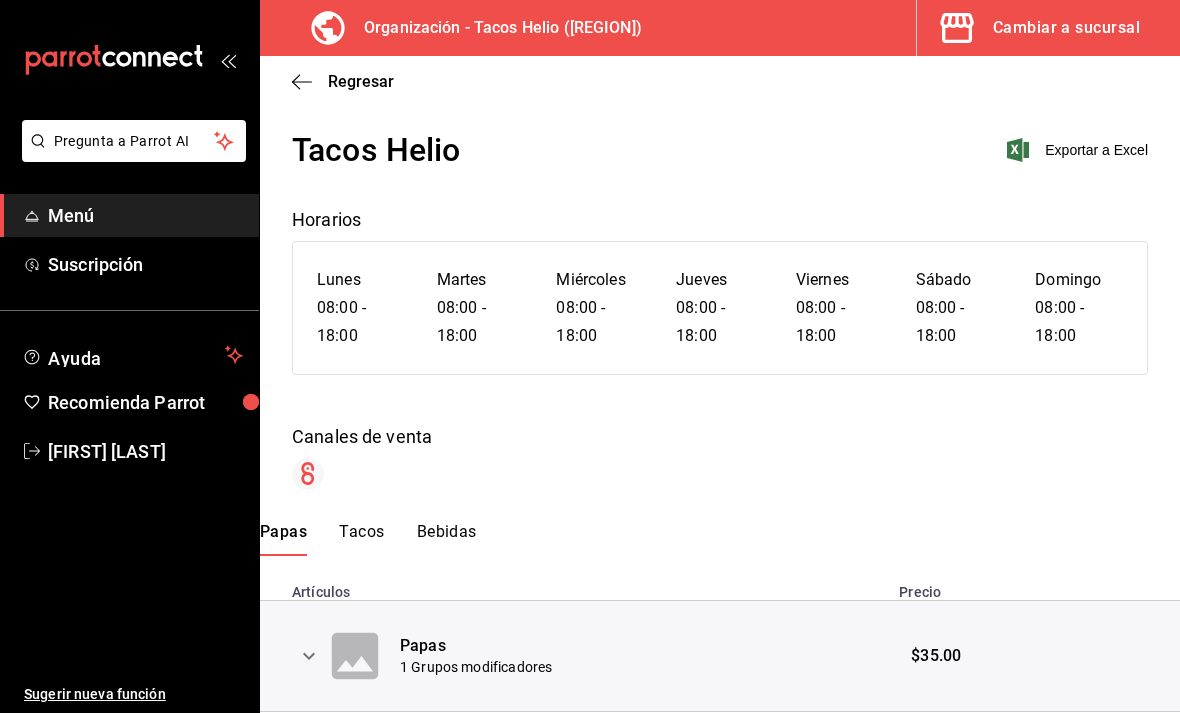 click 